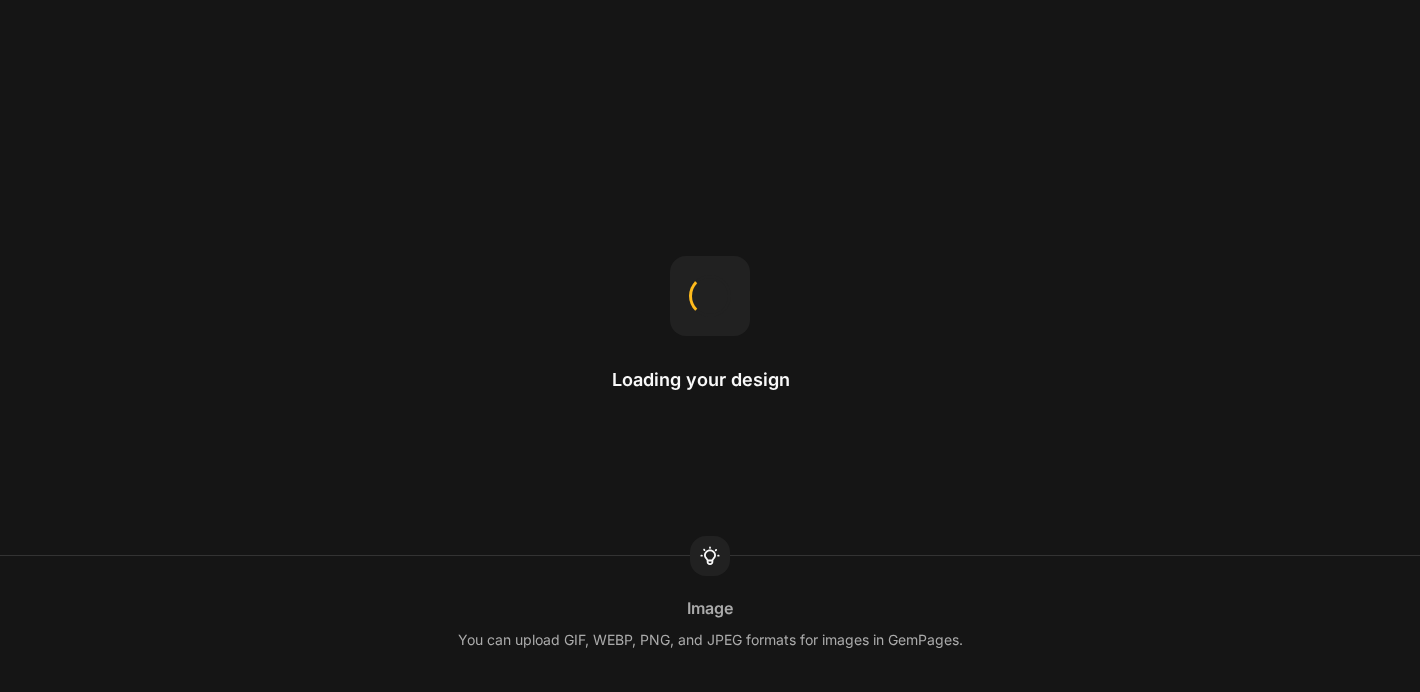 scroll, scrollTop: 0, scrollLeft: 0, axis: both 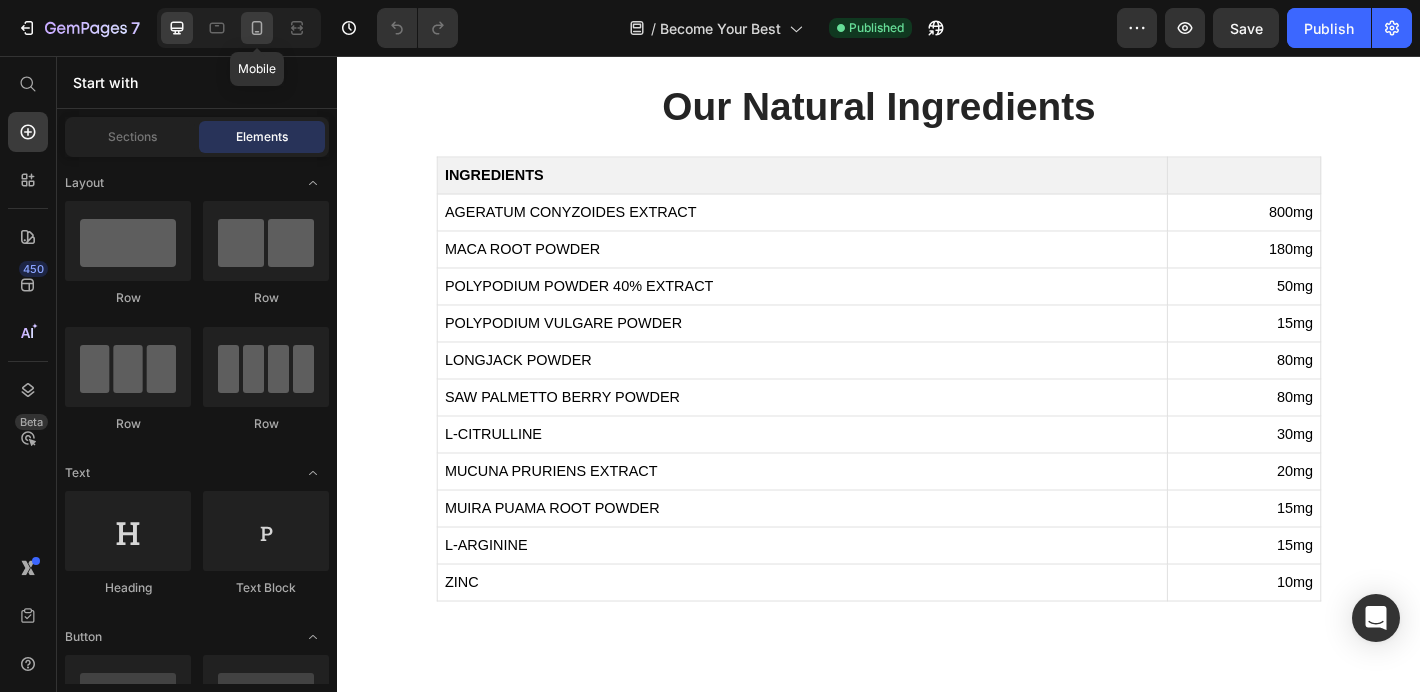 click 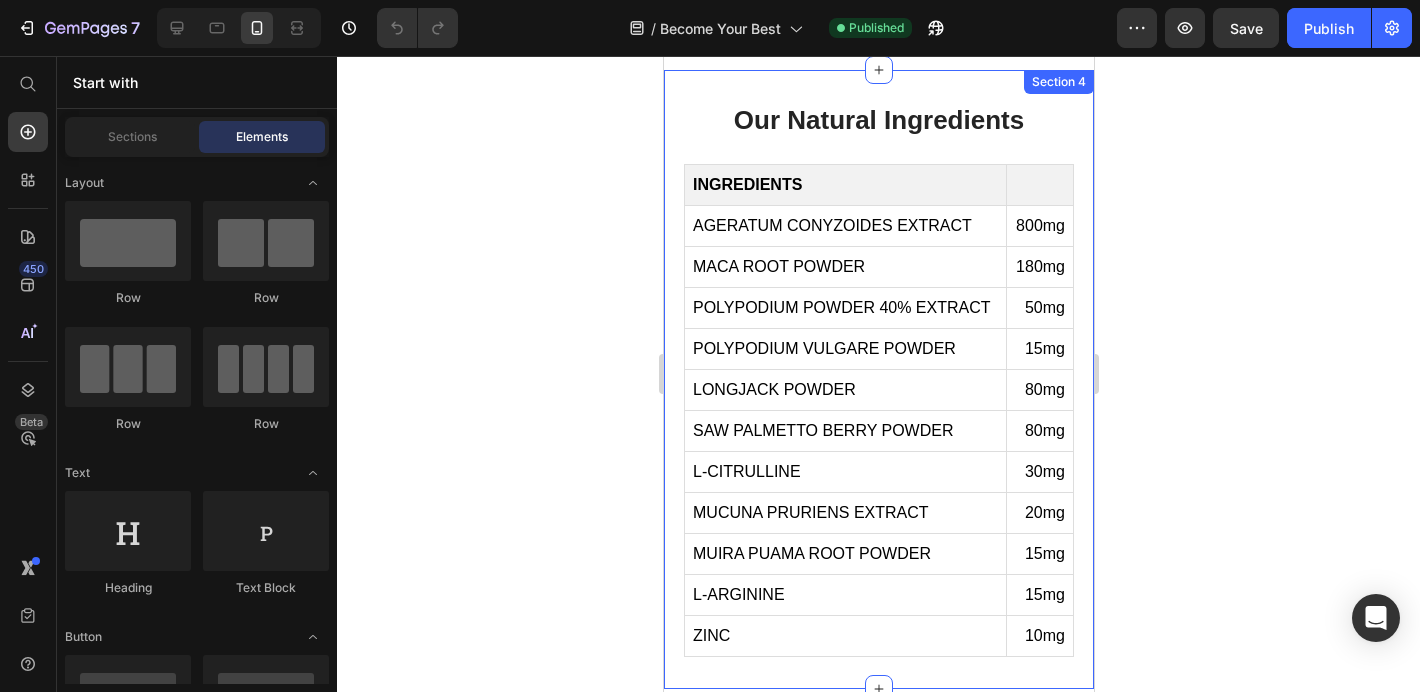 scroll, scrollTop: 1394, scrollLeft: 0, axis: vertical 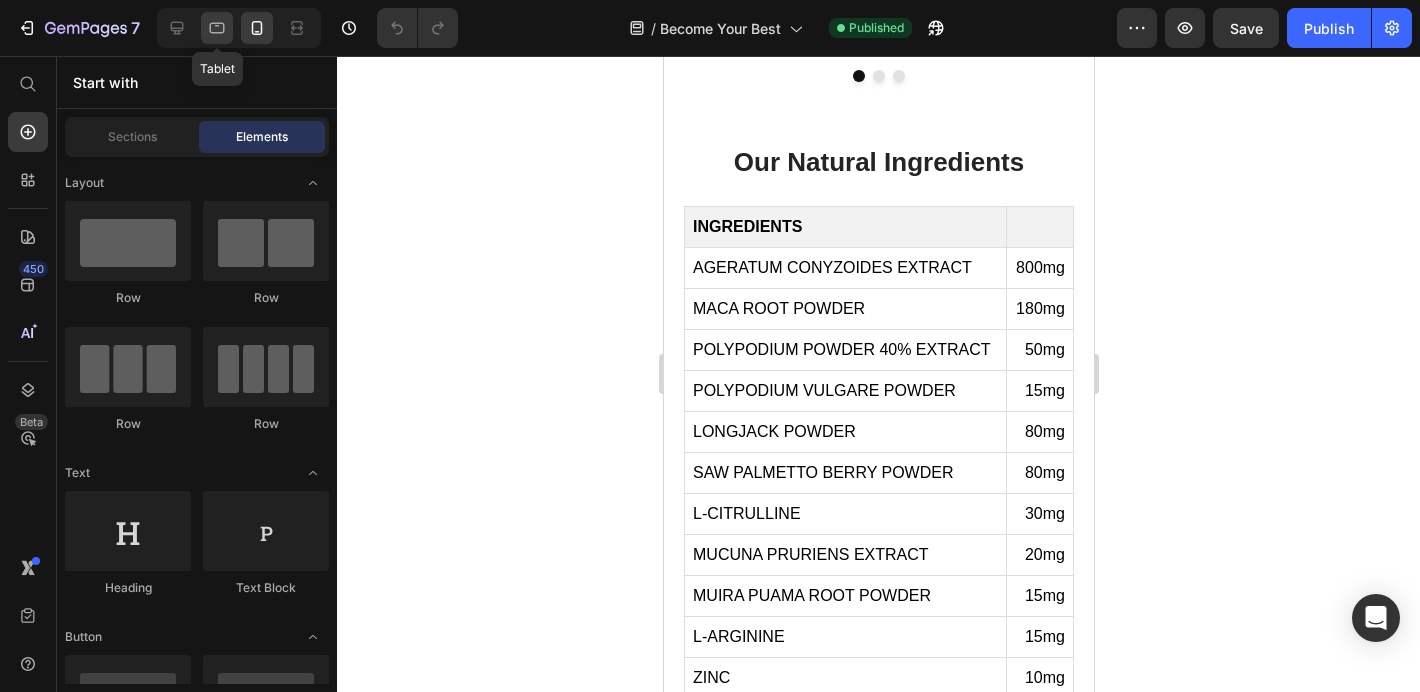 click 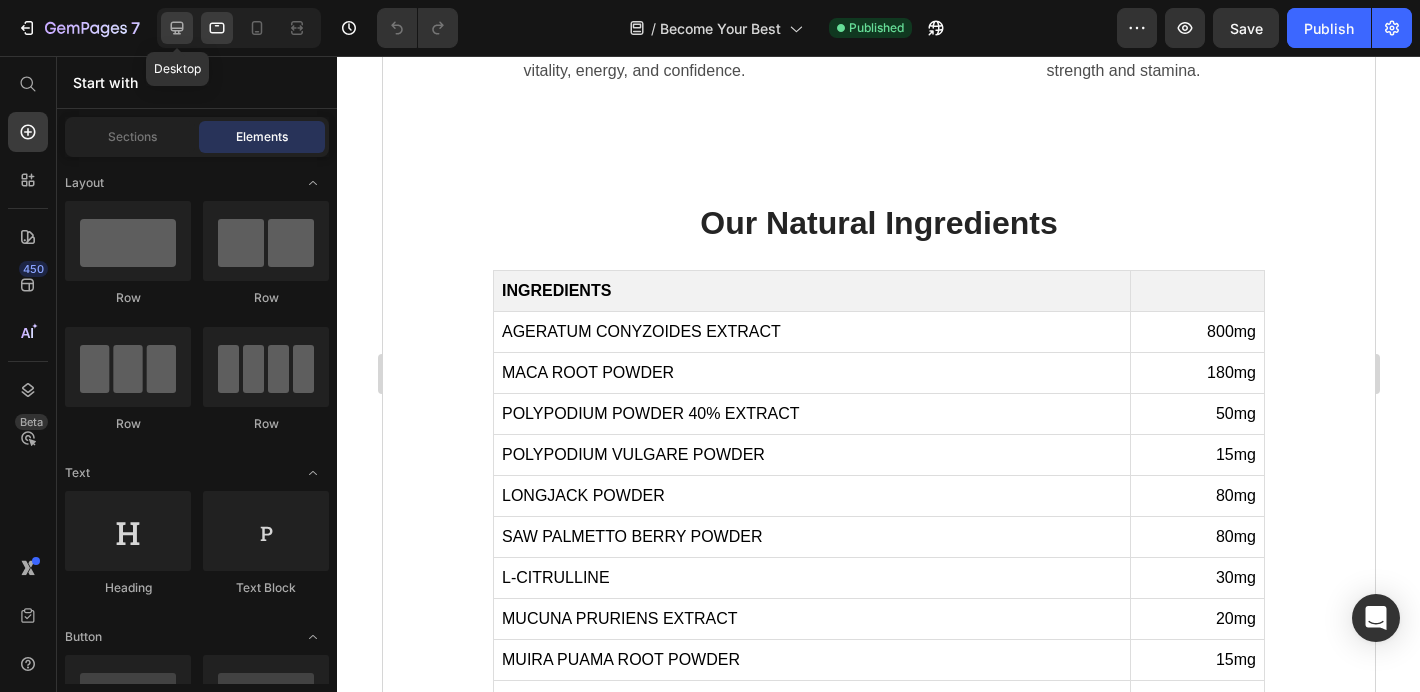 click 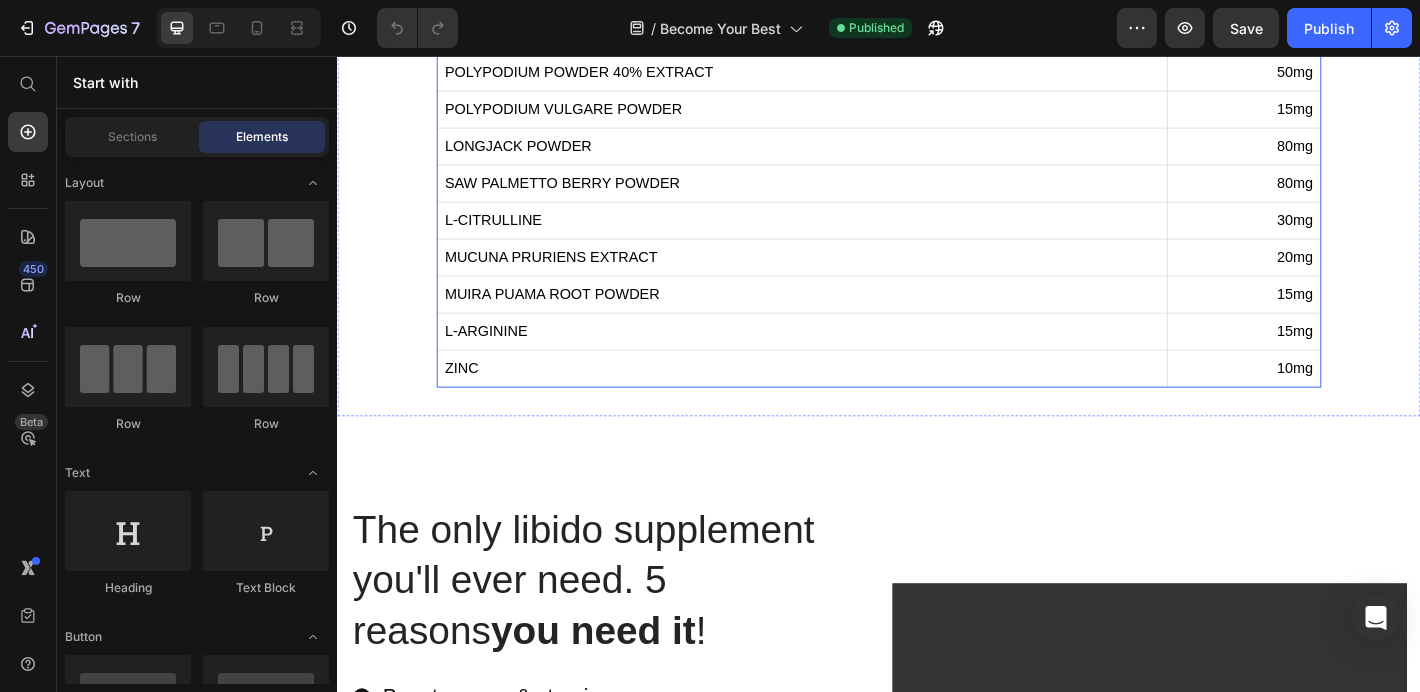 scroll, scrollTop: 1740, scrollLeft: 0, axis: vertical 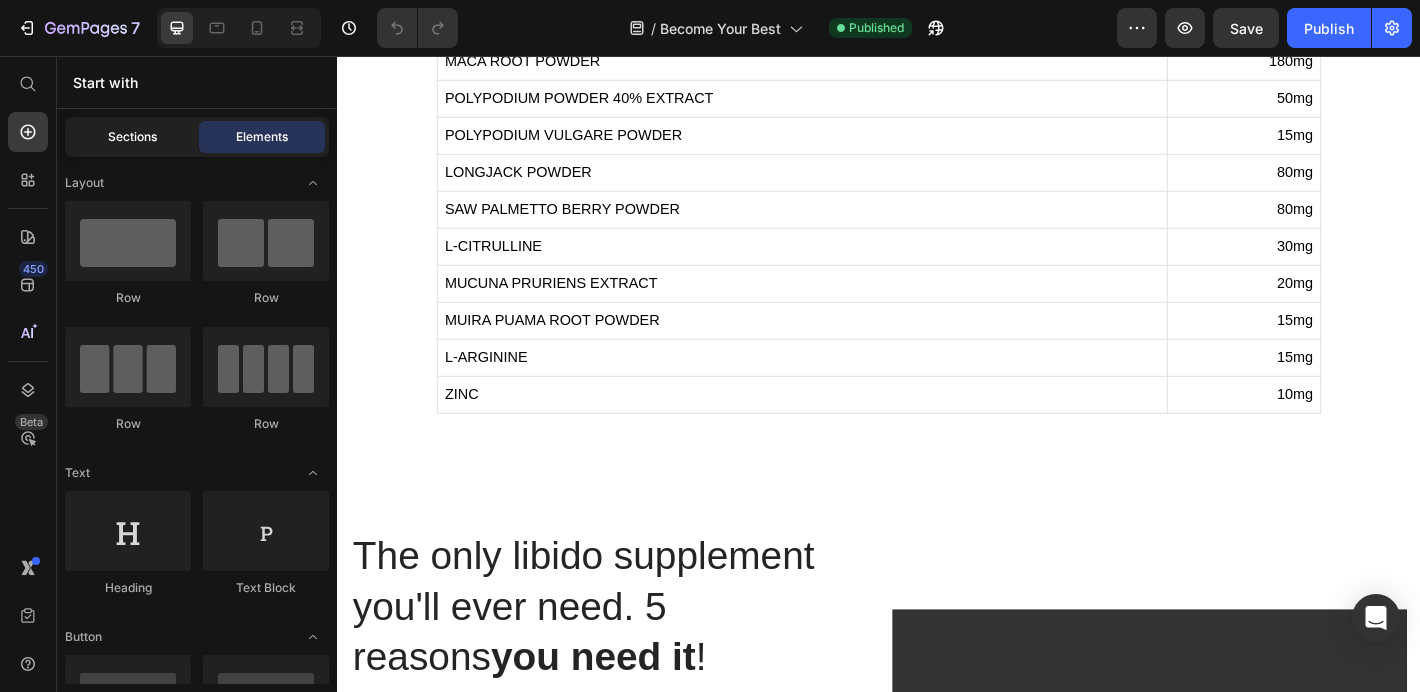 click on "Sections" 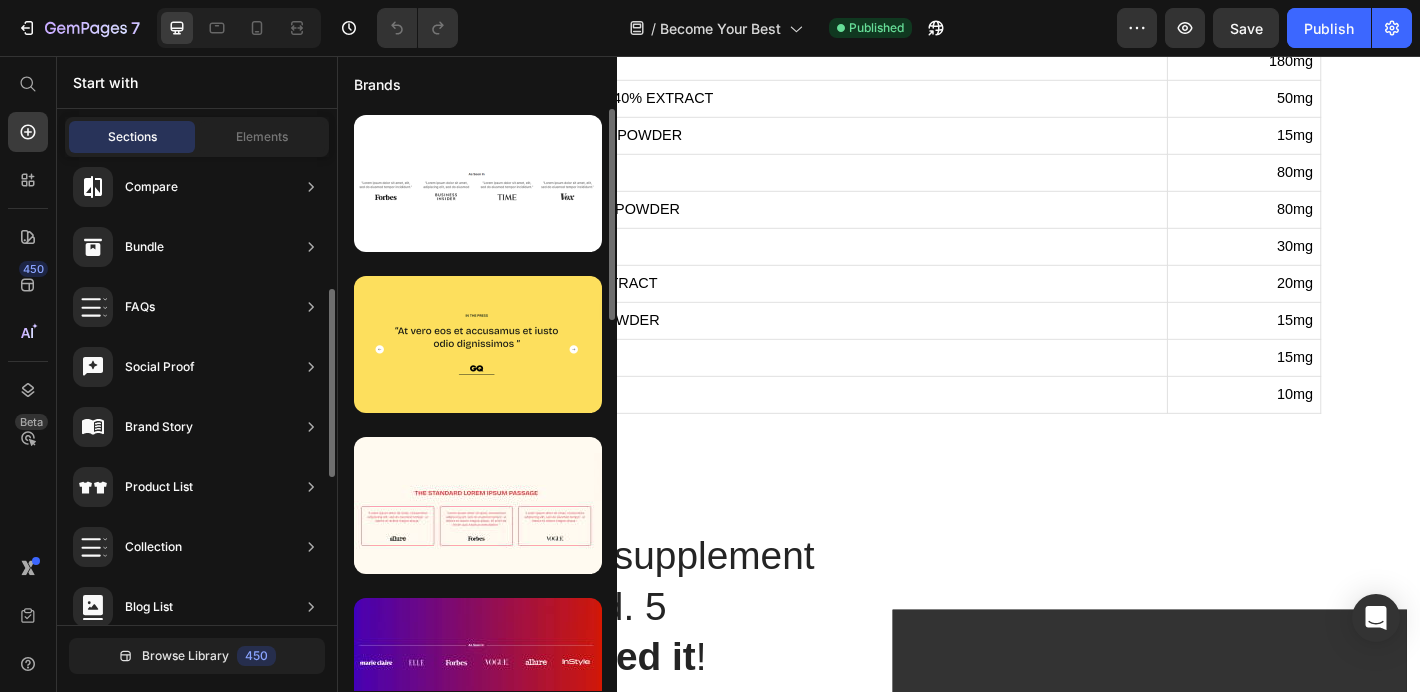 scroll, scrollTop: 504, scrollLeft: 0, axis: vertical 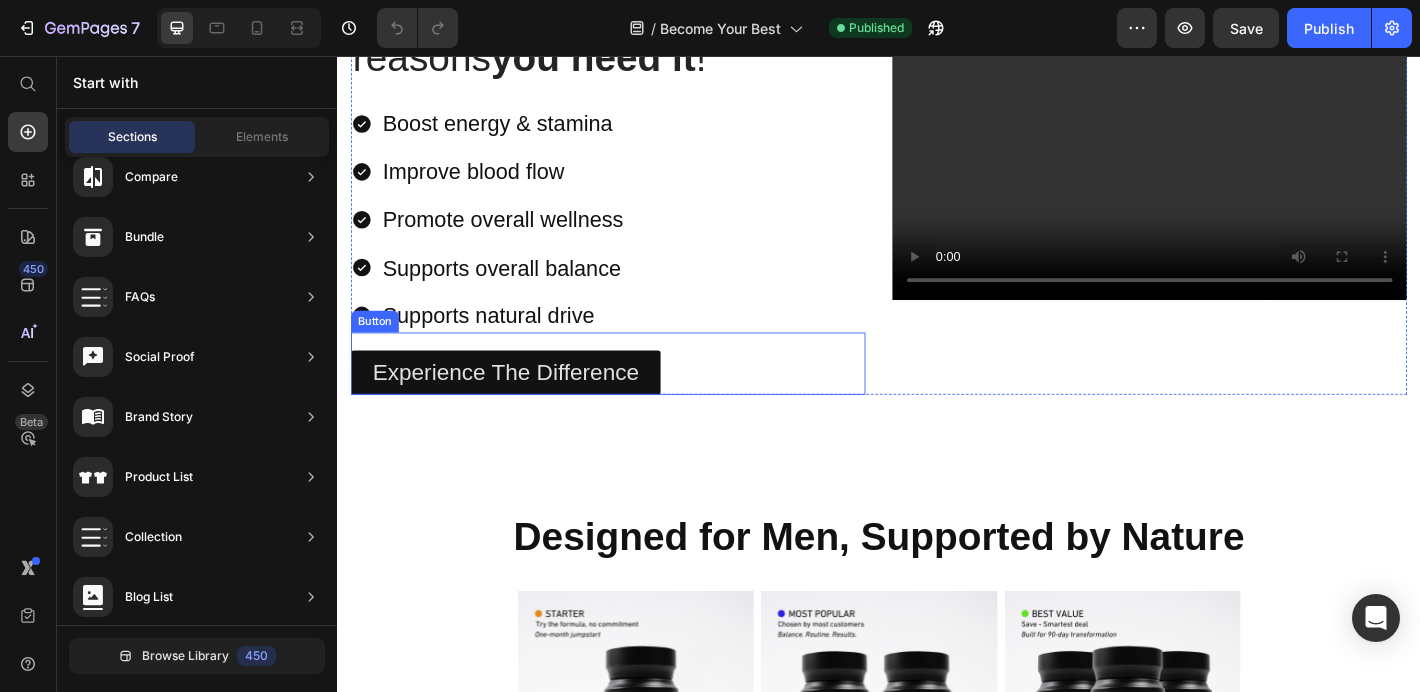 click on "Experience The Difference Button" at bounding box center (637, 396) 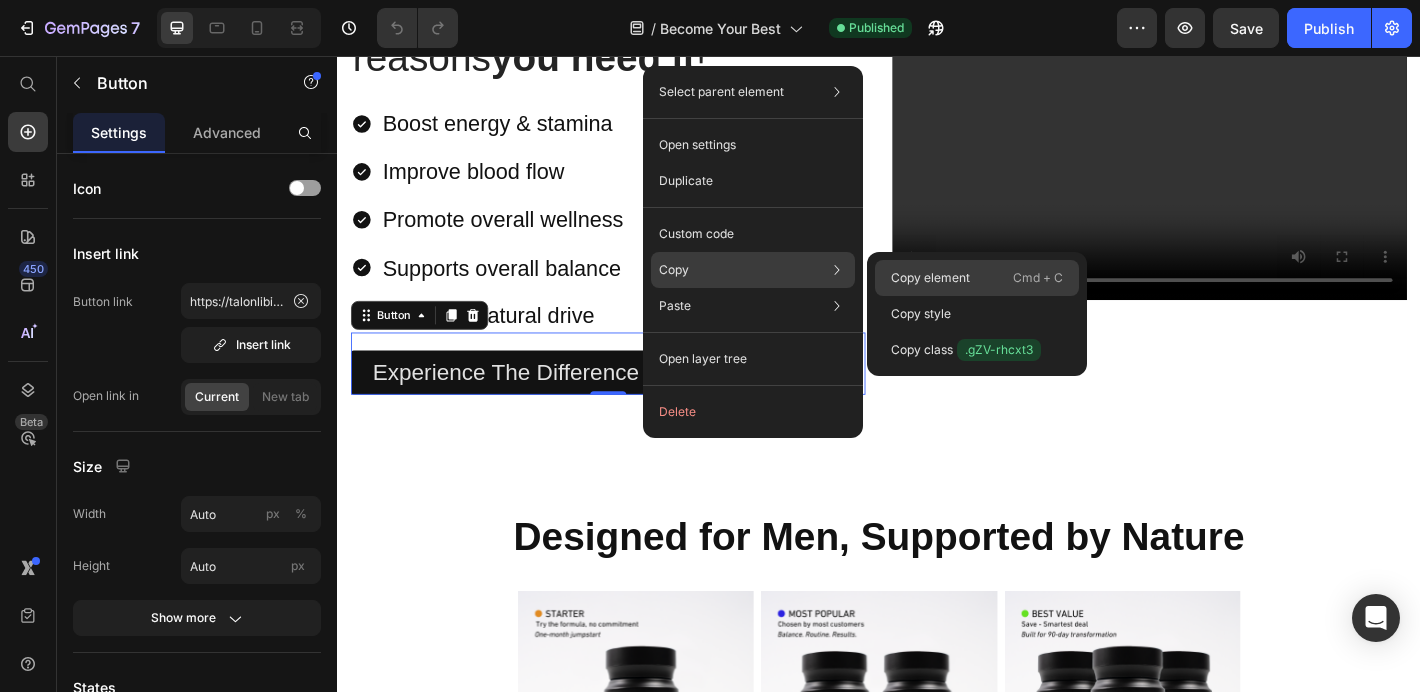 click on "Copy element" at bounding box center (930, 278) 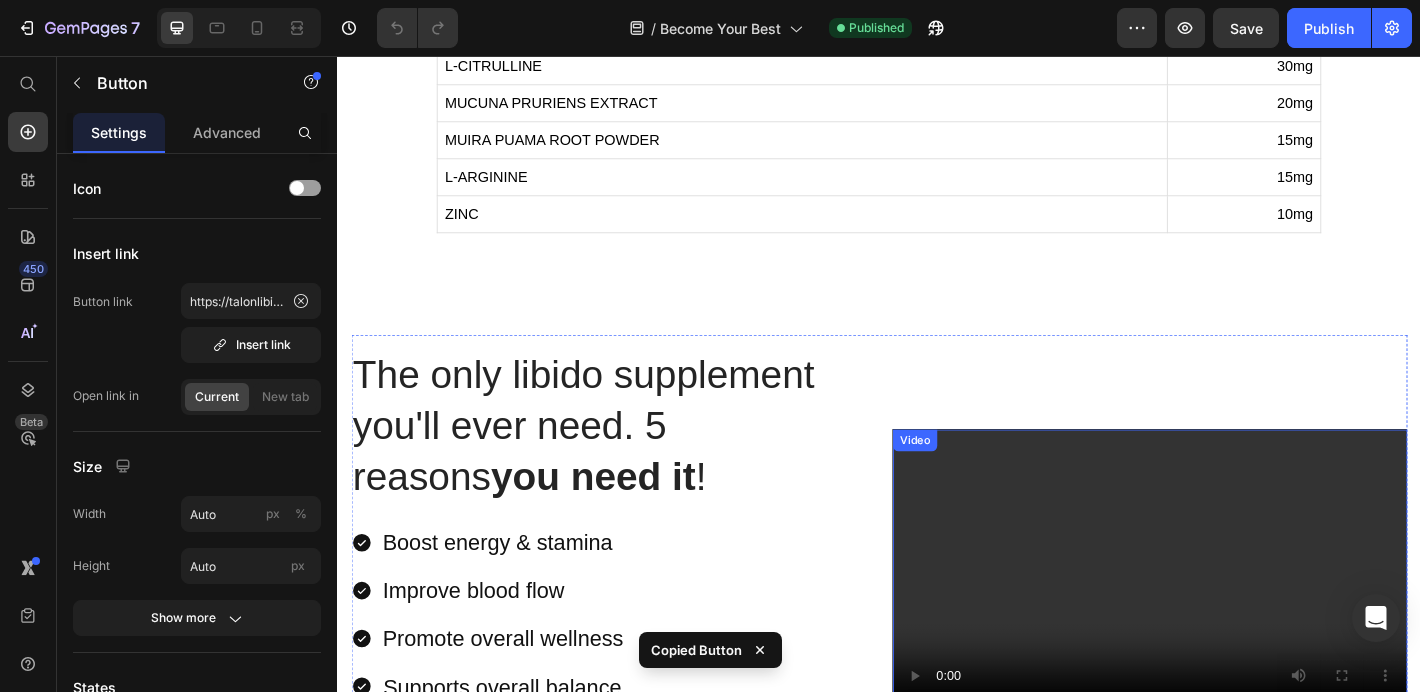 scroll, scrollTop: 1945, scrollLeft: 0, axis: vertical 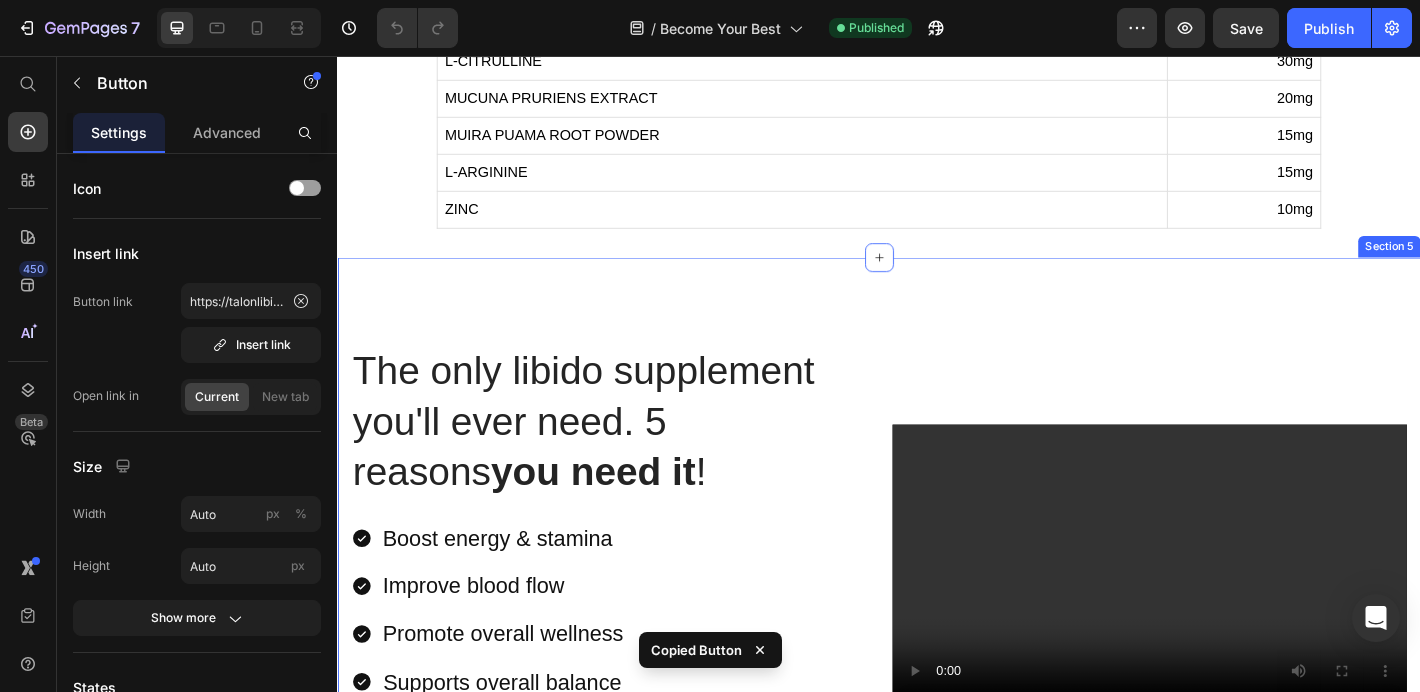 click on "The only libido supplement you'll ever need. 5 reasons  you need it ! Heading Boost energy & stamina Improve blood flow Promote overall wellness Supports overall balance Supports natural drive Item List Experience The Difference Button   0 Video Row Section 5" at bounding box center [937, 632] 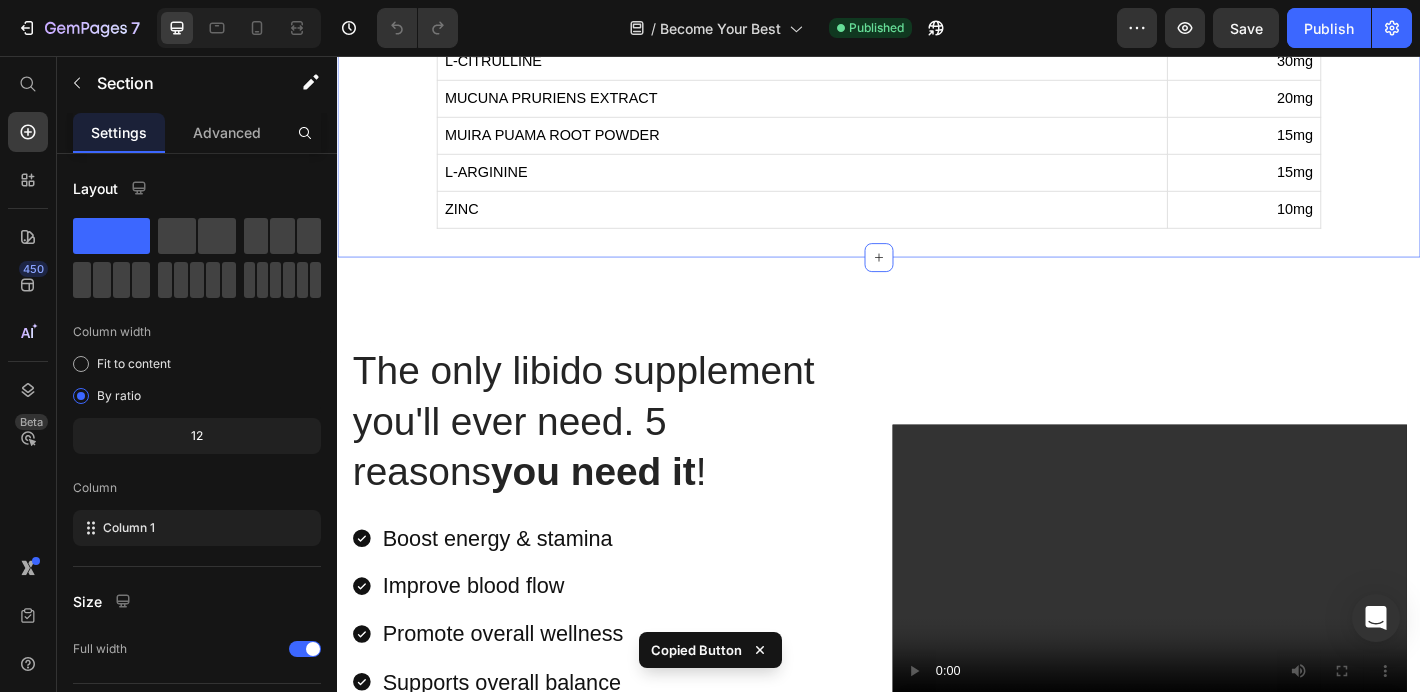 click on "Our Natural Ingredients Heading
INGREDIENTS
AGERATUM CONYZOIDES EXTRACT
800mg
MACA ROOT POWDER
180mg
POLYPODIUM POWDER 40% EXTRACT
50mg
POLYPODIUM VULGARE POWDER
15mg
LONGJACK POWDER
80mg
SAW PALMETTO BERRY POWDER
80mg
L-CITRULLINE
30mg
MUCUNA PRURIENS EXTRACT
20mg
MUIRA PUAMA ROOT POWDER
15mg
L-ARGININE
15mg
ZINC
10mg
Custom Code Section 4   You can create reusable sections Create Theme Section AI Content Write with GemAI What would you like to describe here? Tone and Voice Persuasive Product Talon Libido - 180 Capsules Show more Generate" at bounding box center [937, -42] 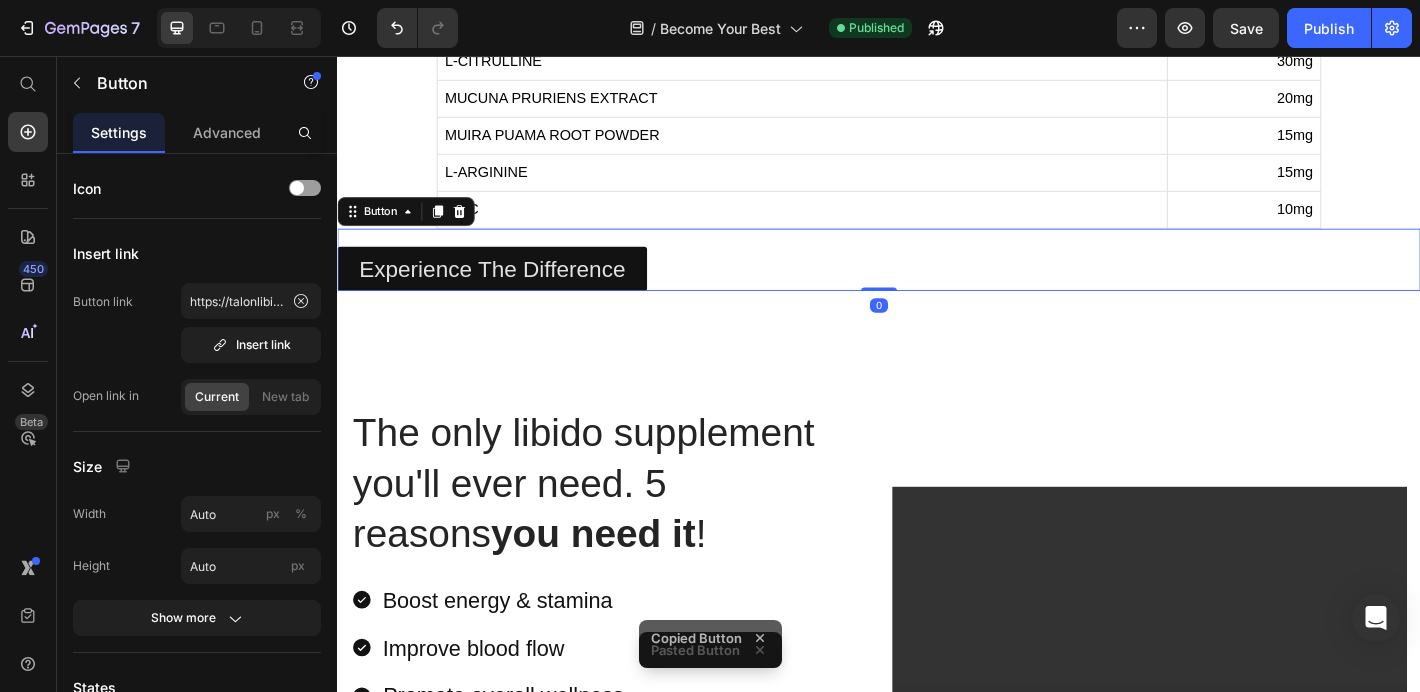 click on "Experience The Difference Button   0" at bounding box center [937, 281] 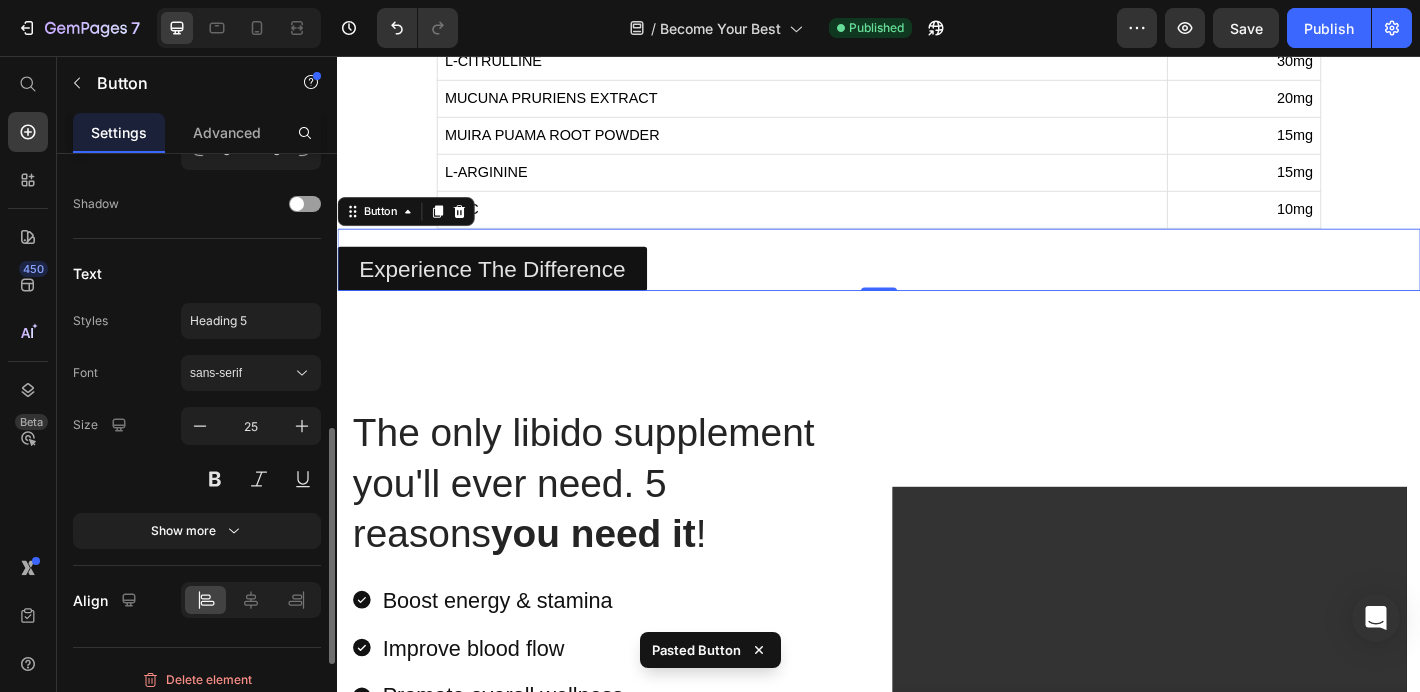 scroll, scrollTop: 902, scrollLeft: 0, axis: vertical 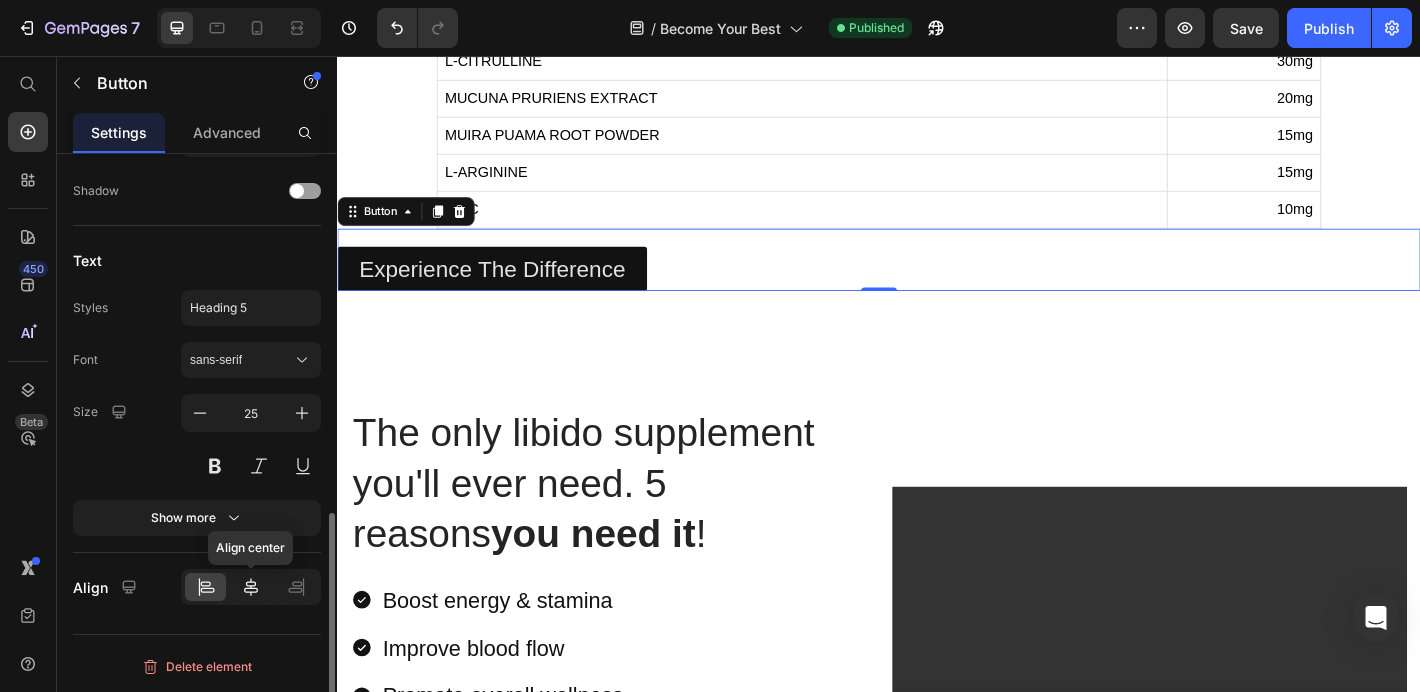 click 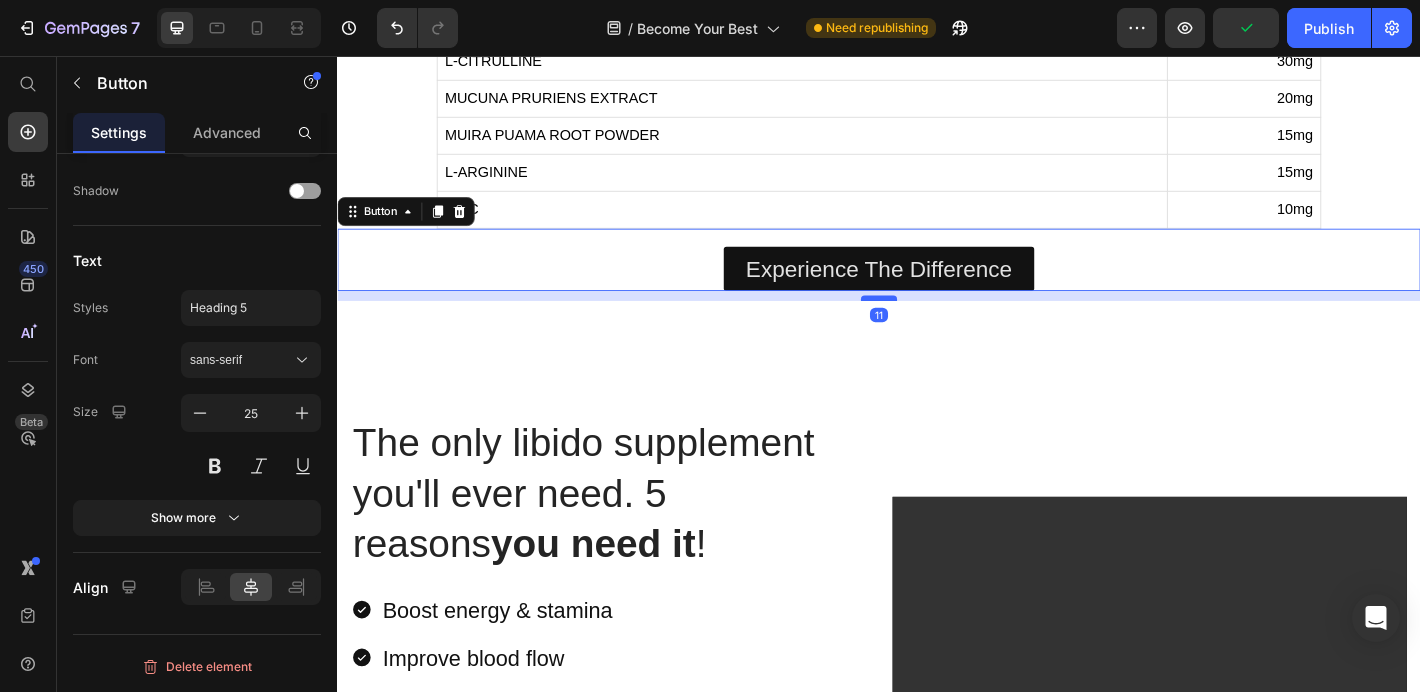 drag, startPoint x: 946, startPoint y: 312, endPoint x: 947, endPoint y: 323, distance: 11.045361 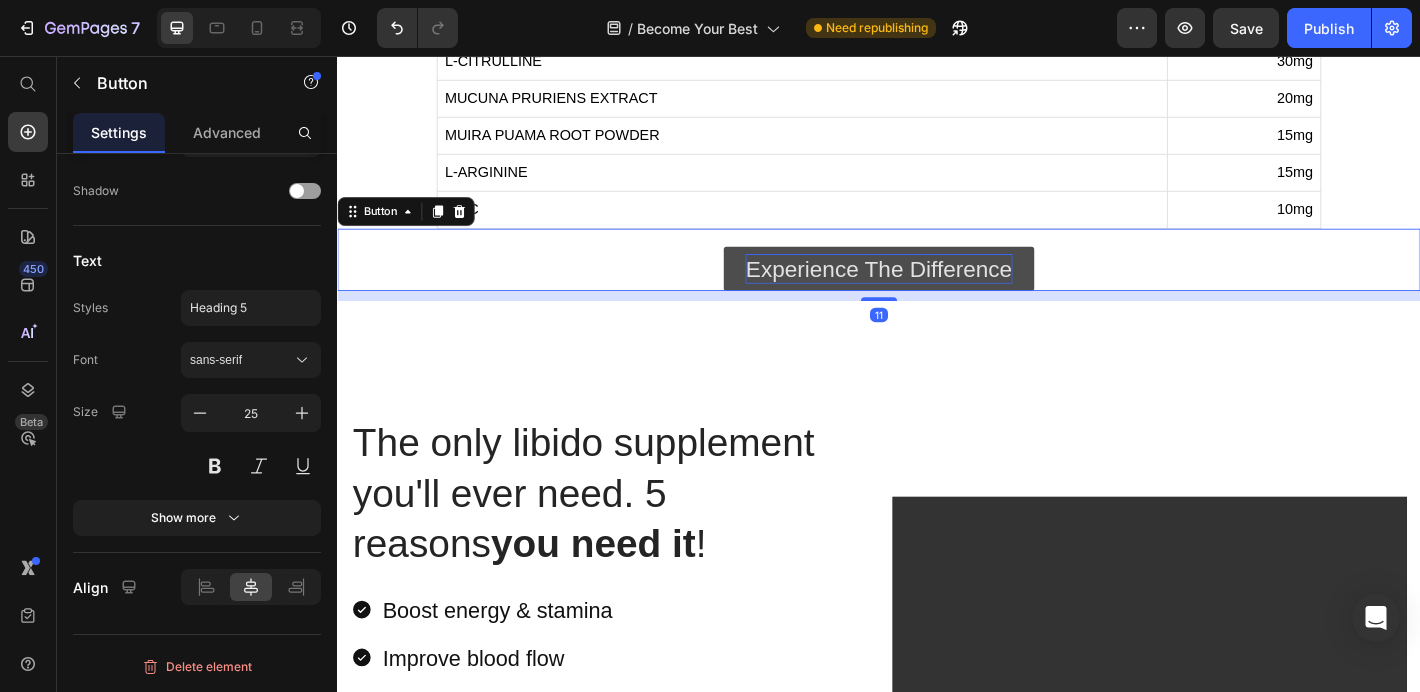 click on "Experience The Difference" at bounding box center (936, 291) 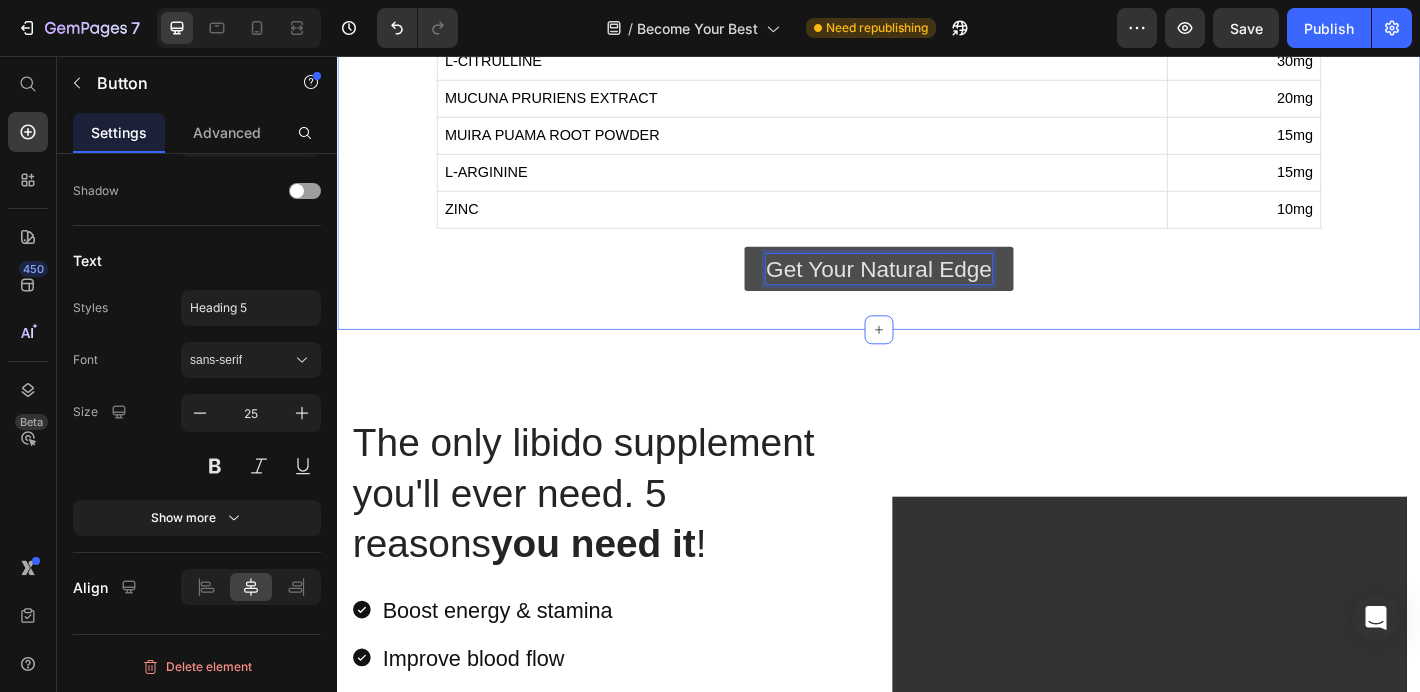 click on "Our Natural Ingredients Heading
INGREDIENTS
AGERATUM CONYZOIDES EXTRACT
800mg
MACA ROOT POWDER
180mg
POLYPODIUM POWDER 40% EXTRACT
50mg
POLYPODIUM VULGARE POWDER
15mg
LONGJACK POWDER
80mg
SAW PALMETTO BERRY POWDER
80mg
L-CITRULLINE
30mg
MUCUNA PRURIENS EXTRACT
20mg
MUIRA PUAMA ROOT POWDER
15mg
L-ARGININE
15mg
ZINC
10mg
Custom Code Get Your Natural Edge Button   11" at bounding box center (937, -2) 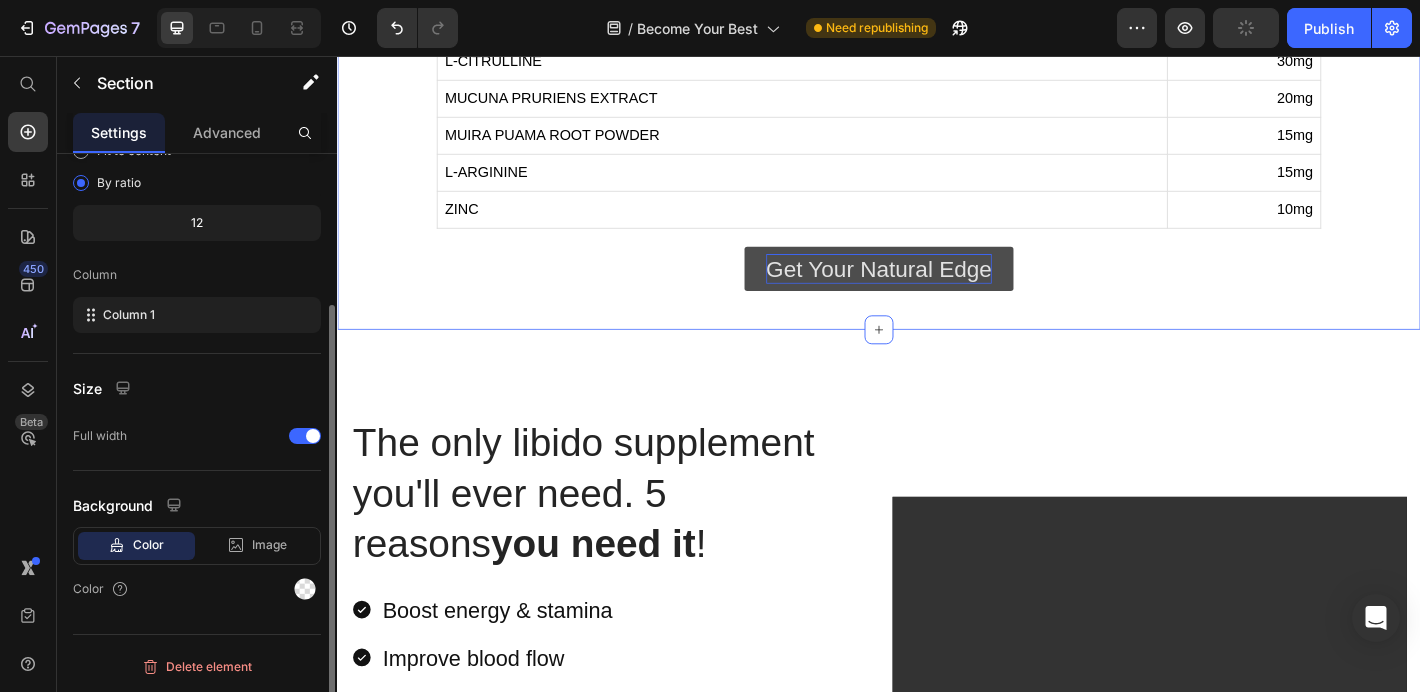 scroll, scrollTop: 0, scrollLeft: 0, axis: both 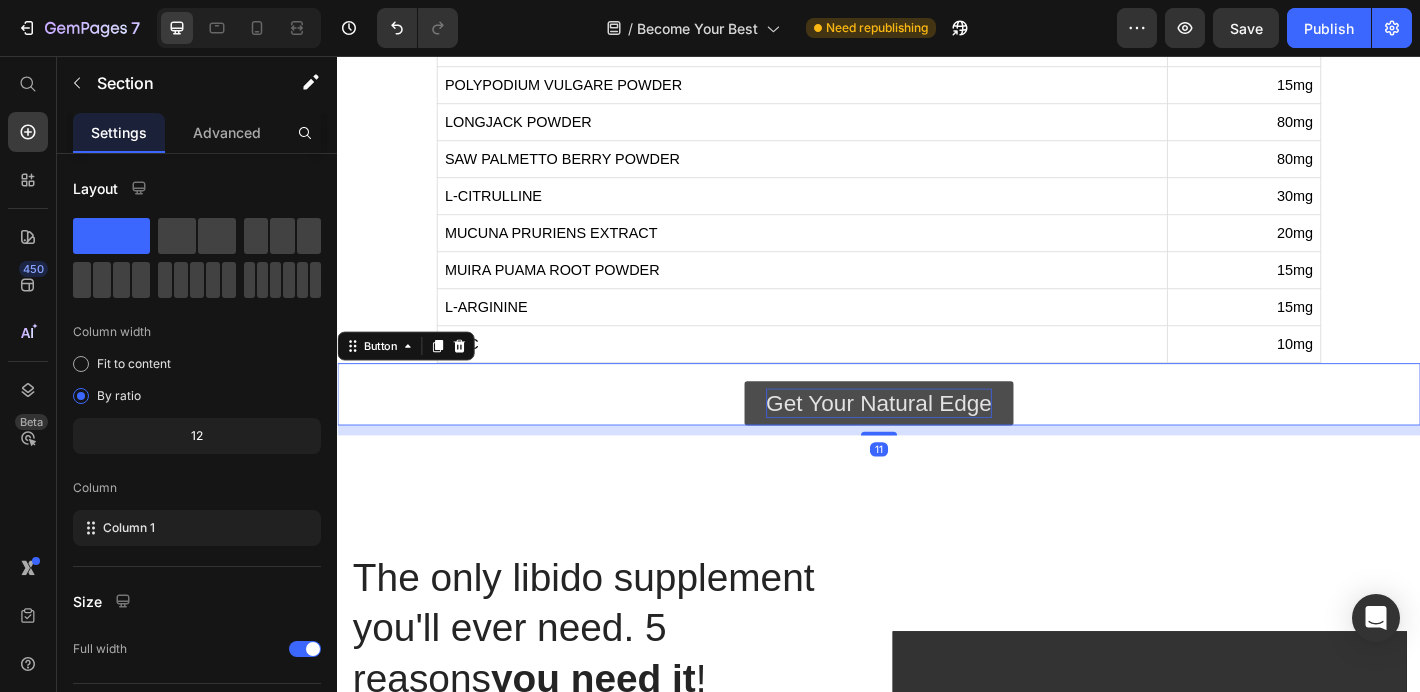 click on "Get Your Natural Edge Button   11" at bounding box center [937, 430] 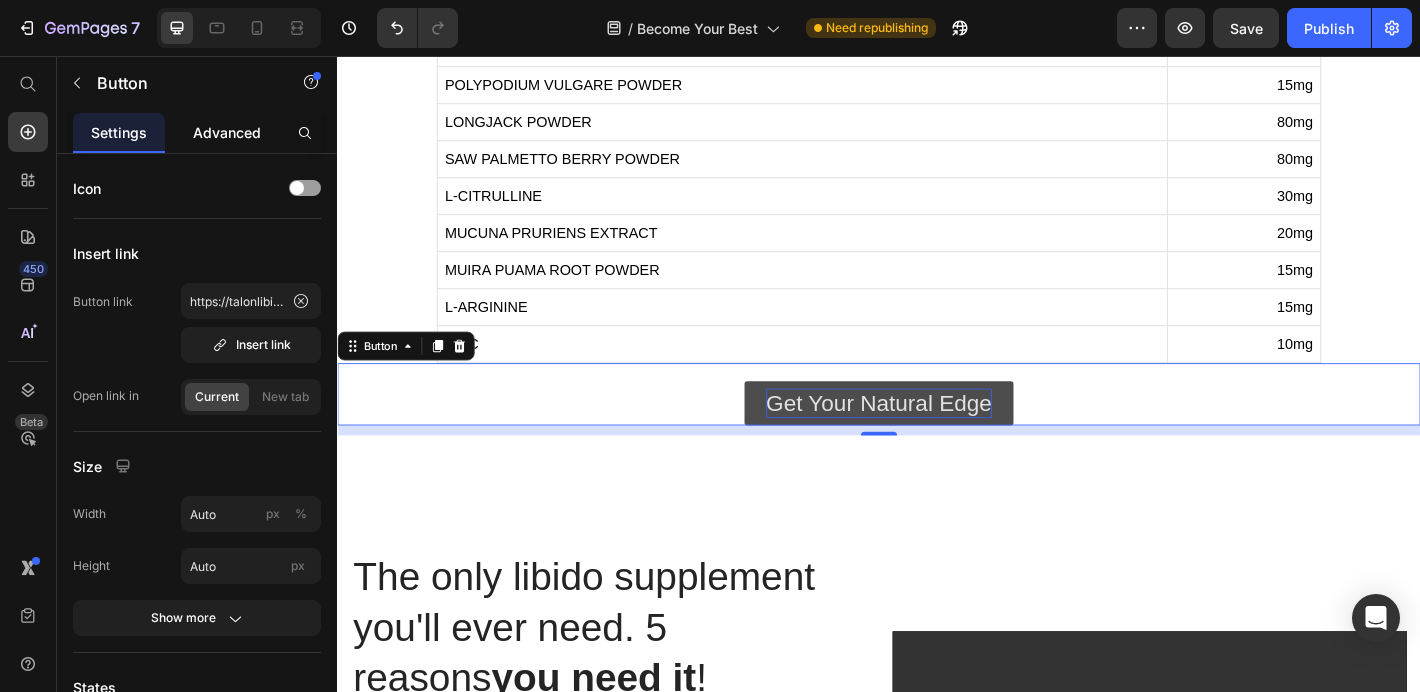click on "Advanced" at bounding box center (227, 132) 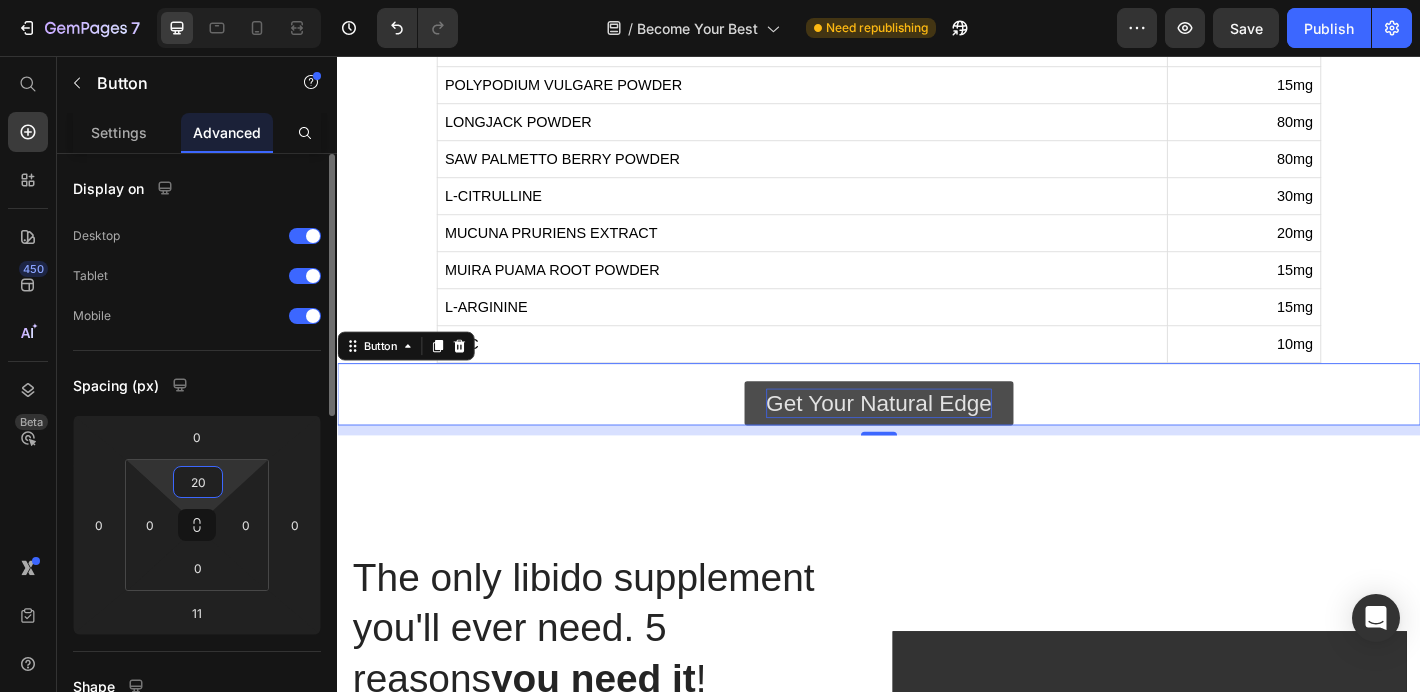 click on "20" at bounding box center (198, 482) 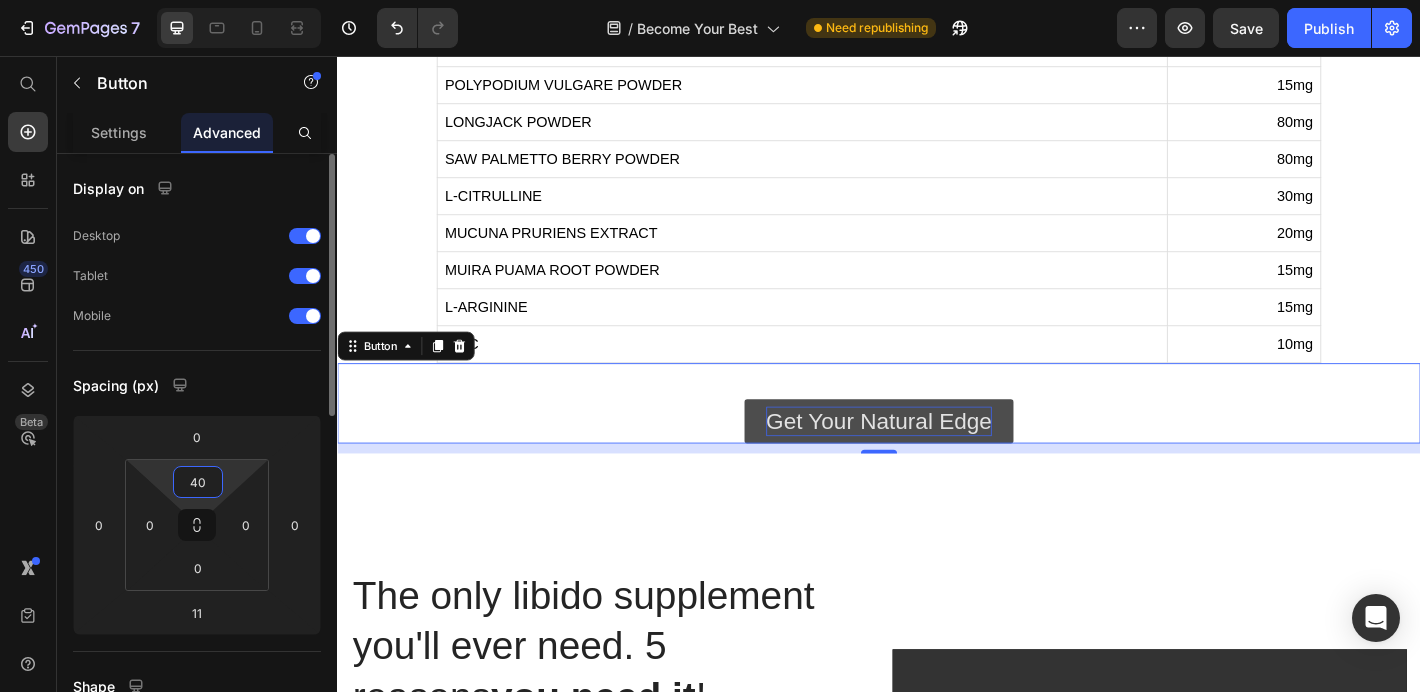 type on "40" 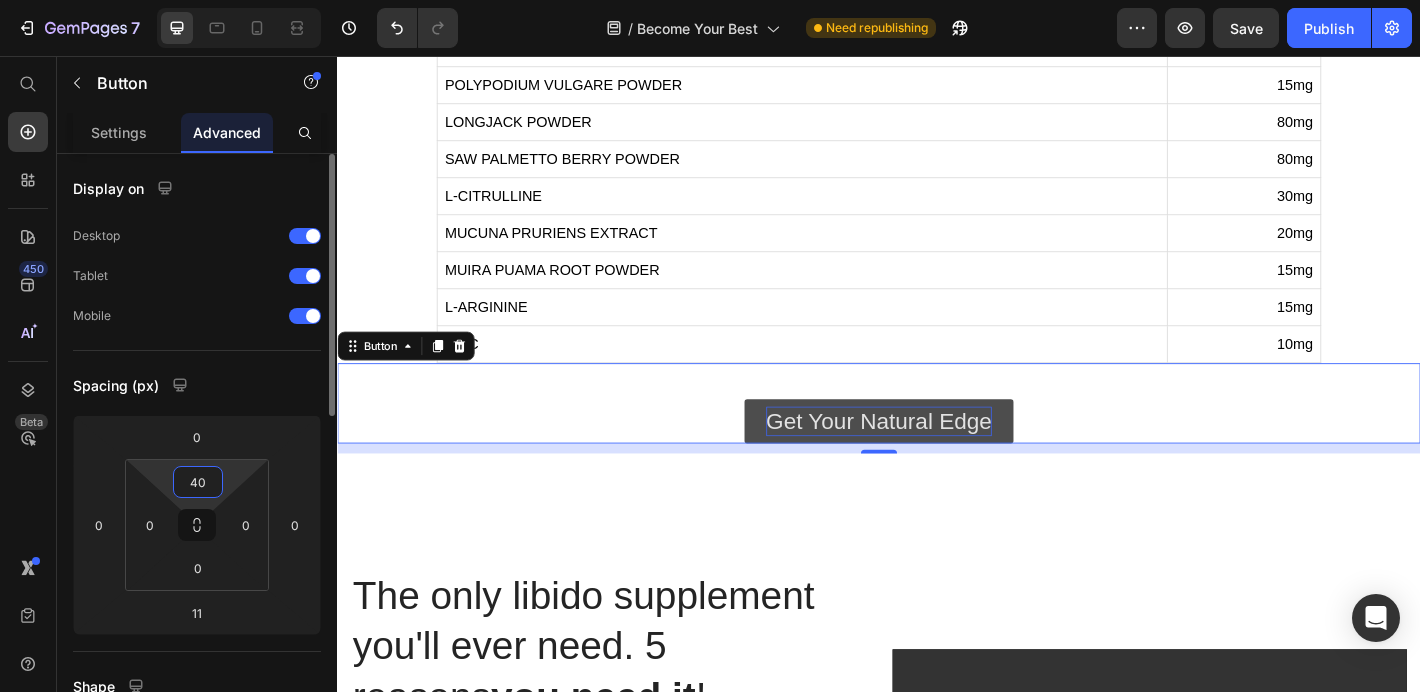 click on "Spacing (px)" at bounding box center [197, 385] 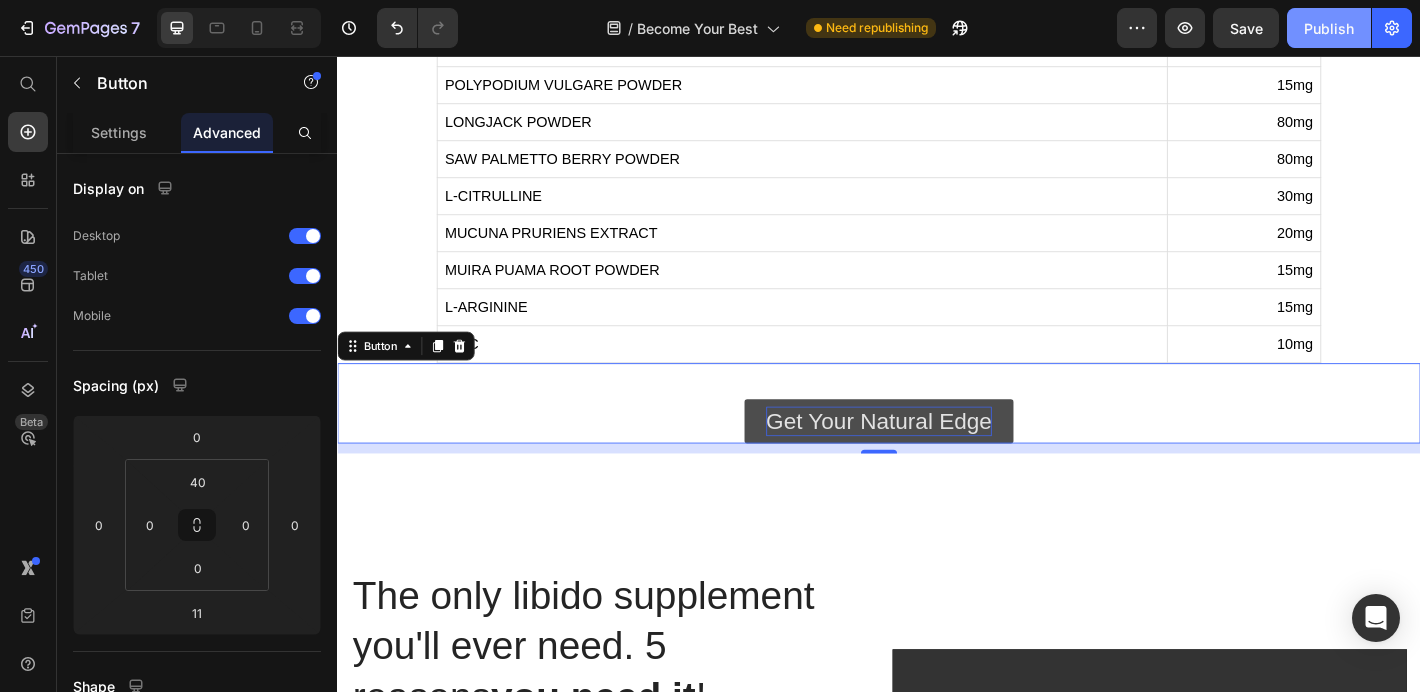 click on "Publish" at bounding box center (1329, 28) 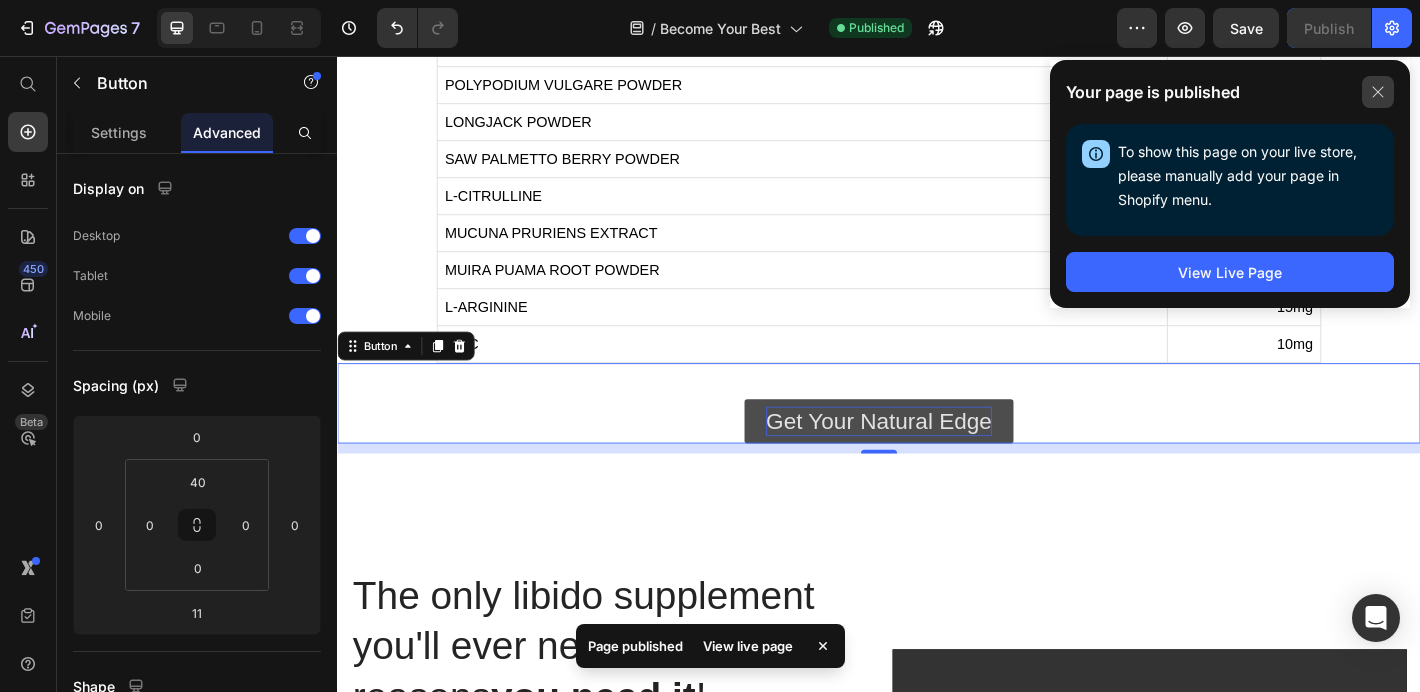 click 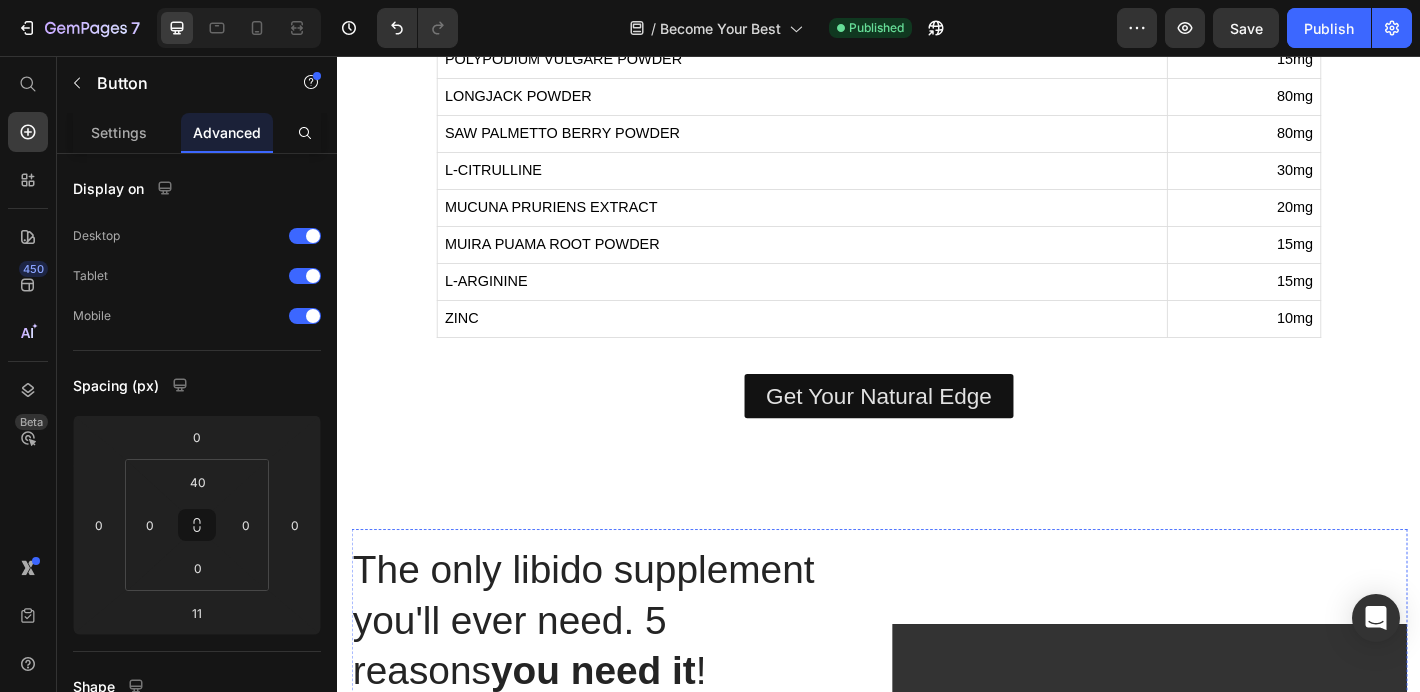 scroll, scrollTop: 1825, scrollLeft: 0, axis: vertical 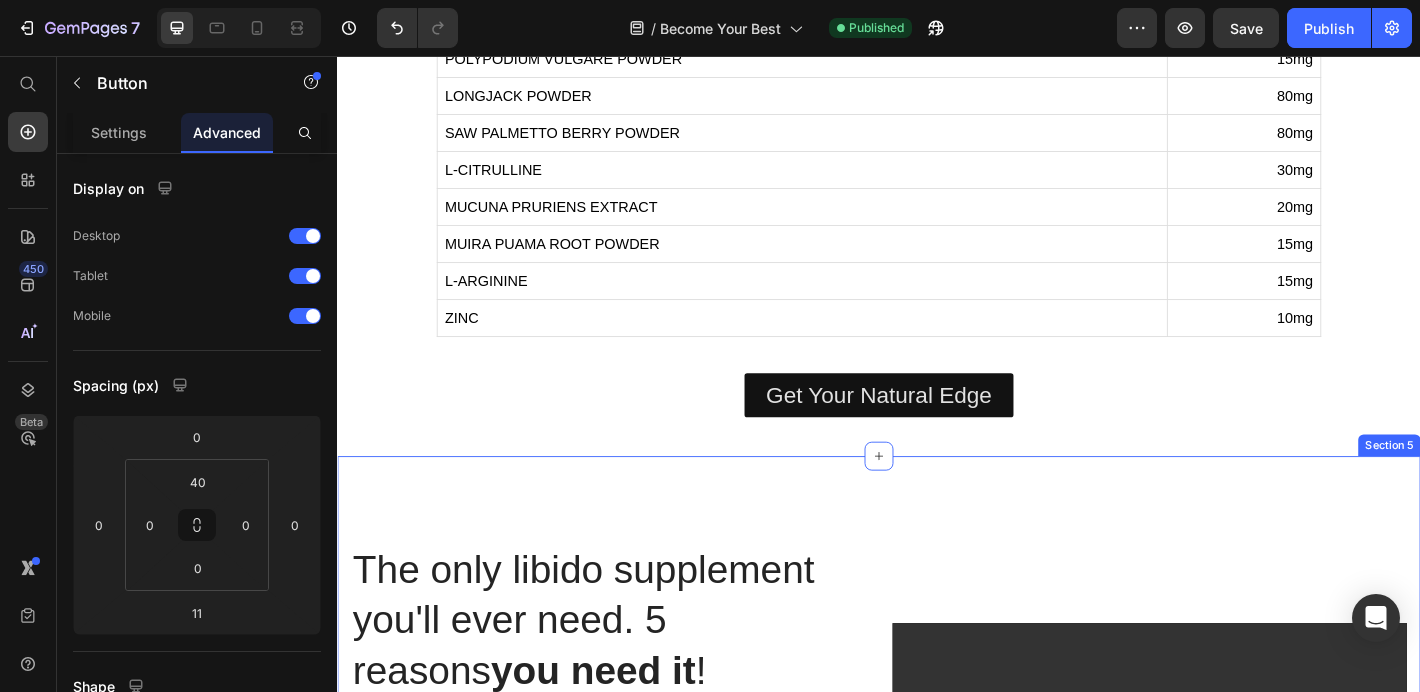 click on "The only libido supplement you'll ever need. 5 reasons  you need it ! Heading Boost energy & stamina Improve blood flow Promote overall wellness Supports overall balance Supports natural drive Item List Experience The Difference Button Video Row Section 5" at bounding box center [937, 852] 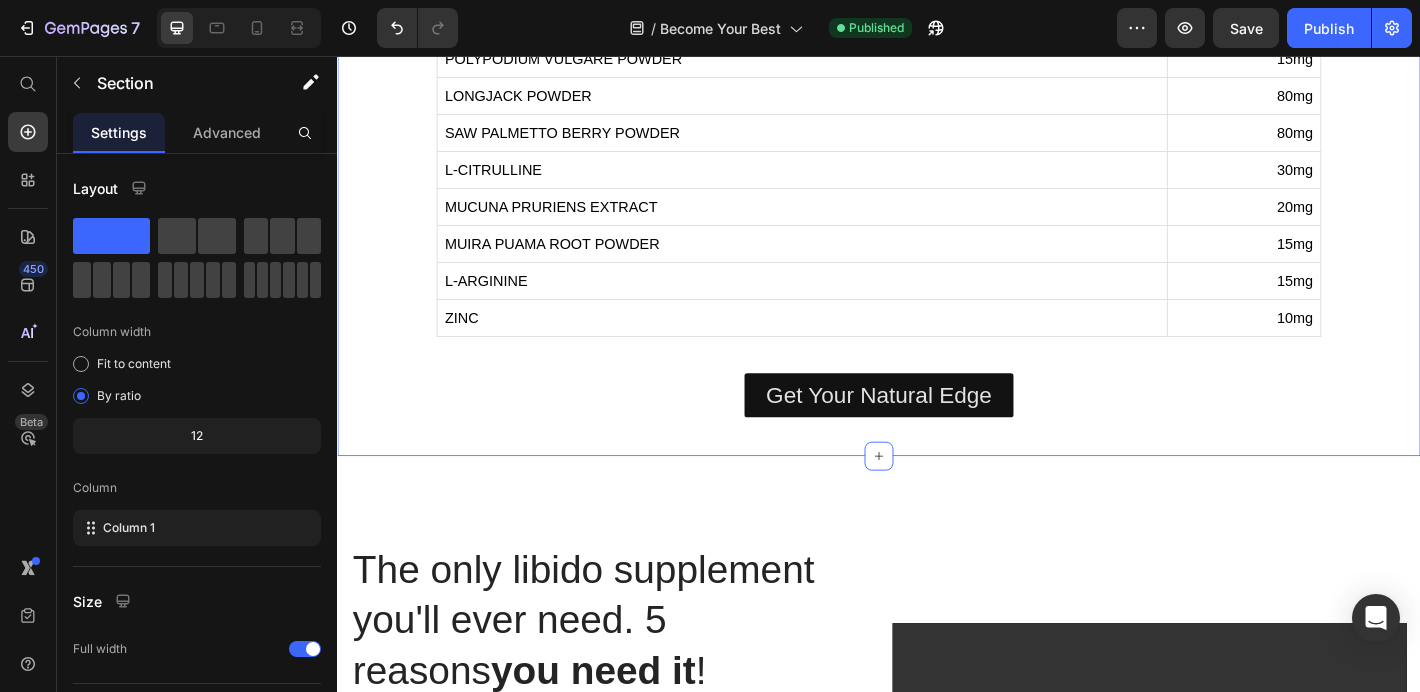 click on "Our Natural Ingredients Heading
INGREDIENTS
AGERATUM CONYZOIDES EXTRACT
800mg
MACA ROOT POWDER
180mg
POLYPODIUM POWDER 40% EXTRACT
50mg
POLYPODIUM VULGARE POWDER
15mg
LONGJACK POWDER
80mg
SAW PALMETTO BERRY POWDER
80mg
L-CITRULLINE
30mg
MUCUNA PRURIENS EXTRACT
20mg
MUIRA PUAMA ROOT POWDER
15mg
L-ARGININE
15mg
ZINC
10mg
Custom Code Get Your Natural Edge Button Section 4   You can create reusable sections Create Theme Section AI Content Write with GemAI What would you like to describe here? Tone and Voice Persuasive Product Talon Libido - 180 Capsules Show more Generate" at bounding box center (937, 128) 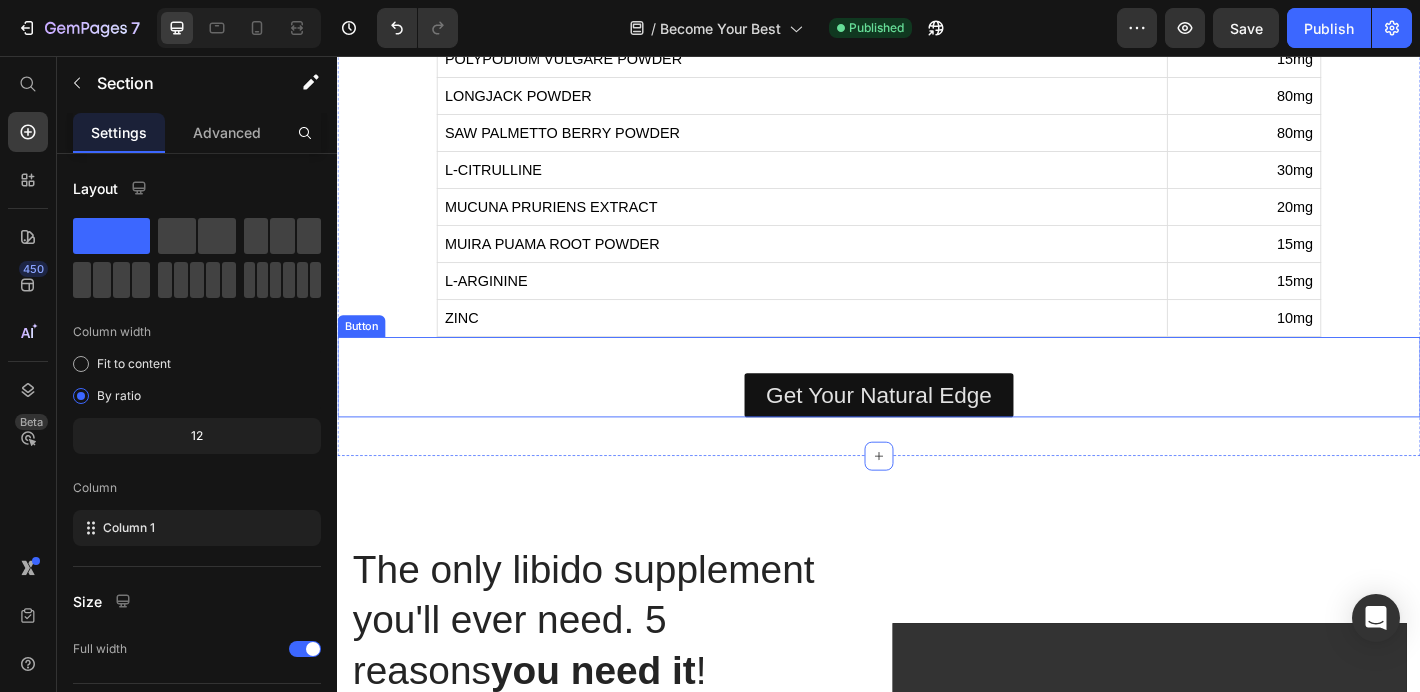 click on "Get Your Natural Edge Button" at bounding box center [937, 411] 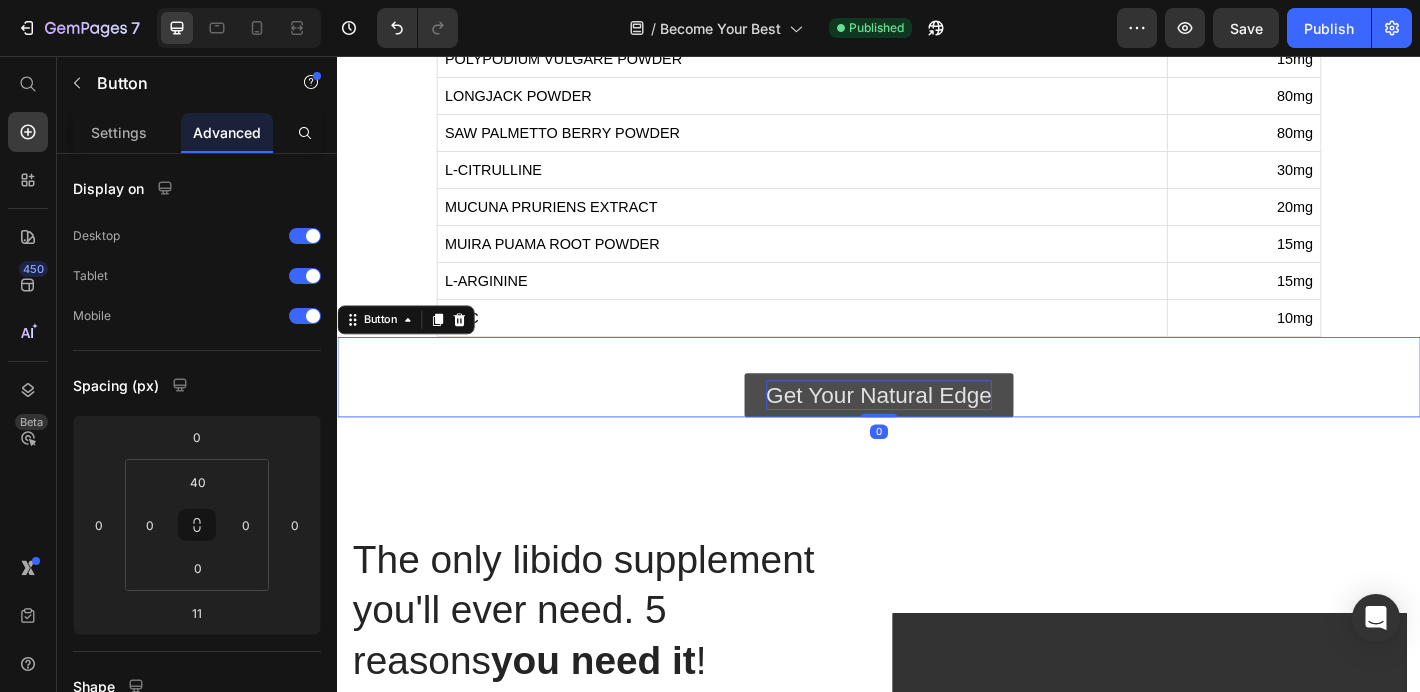 drag, startPoint x: 947, startPoint y: 464, endPoint x: 952, endPoint y: 435, distance: 29.427877 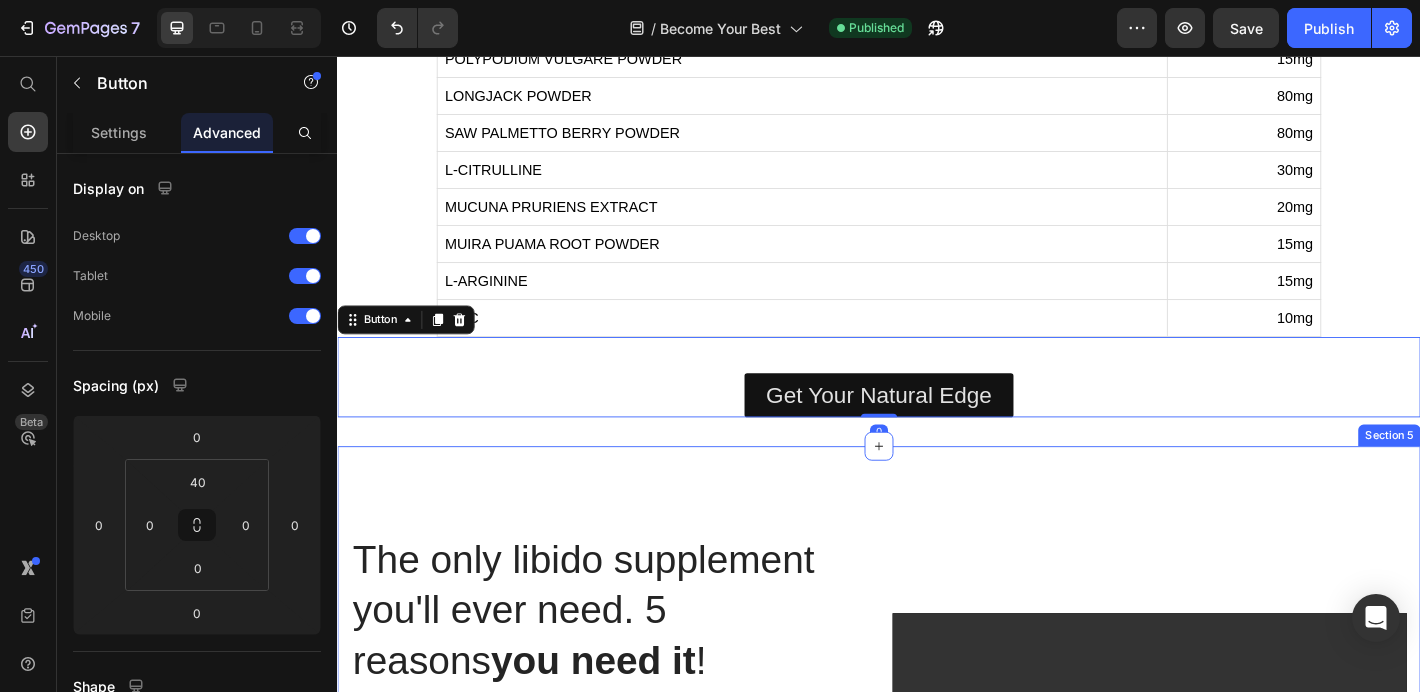 click on "The only libido supplement you'll ever need. 5 reasons  you need it ! Heading Boost energy & stamina Improve blood flow Promote overall wellness Supports overall balance Supports natural drive Item List Experience The Difference Button Video Row Section 5" at bounding box center [937, 841] 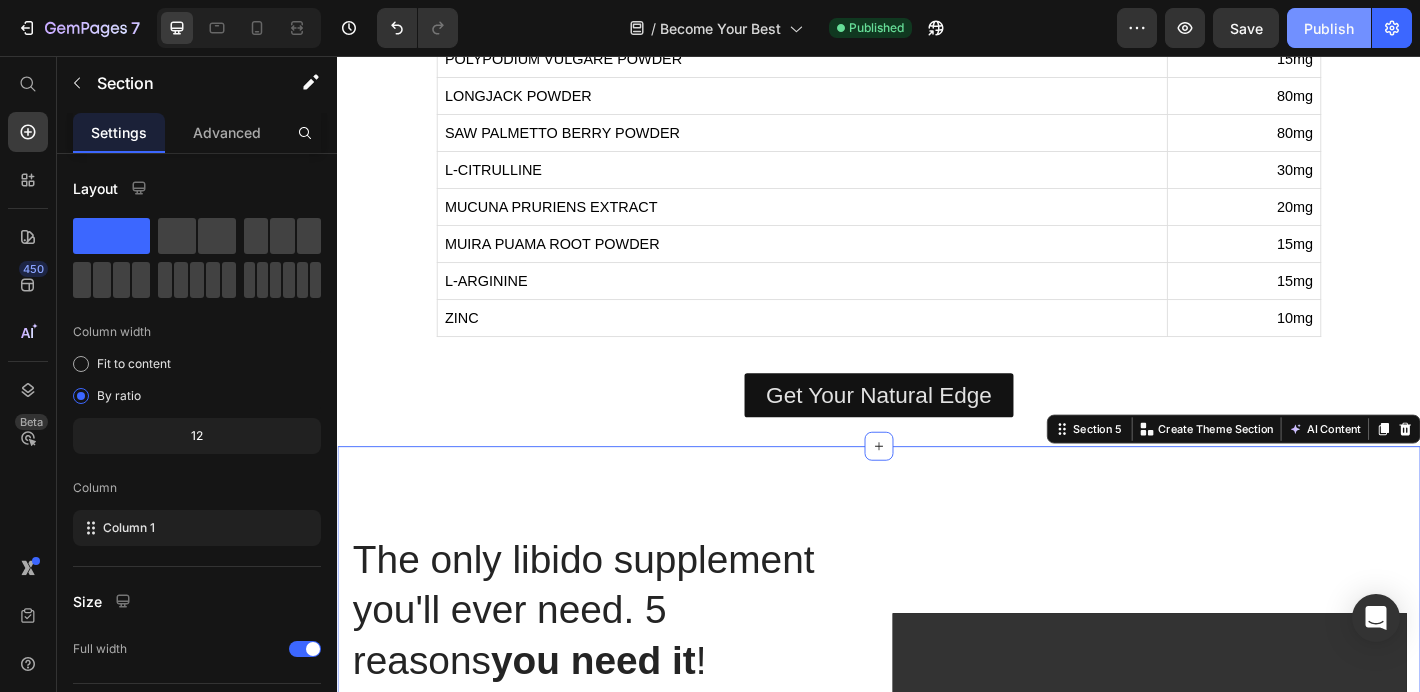 click on "Publish" at bounding box center [1329, 28] 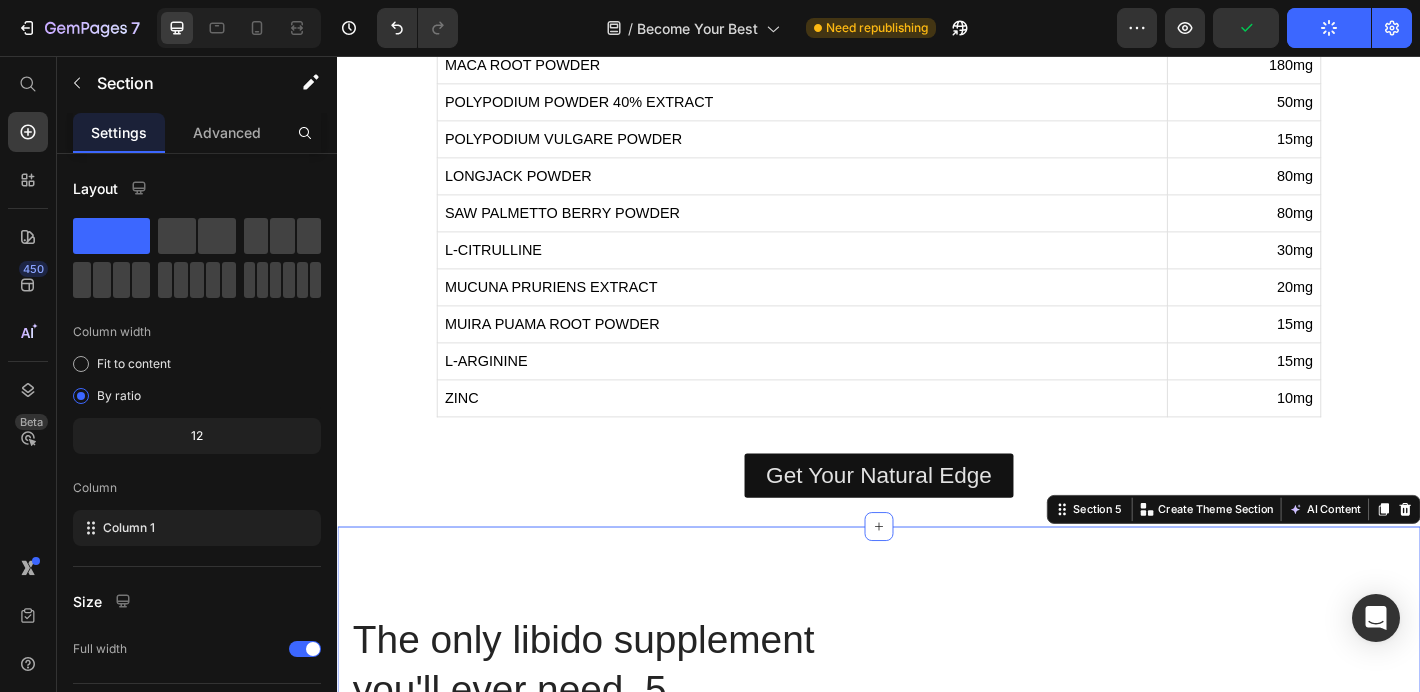 scroll, scrollTop: 1727, scrollLeft: 0, axis: vertical 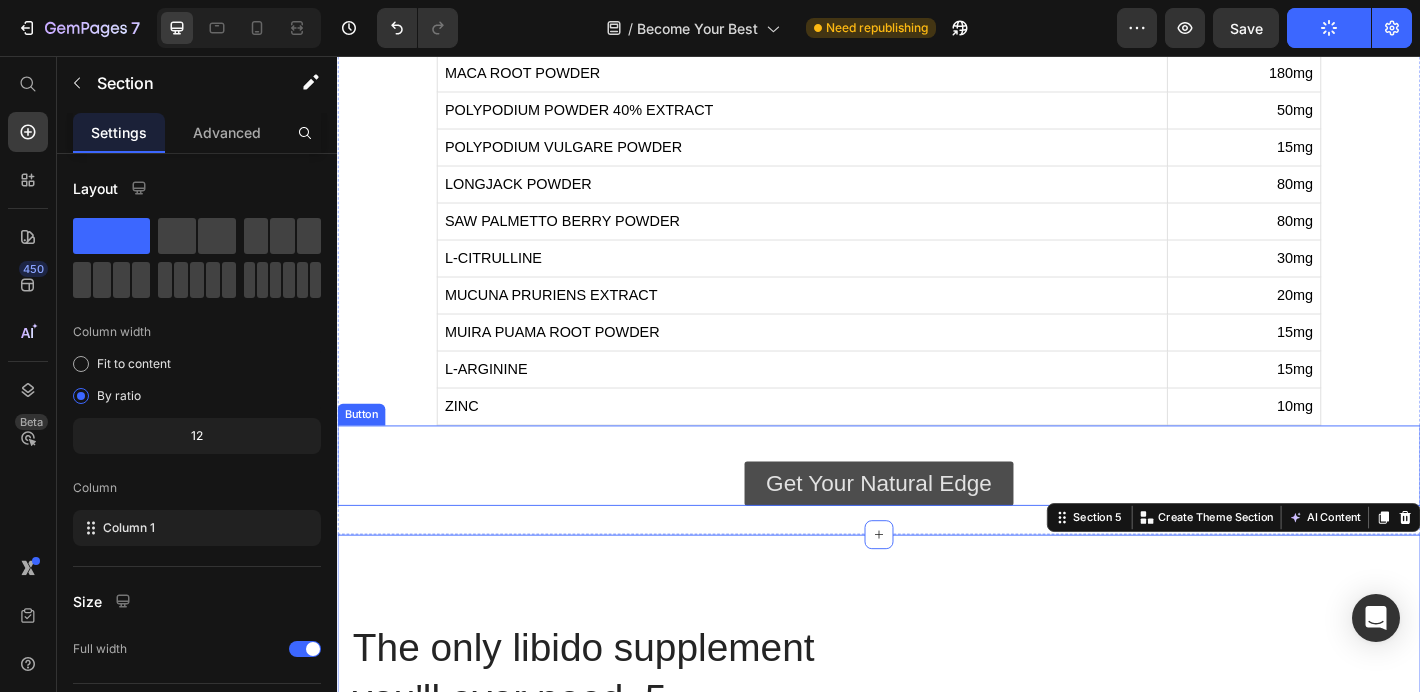 click on "Get Your Natural Edge" at bounding box center [937, 529] 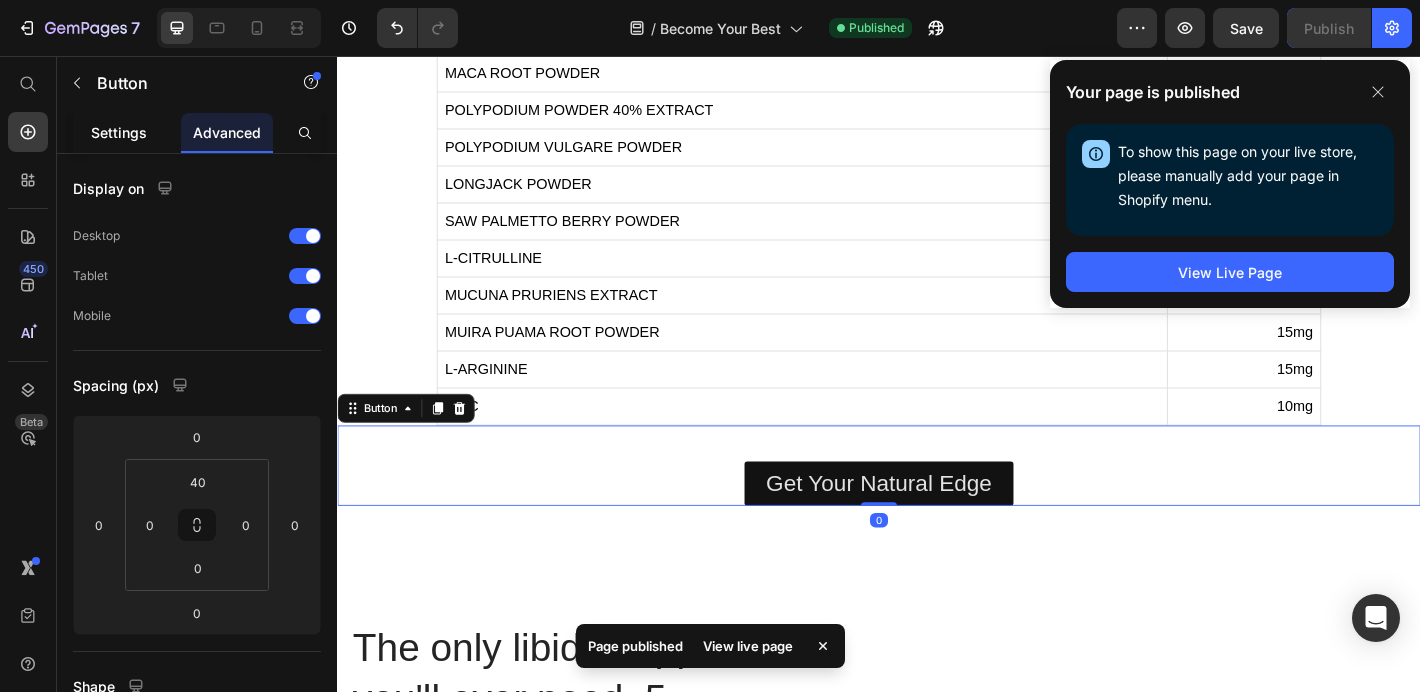 click on "Settings" at bounding box center [119, 132] 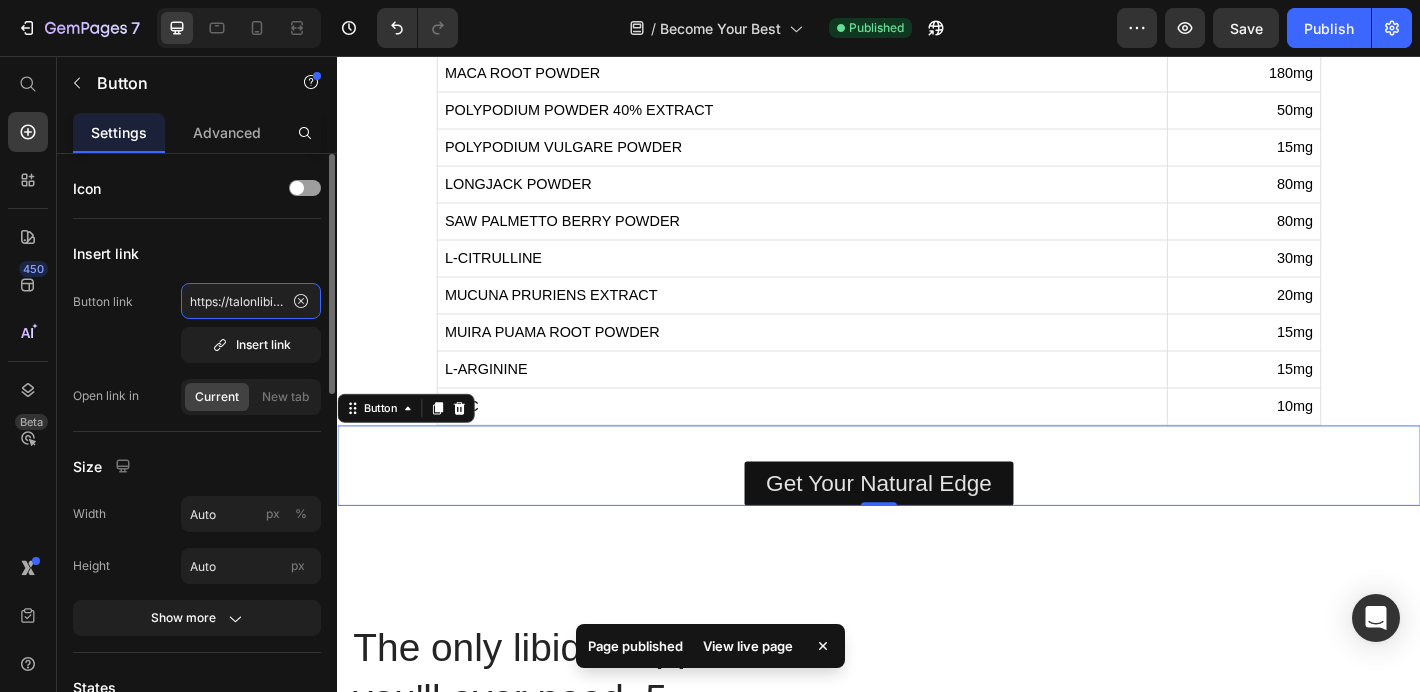 click on "https://talonlibido.com/collections/talon-libido-products" 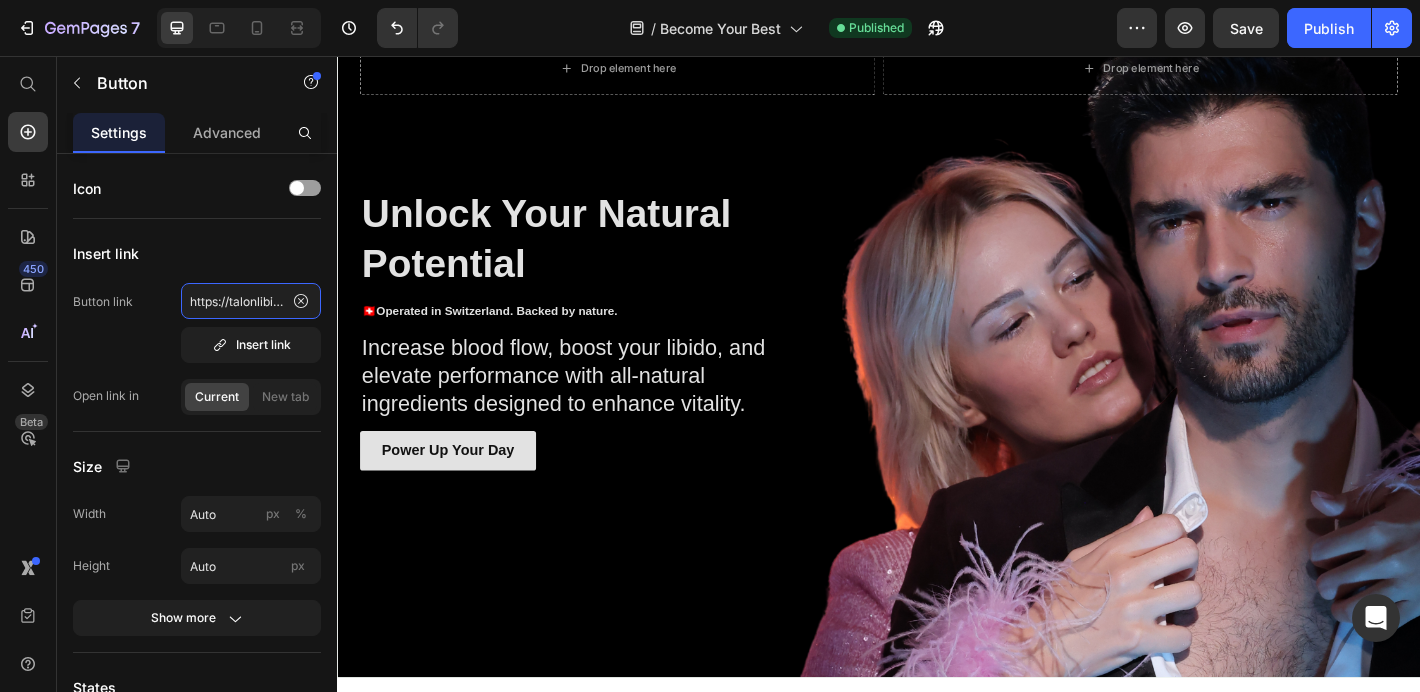 scroll, scrollTop: 0, scrollLeft: 0, axis: both 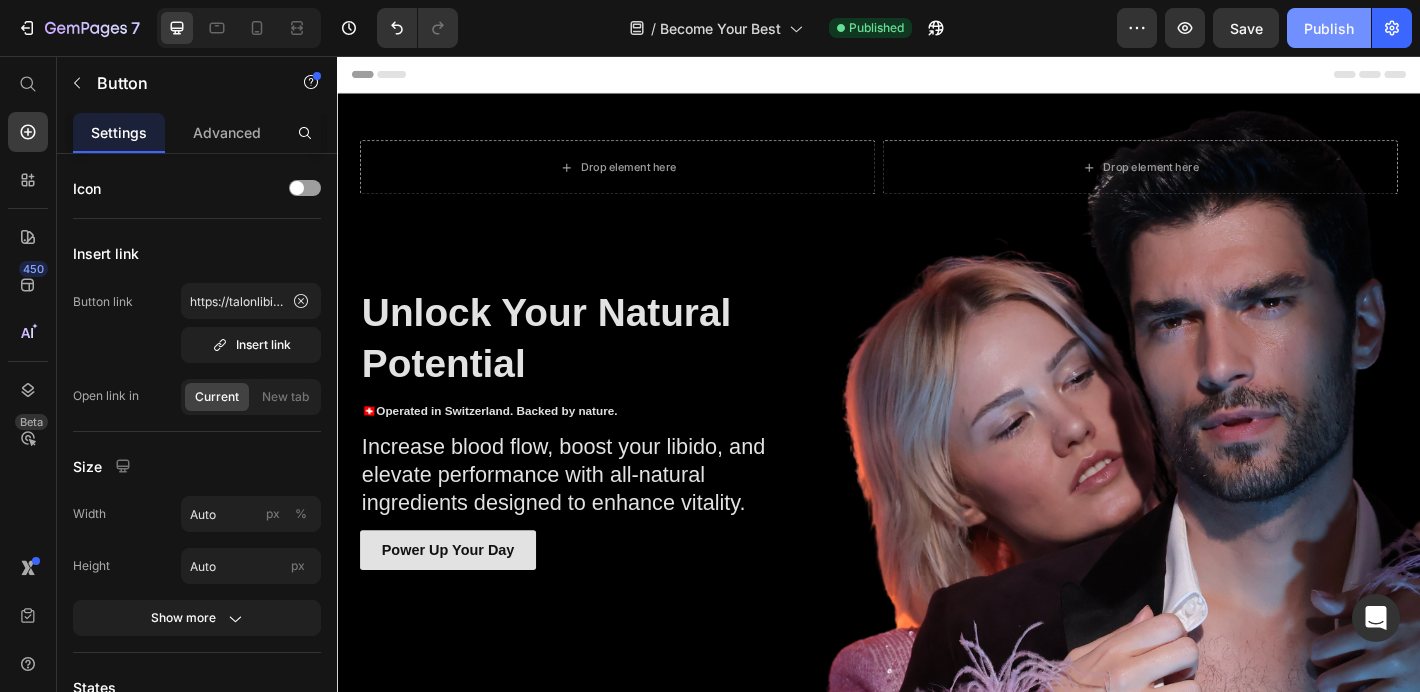 click on "Publish" at bounding box center [1329, 28] 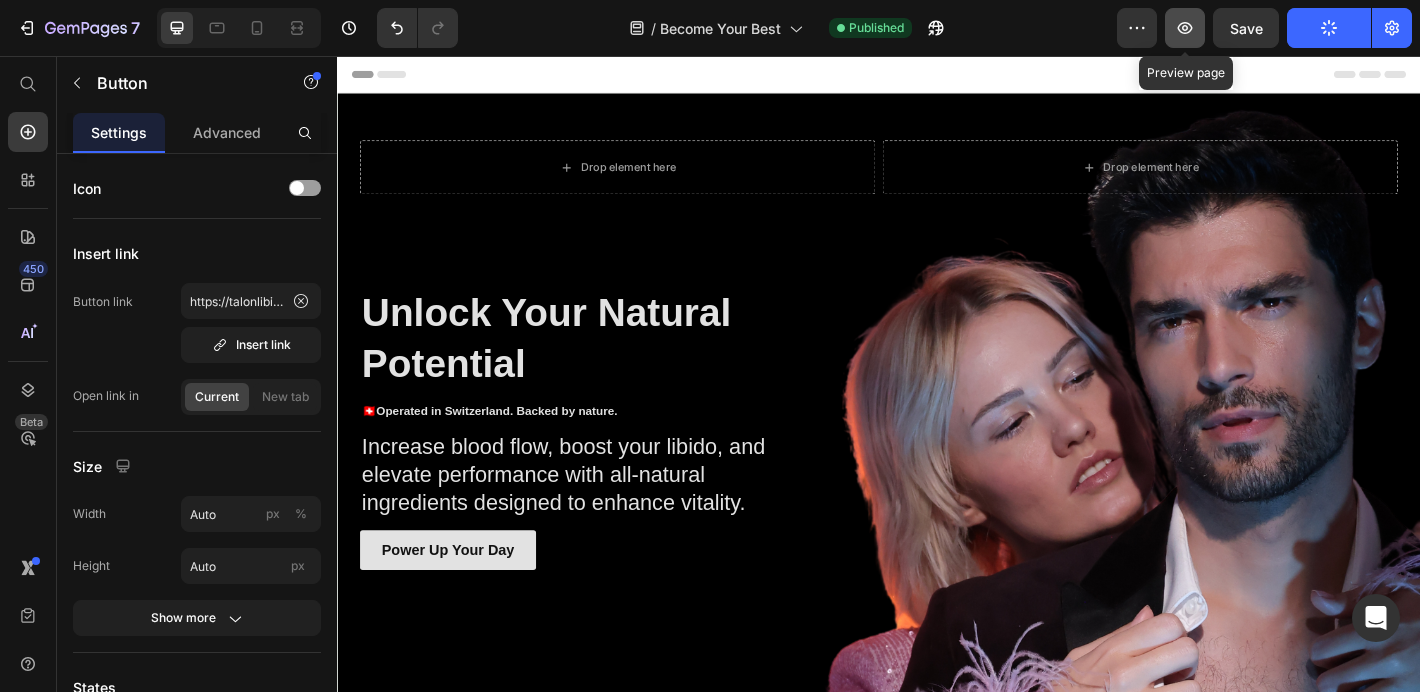 click 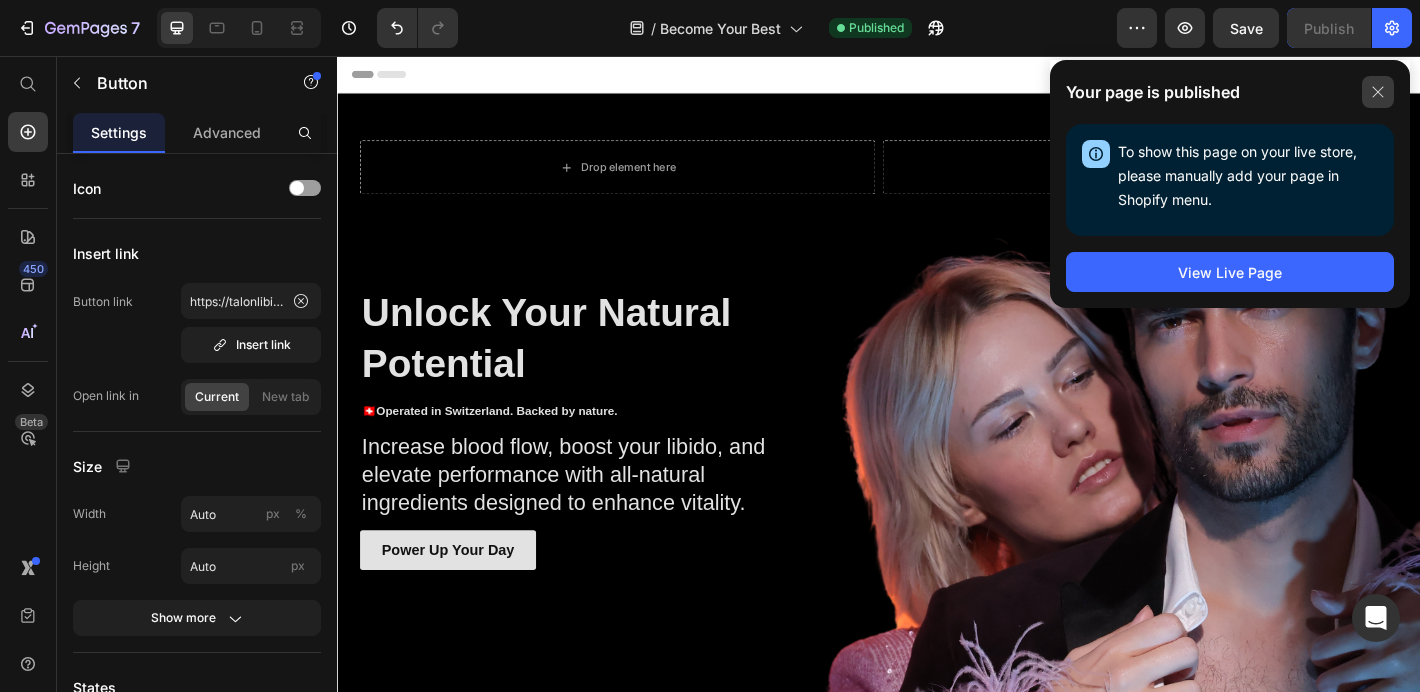 click 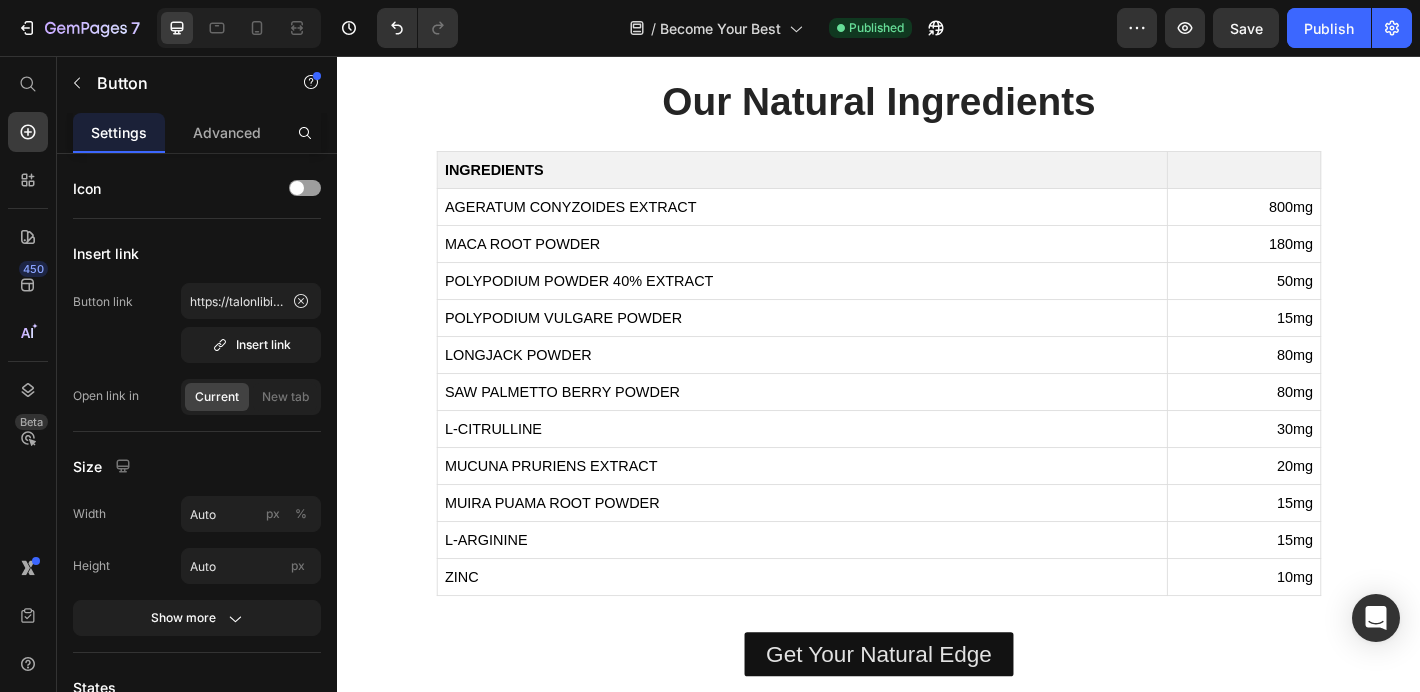 scroll, scrollTop: 1693, scrollLeft: 0, axis: vertical 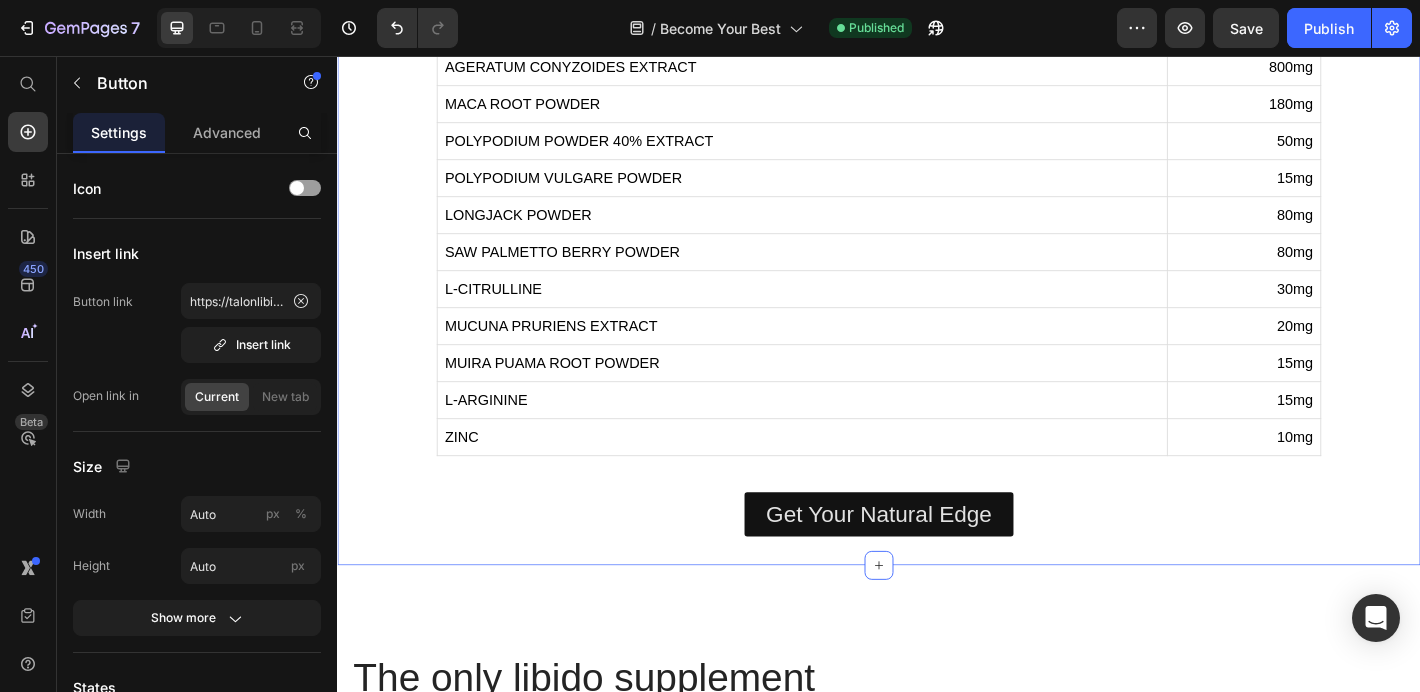 click on "Our Natural Ingredients Heading
INGREDIENTS
AGERATUM CONYZOIDES EXTRACT
800mg
MACA ROOT POWDER
180mg
POLYPODIUM POWDER 40% EXTRACT
50mg
POLYPODIUM VULGARE POWDER
15mg
LONGJACK POWDER
80mg
SAW PALMETTO BERRY POWDER
80mg
L-CITRULLINE
30mg
MUCUNA PRURIENS EXTRACT
20mg
MUIRA PUAMA ROOT POWDER
15mg
L-ARGININE
15mg
ZINC
10mg
Custom Code Get Your Natural Edge Button" at bounding box center (937, 254) 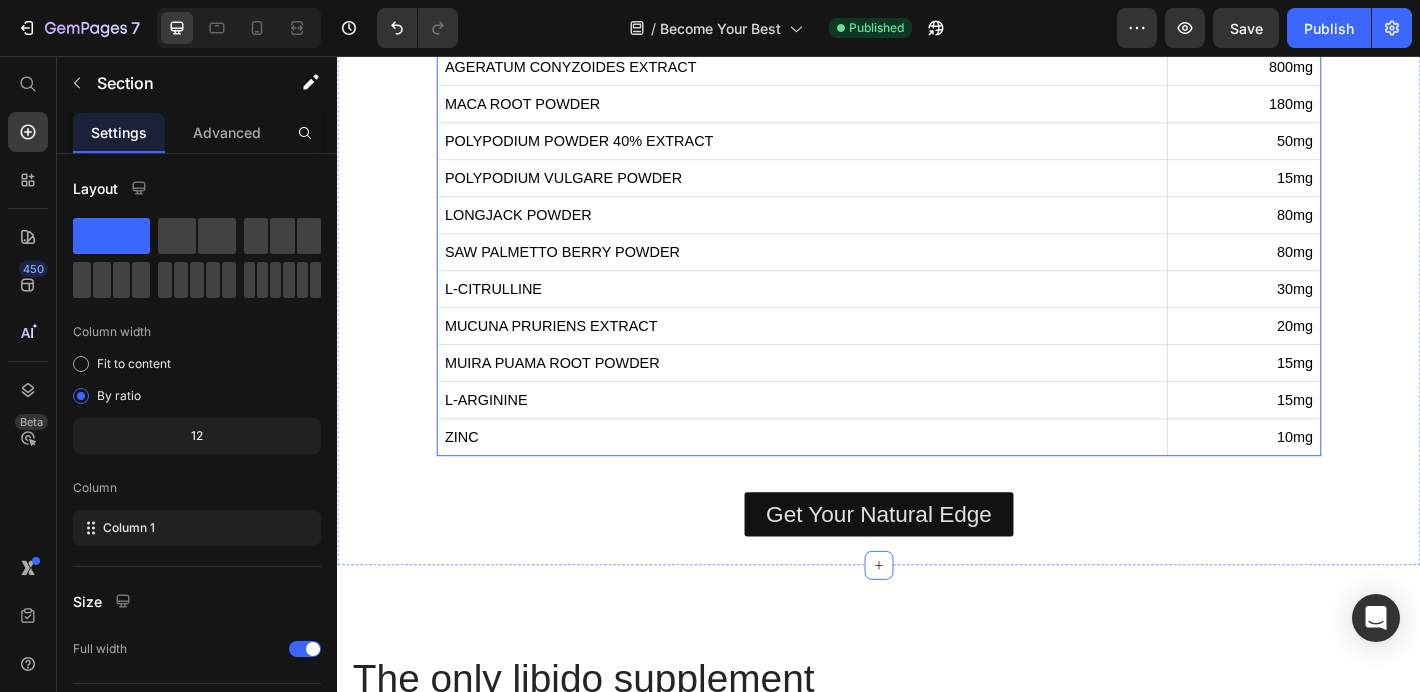 click on "ZINC" at bounding box center (852, 478) 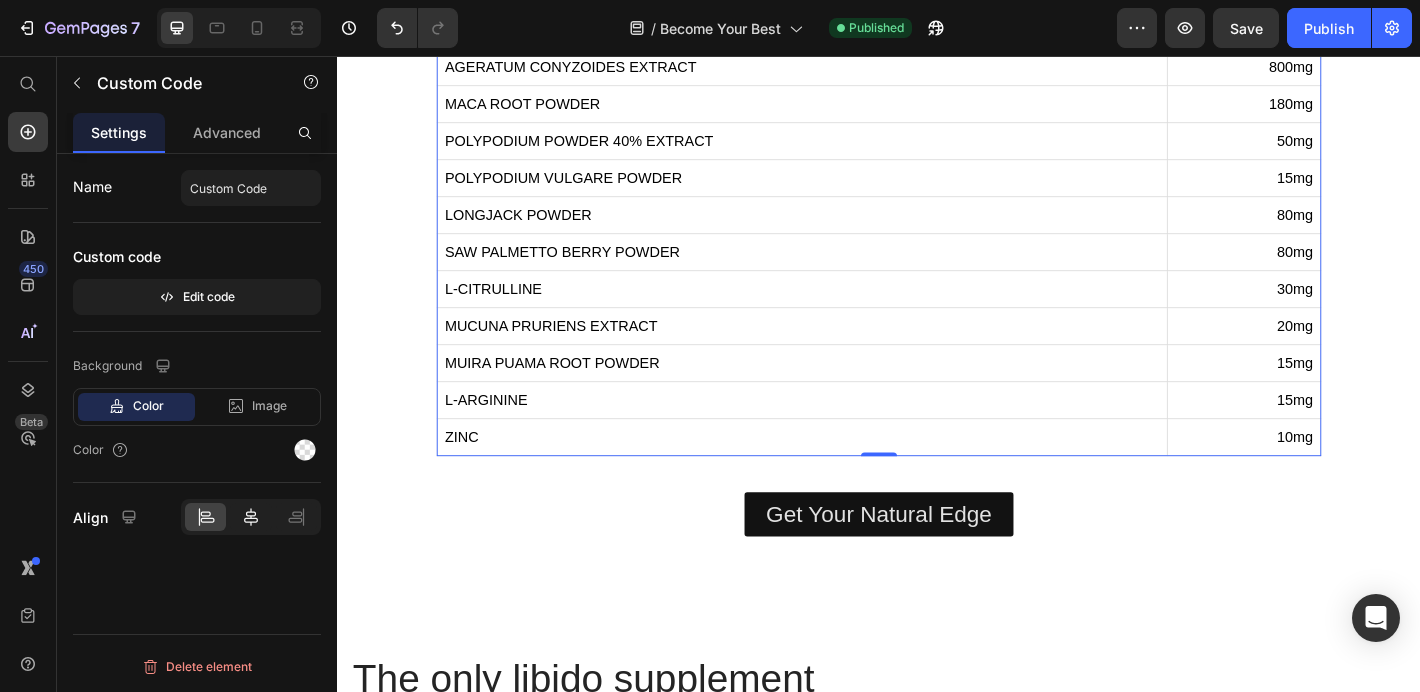 click 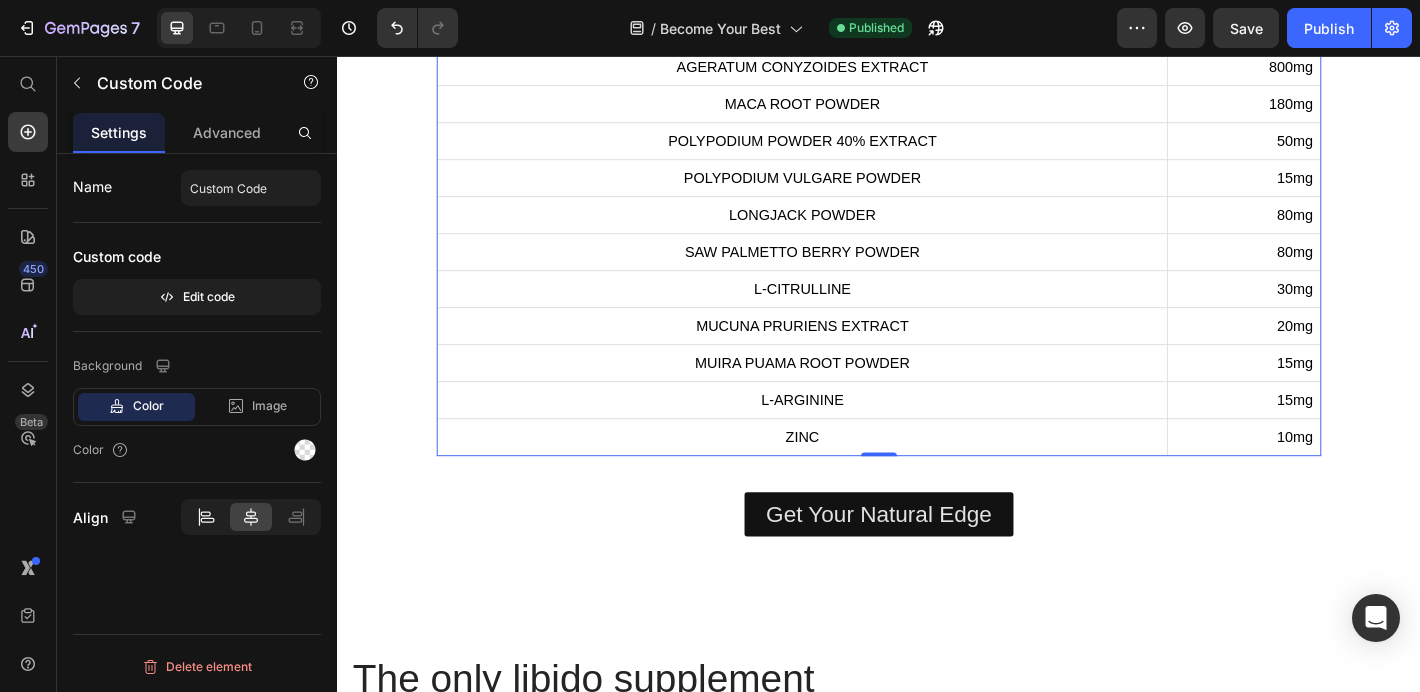 click 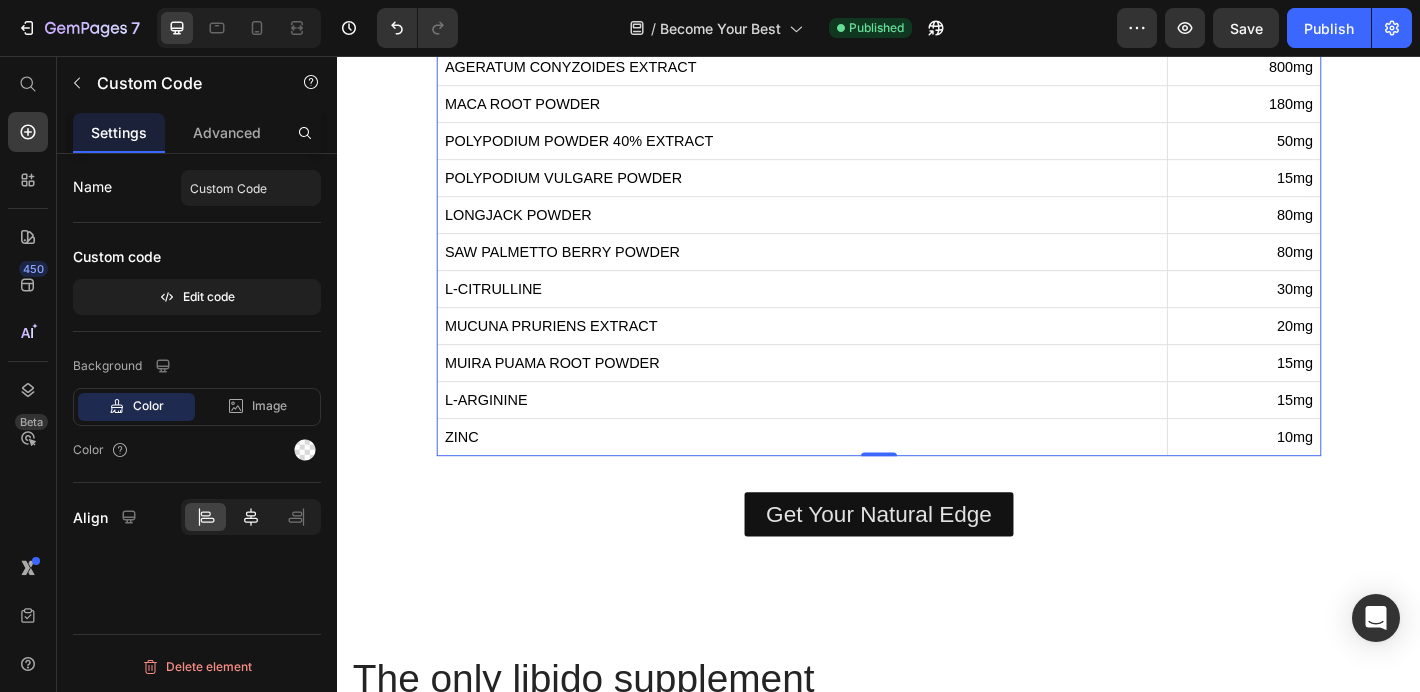 click 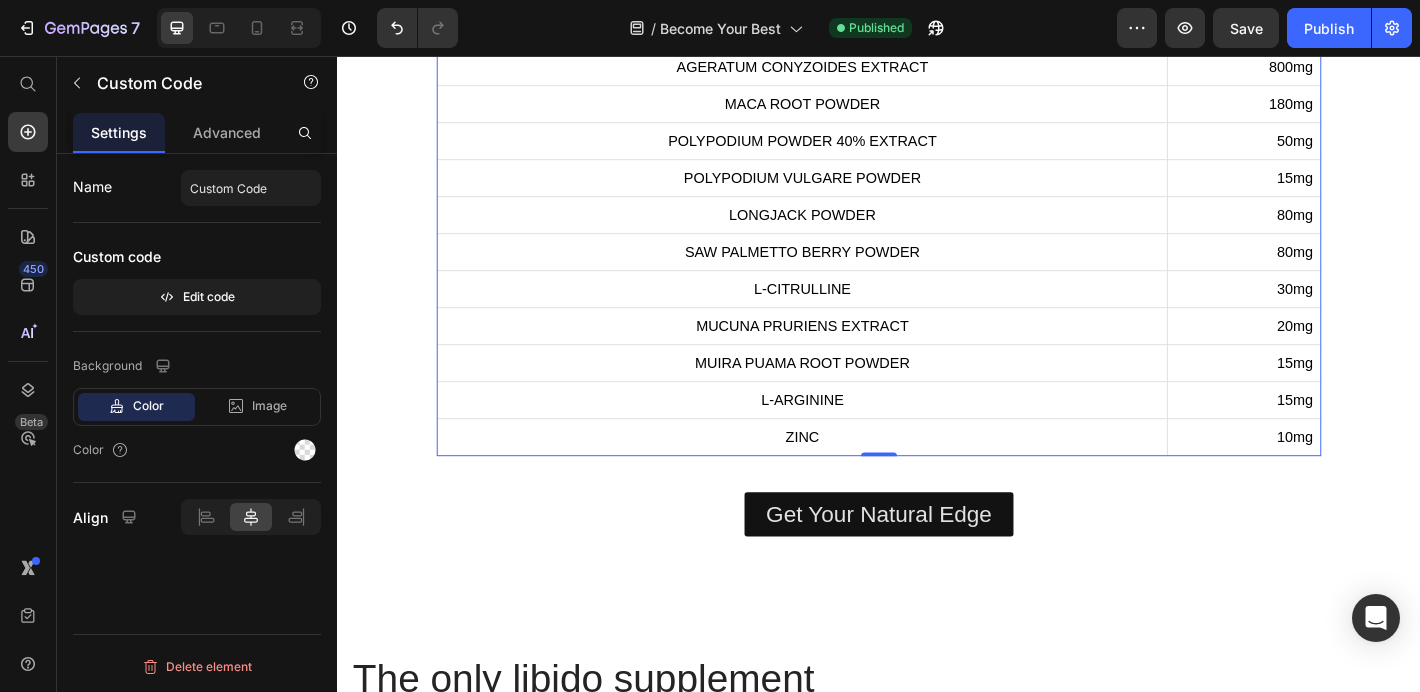 click on "7   /  Become Your Best Published Preview  Save   Publish" 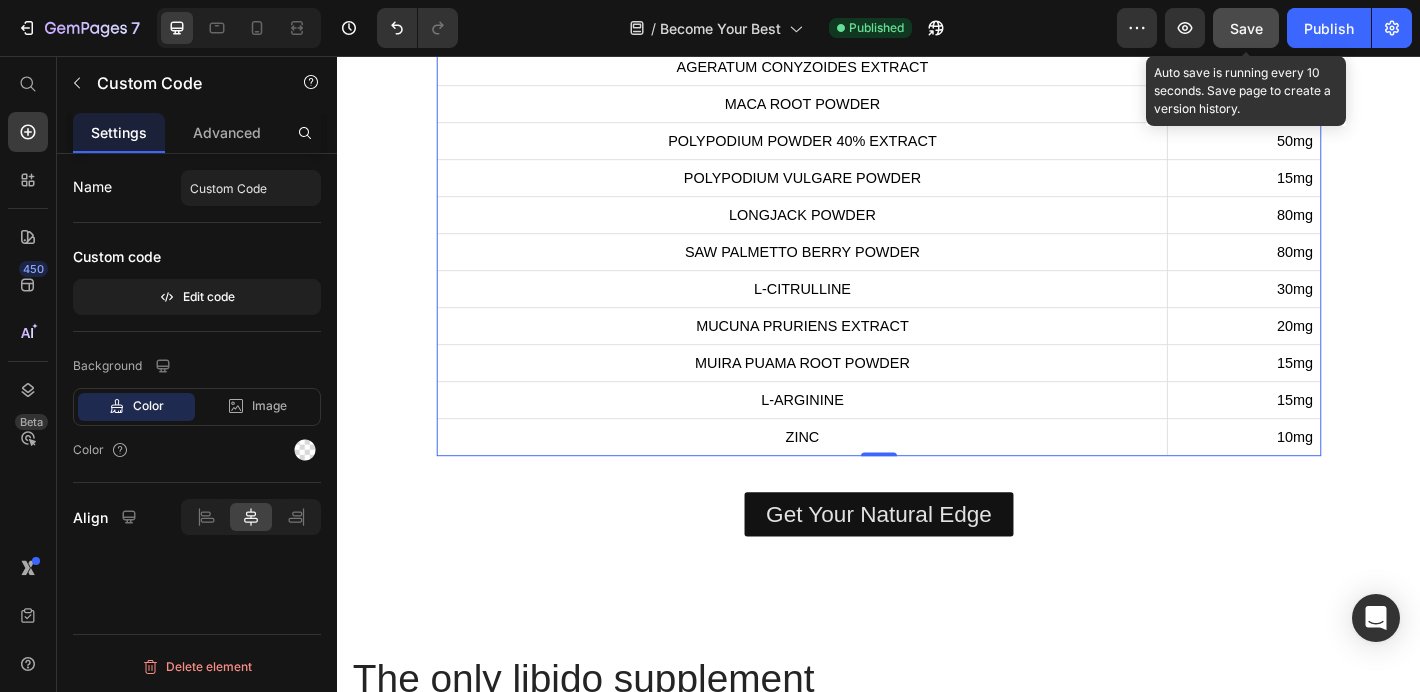 click on "Save" at bounding box center [1246, 28] 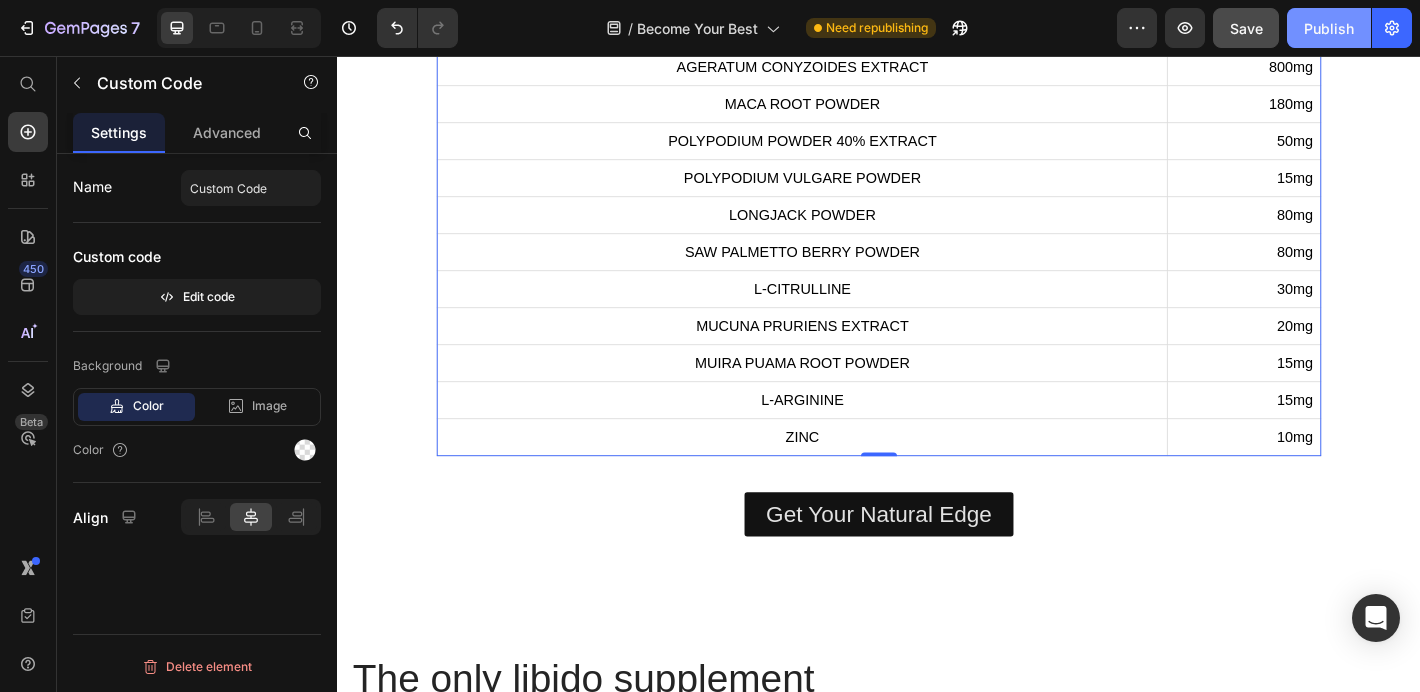 click on "Publish" 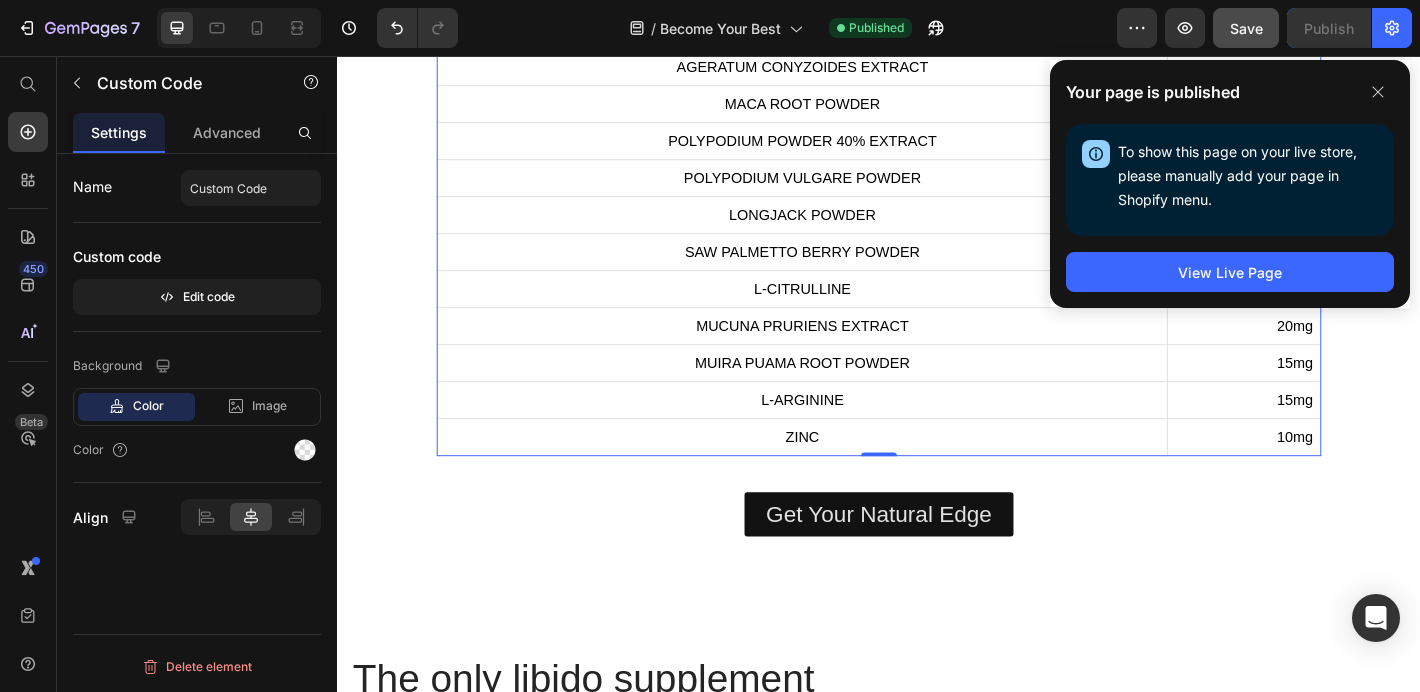 click on "Your page is published To show this page on your live store, please manually add your page in Shopify menu. Open Shopify Menu View Live Page" 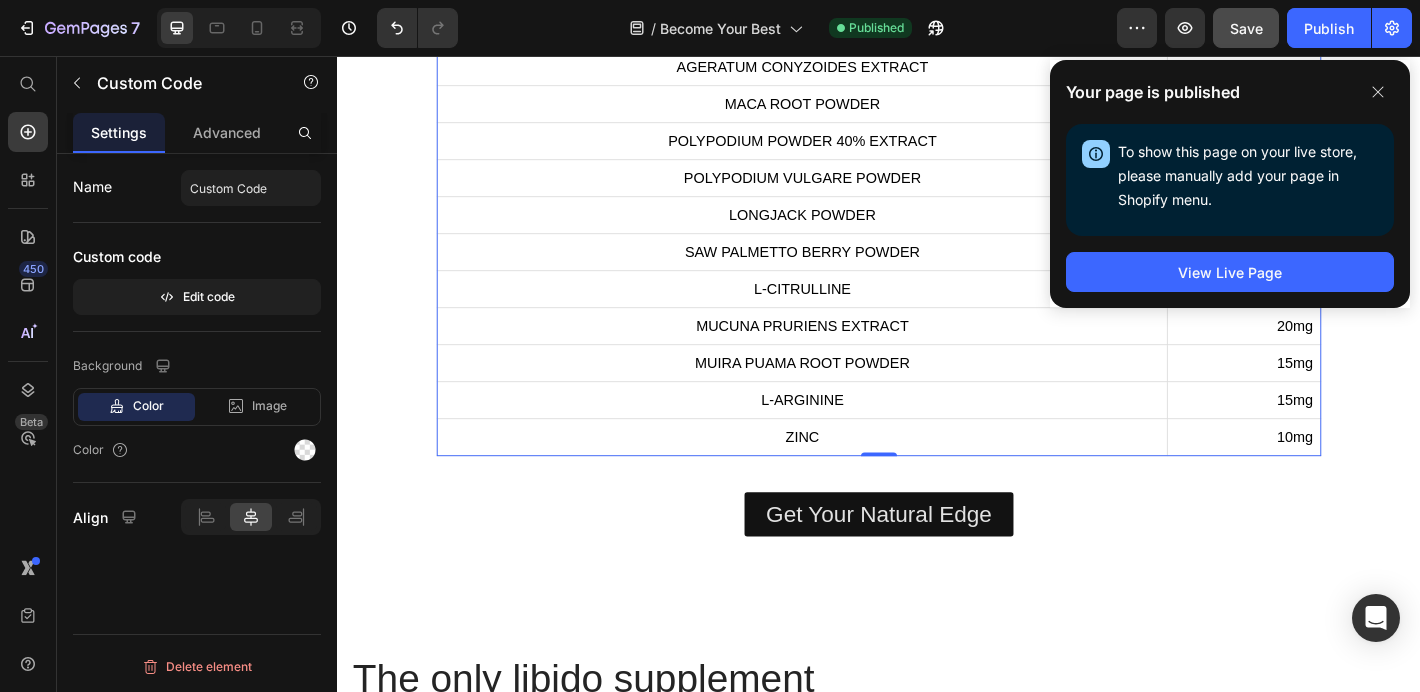 click on "ZINC" at bounding box center [852, 478] 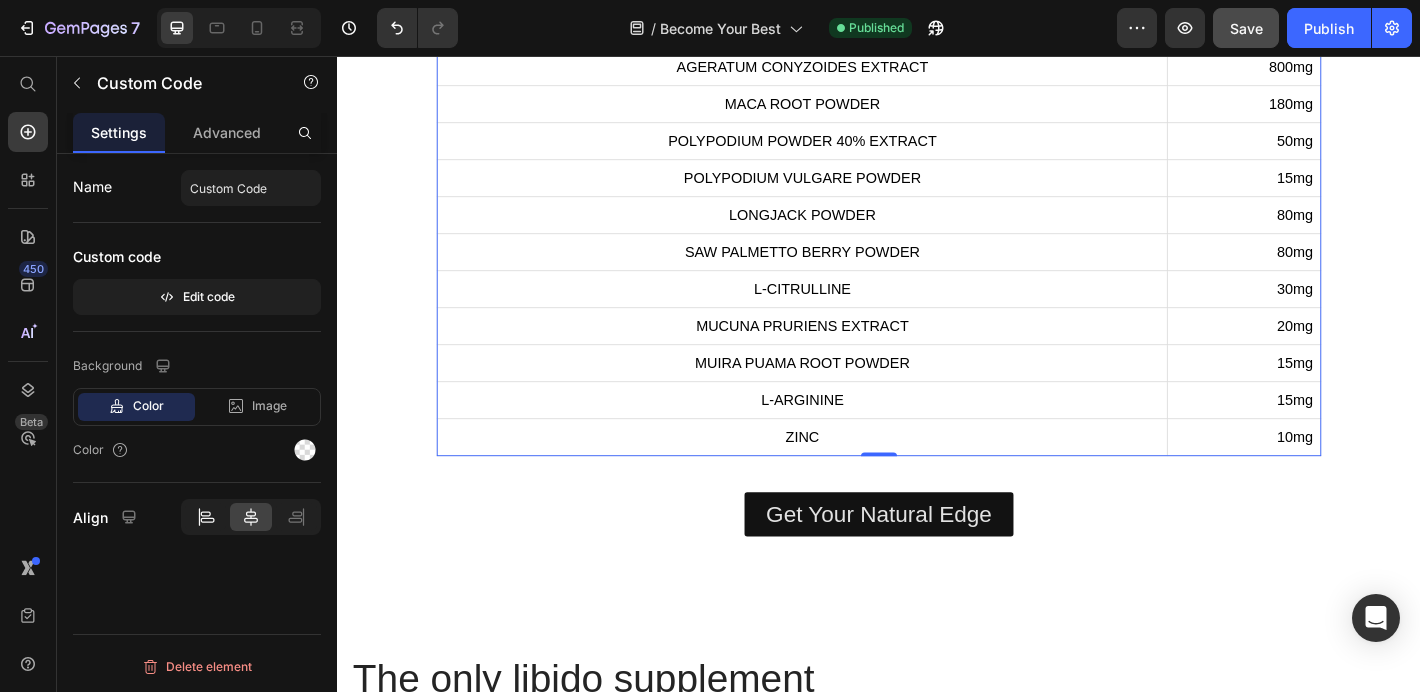 click 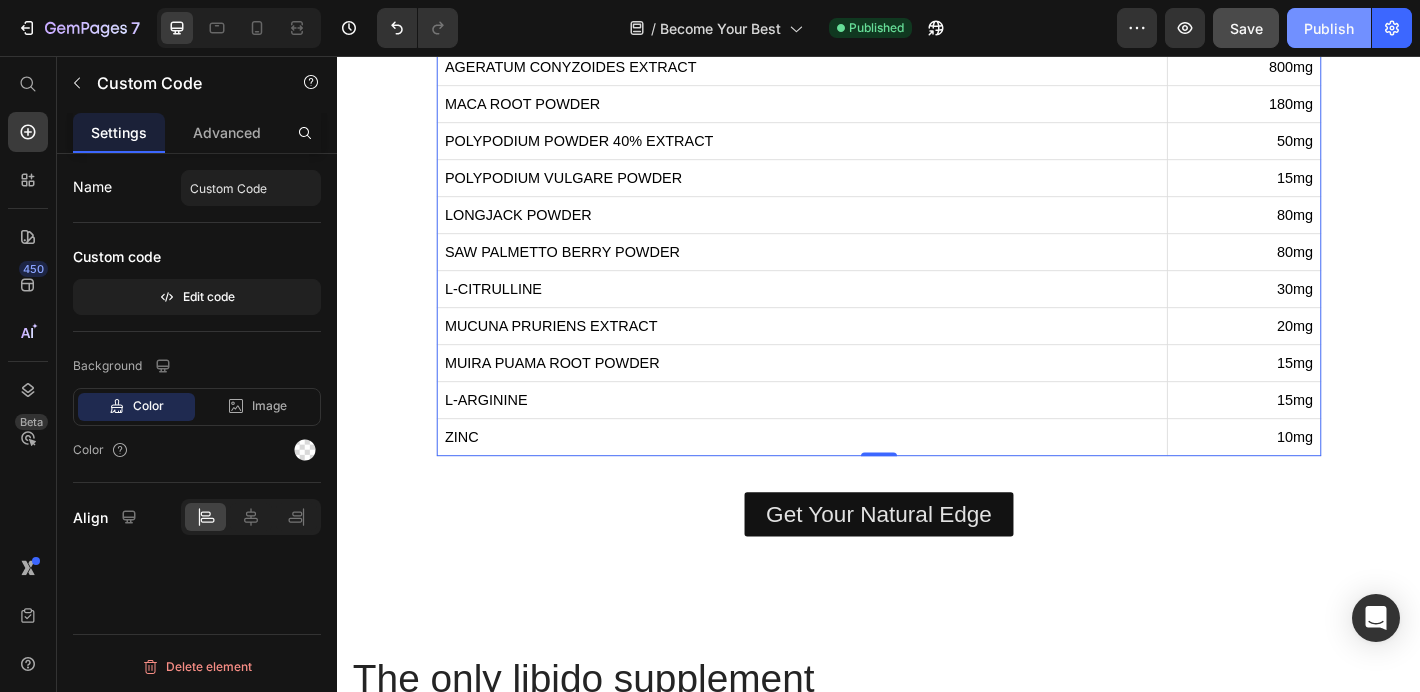 click on "Publish" 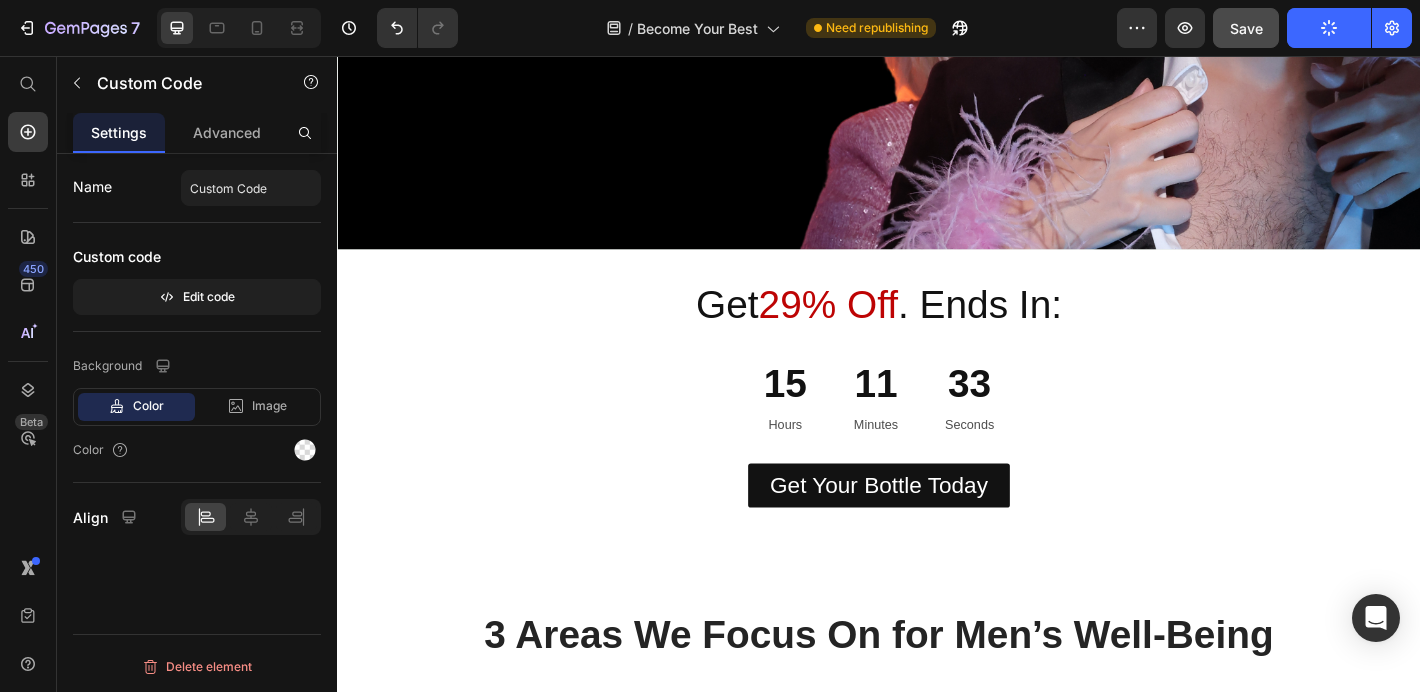 scroll, scrollTop: 0, scrollLeft: 0, axis: both 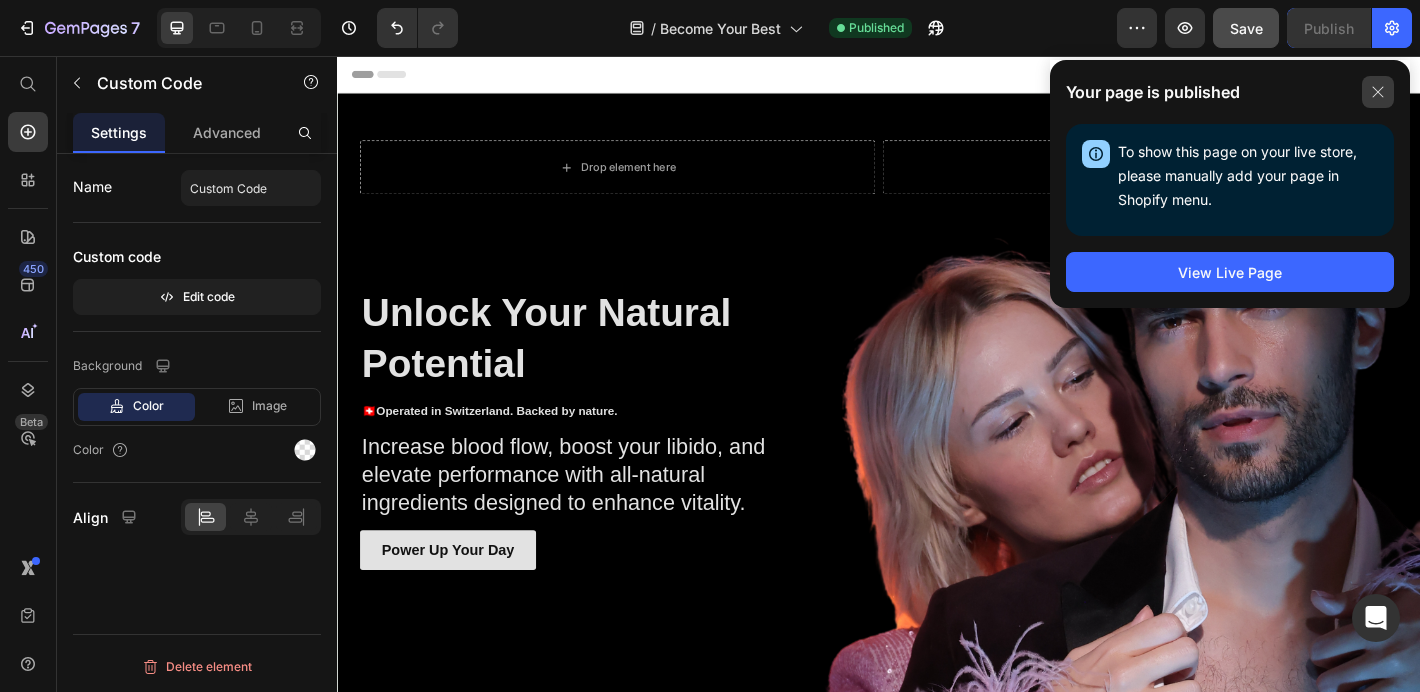 click 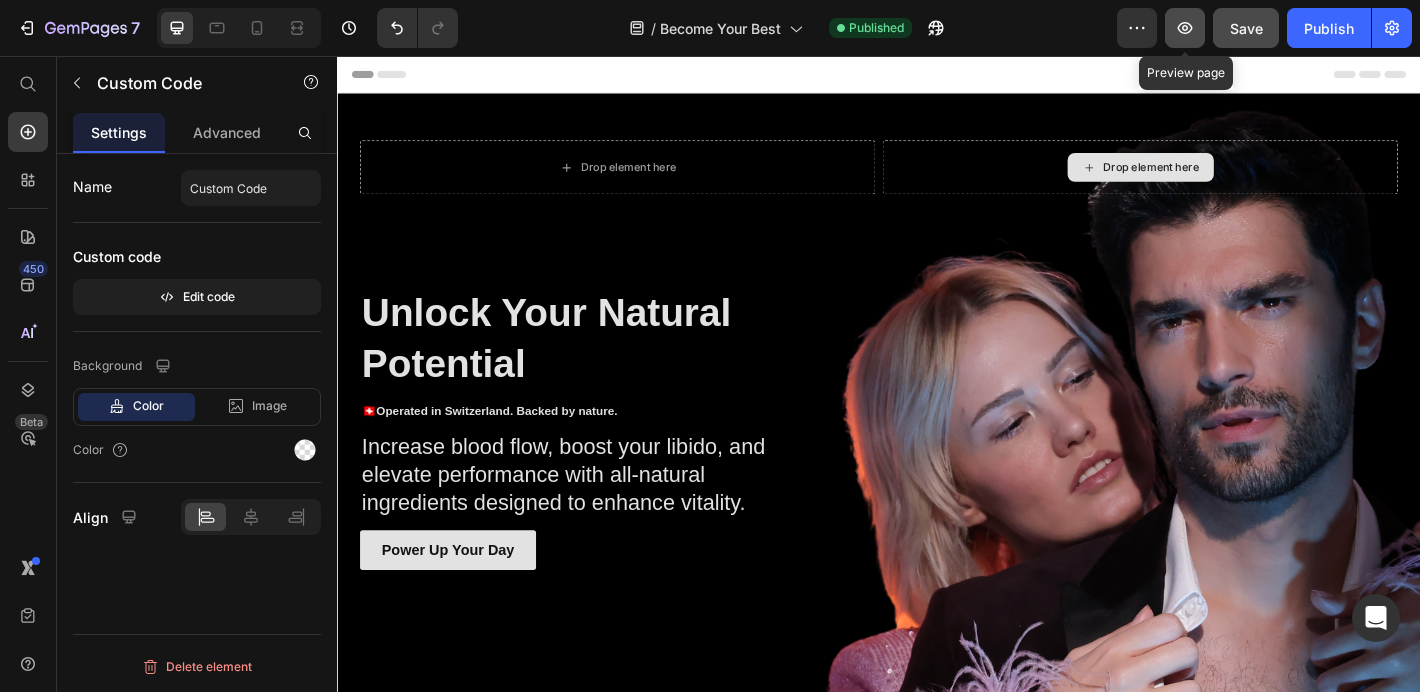 click 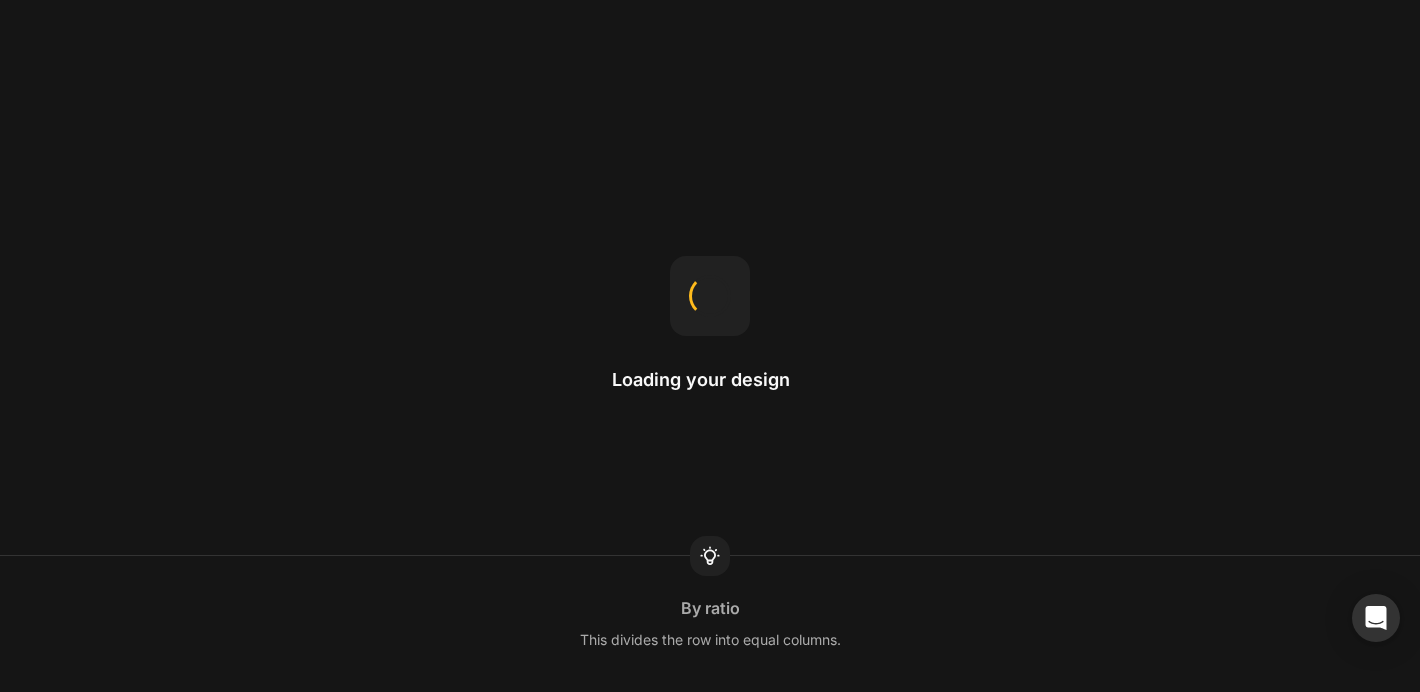 scroll, scrollTop: 0, scrollLeft: 0, axis: both 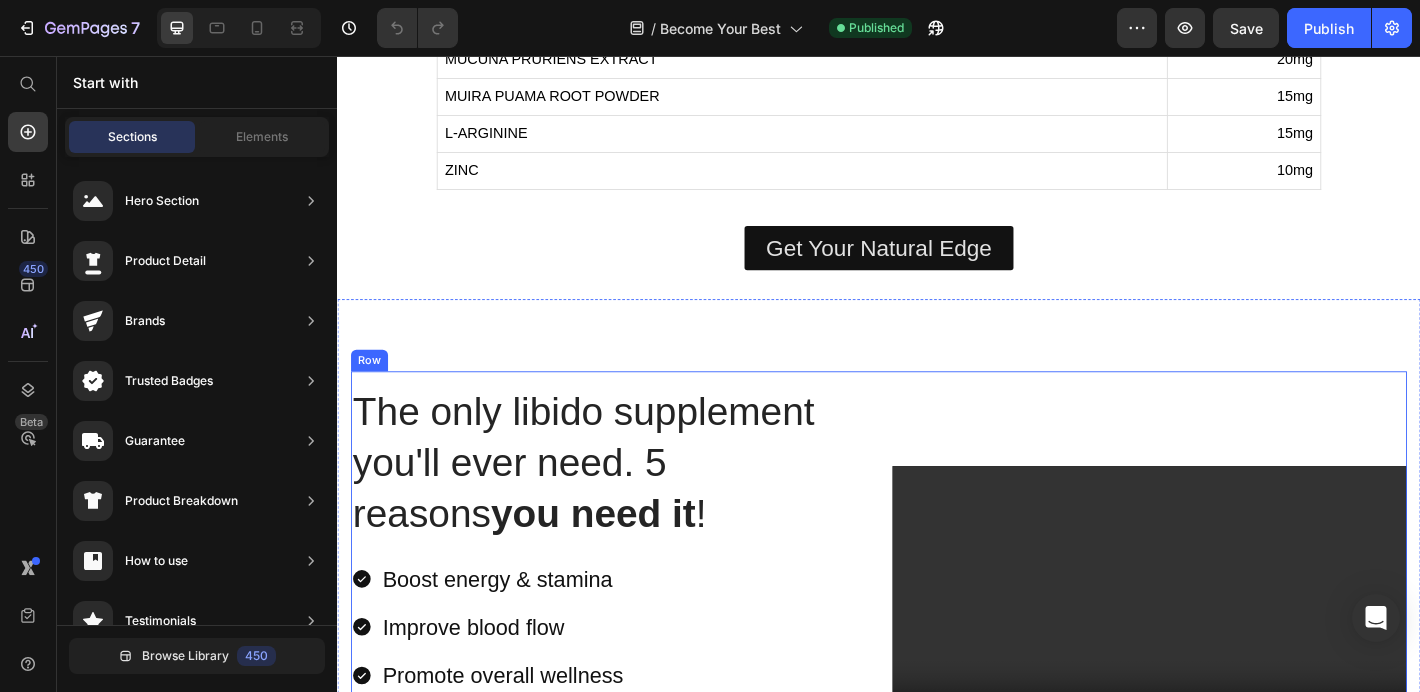 click on "Video" at bounding box center [1237, 670] 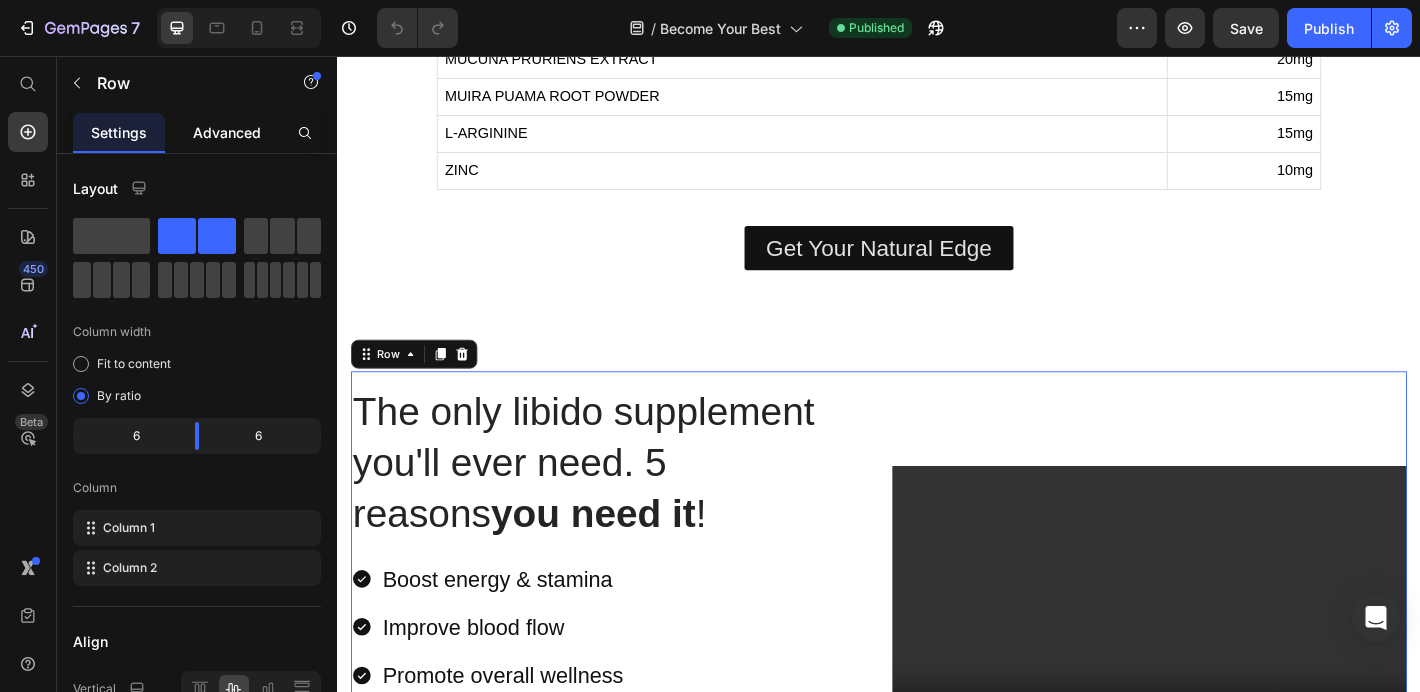 click on "Advanced" at bounding box center (227, 132) 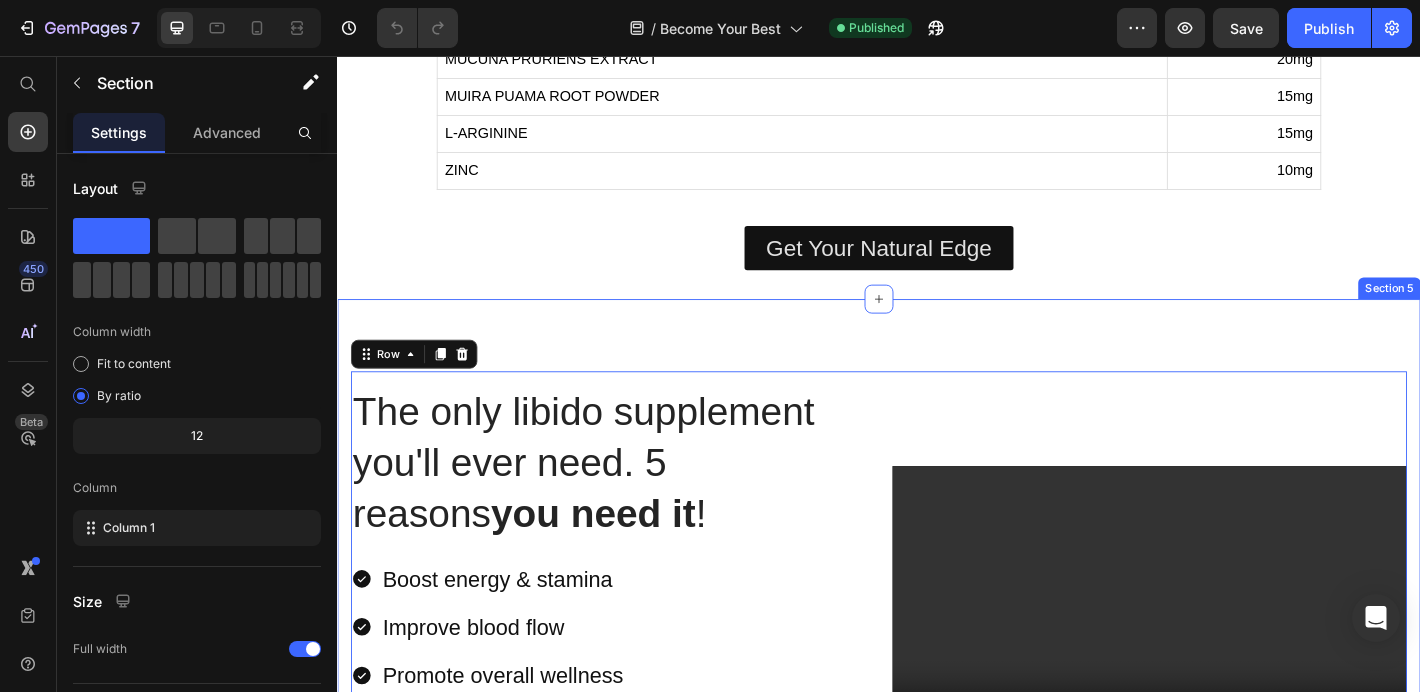click on "The only libido supplement you'll ever need. 5 reasons  you need it ! Heading Boost energy & stamina Improve blood flow Promote overall wellness Supports overall balance Supports natural drive Item List Experience The Difference Button Video Row   16 Section 5" at bounding box center [937, 678] 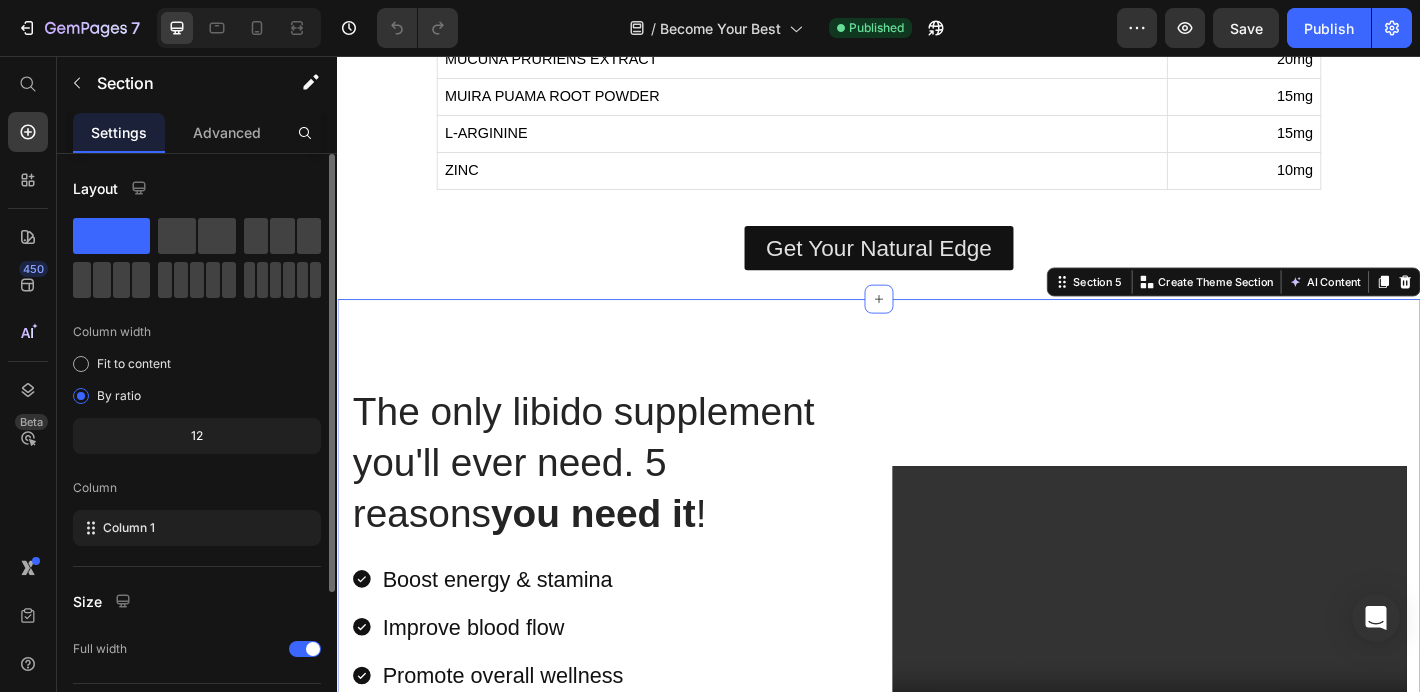 click on "Layout Column width Fit to content By ratio 12 Column Column 1 Size Full width Background Color Image Video  Color   Delete element" at bounding box center (197, 558) 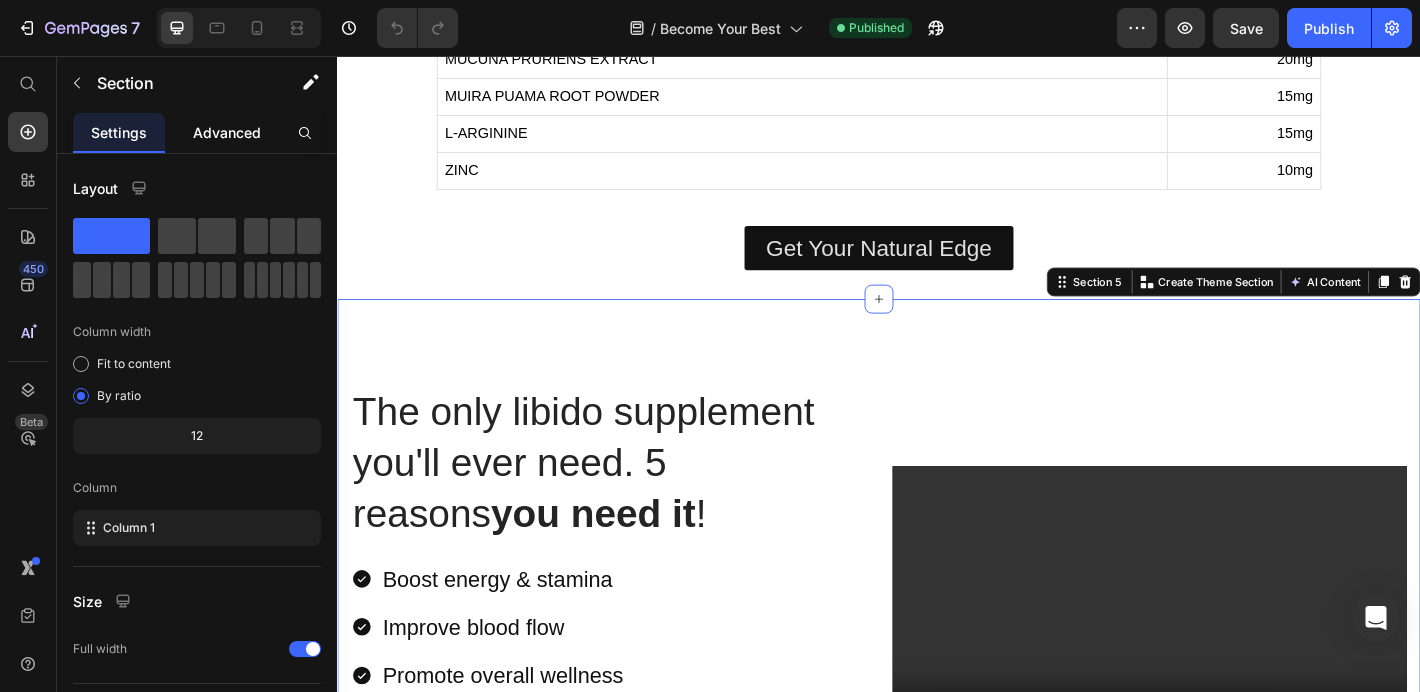 click on "Advanced" 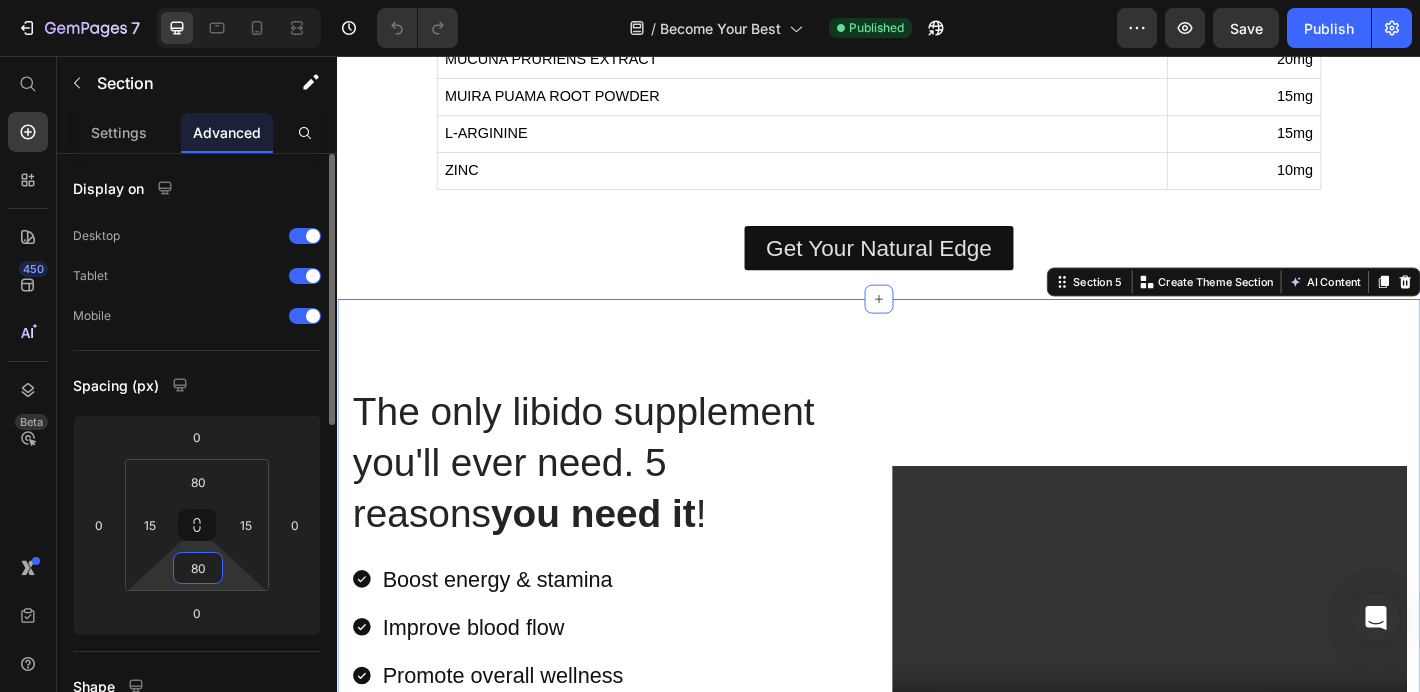 click on "80" at bounding box center [198, 568] 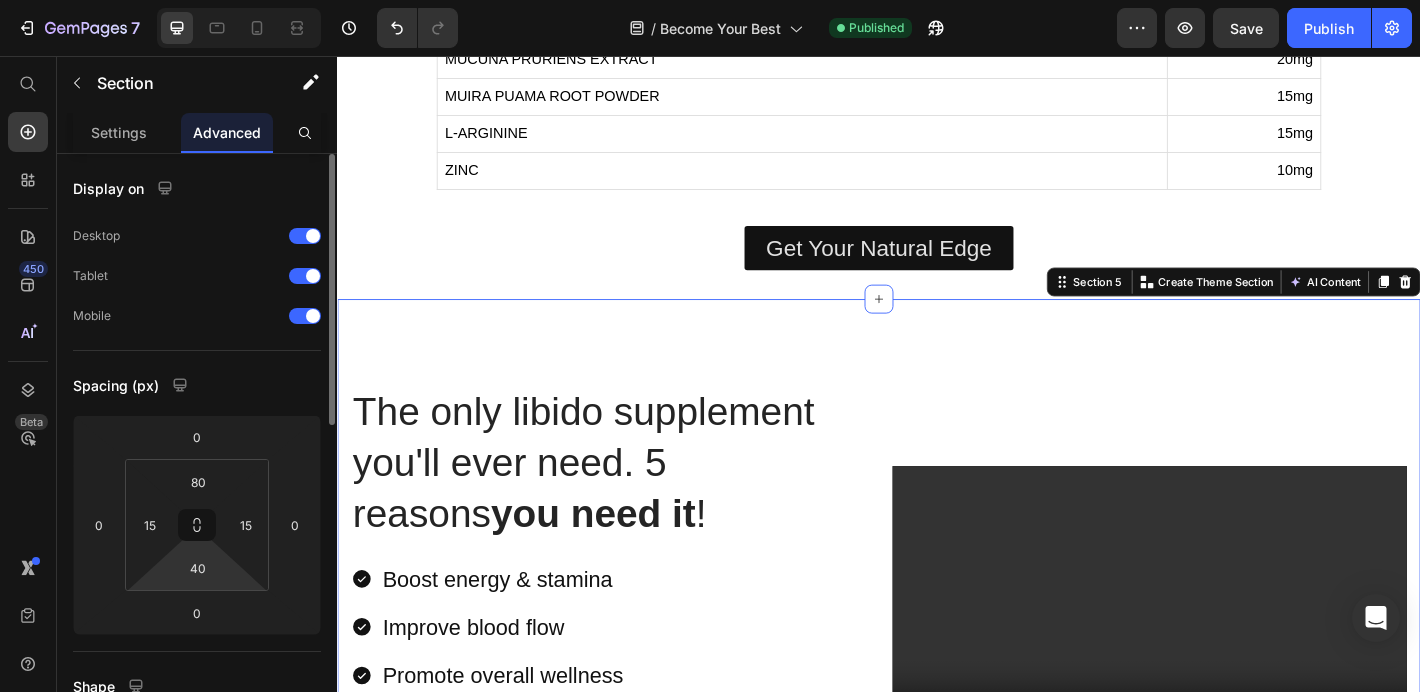 click on "Spacing (px) 0 0 0 0 80 15 40 15" 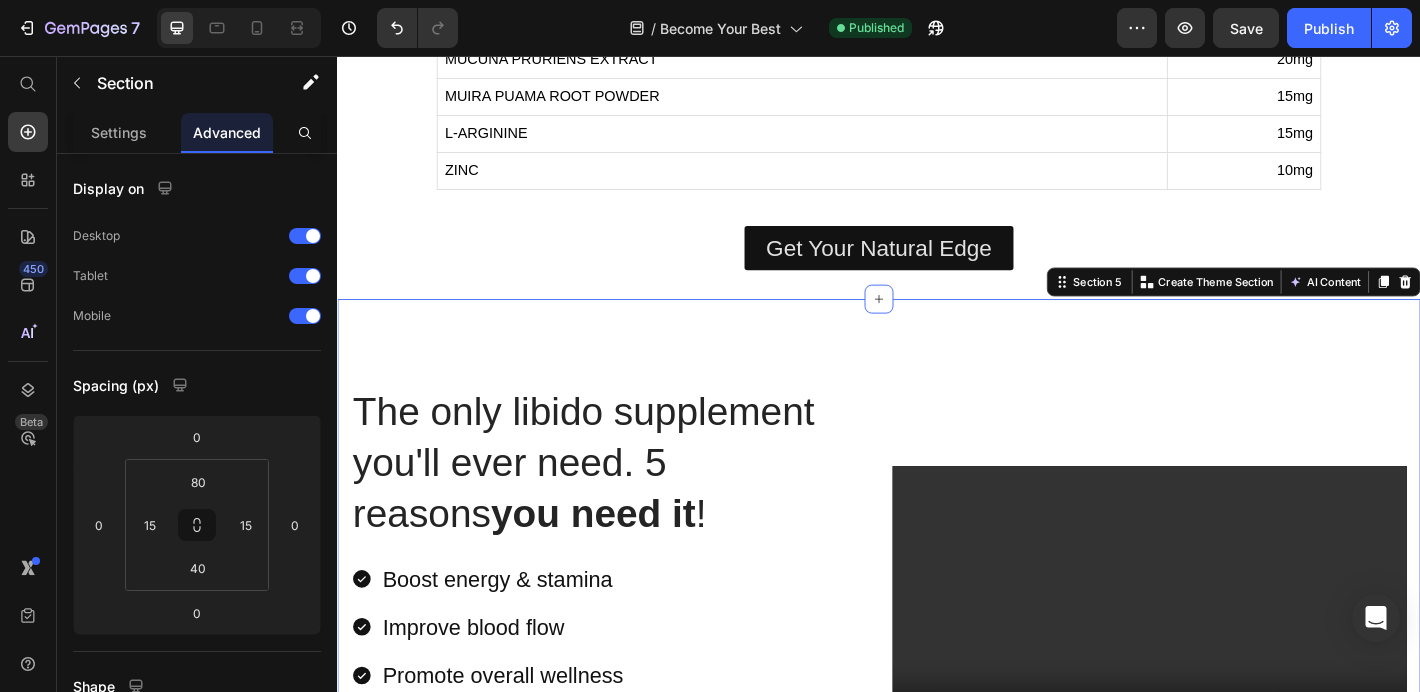click on "The only libido supplement you'll ever need. 5 reasons  you need it ! Heading Boost energy & stamina Improve blood flow Promote overall wellness Supports overall balance Supports natural drive Item List Experience The Difference Button Video Row Section 5   You can create reusable sections Create Theme Section AI Content Write with GemAI What would you like to describe here? Tone and Voice Persuasive Product Talon Libido - 180 Capsules Show more Generate" at bounding box center (937, 658) 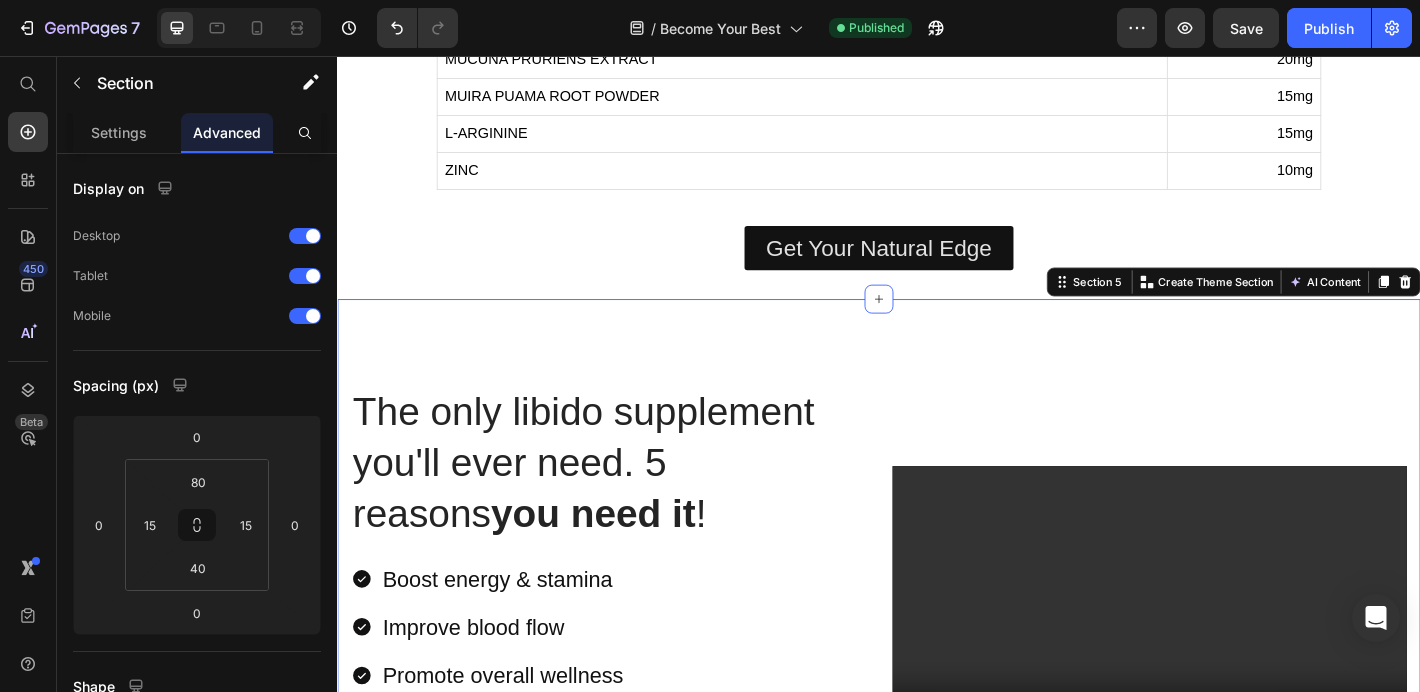 click on "The only libido supplement you'll ever need. 5 reasons  you need it ! Heading Boost energy & stamina Improve blood flow Promote overall wellness Supports overall balance Supports natural drive Item List Experience The Difference Button Video Row Section 5   You can create reusable sections Create Theme Section AI Content Write with GemAI What would you like to describe here? Tone and Voice Persuasive Product Talon Libido - 180 Capsules Show more Generate" at bounding box center (937, 658) 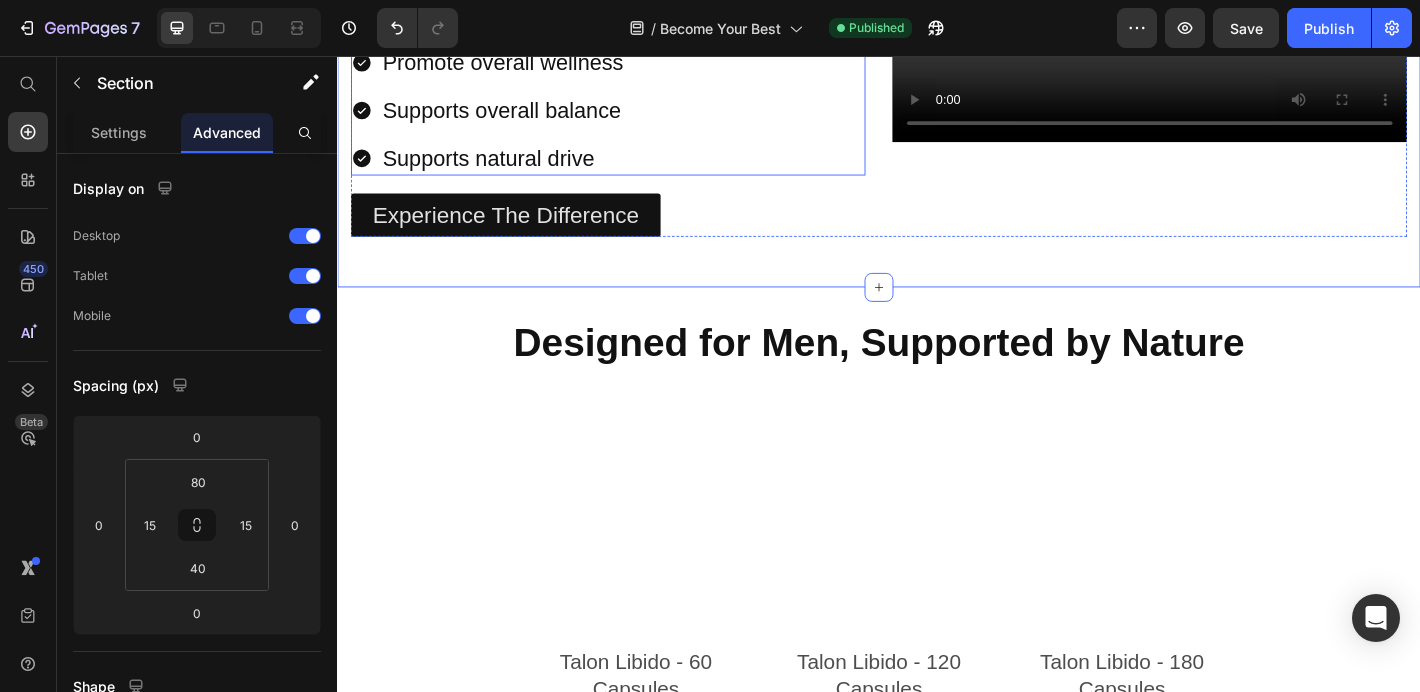 scroll, scrollTop: 2673, scrollLeft: 0, axis: vertical 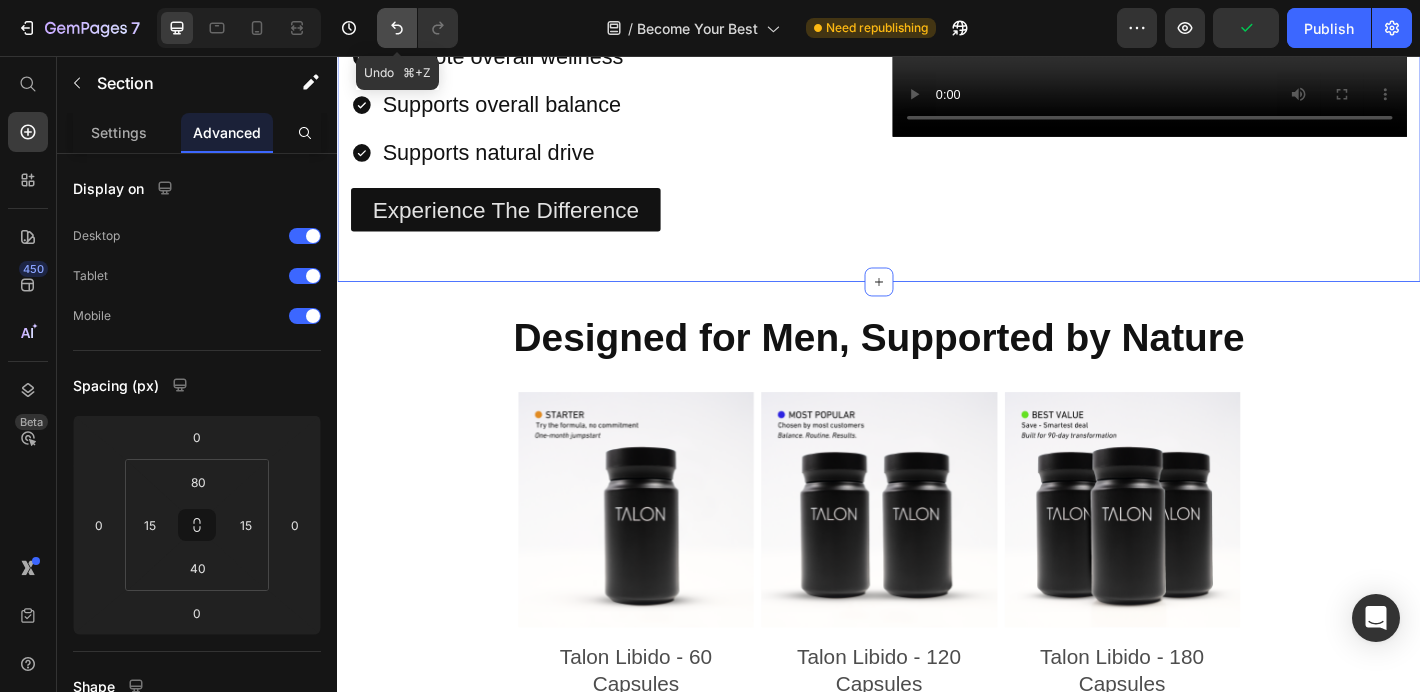 click 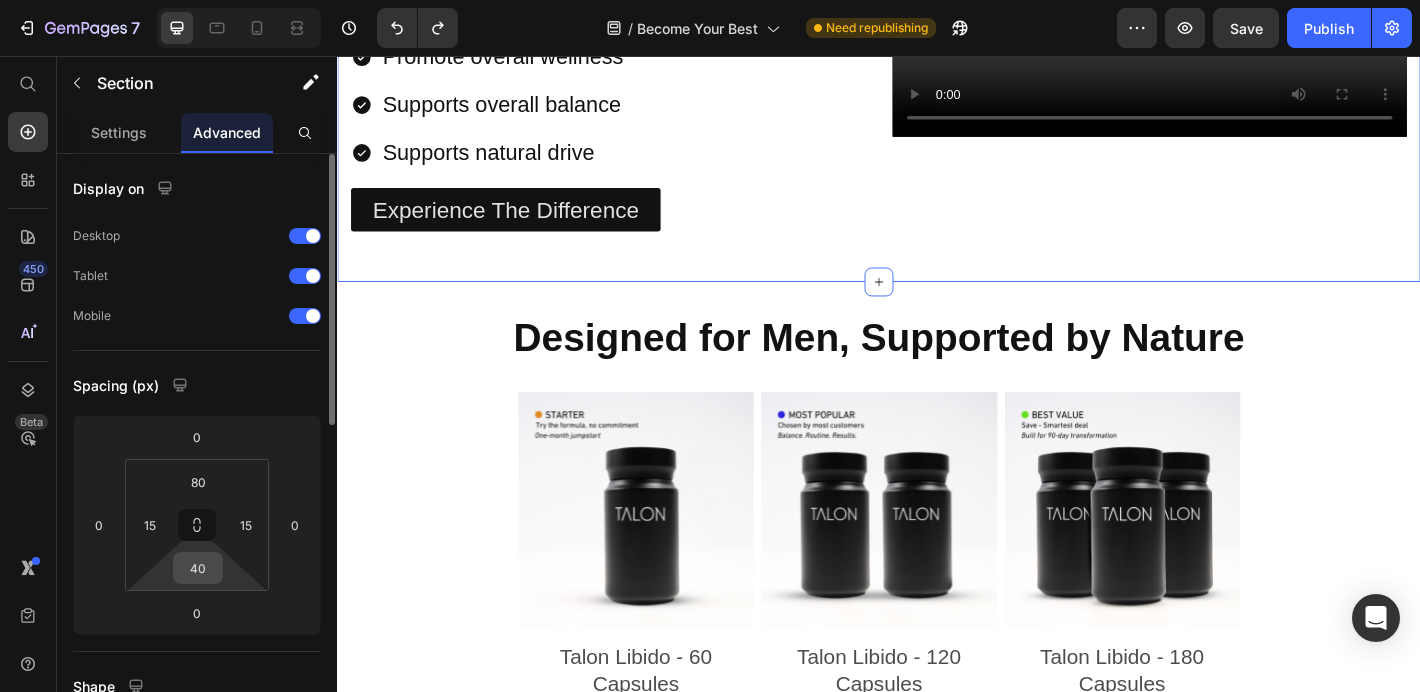 click on "40" at bounding box center [198, 568] 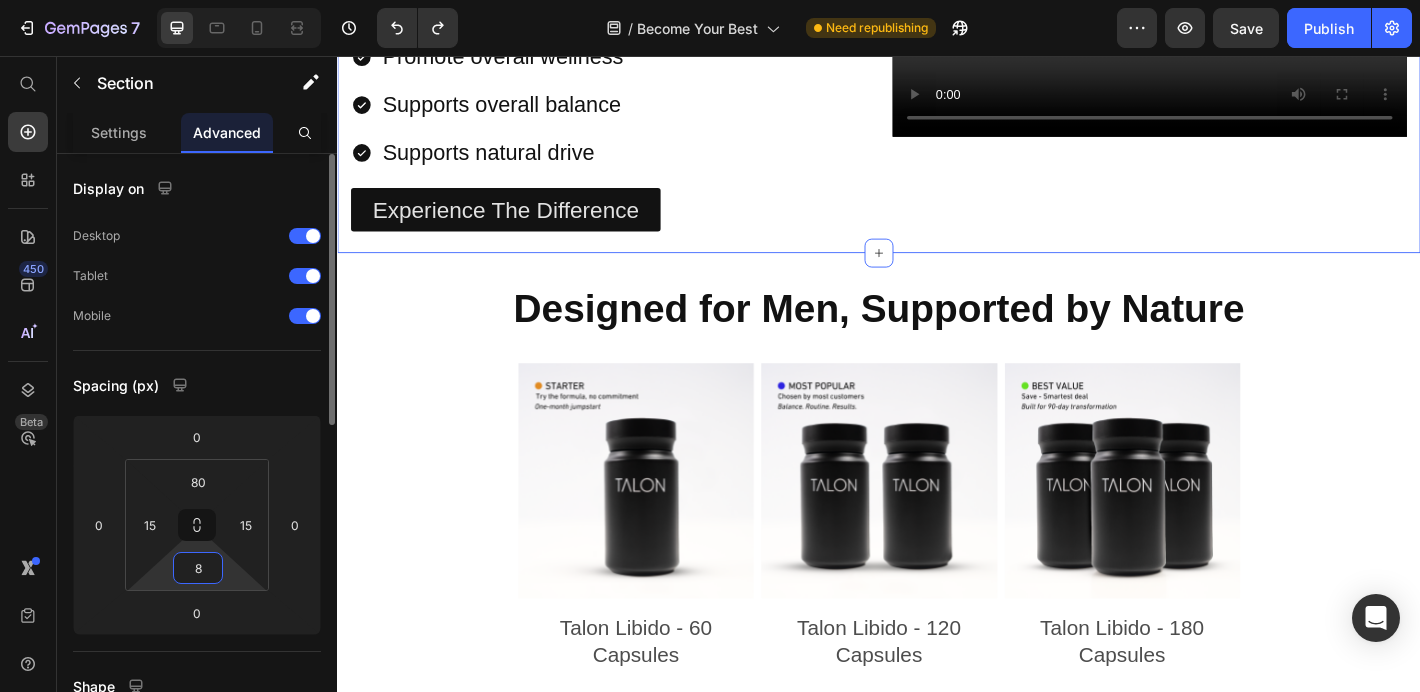 type on "80" 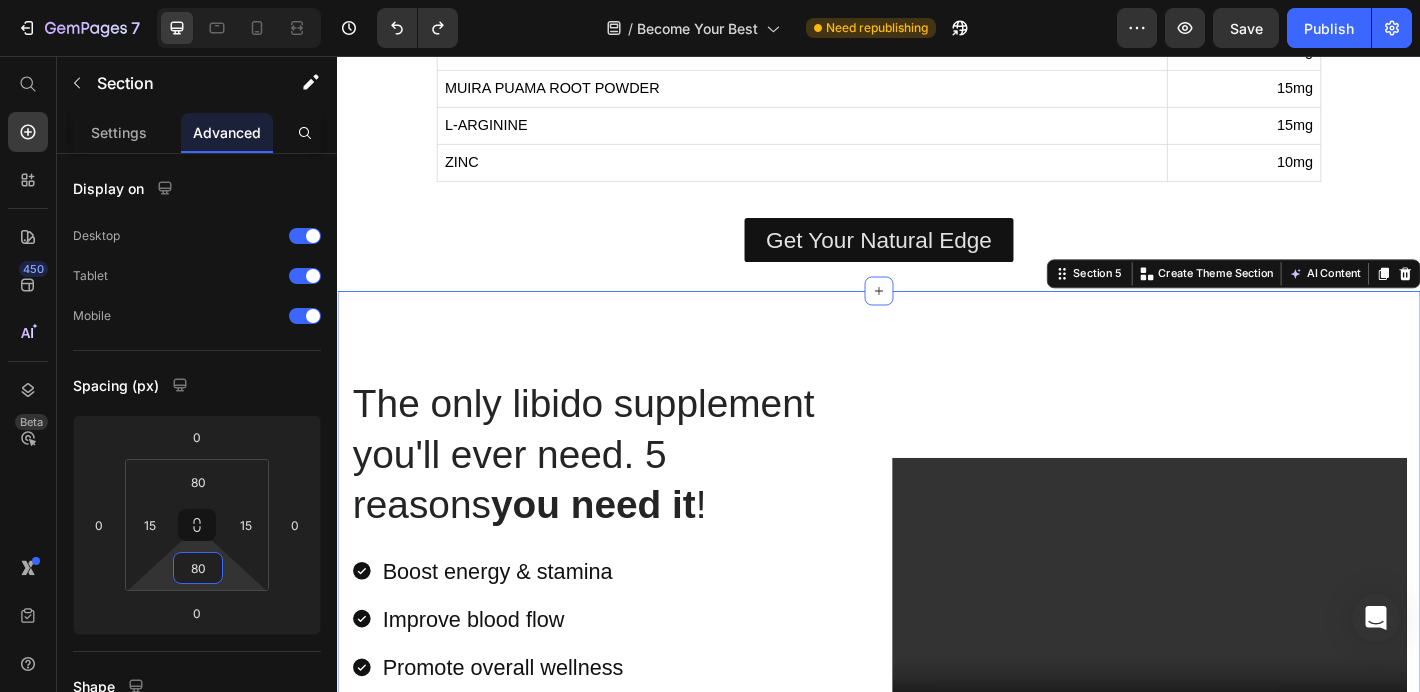 scroll, scrollTop: 1924, scrollLeft: 0, axis: vertical 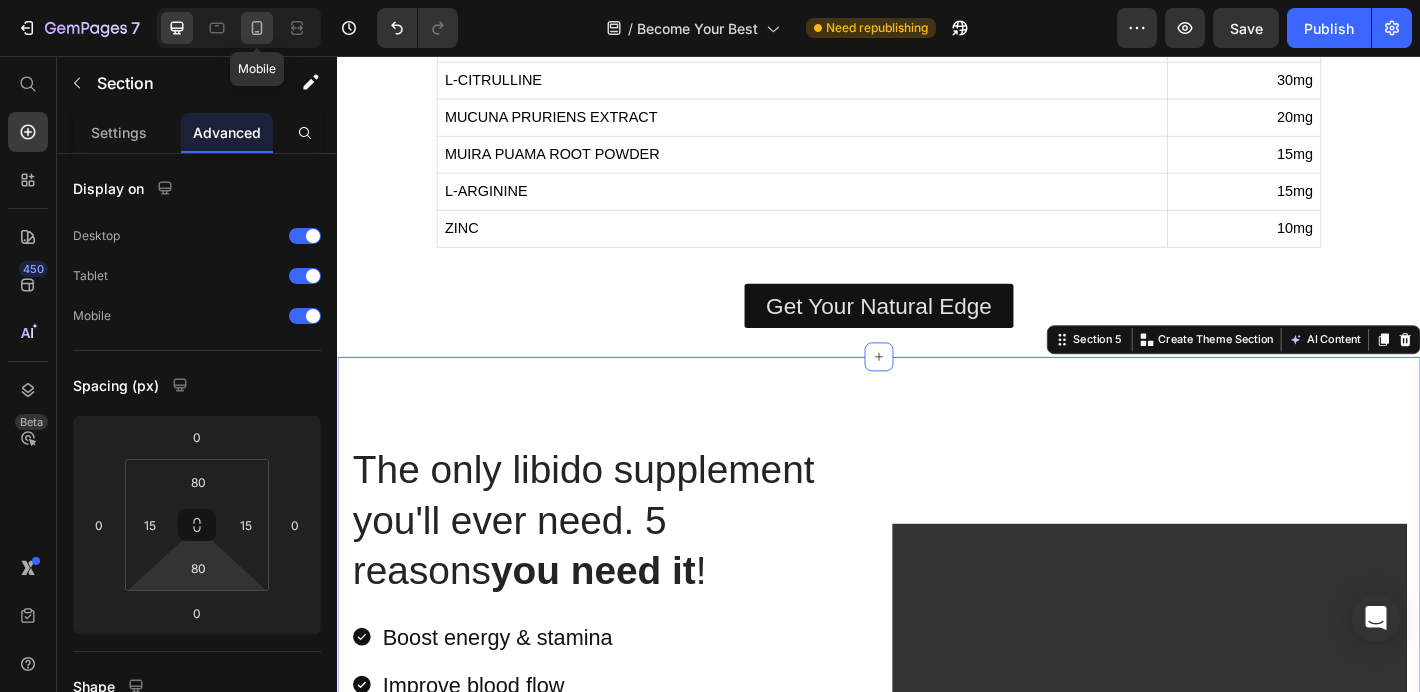 click 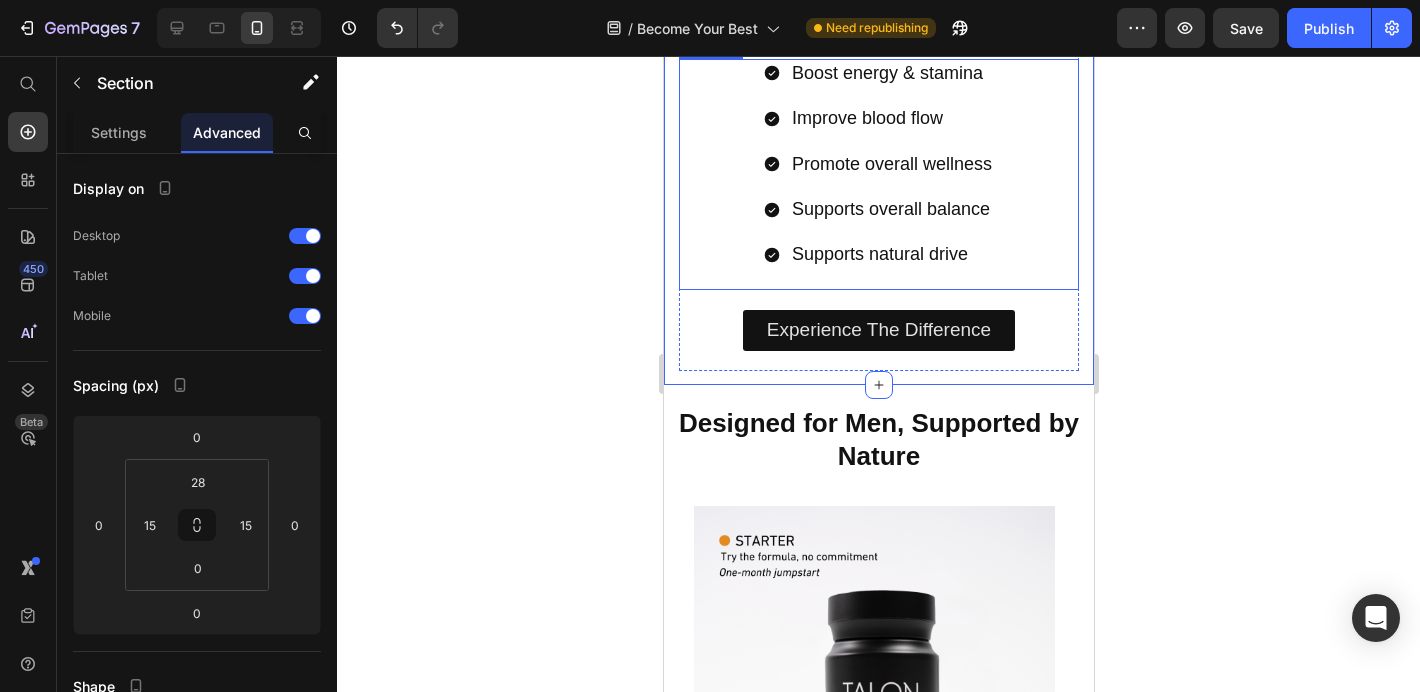 scroll, scrollTop: 2666, scrollLeft: 0, axis: vertical 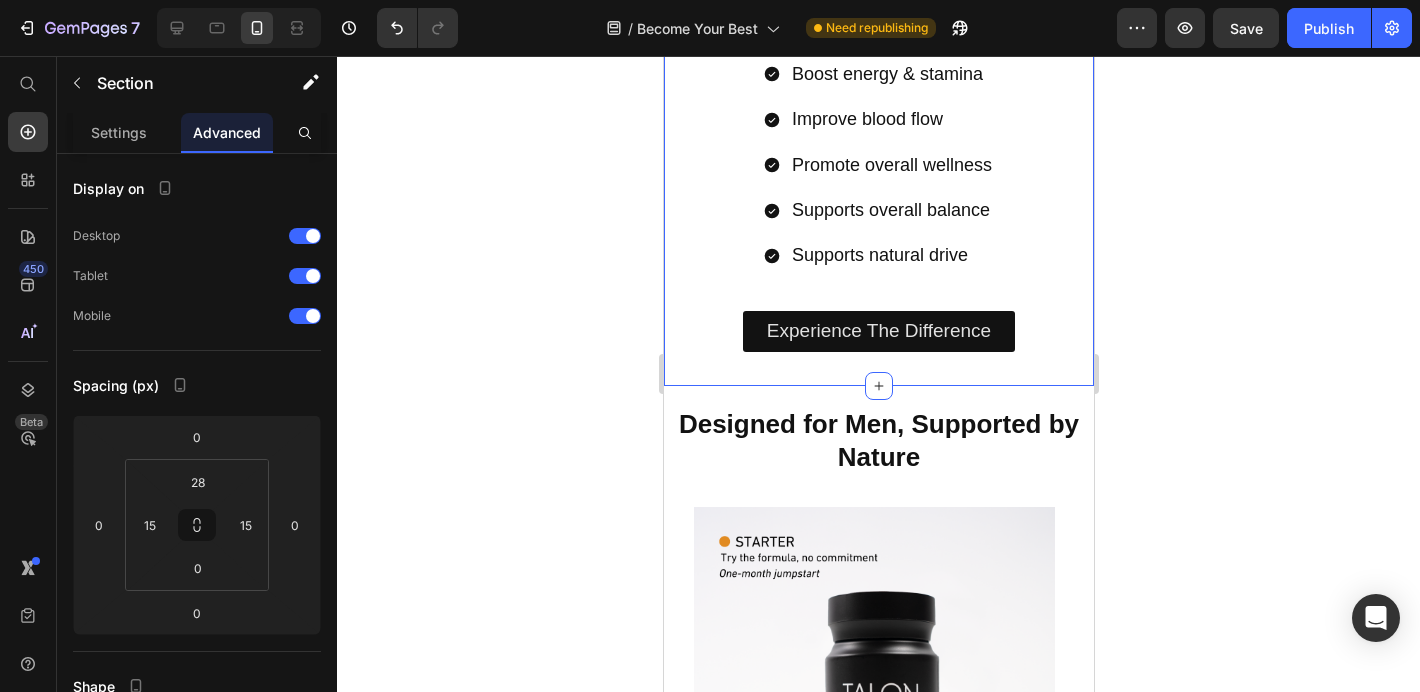 click on "The only libido supplement you'll ever need. 5 reasons  you need it ! Heading Boost energy & stamina Improve blood flow Promote overall wellness Supports overall balance Supports natural drive Item List Experience The Difference Button Video Row" at bounding box center [878, 37] 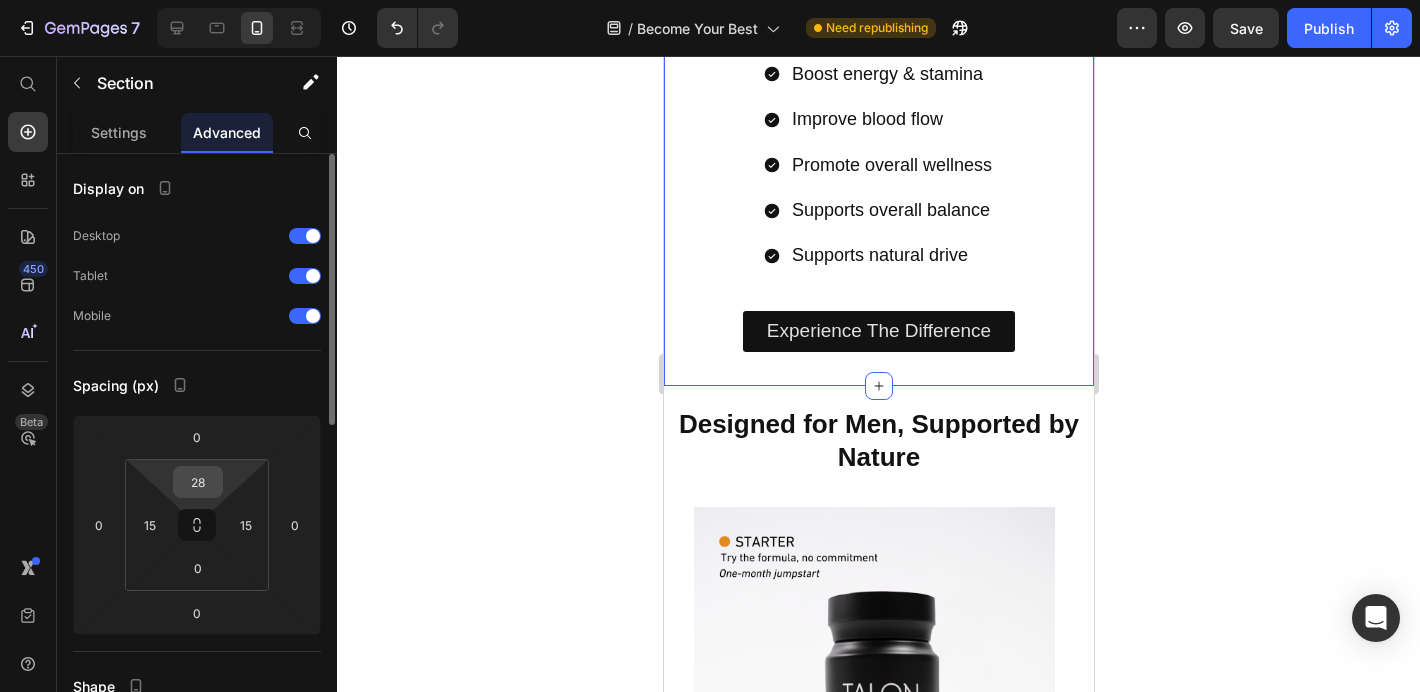 click on "28" at bounding box center [198, 482] 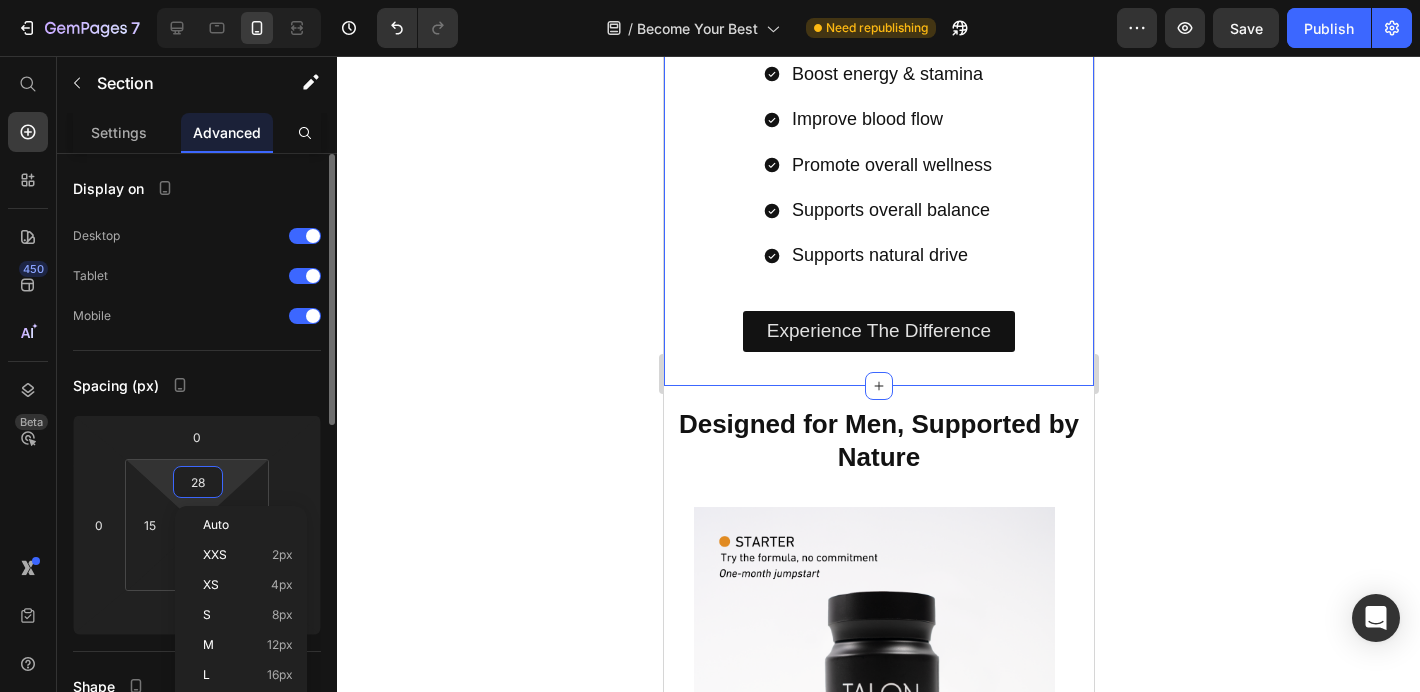 type on "0" 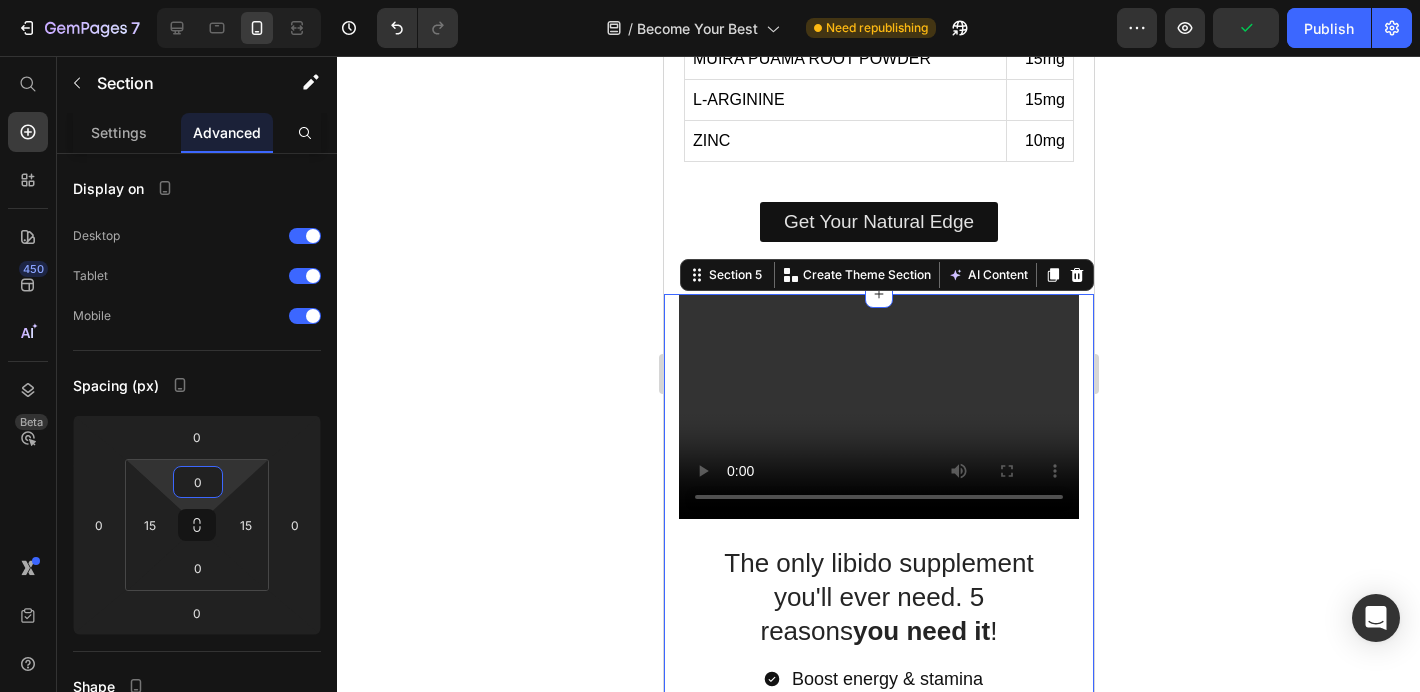 scroll, scrollTop: 2032, scrollLeft: 0, axis: vertical 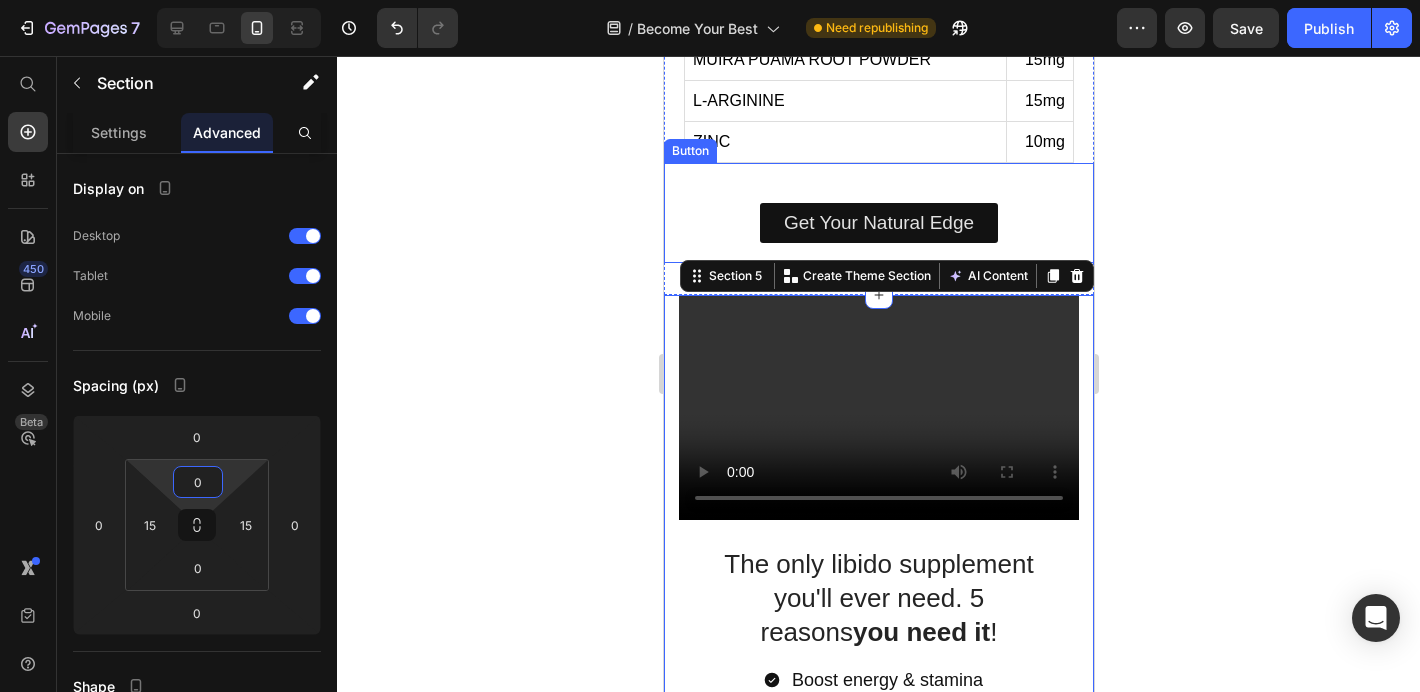 click on "Get Your Natural Edge Button" at bounding box center [878, 213] 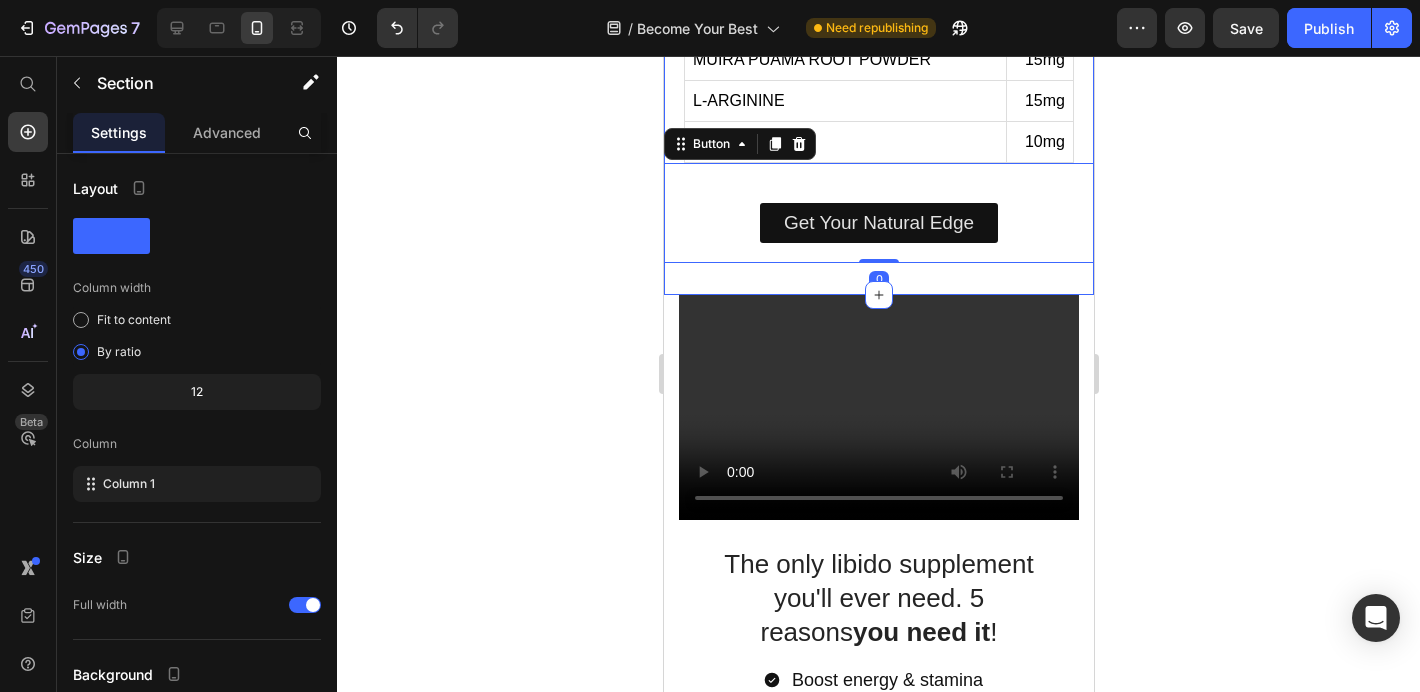 click on "Our Natural Ingredients Heading
INGREDIENTS
AGERATUM CONYZOIDES EXTRACT
800mg
MACA ROOT POWDER
180mg
POLYPODIUM POWDER 40% EXTRACT
50mg
POLYPODIUM VULGARE POWDER
15mg
LONGJACK POWDER
80mg
SAW PALMETTO BERRY POWDER
80mg
L-CITRULLINE
30mg
MUCUNA PRURIENS EXTRACT
20mg
MUIRA PUAMA ROOT POWDER
15mg
L-ARGININE
15mg
ZINC
10mg
Custom Code Get Your Natural Edge Button   0 Section 4" at bounding box center [878, -64] 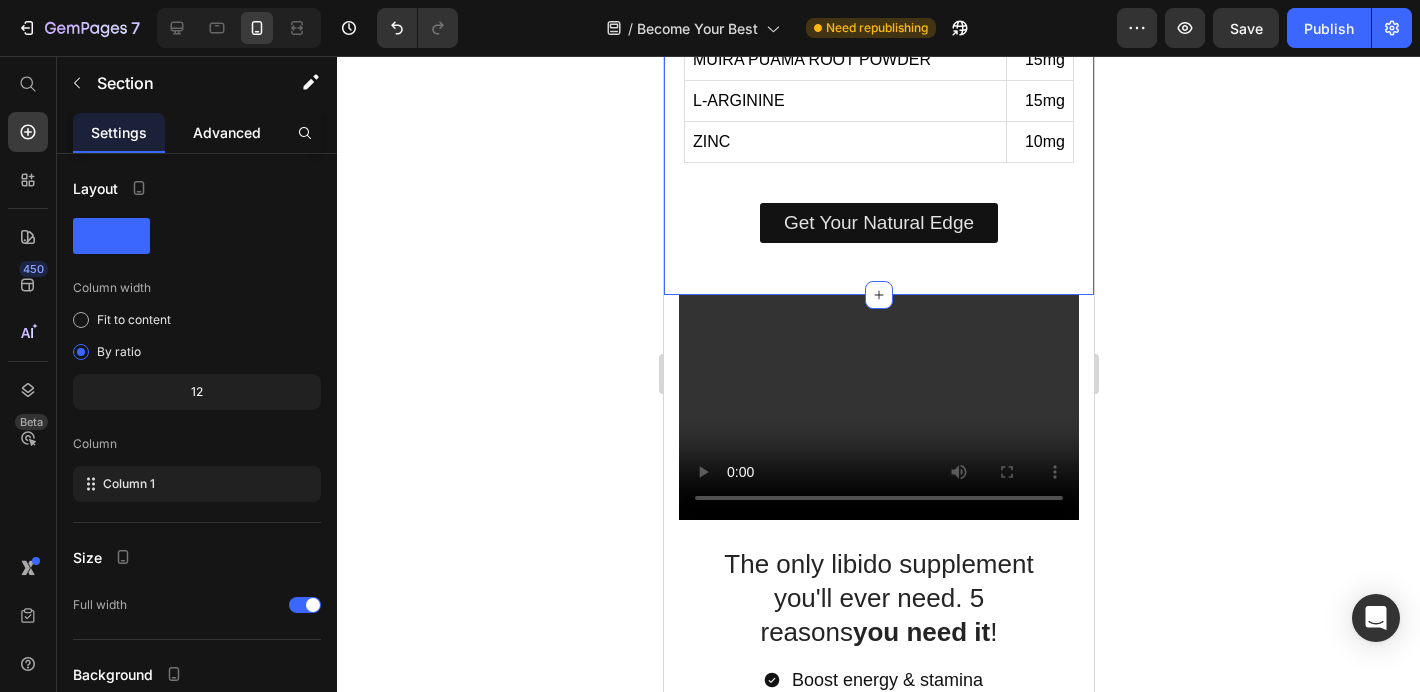 click on "Advanced" 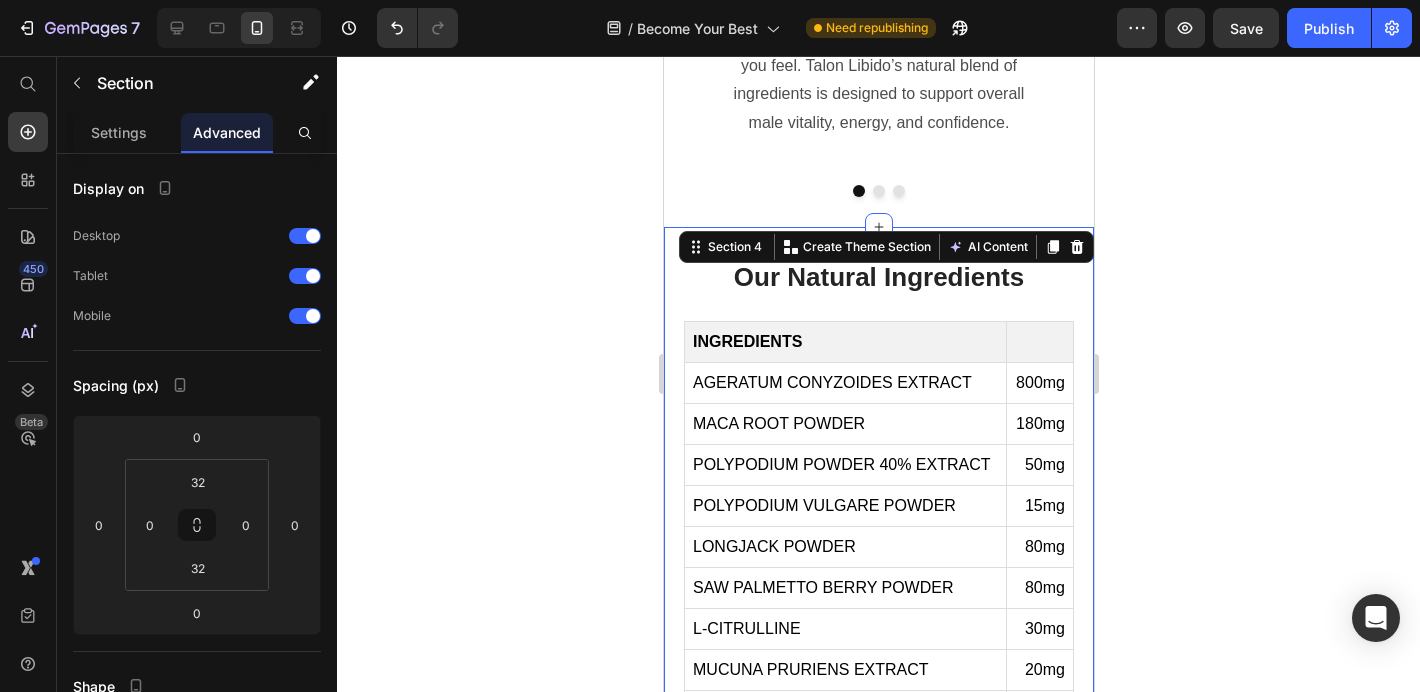 scroll, scrollTop: 916, scrollLeft: 0, axis: vertical 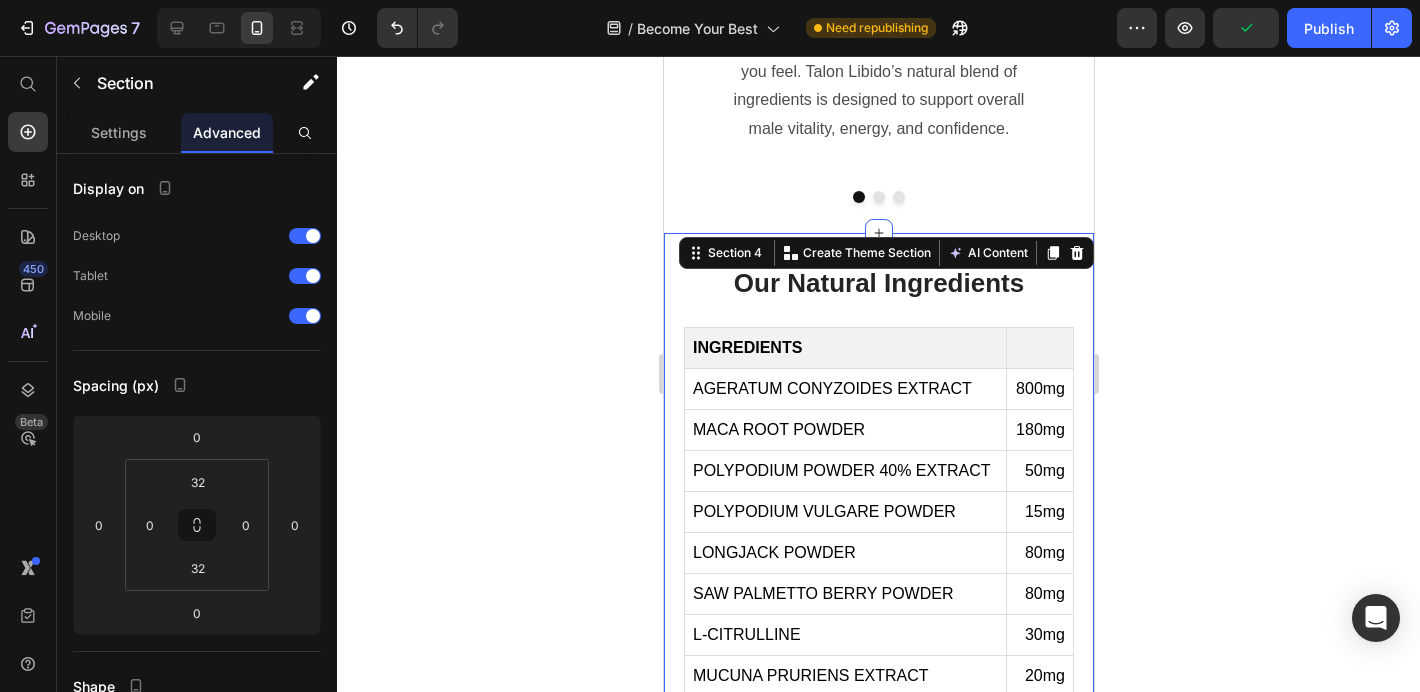 click 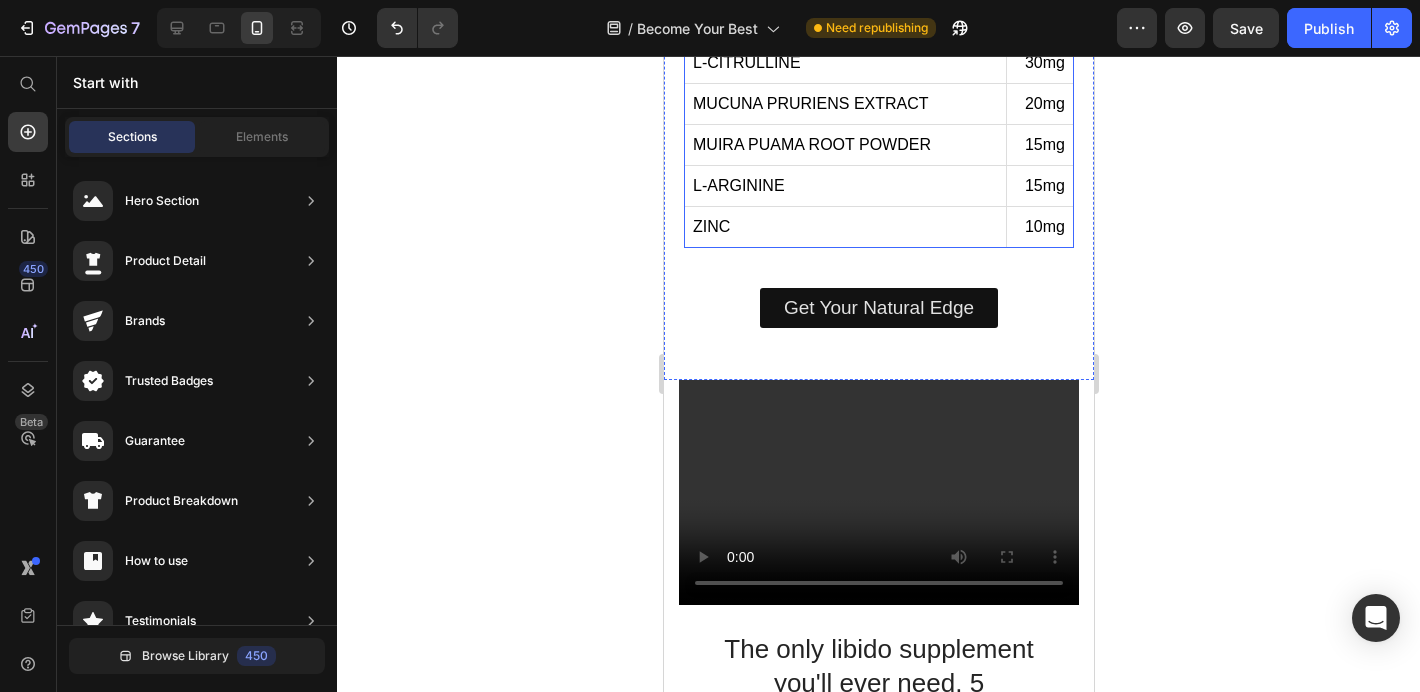 scroll, scrollTop: 1475, scrollLeft: 0, axis: vertical 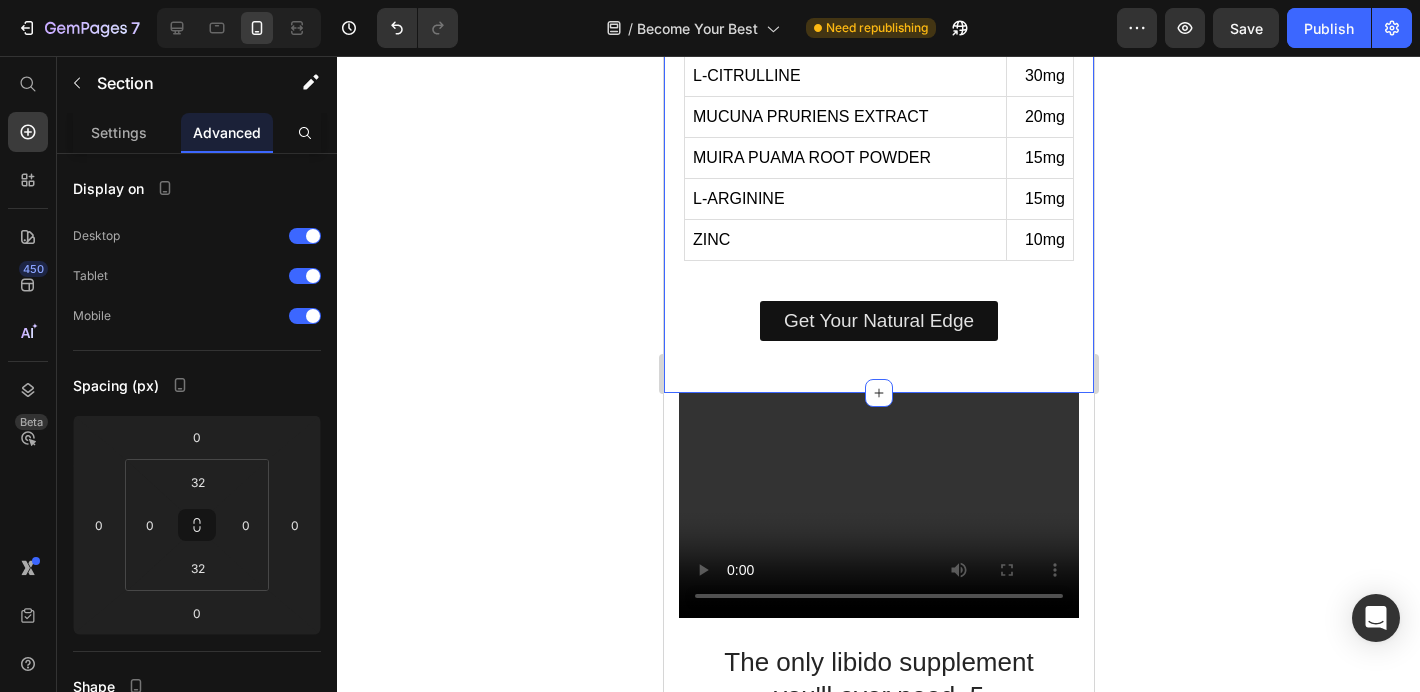 click on "Our Natural Ingredients Heading
INGREDIENTS
AGERATUM CONYZOIDES EXTRACT
800mg
MACA ROOT POWDER
180mg
POLYPODIUM POWDER 40% EXTRACT
50mg
POLYPODIUM VULGARE POWDER
15mg
LONGJACK POWDER
80mg
SAW PALMETTO BERRY POWDER
80mg
L-CITRULLINE
30mg
MUCUNA PRURIENS EXTRACT
20mg
MUIRA PUAMA ROOT POWDER
15mg
L-ARGININE
15mg
ZINC
10mg
Custom Code Get Your Natural Edge Button Section 4" at bounding box center [878, 34] 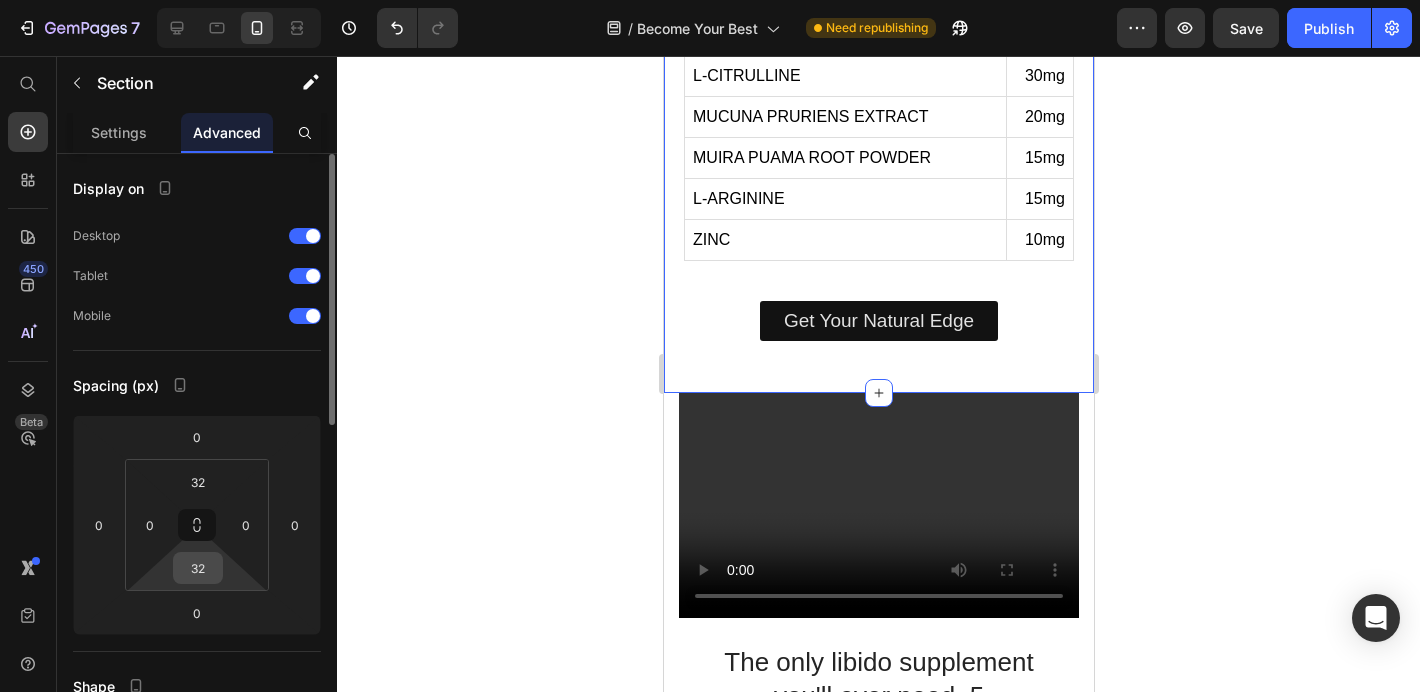 click on "32" at bounding box center [198, 568] 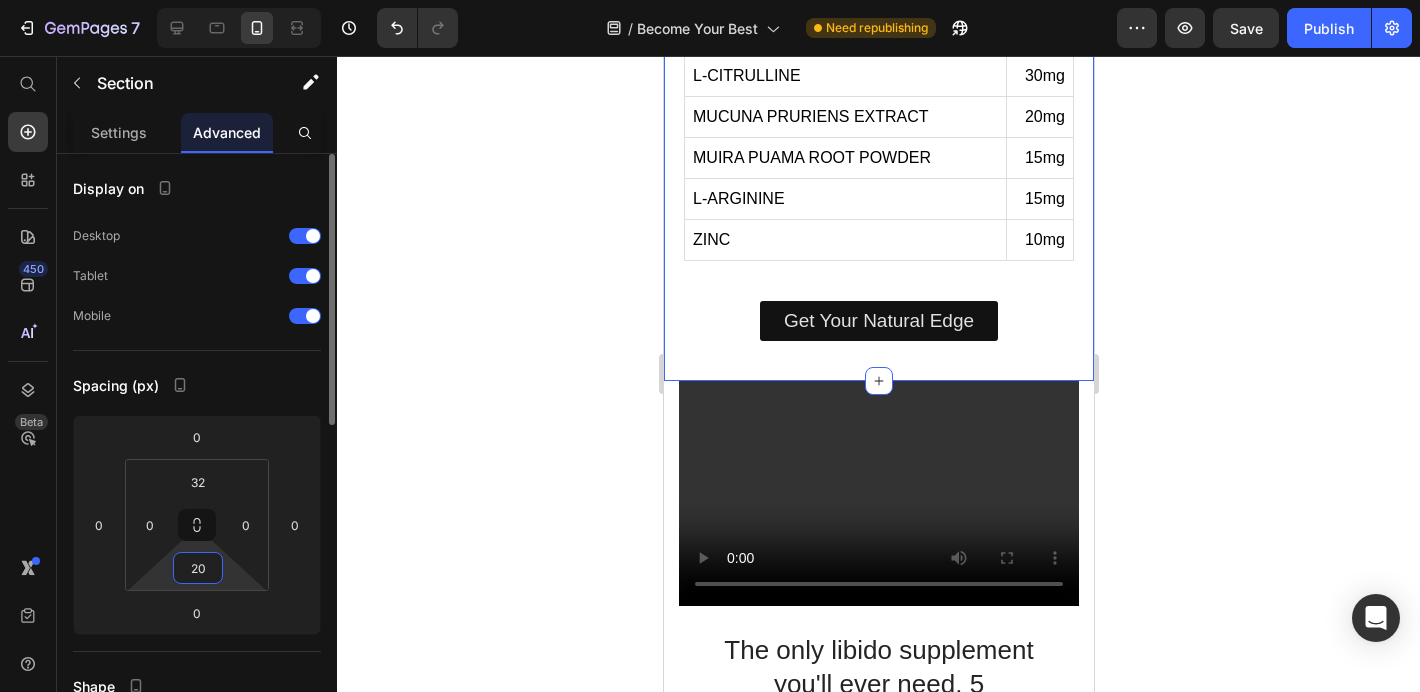 type on "2" 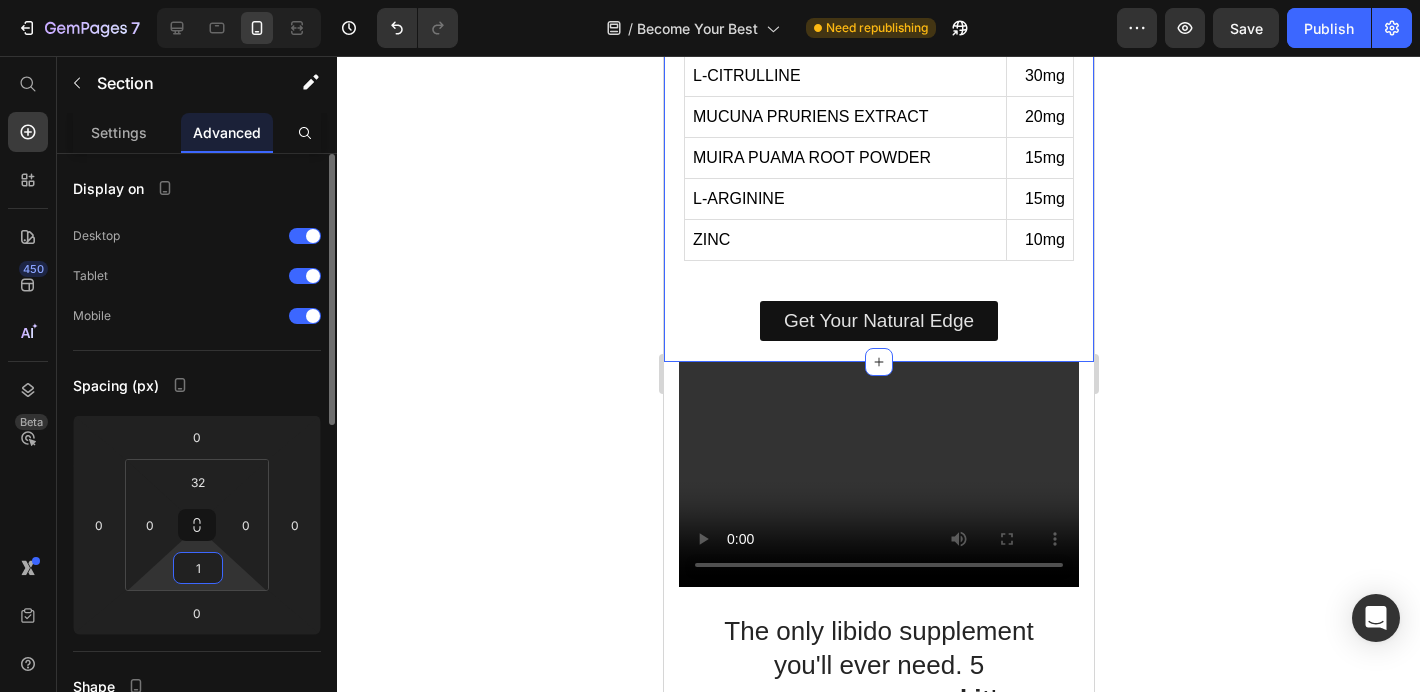 type on "18" 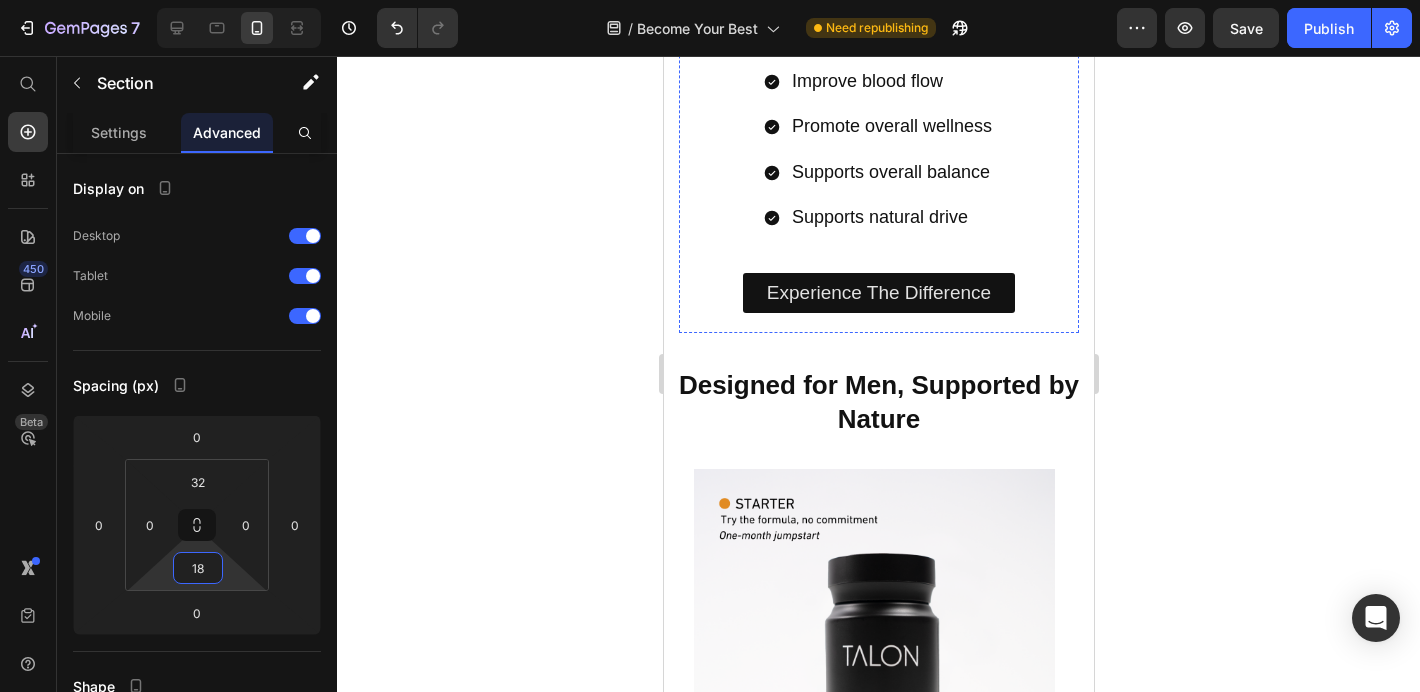 scroll, scrollTop: 2205, scrollLeft: 0, axis: vertical 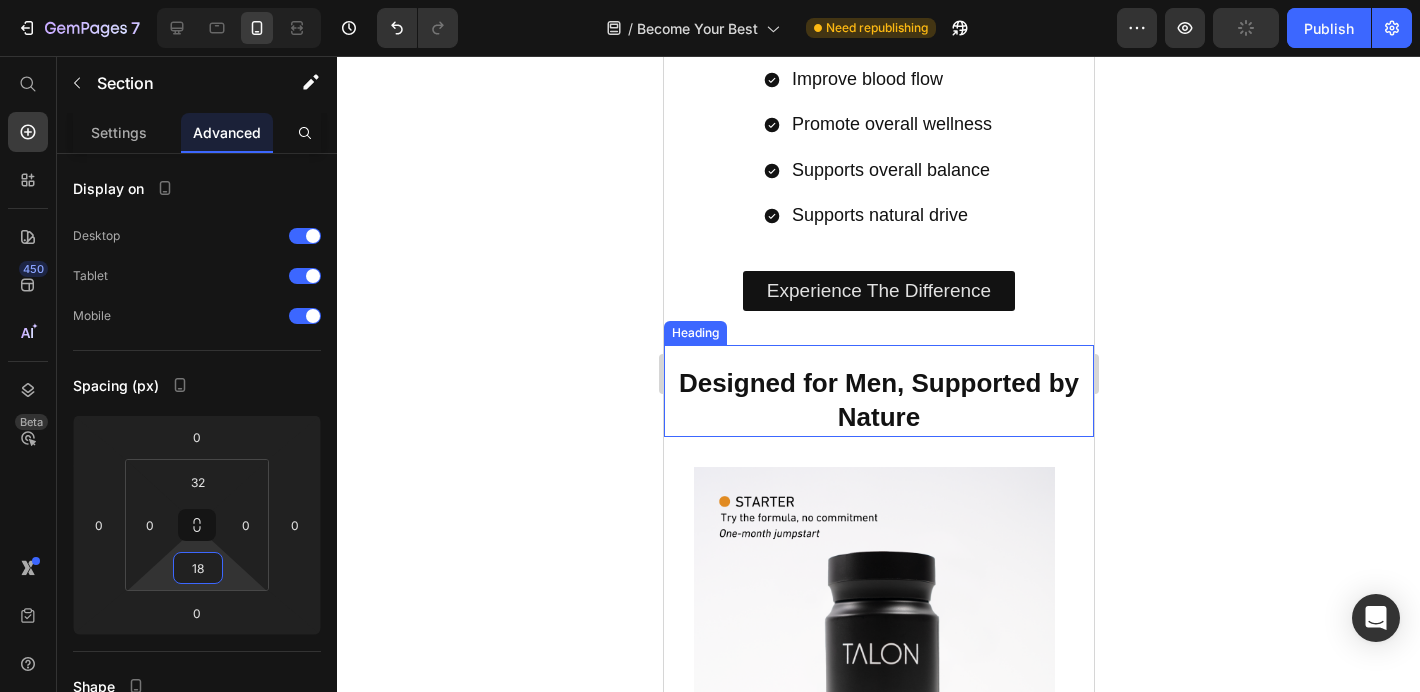 click on "Designed for Men, Supported by Nature Heading" at bounding box center [878, 391] 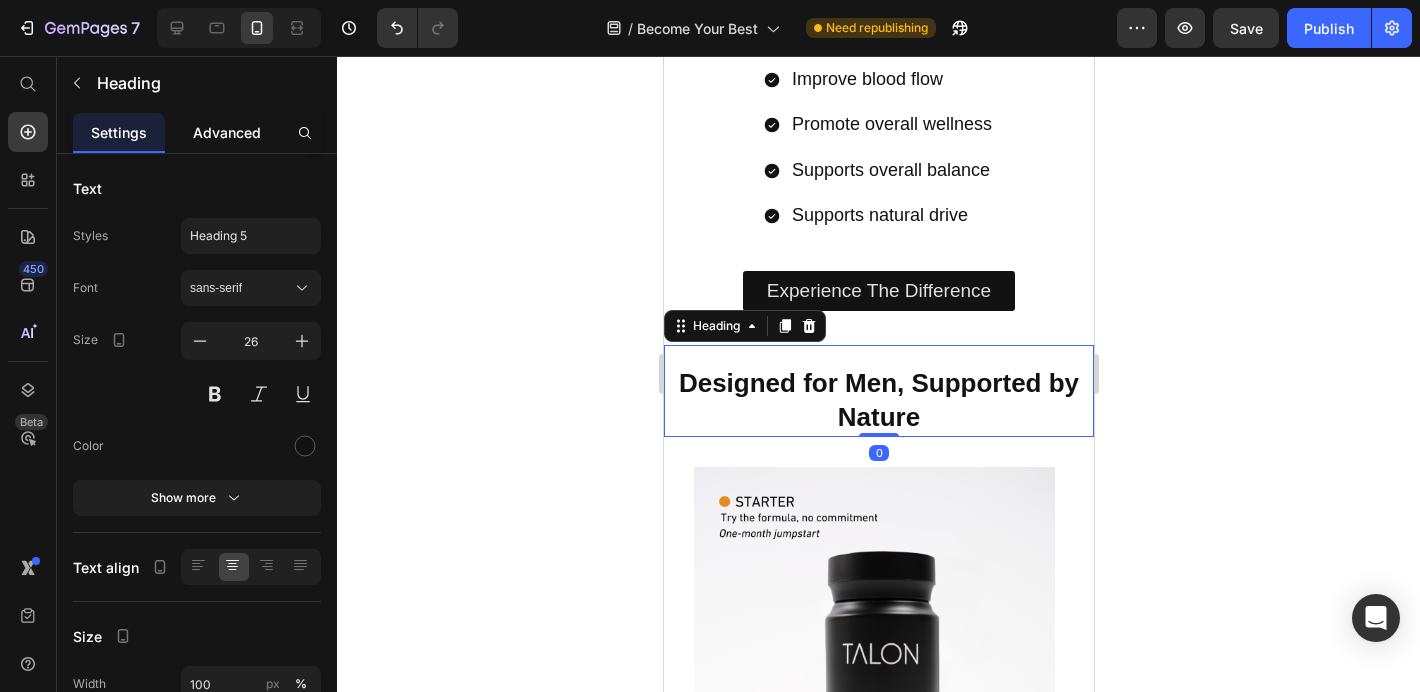 click on "Advanced" at bounding box center (227, 132) 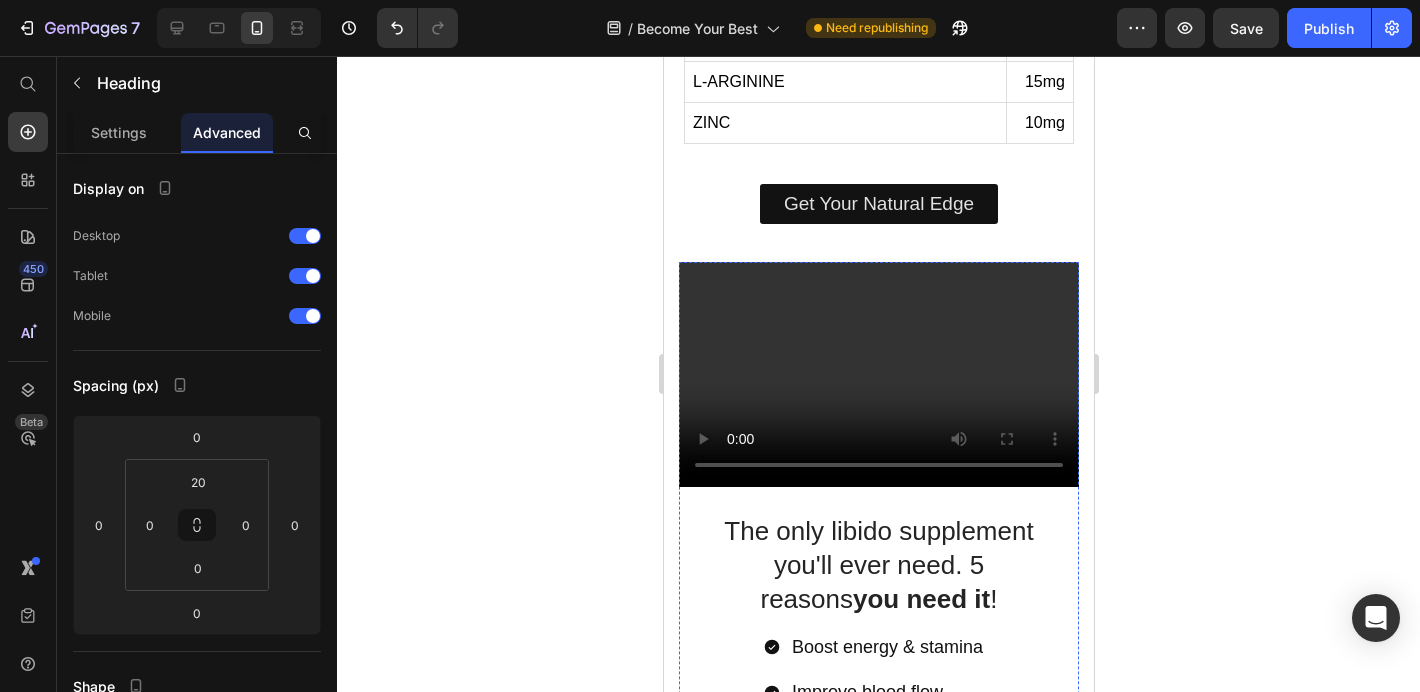 scroll, scrollTop: 1563, scrollLeft: 0, axis: vertical 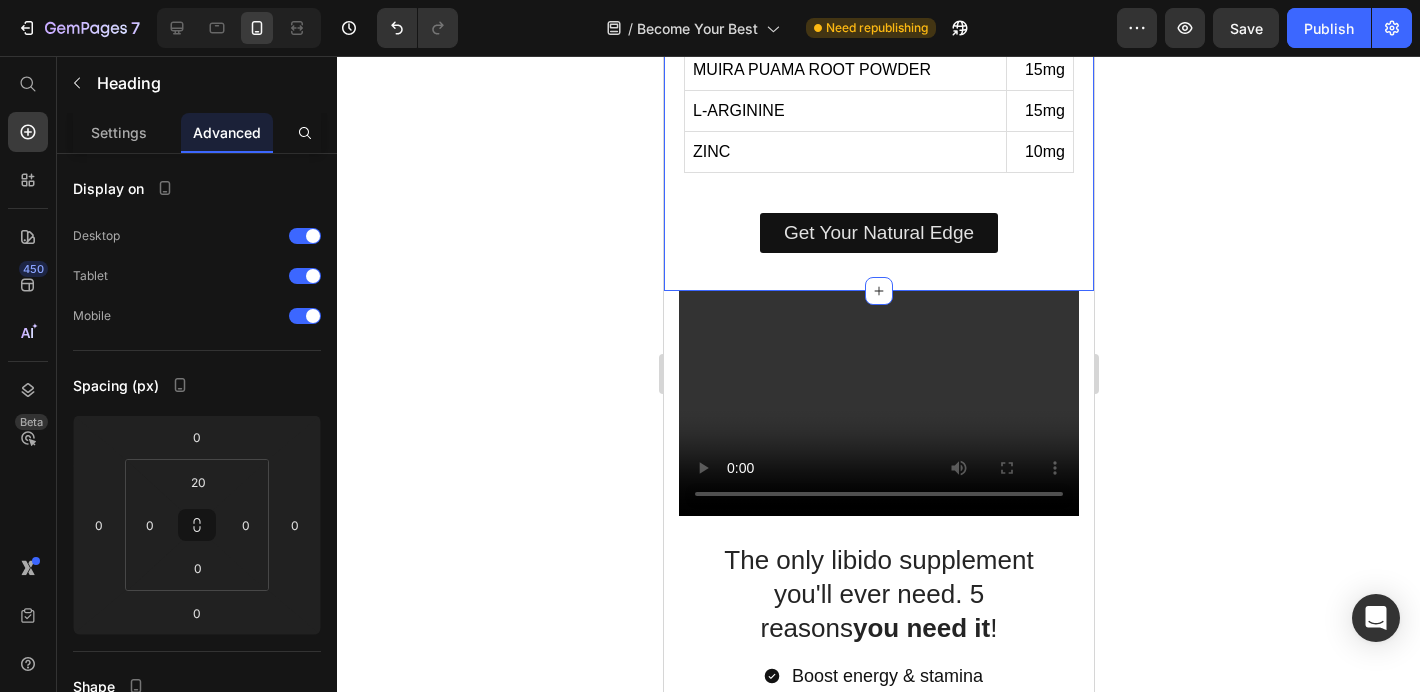 click on "Our Natural Ingredients Heading
INGREDIENTS
AGERATUM CONYZOIDES EXTRACT
800mg
MACA ROOT POWDER
180mg
POLYPODIUM POWDER 40% EXTRACT
50mg
POLYPODIUM VULGARE POWDER
15mg
LONGJACK POWDER
80mg
SAW PALMETTO BERRY POWDER
80mg
L-CITRULLINE
30mg
MUCUNA PRURIENS EXTRACT
20mg
MUIRA PUAMA ROOT POWDER
15mg
L-ARGININE
15mg
ZINC
10mg
Custom Code Get Your Natural Edge Button Section 4" at bounding box center (878, -61) 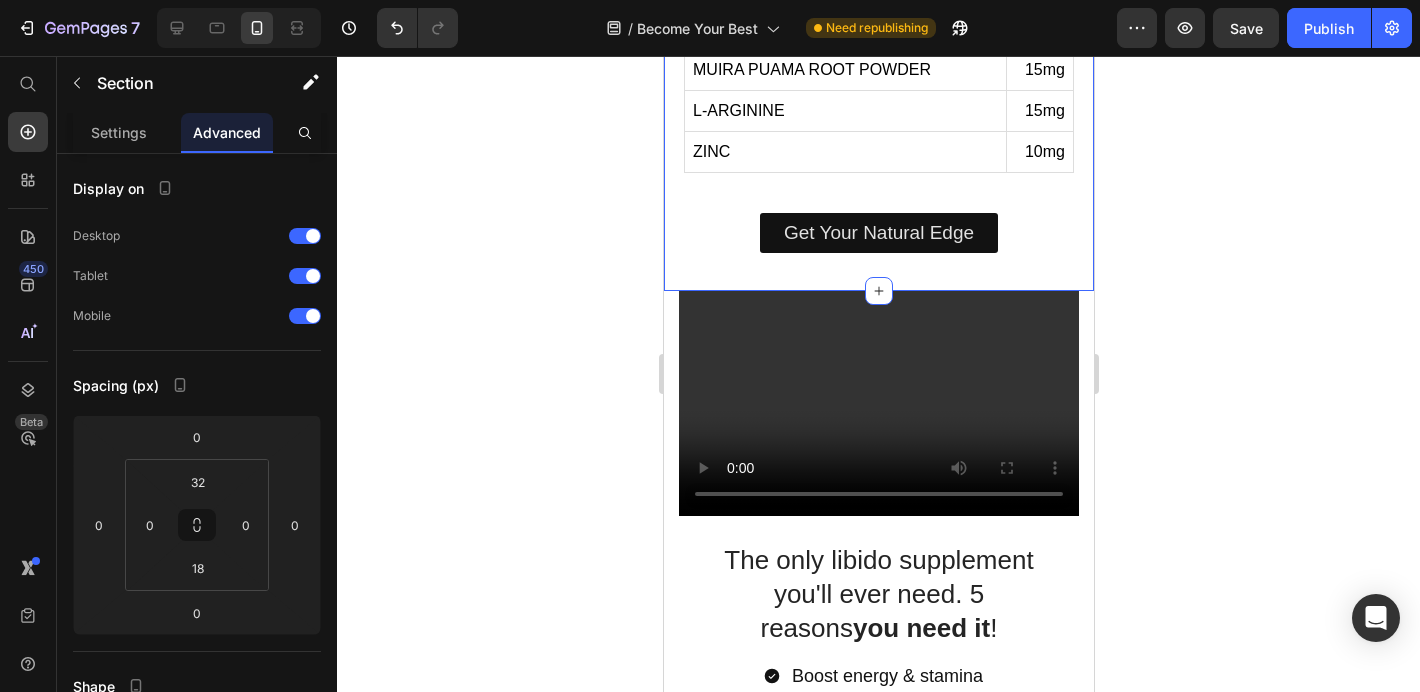 click 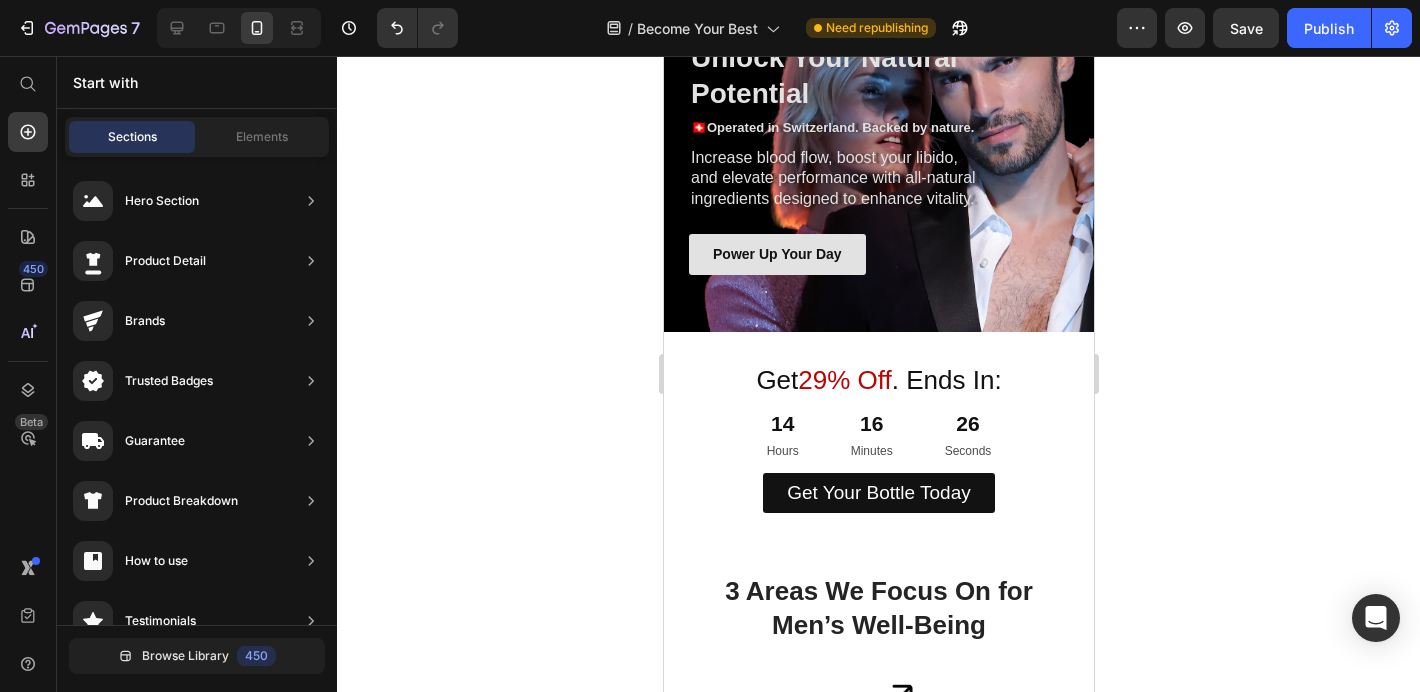 scroll, scrollTop: 0, scrollLeft: 0, axis: both 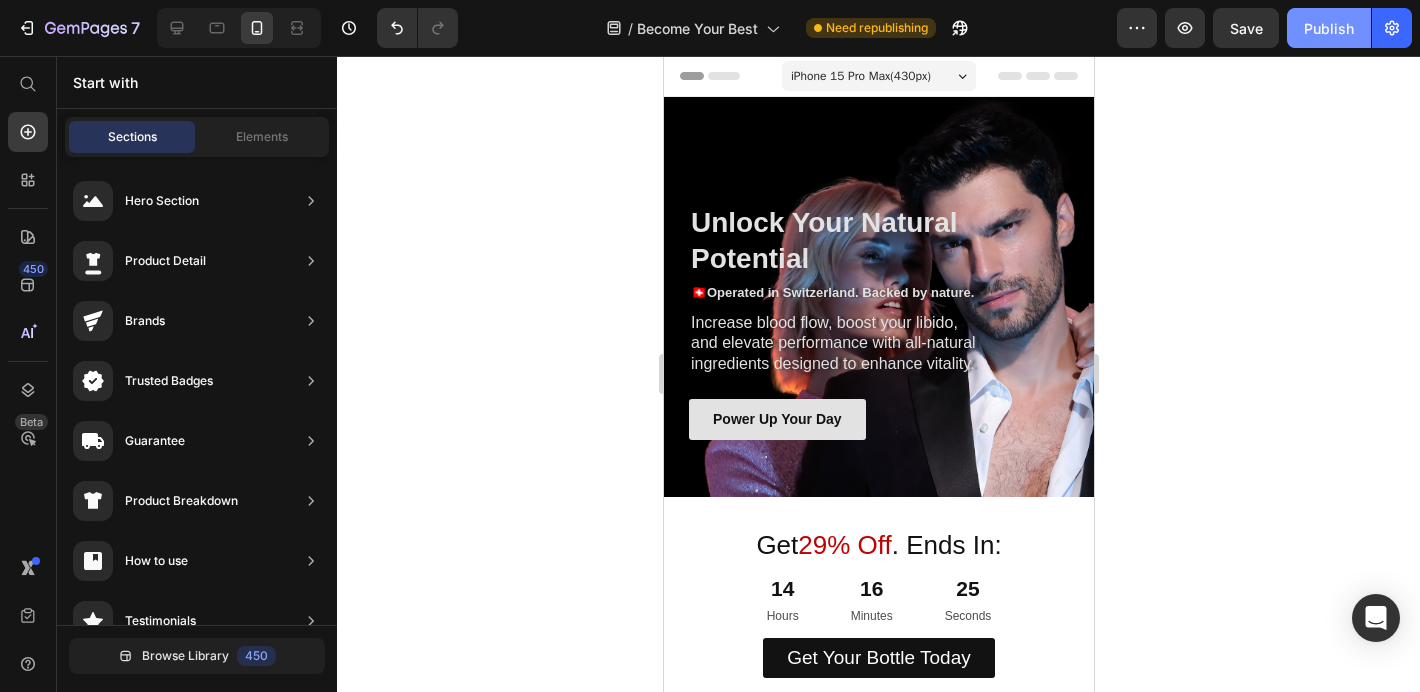 click on "Publish" 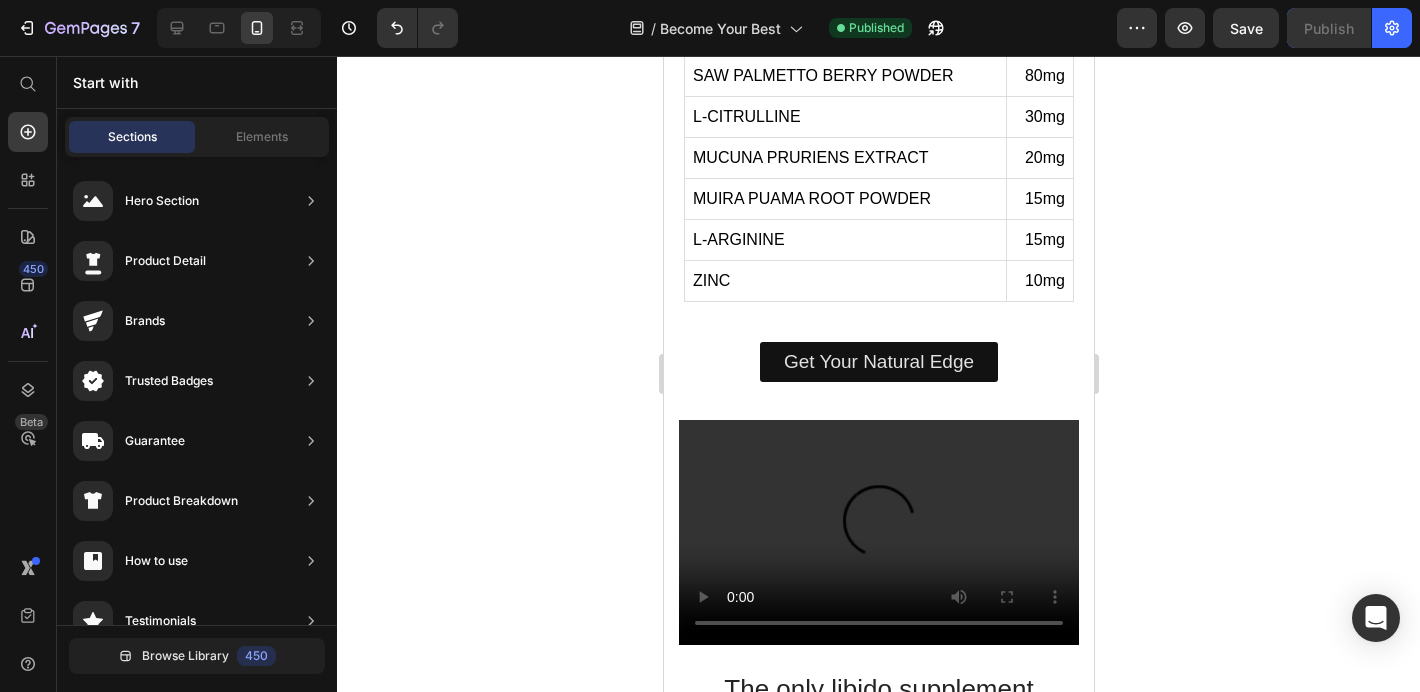 scroll, scrollTop: 1447, scrollLeft: 0, axis: vertical 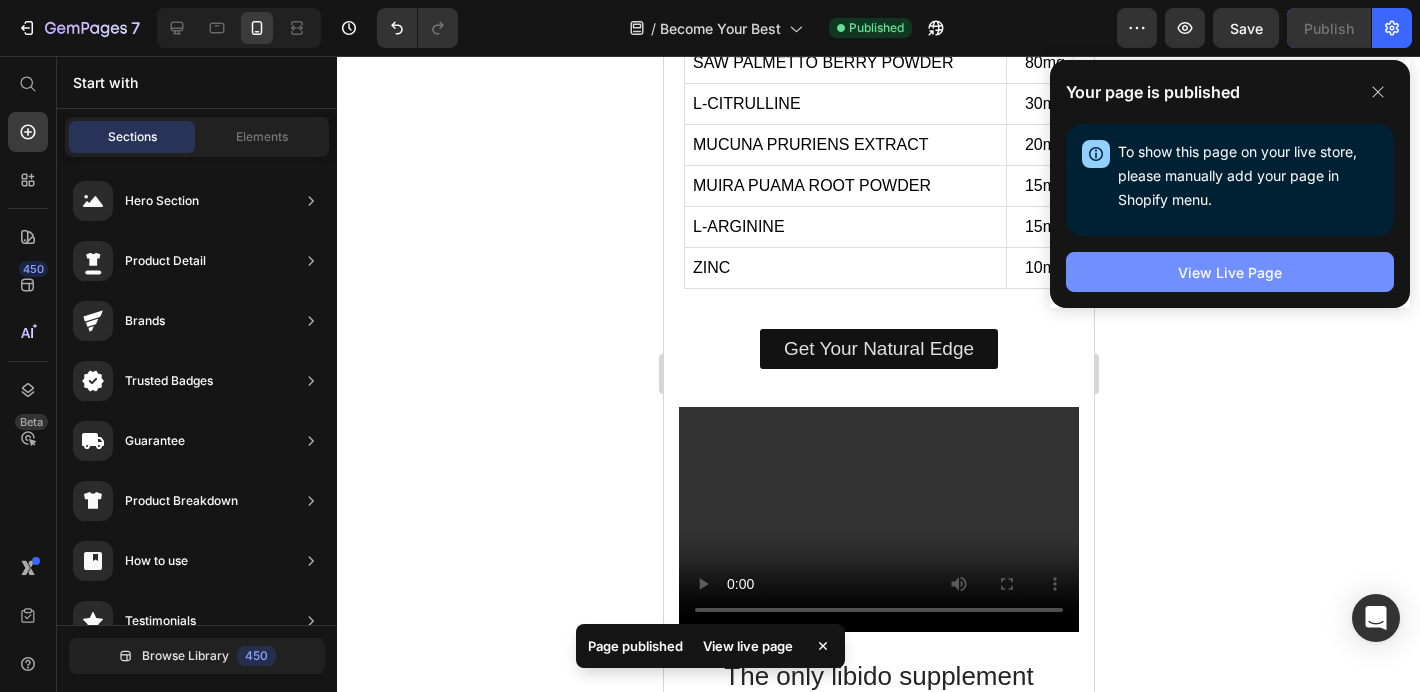 click on "View Live Page" at bounding box center [1230, 272] 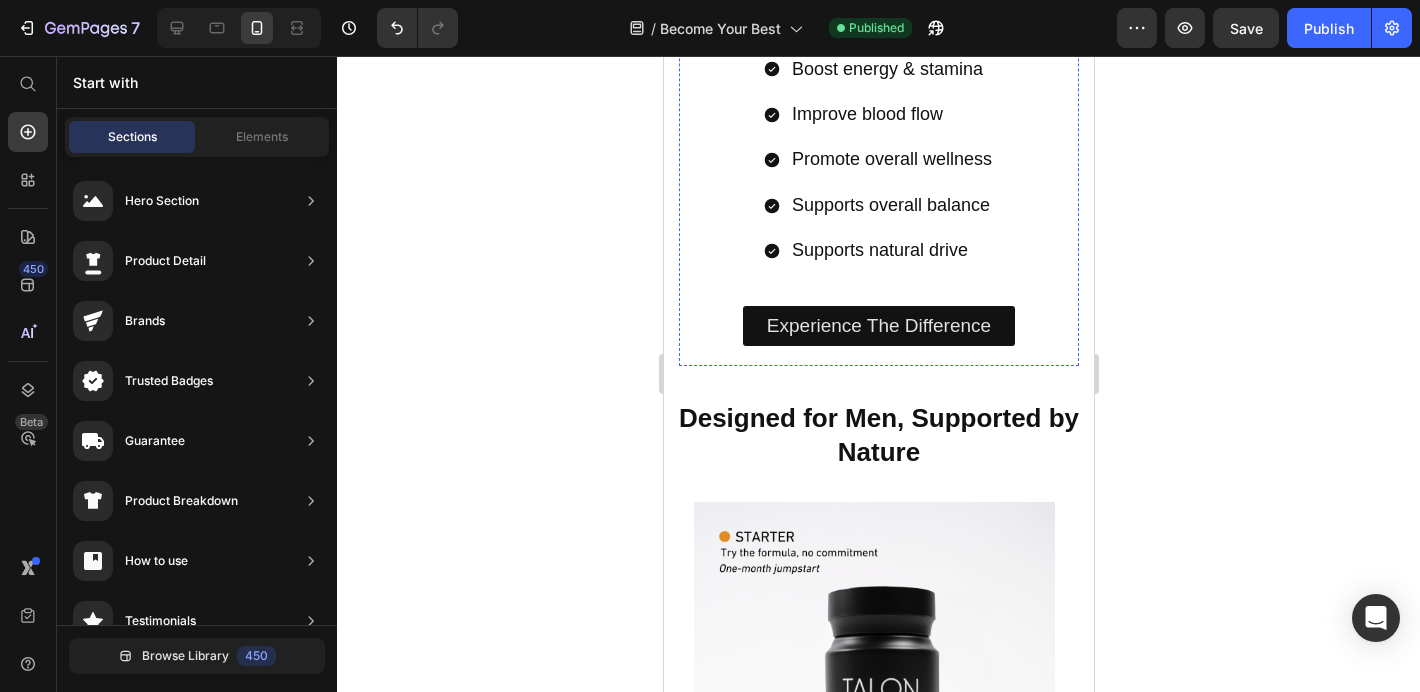 scroll, scrollTop: 2172, scrollLeft: 0, axis: vertical 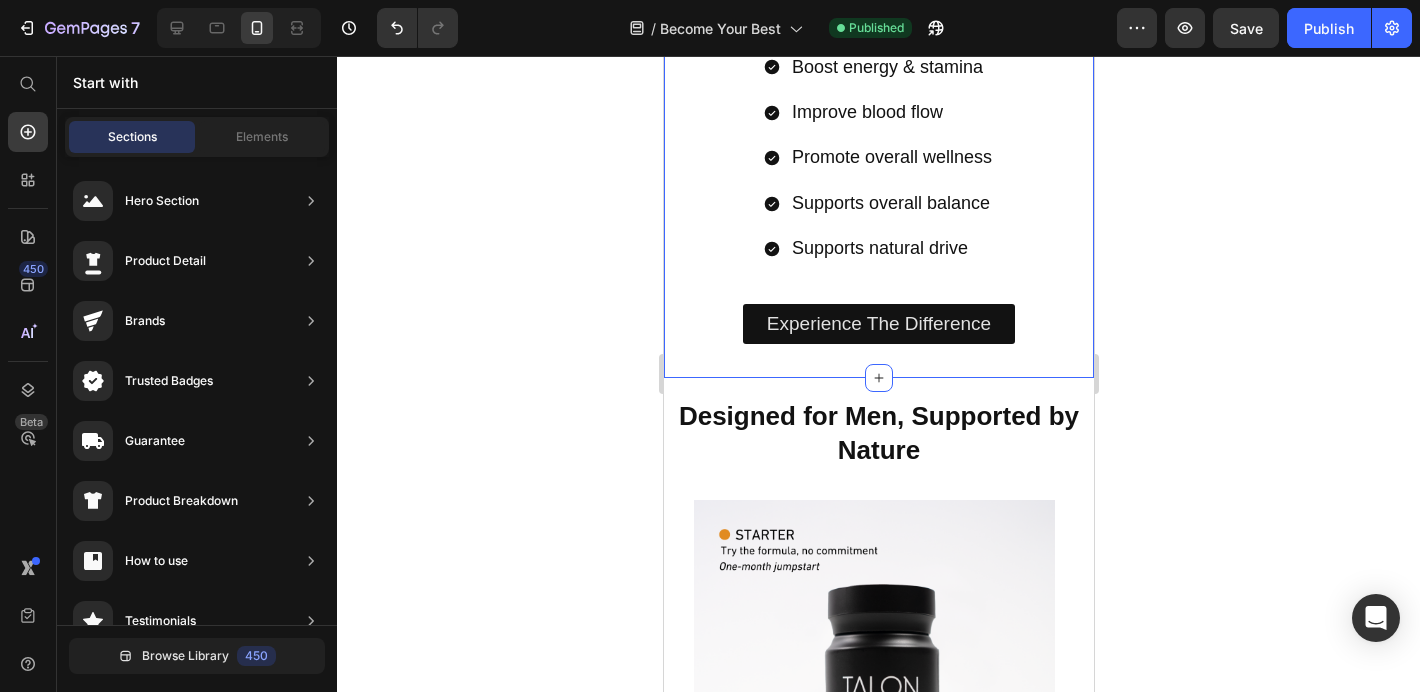 click on "The only libido supplement you'll ever need. 5 reasons  you need it ! Heading Boost energy & stamina Improve blood flow Promote overall wellness Supports overall balance Supports natural drive Item List Experience The Difference Button Video Row" at bounding box center [878, 30] 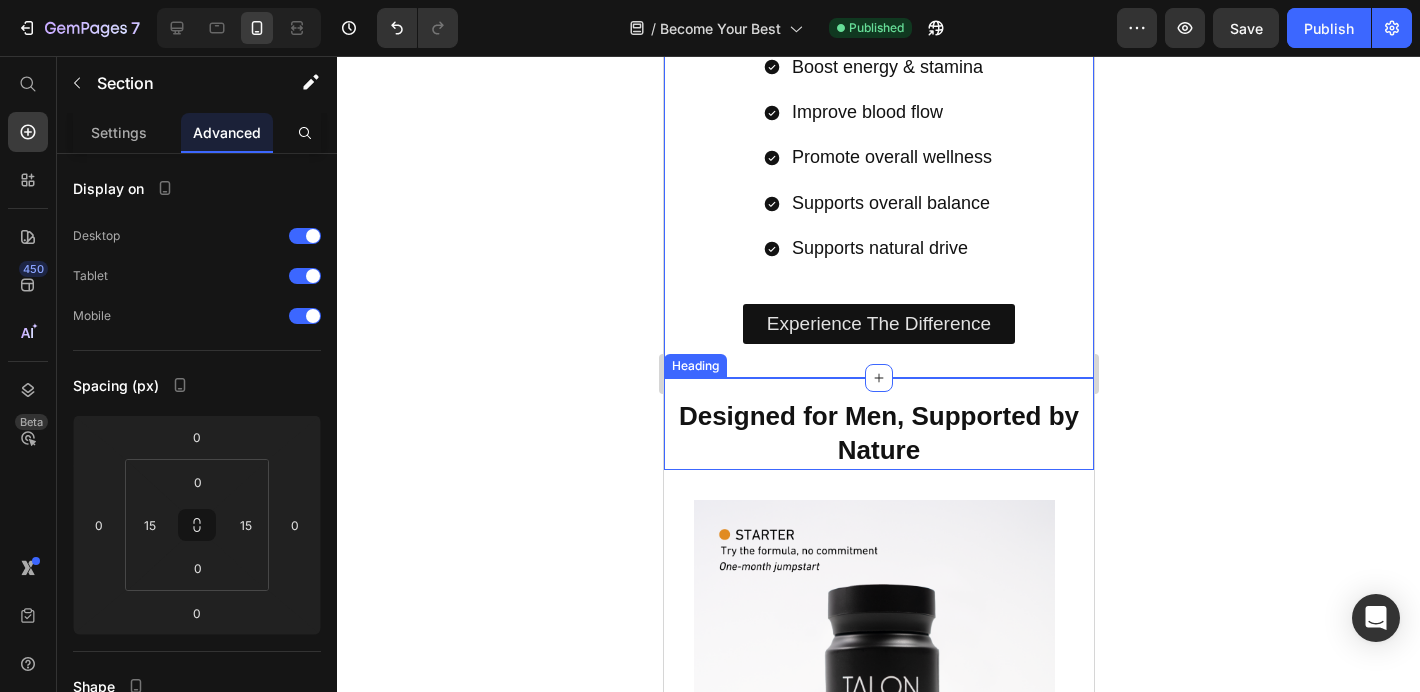click on "Designed for Men, Supported by Nature" at bounding box center (878, 434) 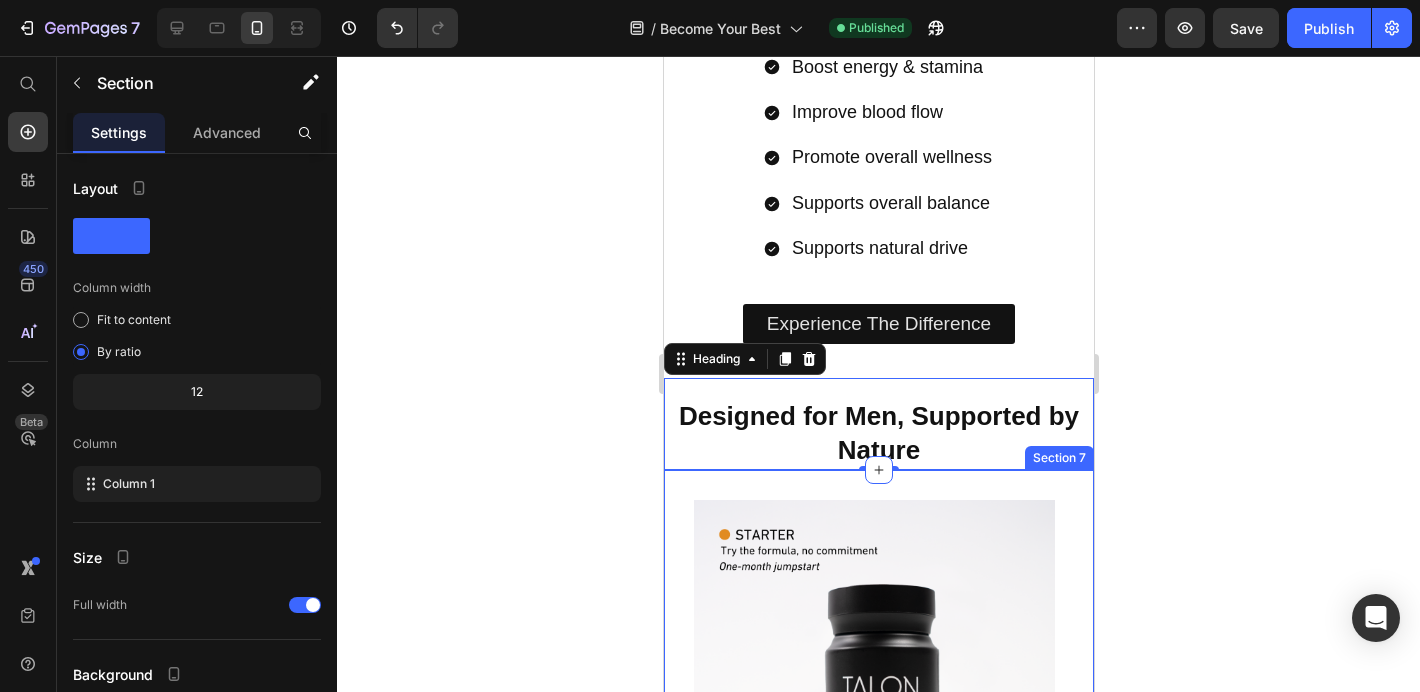 click on "Product Images Talon Libido - 60 Capsules Product Title CHF 59.00 Product Price CHF 82.00 Product Price Row Add To cart Product Cart Button Row Product Images Talon Libido - 120 Capsules Product Title CHF 113.00 Product Price CHF 165.00 Product Price Row Add To cart Product Cart Button Row Product Images Talon Libido - 180 Capsules Product Title CHF 158.00 Product Price CHF 247.00 Product Price Row Add To cart Product Cart Button Row Product List Section 7" at bounding box center [878, 770] 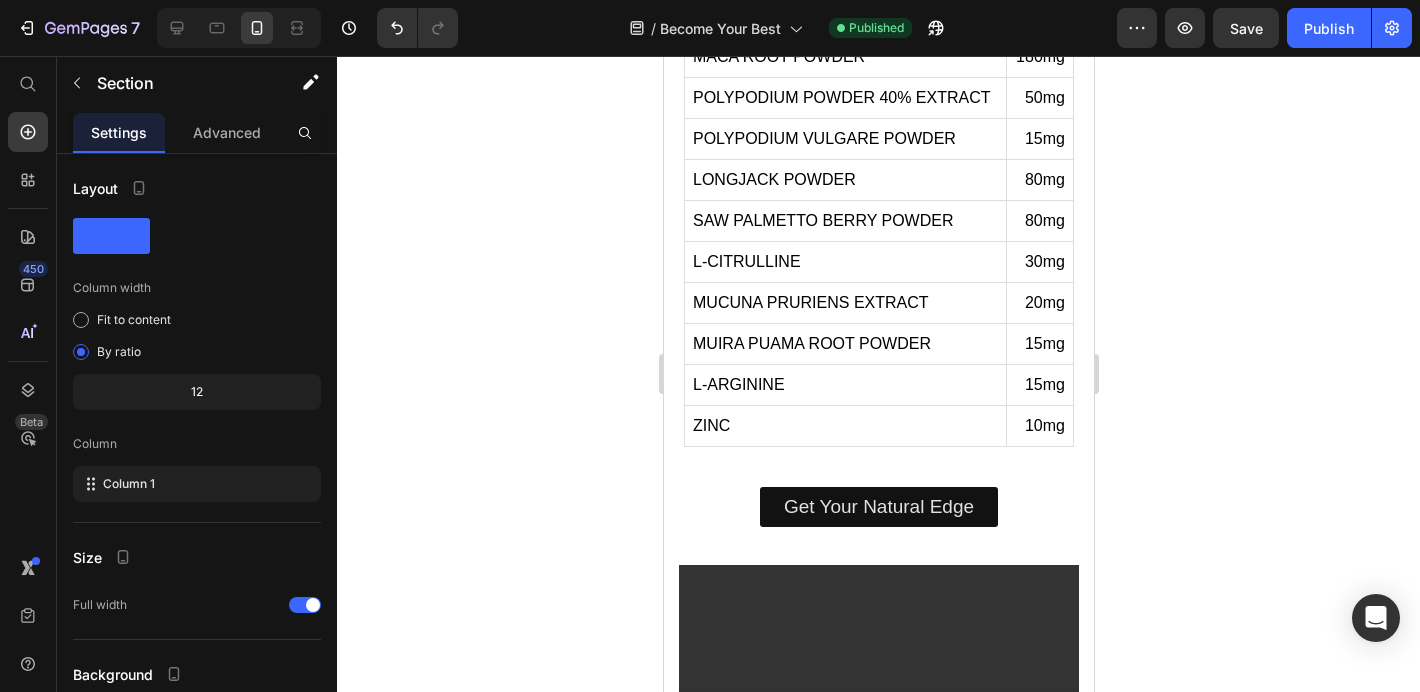 scroll, scrollTop: 1286, scrollLeft: 0, axis: vertical 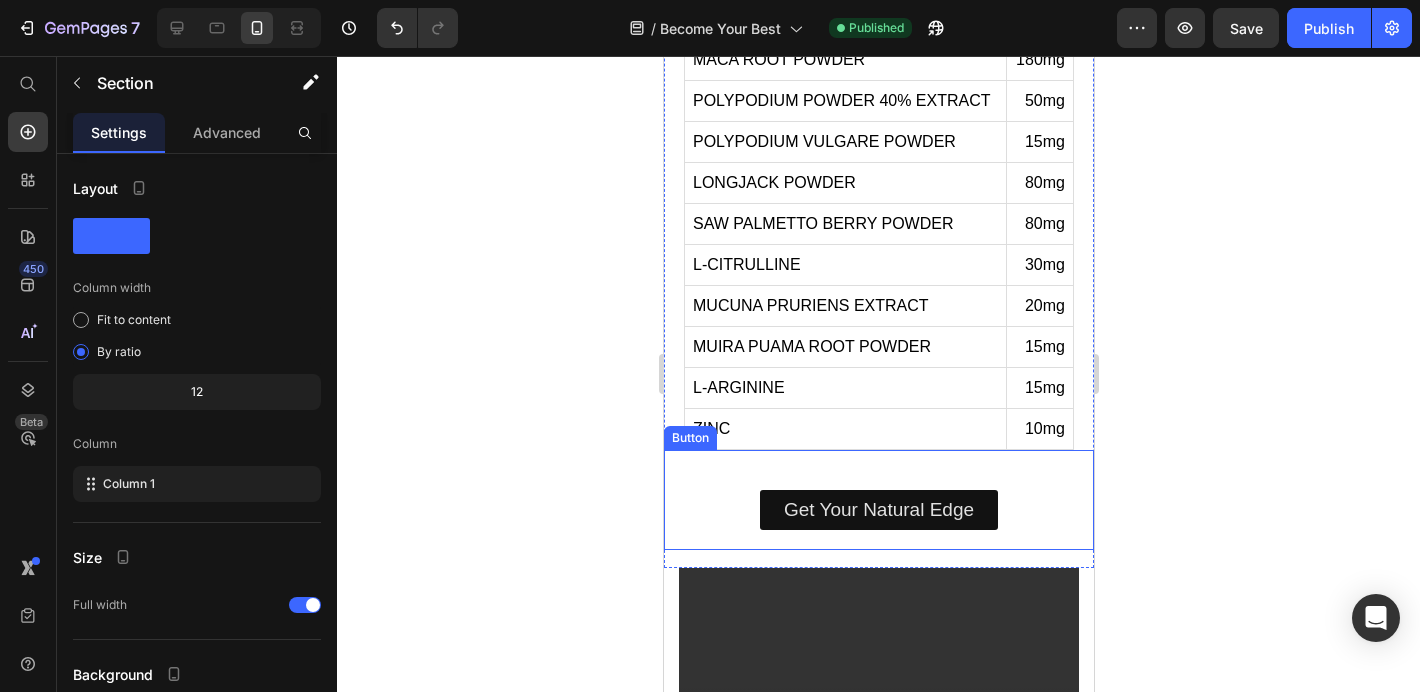 click on "Get Your Natural Edge Button" at bounding box center [878, 500] 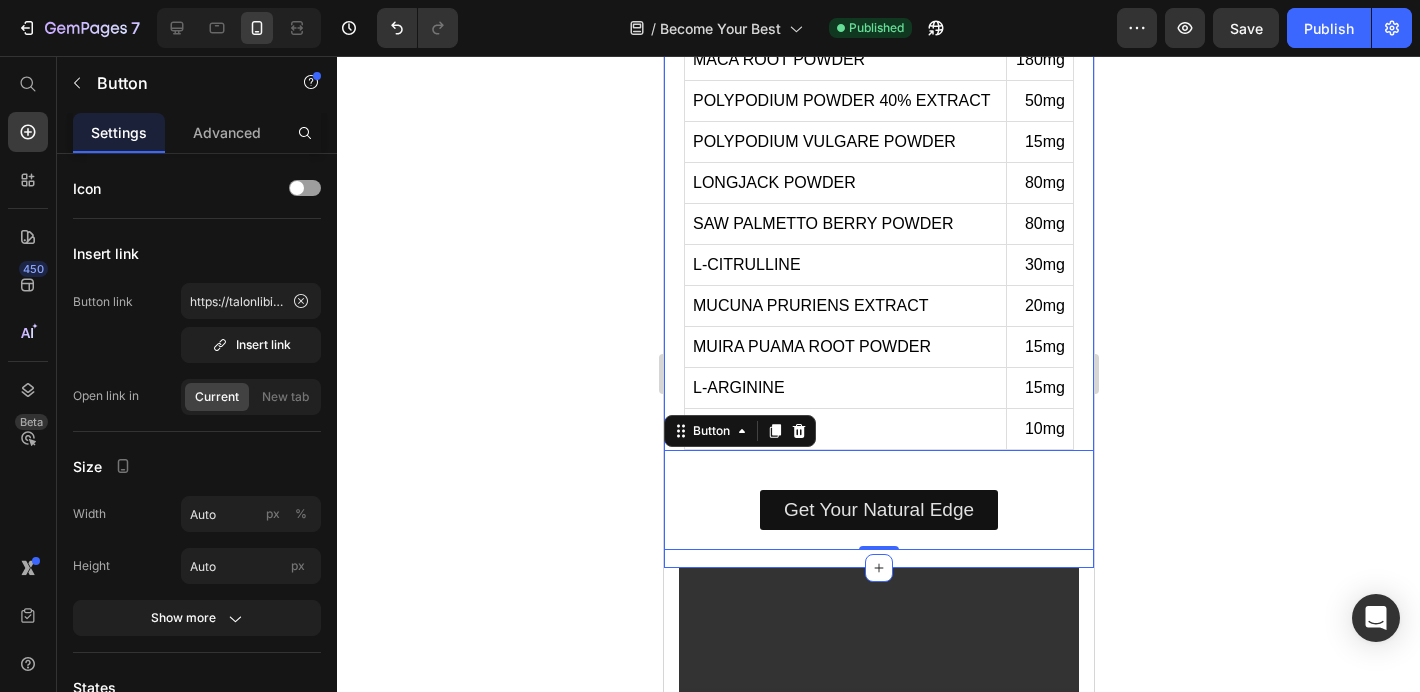 click on "Our Natural Ingredients Heading
INGREDIENTS
AGERATUM CONYZOIDES EXTRACT
800mg
MACA ROOT POWDER
180mg
POLYPODIUM POWDER 40% EXTRACT
50mg
POLYPODIUM VULGARE POWDER
15mg
LONGJACK POWDER
80mg
SAW PALMETTO BERRY POWDER
80mg
L-CITRULLINE
30mg
MUCUNA PRURIENS EXTRACT
20mg
MUIRA PUAMA ROOT POWDER
15mg
L-ARGININE
15mg
ZINC
10mg
Custom Code Get Your Natural Edge Button   0" at bounding box center (878, 223) 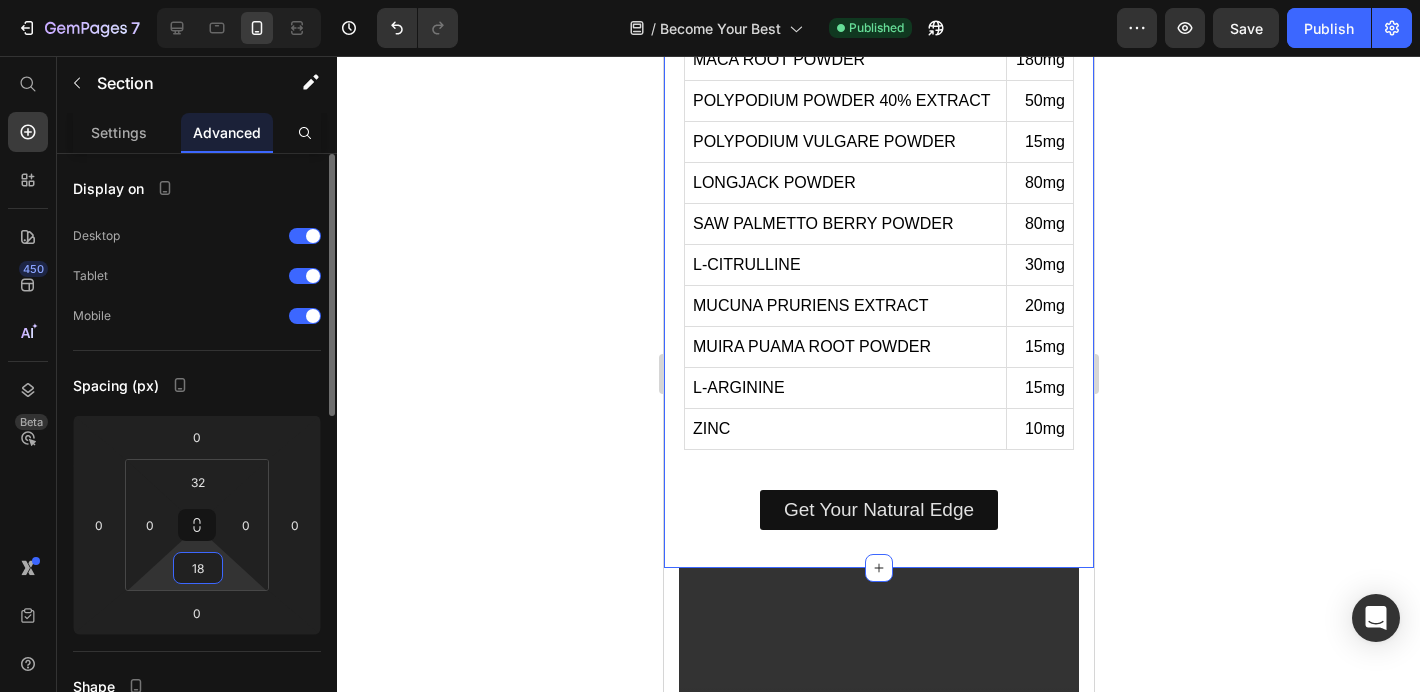 click on "18" at bounding box center [198, 568] 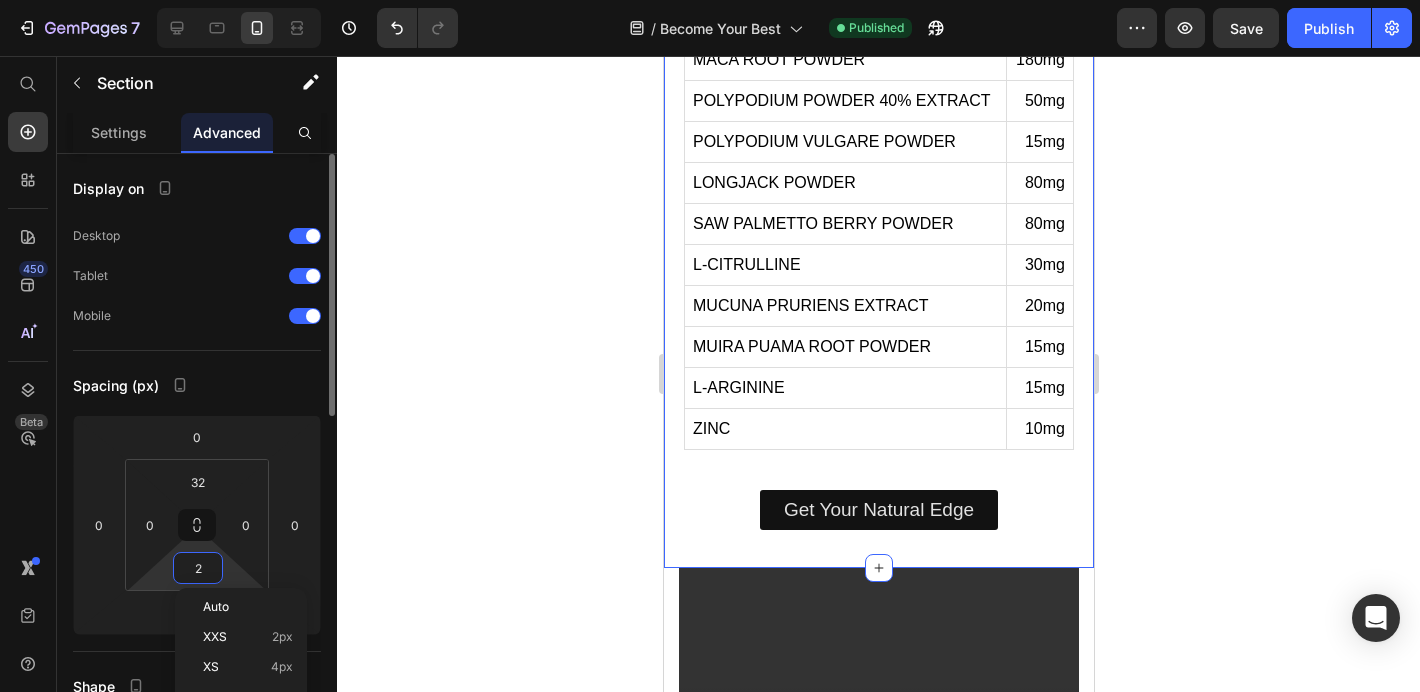 type on "20" 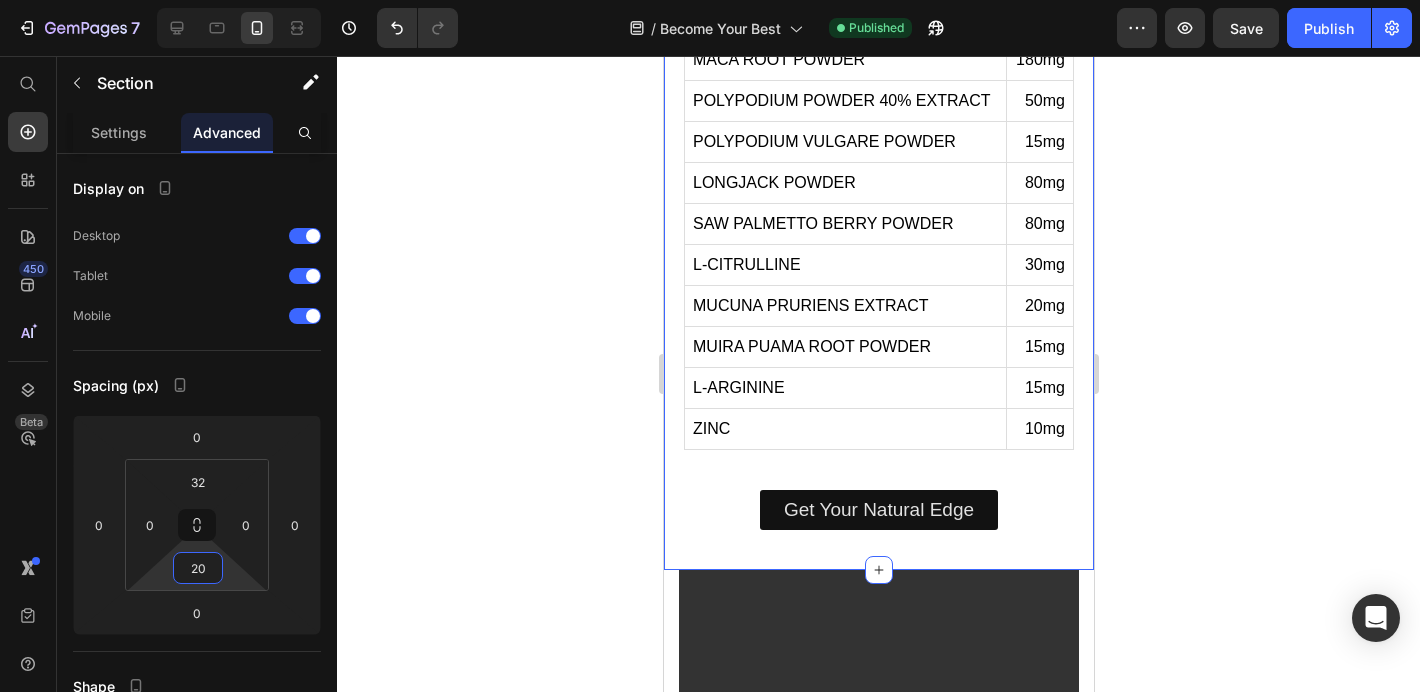 click 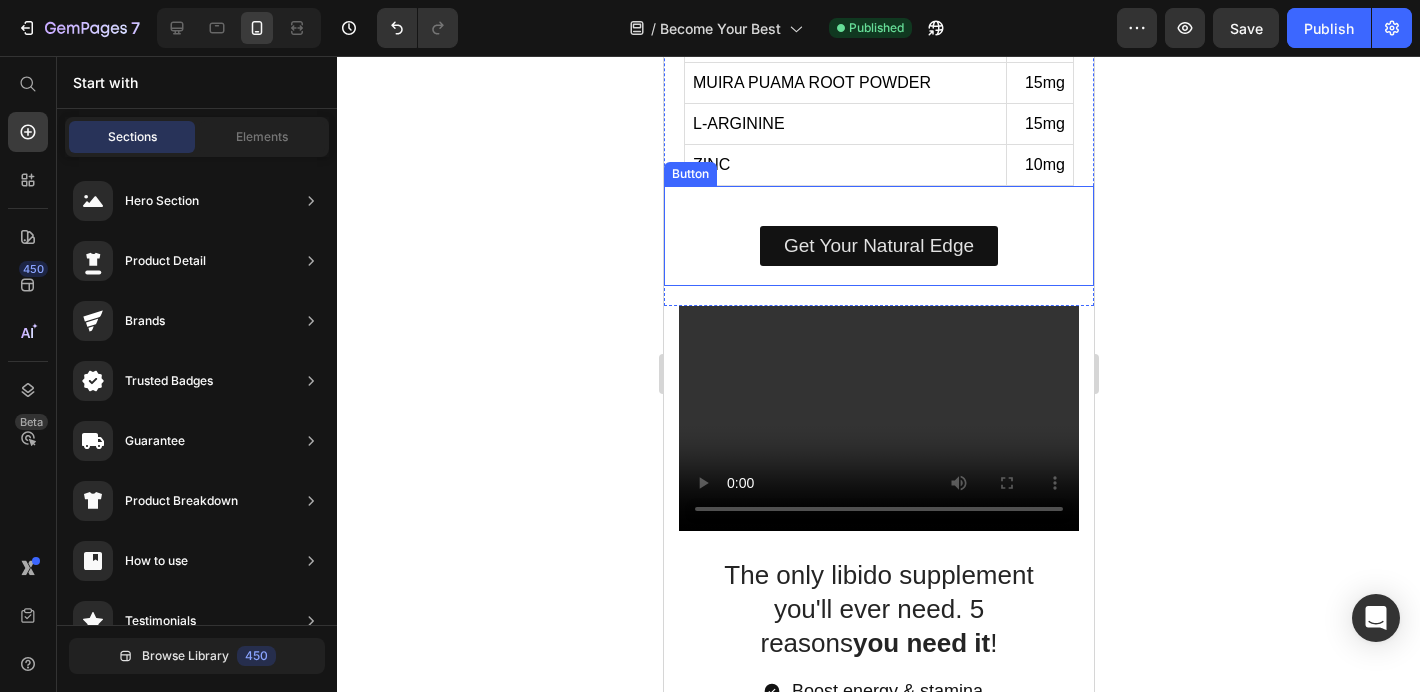 scroll, scrollTop: 1583, scrollLeft: 0, axis: vertical 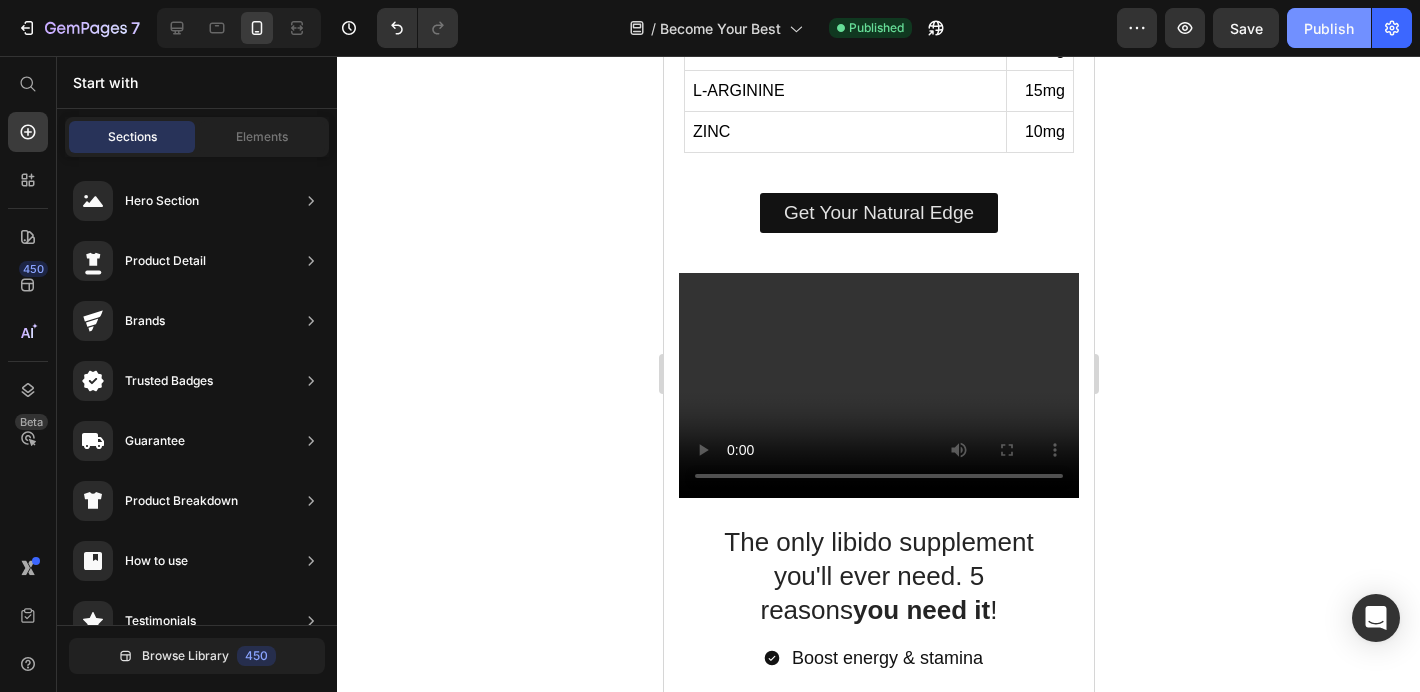 click on "Publish" 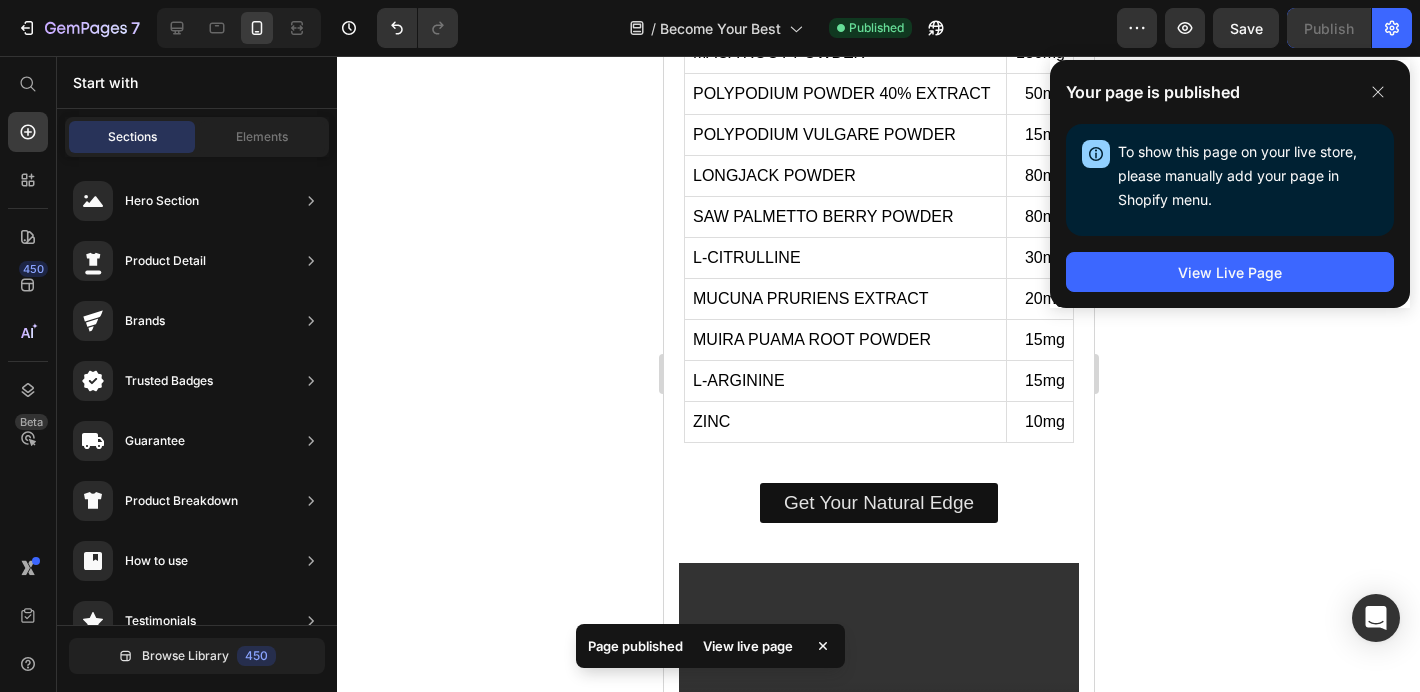 scroll, scrollTop: 1298, scrollLeft: 0, axis: vertical 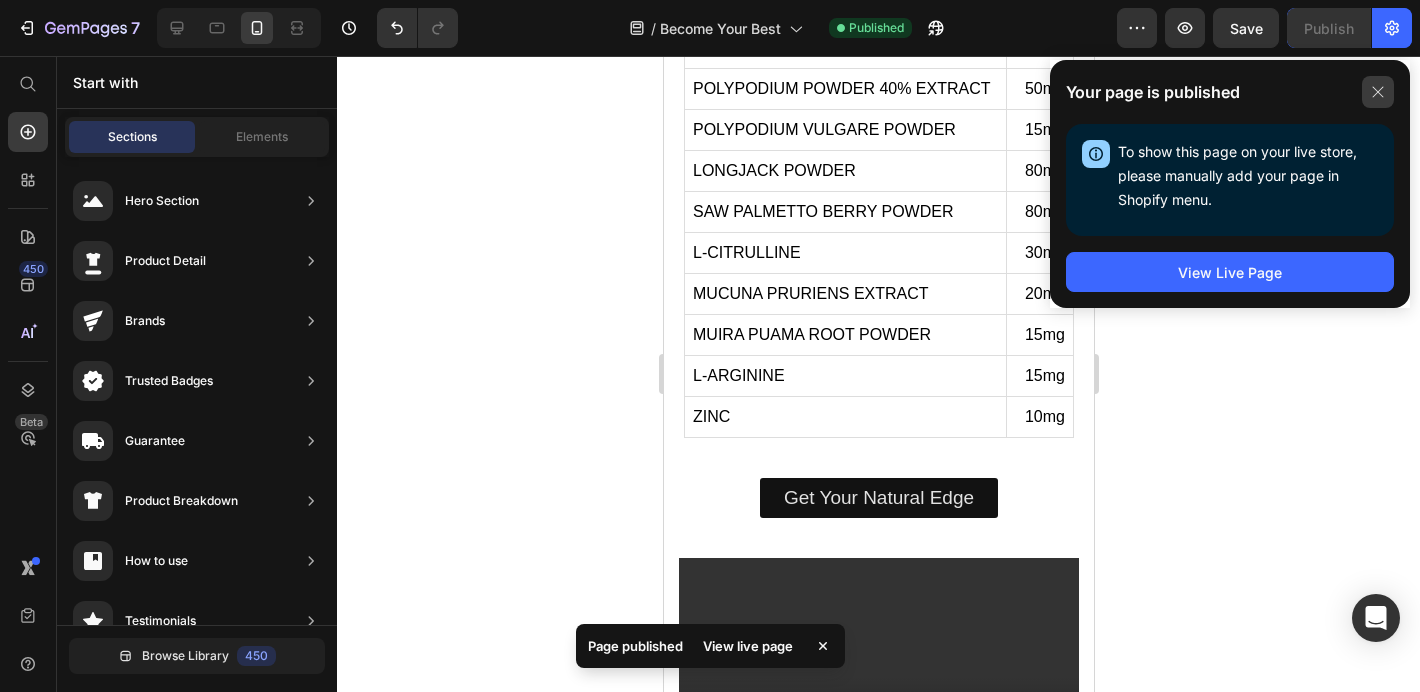 click 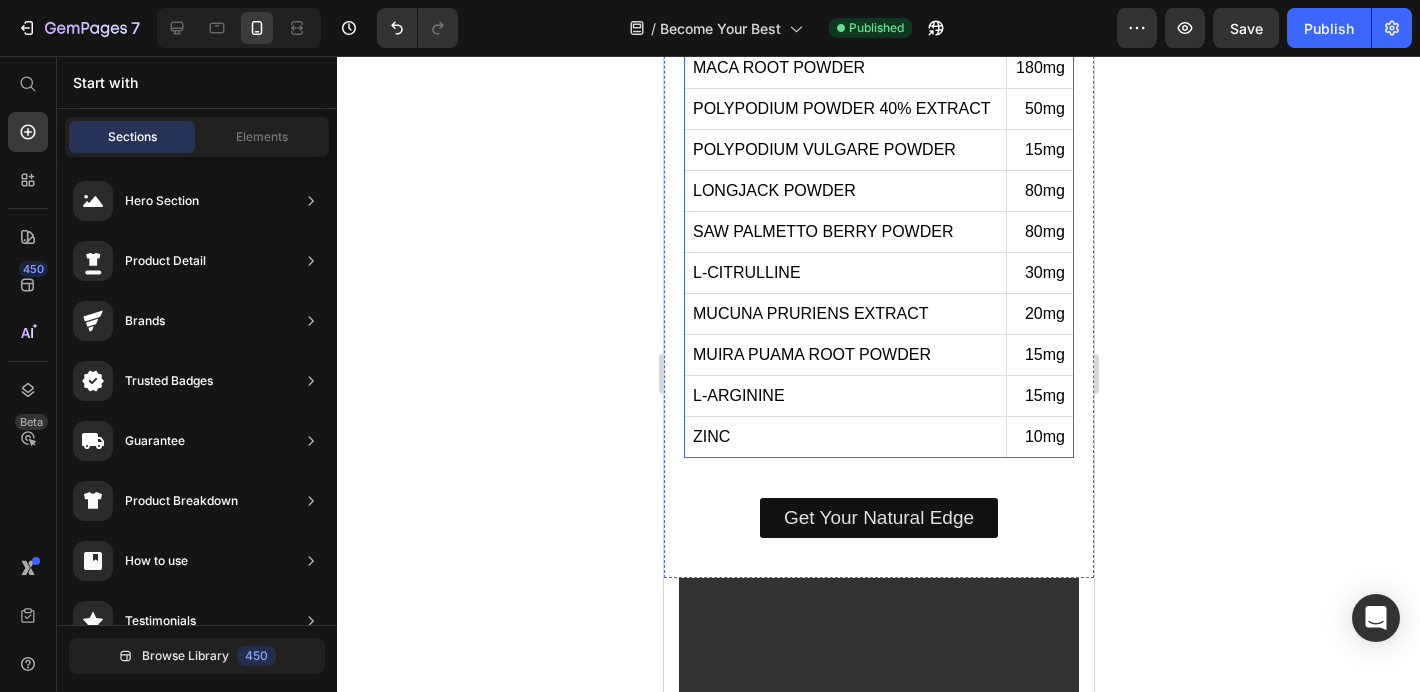 scroll, scrollTop: 1284, scrollLeft: 0, axis: vertical 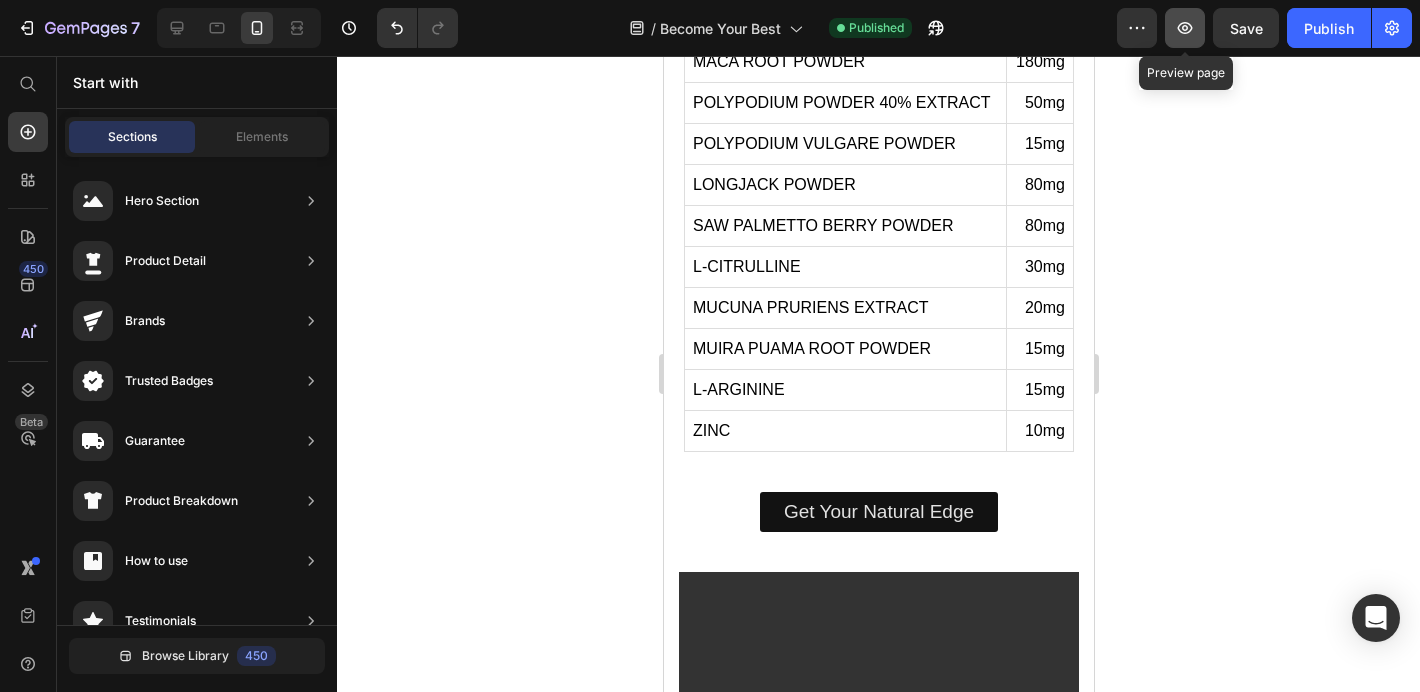 click 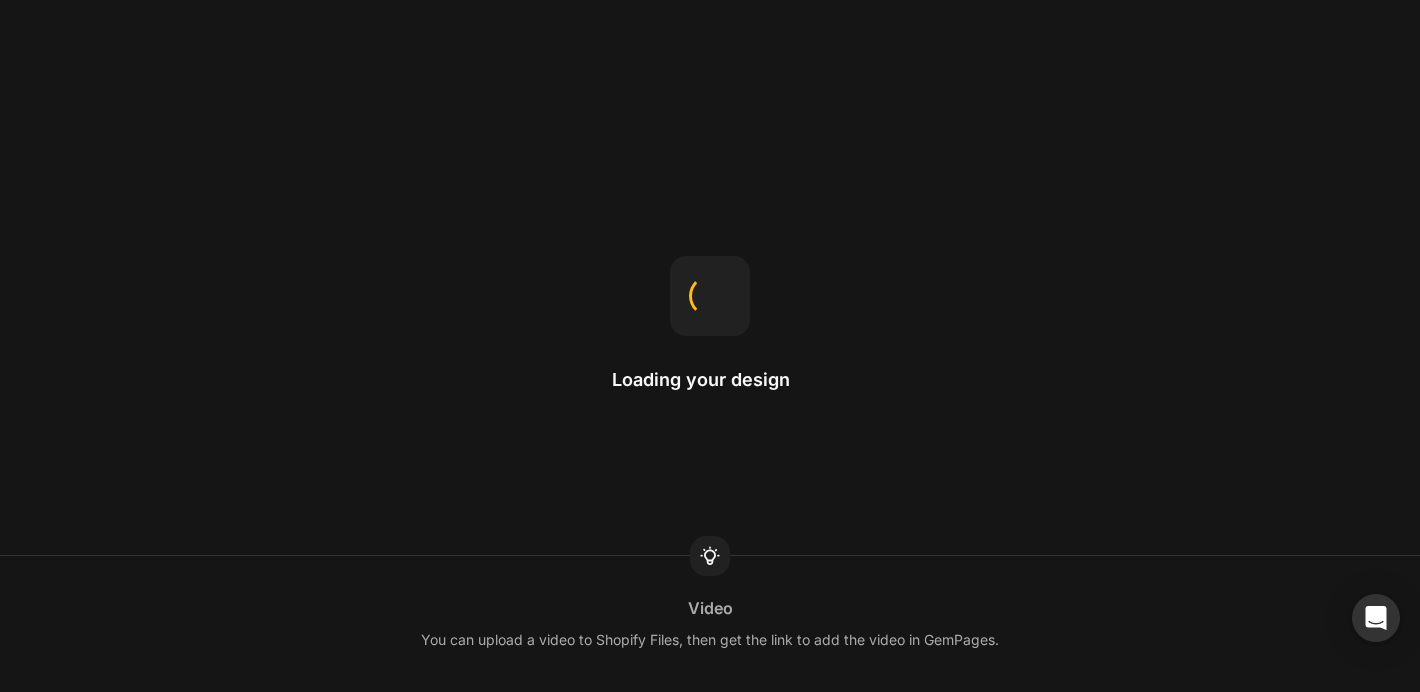 scroll, scrollTop: 0, scrollLeft: 0, axis: both 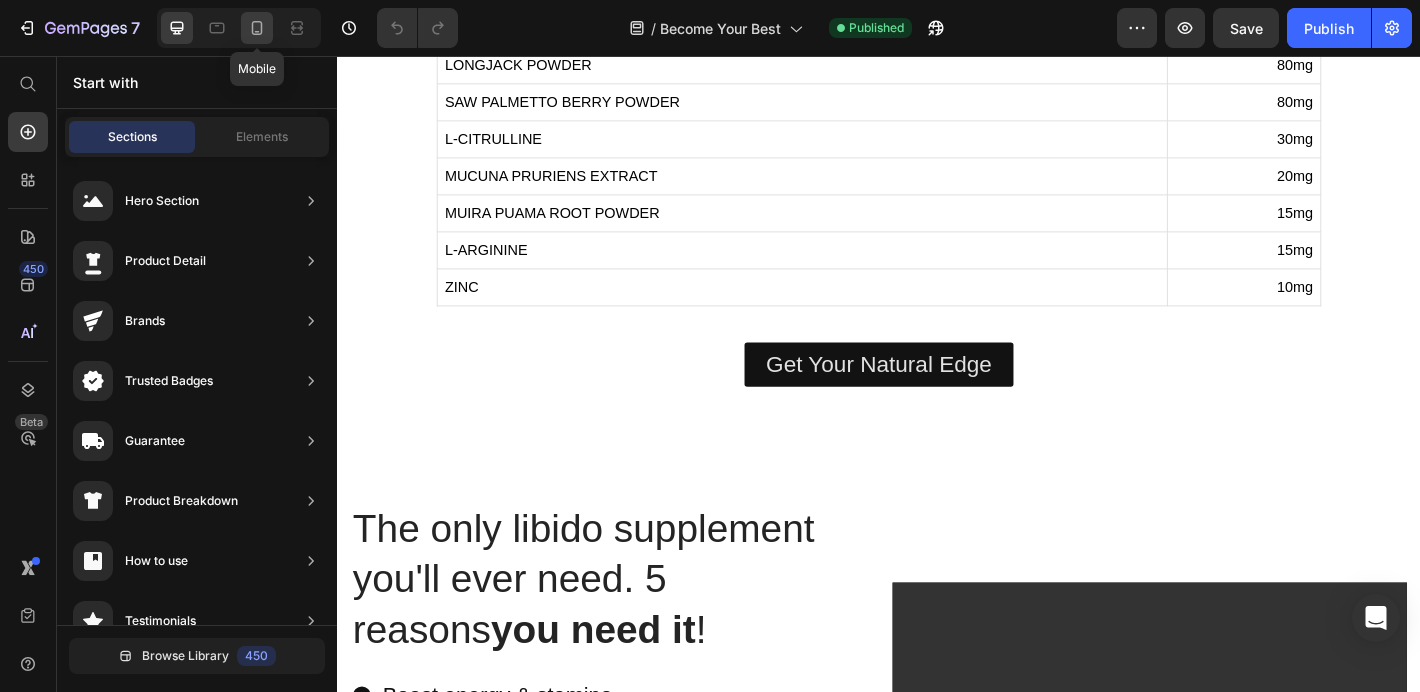 click 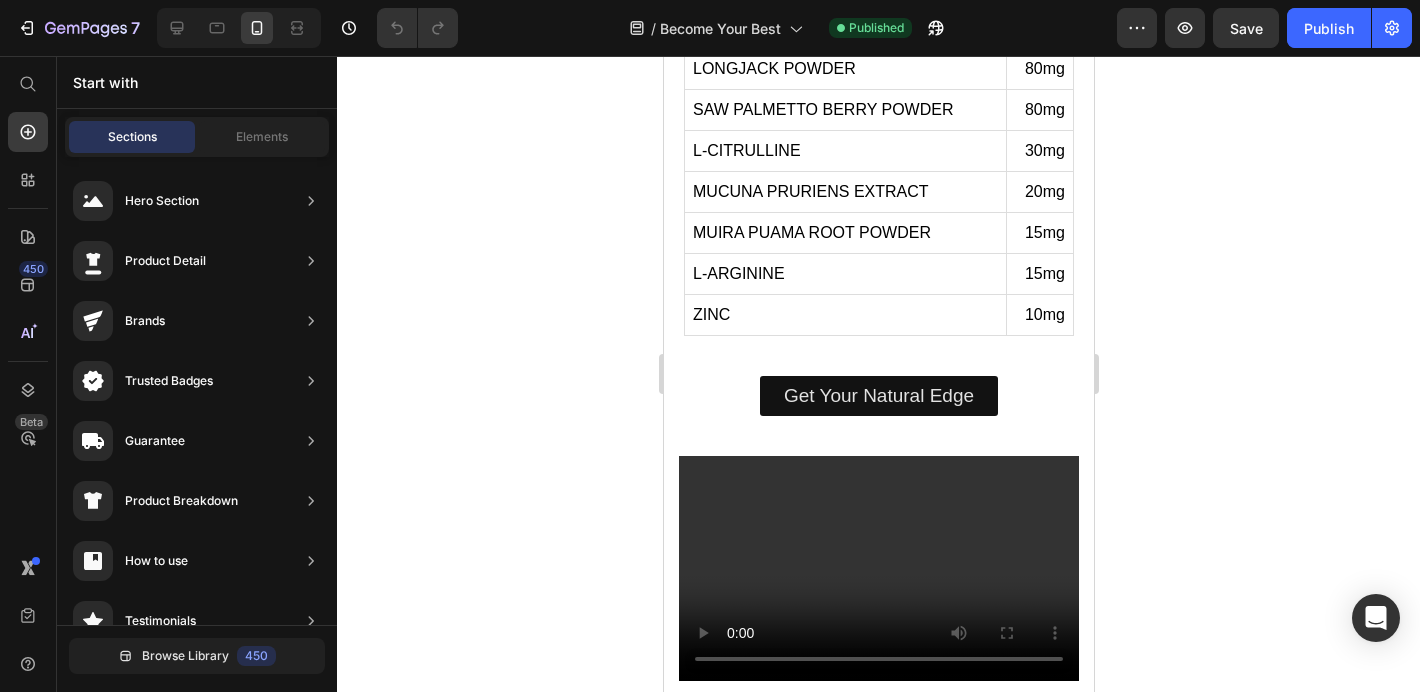 scroll, scrollTop: 1919, scrollLeft: 0, axis: vertical 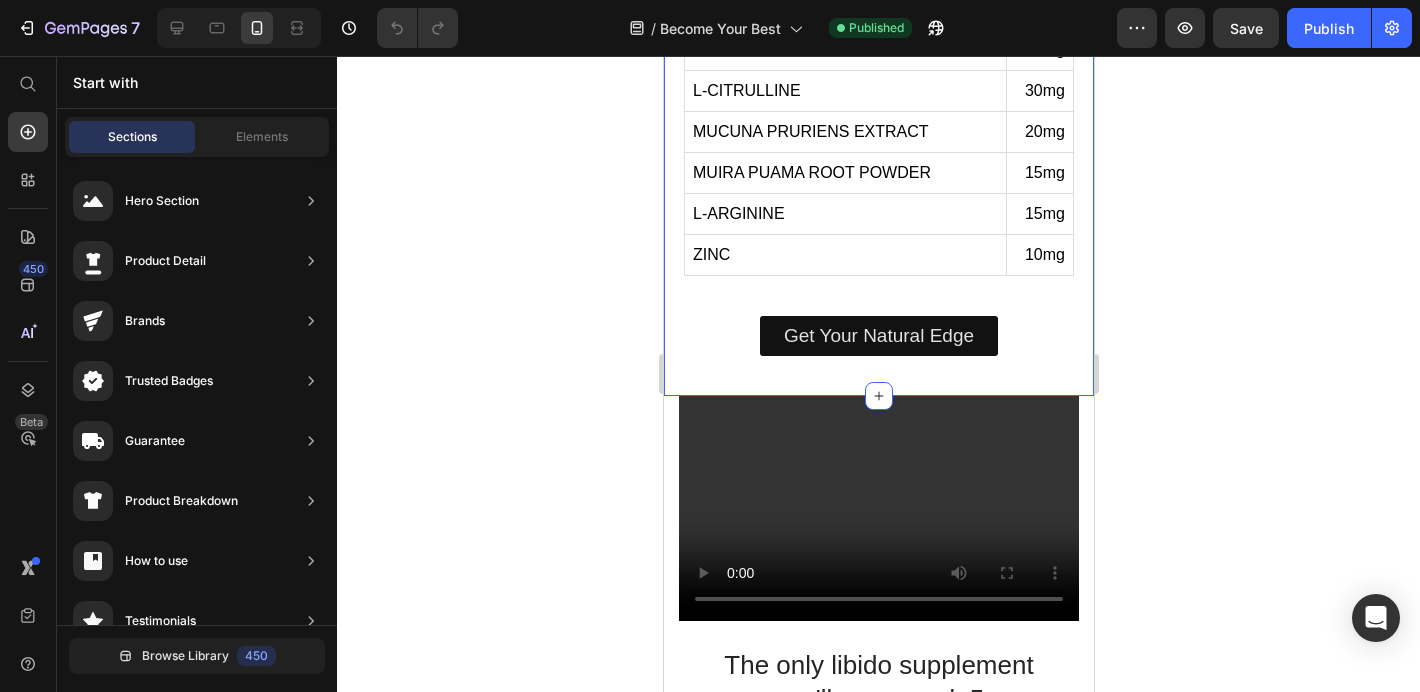 click on "Our Natural Ingredients Heading
INGREDIENTS
AGERATUM CONYZOIDES EXTRACT
800mg
MACA ROOT POWDER
180mg
POLYPODIUM POWDER 40% EXTRACT
50mg
POLYPODIUM VULGARE POWDER
15mg
LONGJACK POWDER
80mg
SAW PALMETTO BERRY POWDER
80mg
L-CITRULLINE
30mg
MUCUNA PRURIENS EXTRACT
20mg
MUIRA PUAMA ROOT POWDER
15mg
L-ARGININE
15mg
ZINC
10mg
Custom Code Get Your Natural Edge Button Section 4   You can create reusable sections Create Theme Section AI Content Write with GemAI What would you like to describe here? Tone and Voice Persuasive Product Getting products... Show more Generate" at bounding box center [878, 43] 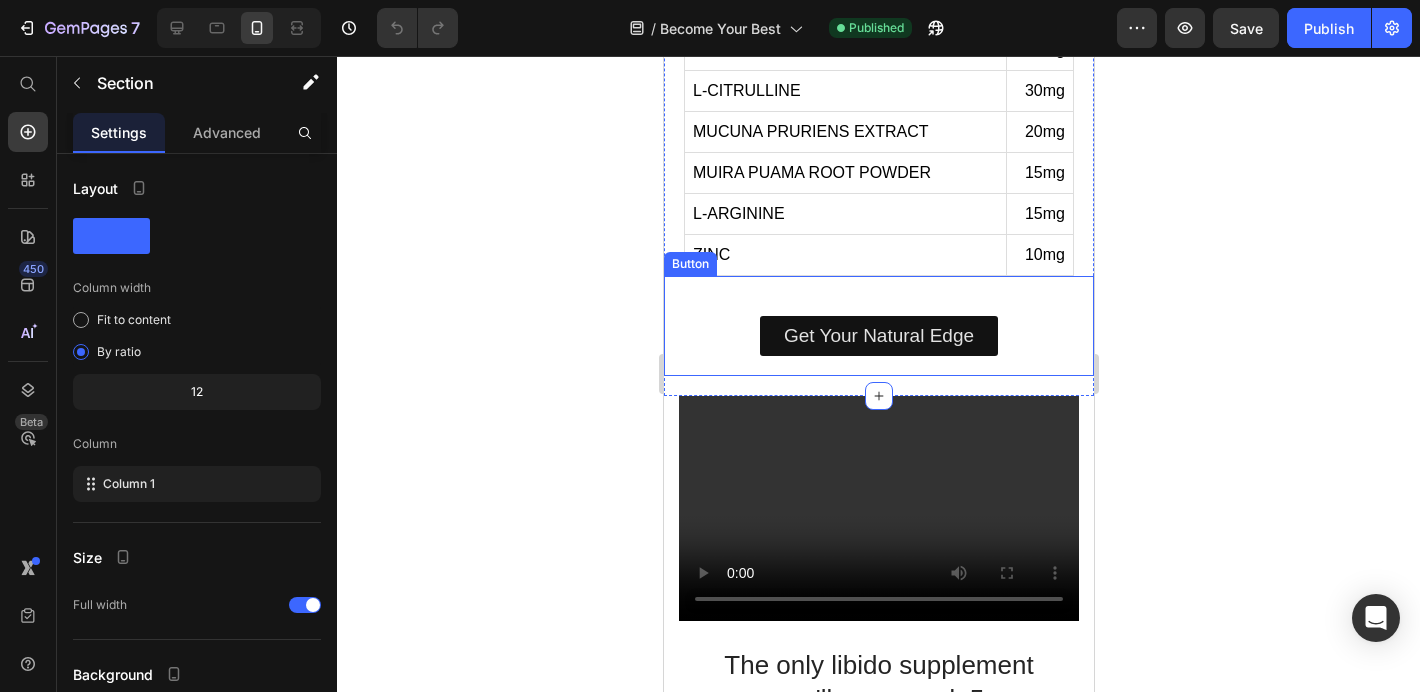 click on "Get Your Natural Edge Button" at bounding box center [878, 326] 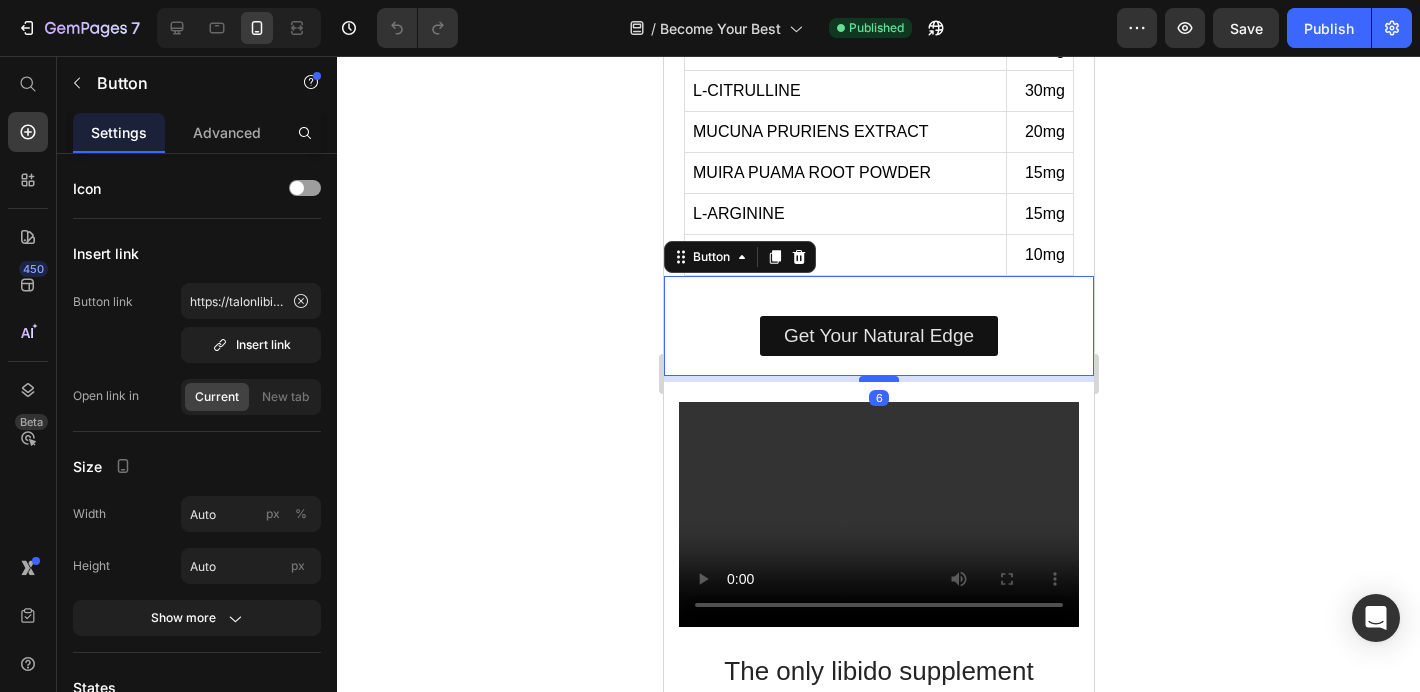 click at bounding box center (878, 379) 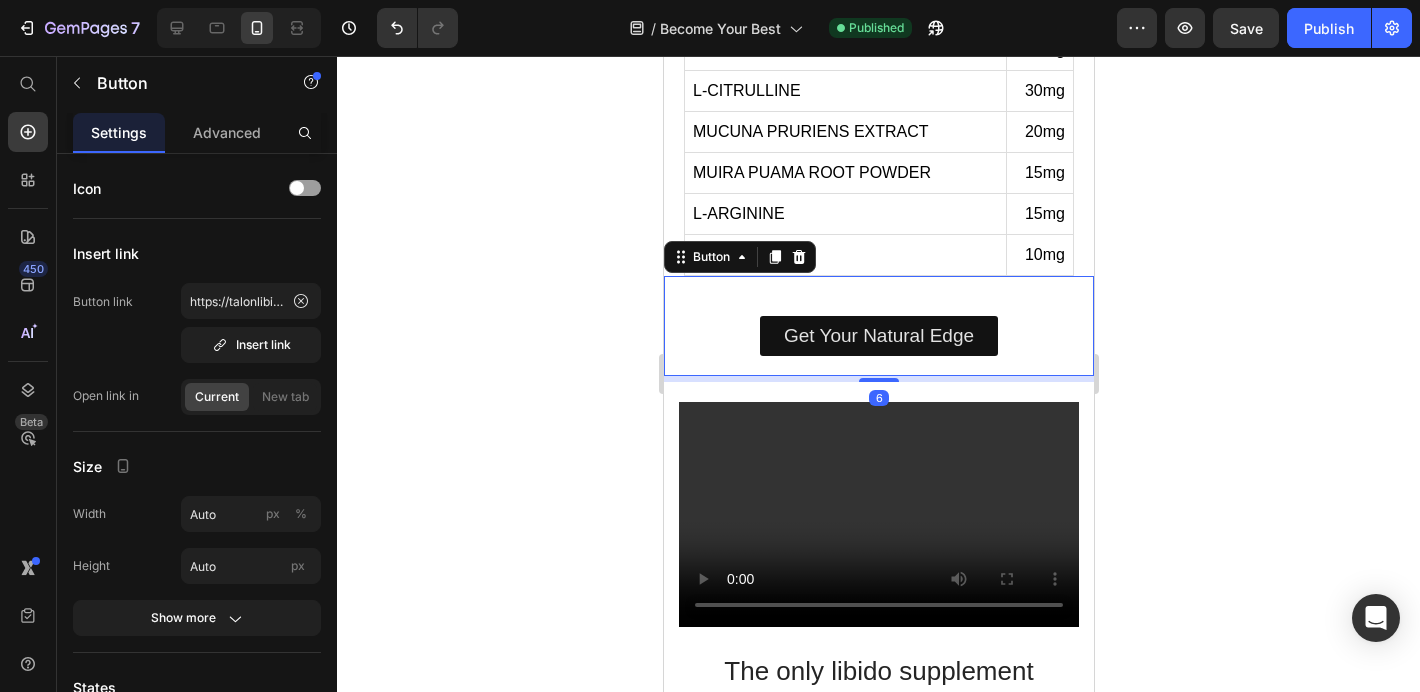click 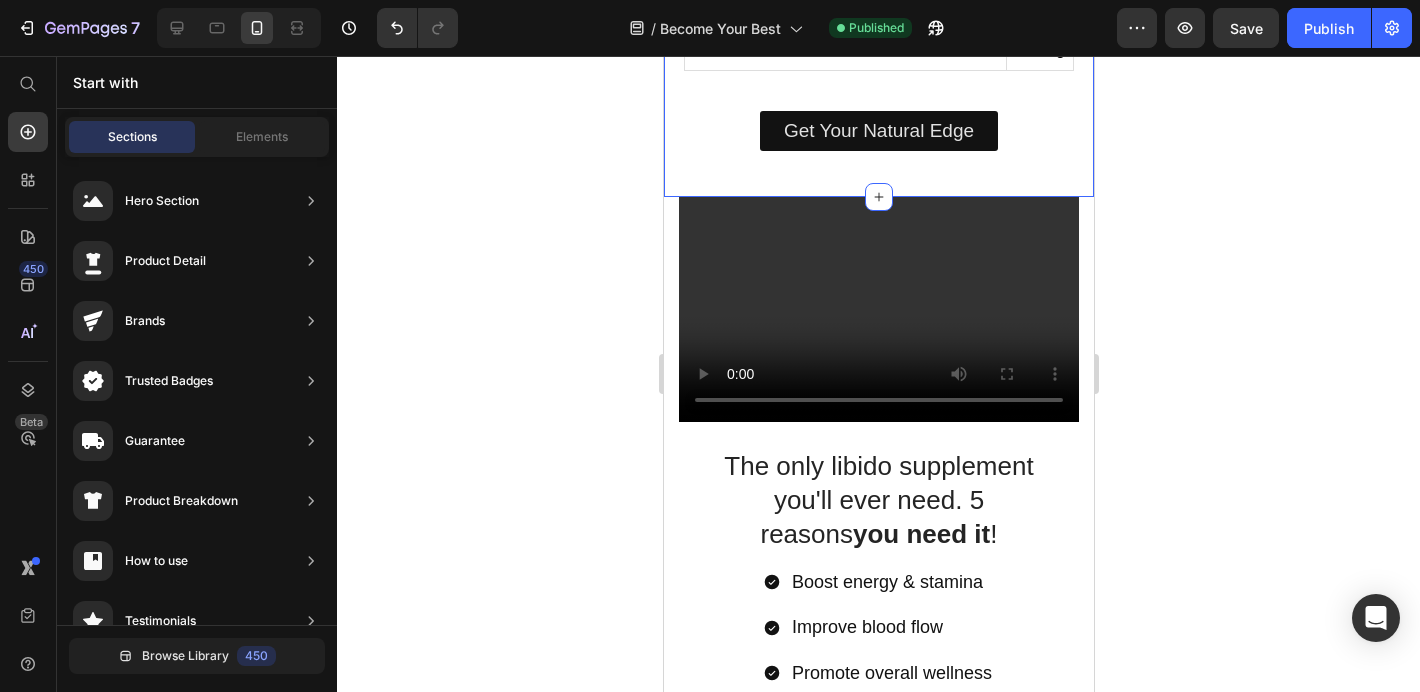 scroll, scrollTop: 2125, scrollLeft: 0, axis: vertical 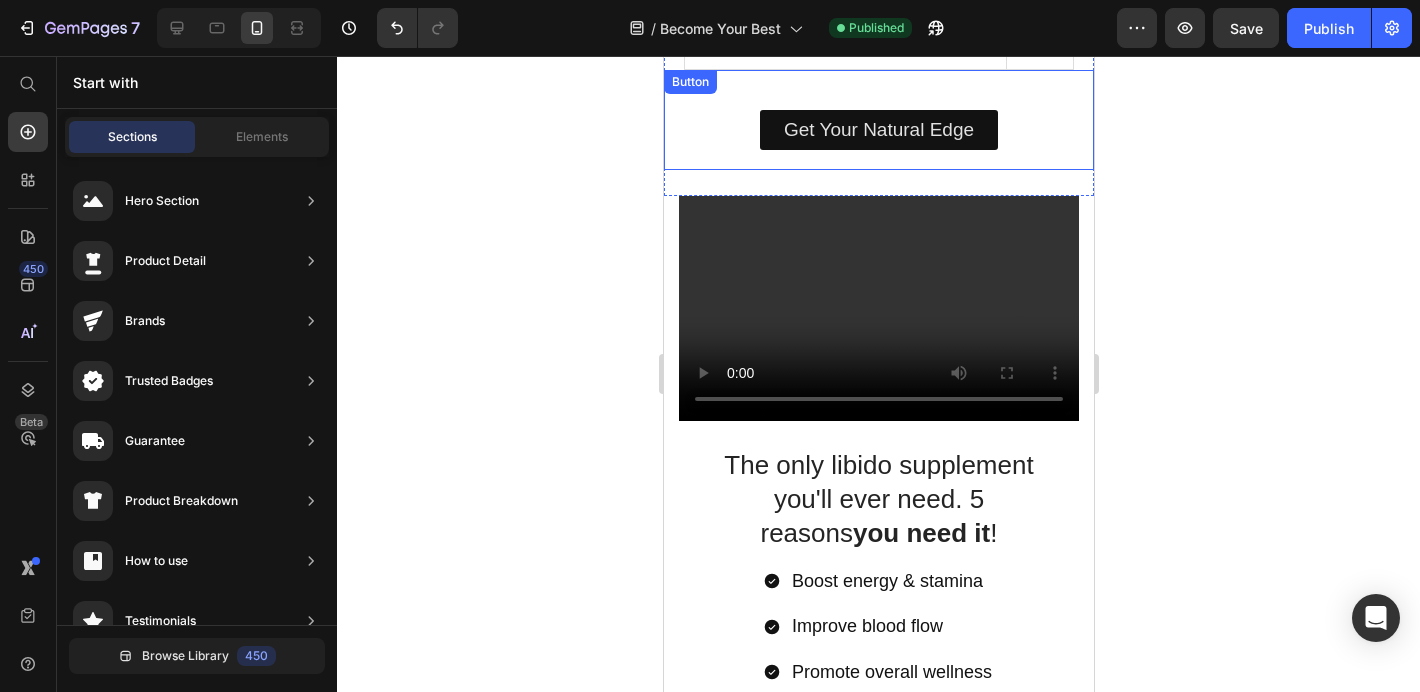click on "Get Your Natural Edge Button" at bounding box center [878, 120] 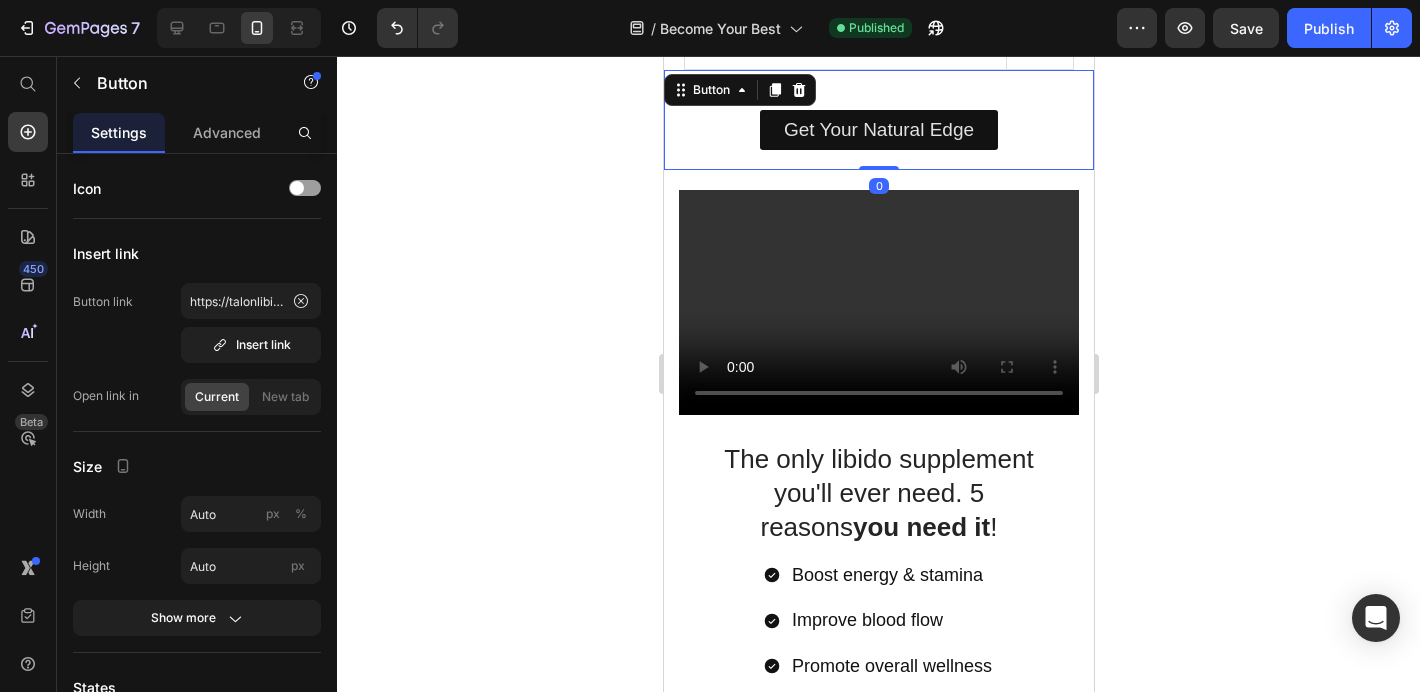 drag, startPoint x: 893, startPoint y: 173, endPoint x: 906, endPoint y: 155, distance: 22.203604 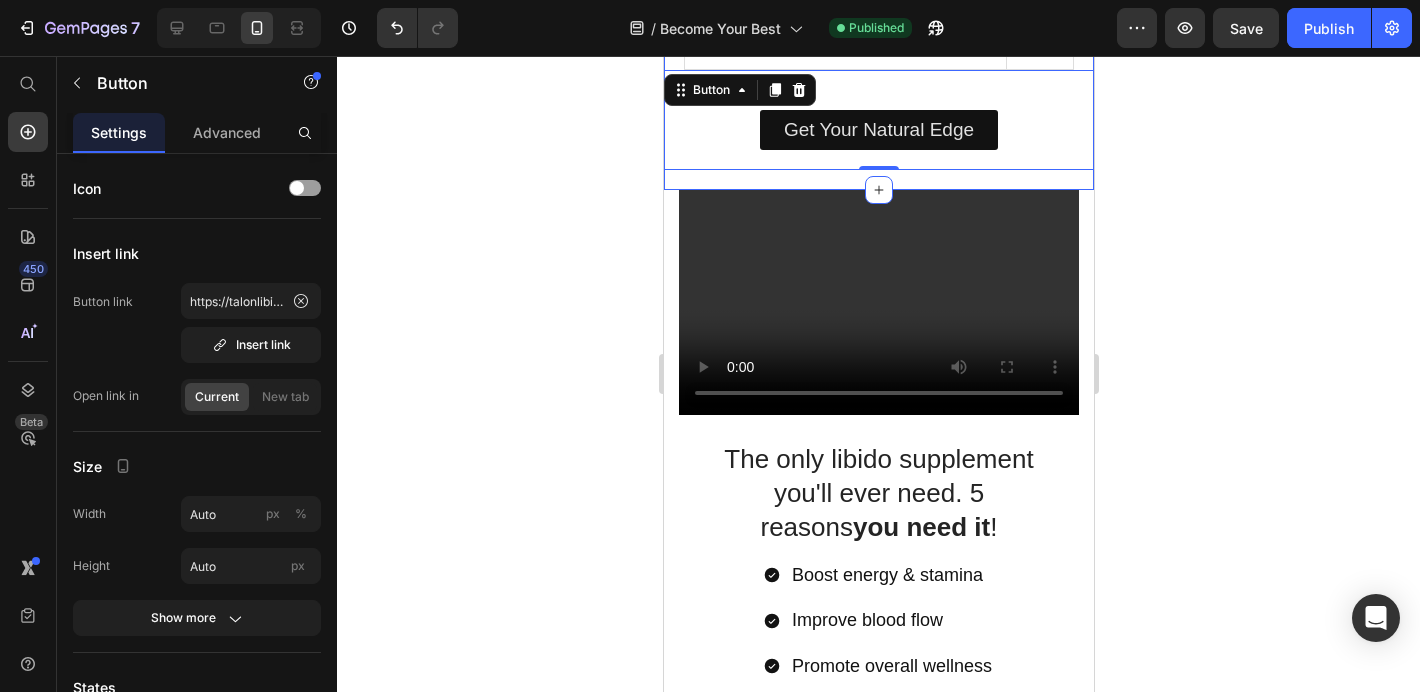 click on "Our Natural Ingredients Heading
INGREDIENTS
AGERATUM CONYZOIDES EXTRACT
800mg
MACA ROOT POWDER
180mg
POLYPODIUM POWDER 40% EXTRACT
50mg
POLYPODIUM VULGARE POWDER
15mg
LONGJACK POWDER
80mg
SAW PALMETTO BERRY POWDER
80mg
L-CITRULLINE
30mg
MUCUNA PRURIENS EXTRACT
20mg
MUIRA PUAMA ROOT POWDER
15mg
L-ARGININE
15mg
ZINC
10mg
Custom Code Get Your Natural Edge Button   0 Section 4" at bounding box center [878, -163] 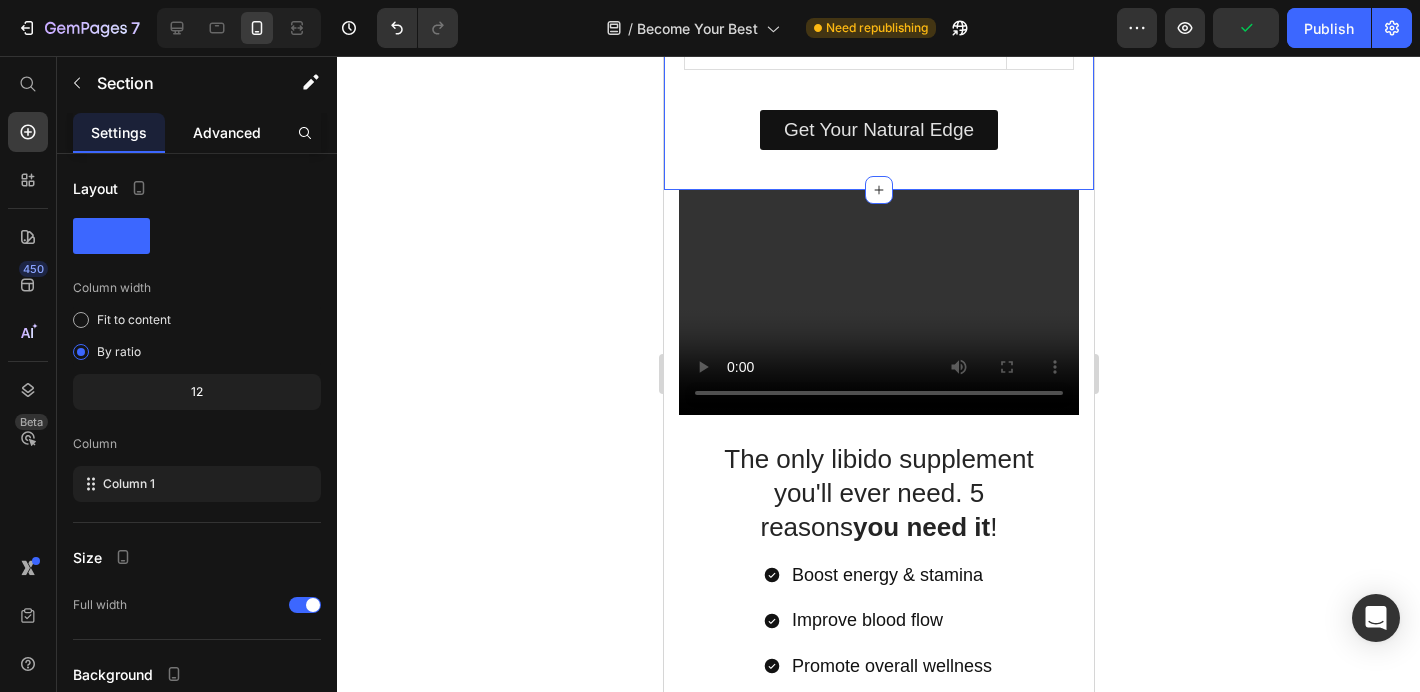 click on "Advanced" at bounding box center [227, 132] 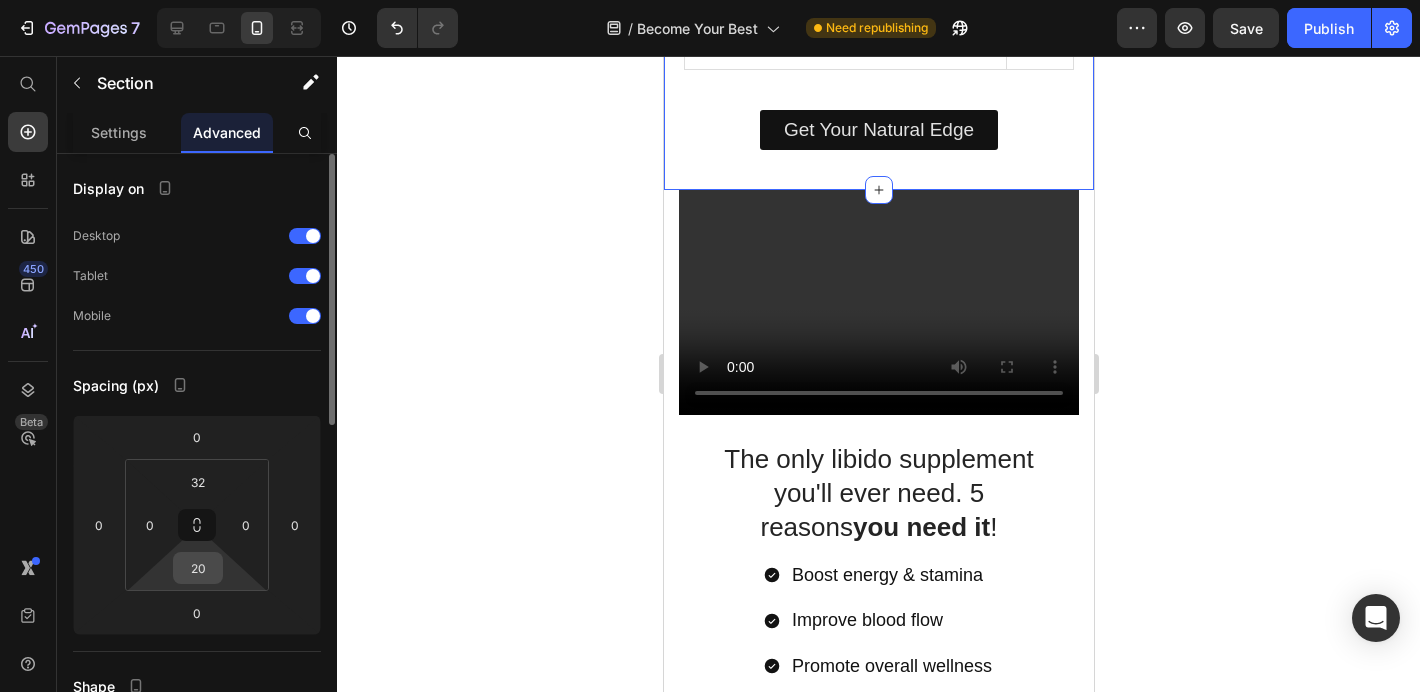 click on "20" at bounding box center [198, 568] 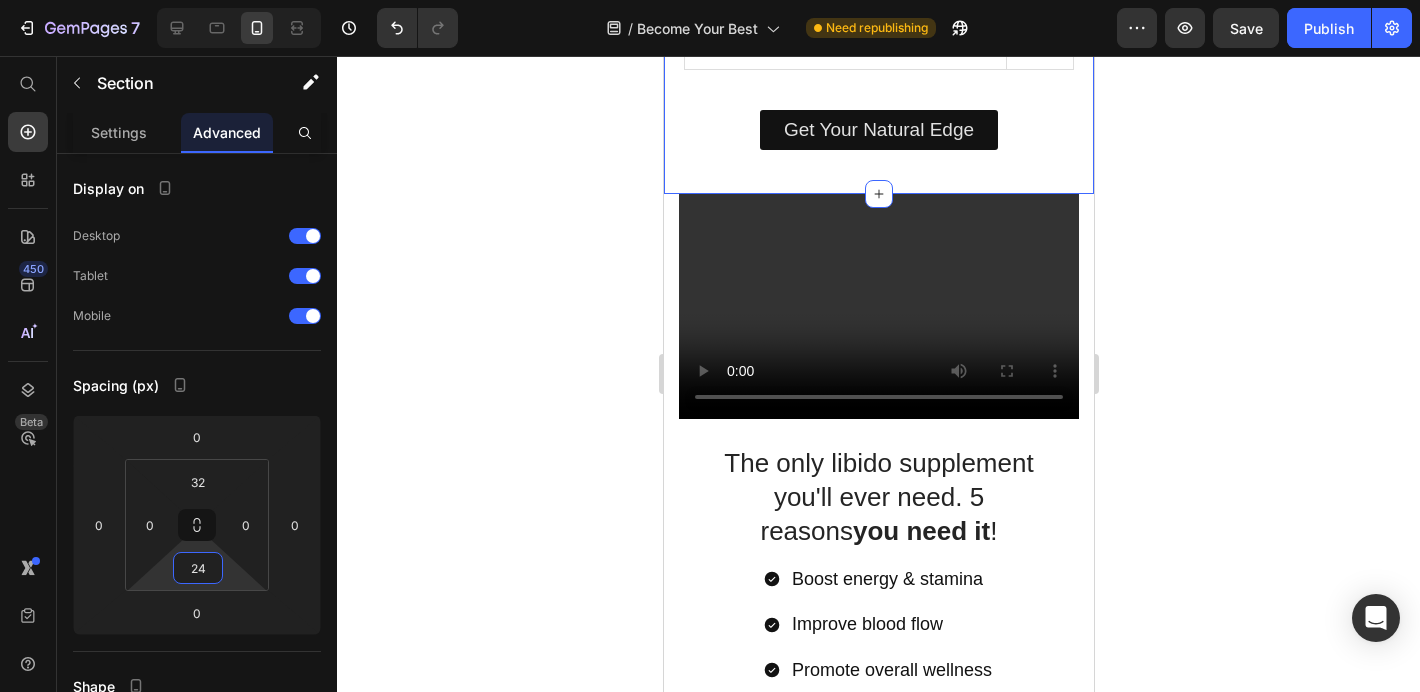 type on "24" 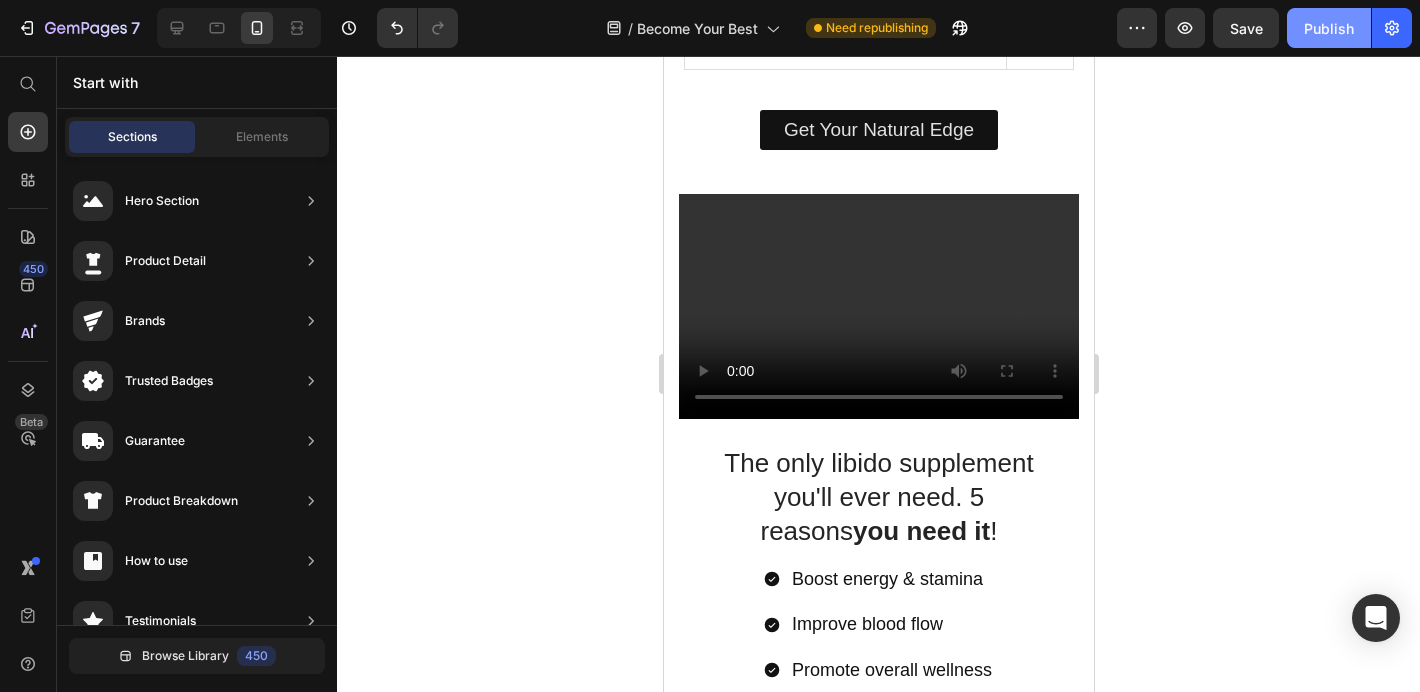 click on "Publish" at bounding box center [1329, 28] 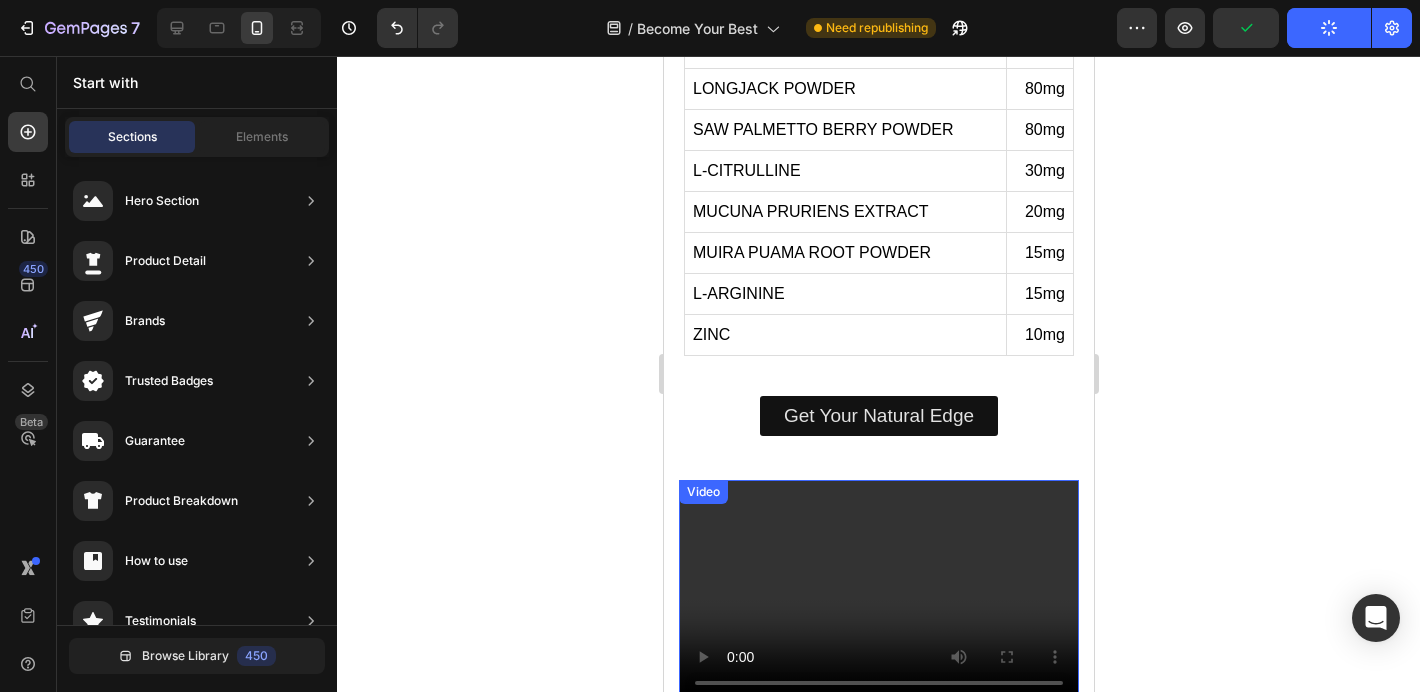 scroll, scrollTop: 1798, scrollLeft: 0, axis: vertical 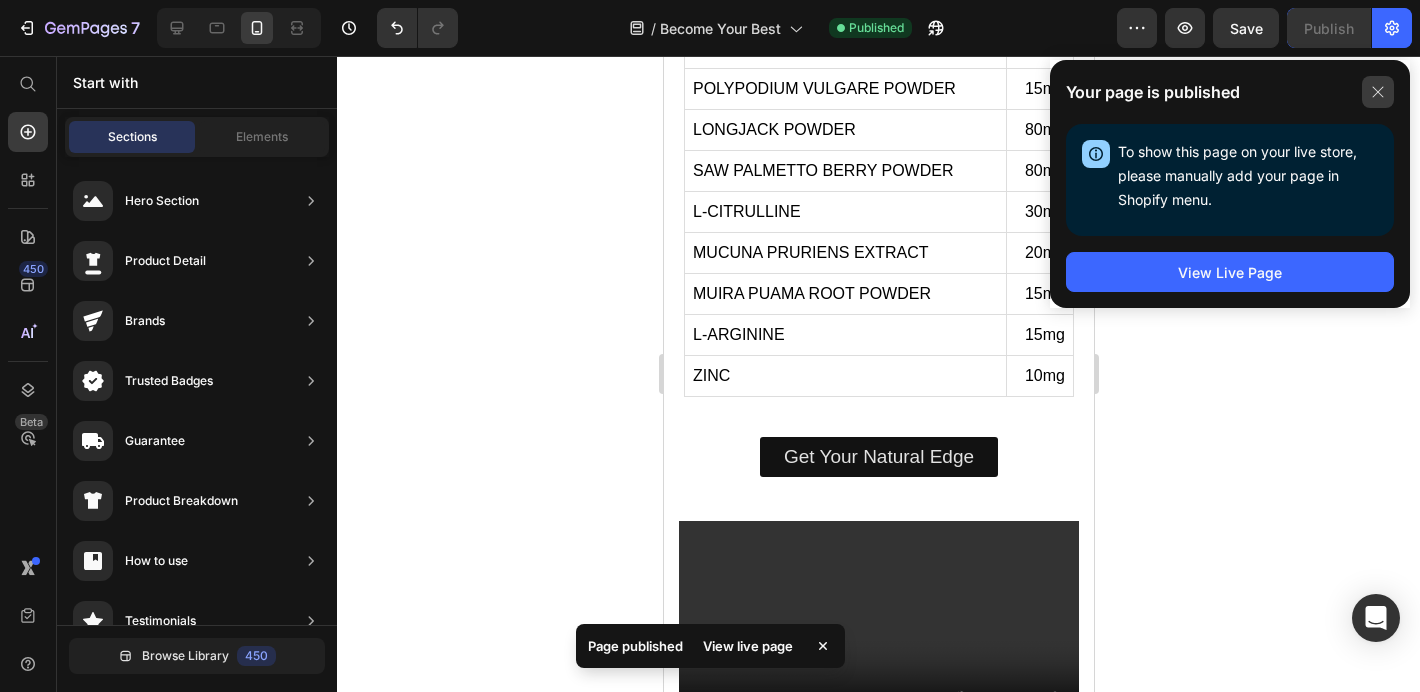 click 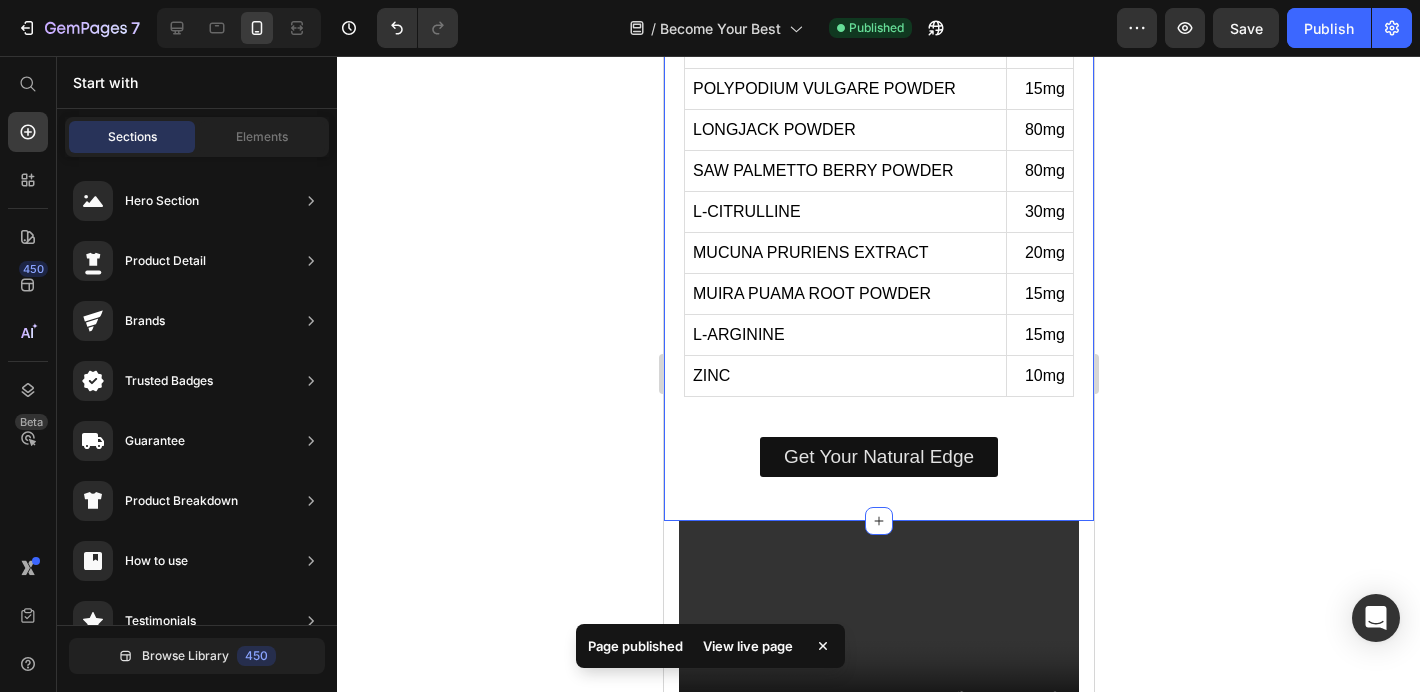 click on "Our Natural Ingredients Heading
INGREDIENTS
AGERATUM CONYZOIDES EXTRACT
800mg
MACA ROOT POWDER
180mg
POLYPODIUM POWDER 40% EXTRACT
50mg
POLYPODIUM VULGARE POWDER
15mg
LONGJACK POWDER
80mg
SAW PALMETTO BERRY POWDER
80mg
L-CITRULLINE
30mg
MUCUNA PRURIENS EXTRACT
20mg
MUIRA PUAMA ROOT POWDER
15mg
L-ARGININE
15mg
ZINC
10mg
Custom Code Get Your Natural Edge Button Section 4" at bounding box center (878, 166) 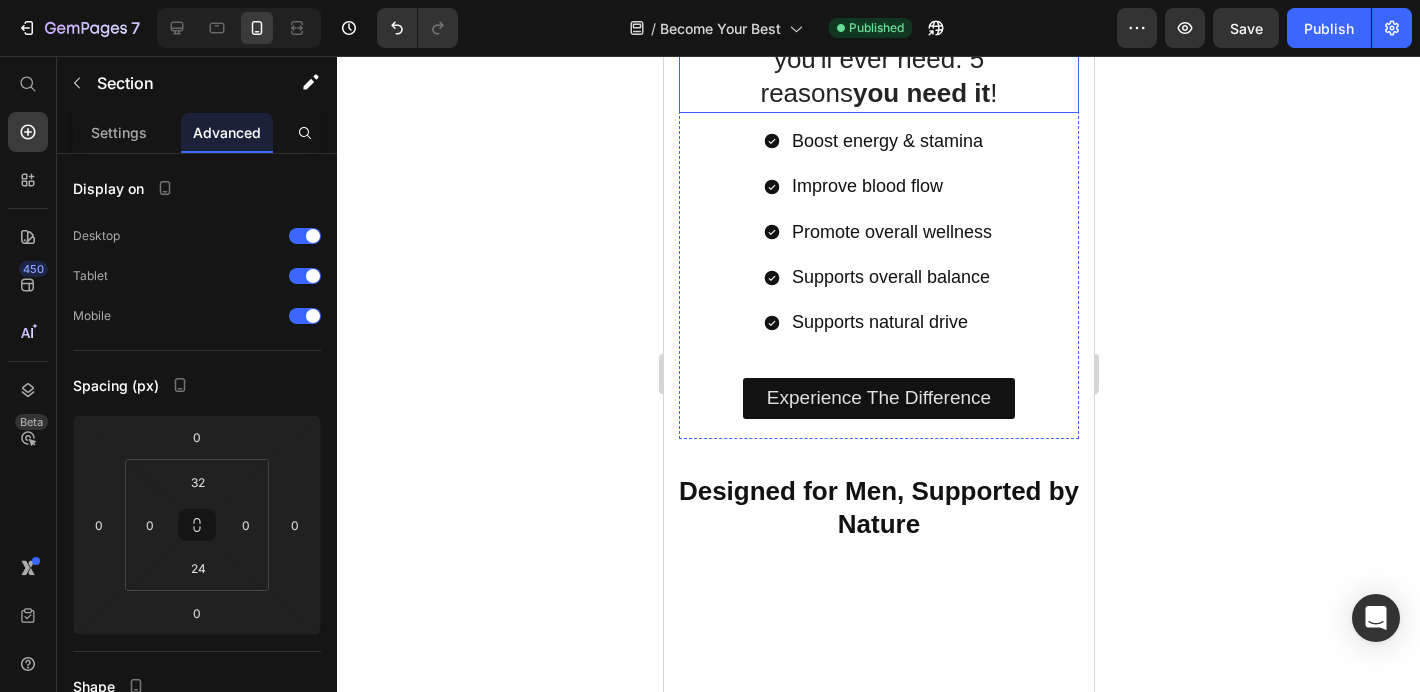 scroll, scrollTop: 2565, scrollLeft: 0, axis: vertical 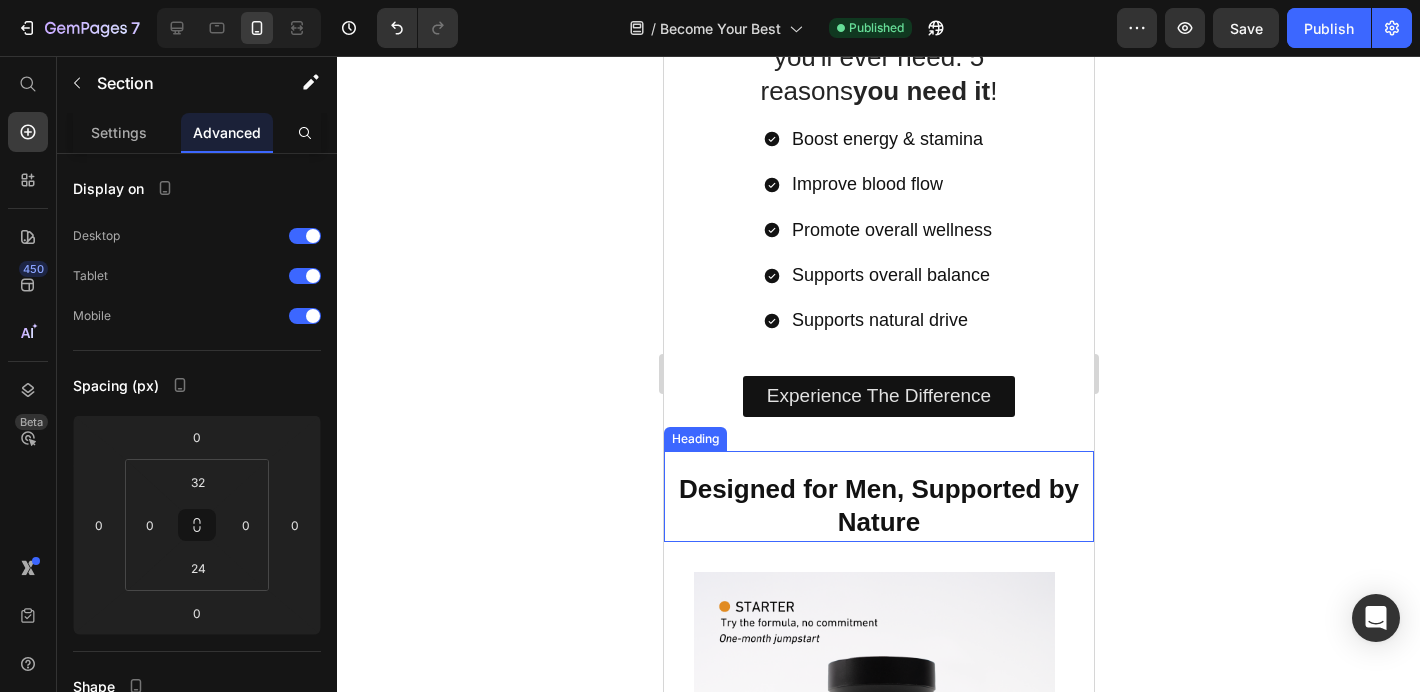 click on "Designed for Men, Supported by Nature Heading" at bounding box center (878, 497) 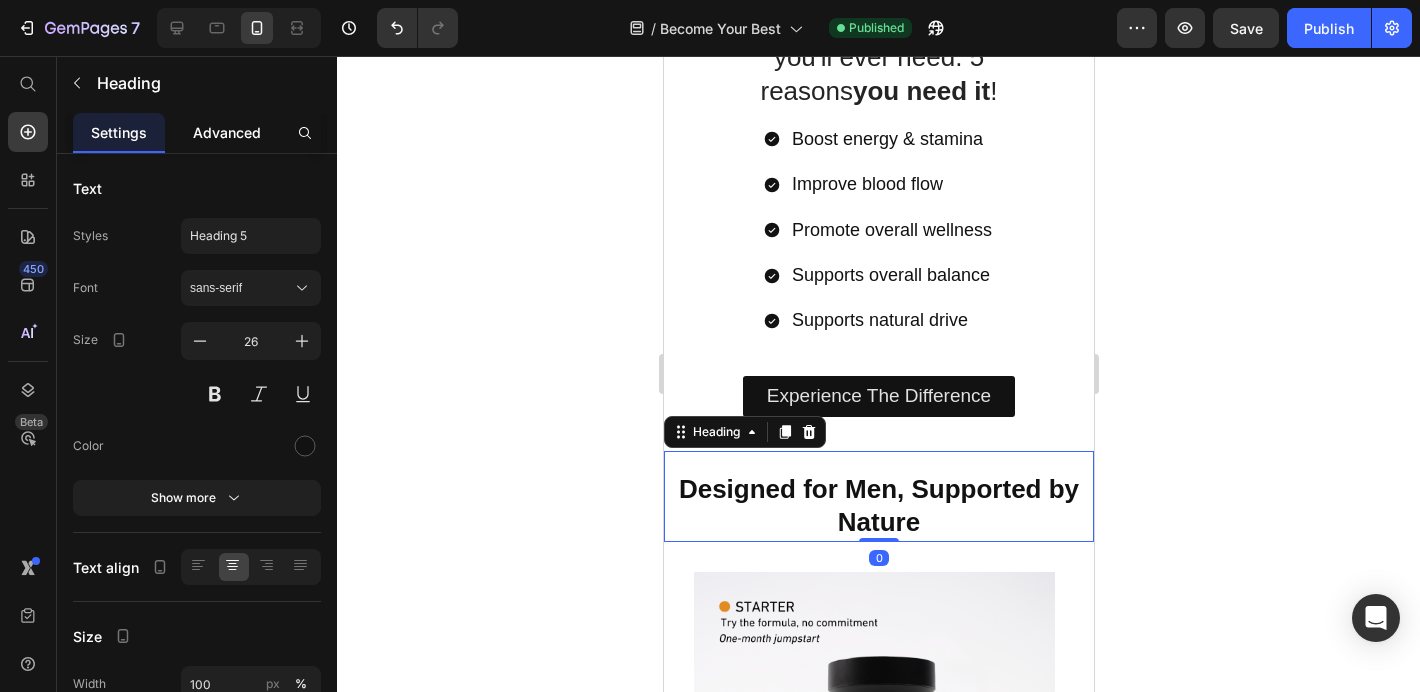 click on "Advanced" at bounding box center [227, 132] 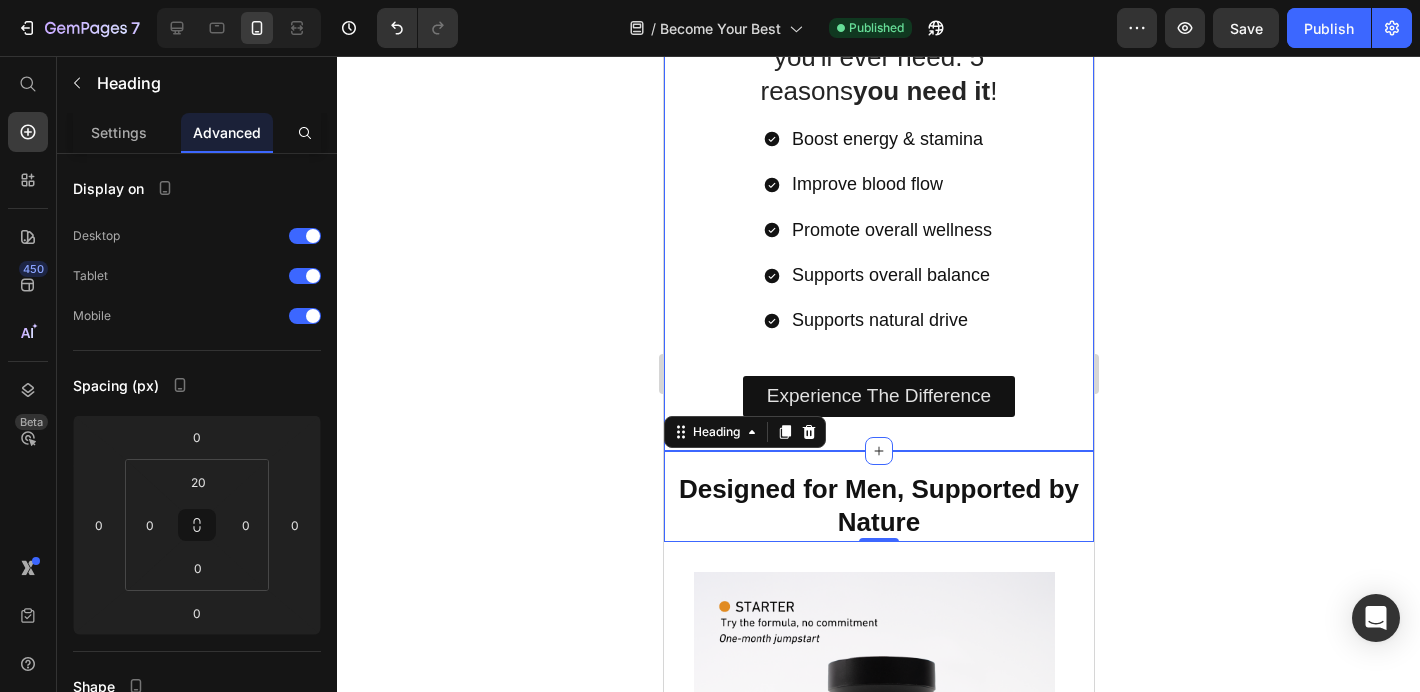 click on "The only libido supplement you'll ever need. 5 reasons  you need it ! Heading Boost energy & stamina Improve blood flow Promote overall wellness Supports overall balance Supports natural drive Item List Experience The Difference Button Video Row Section 5" at bounding box center [878, 102] 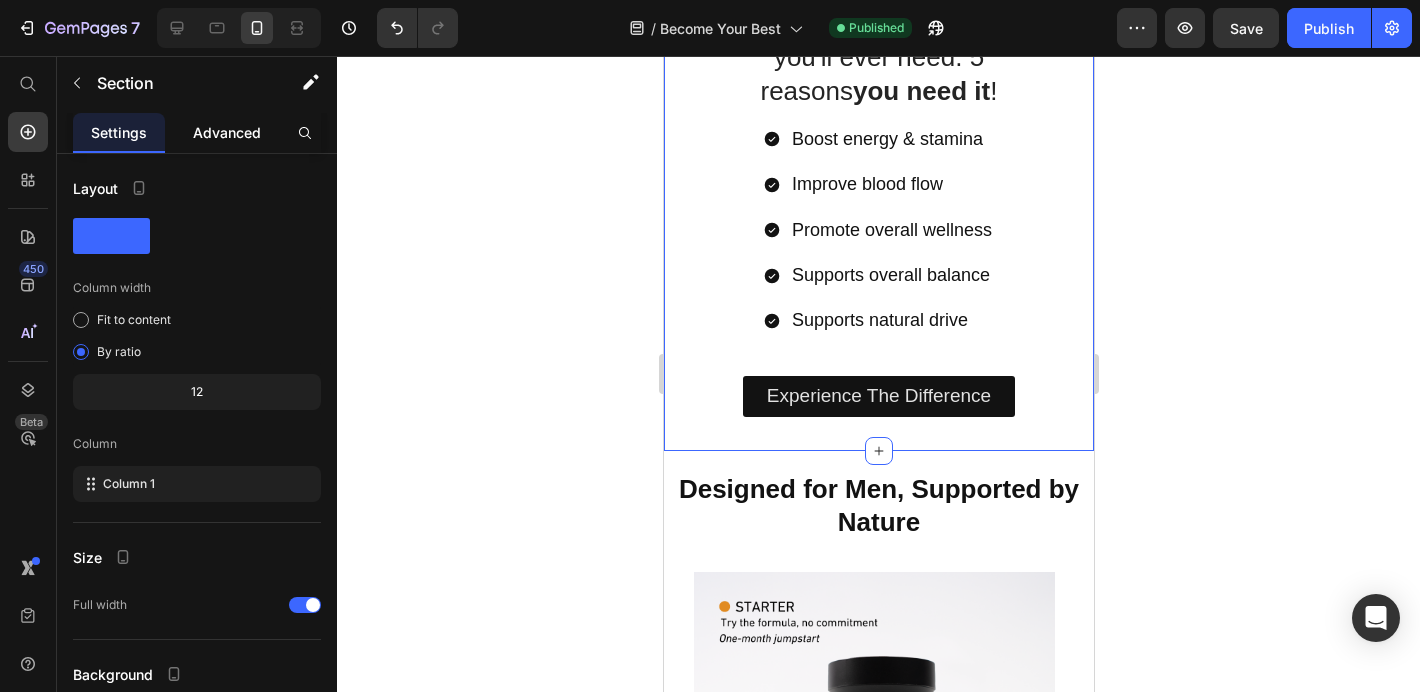 click on "Advanced" at bounding box center (227, 132) 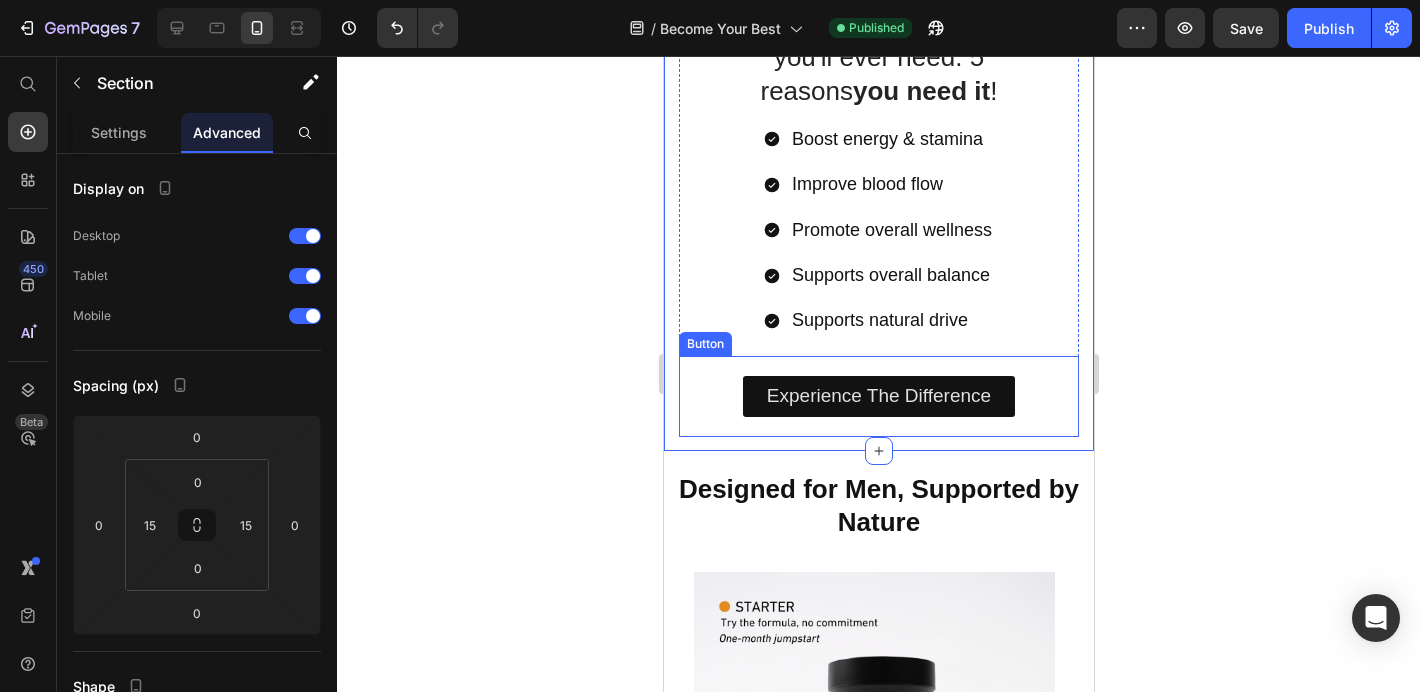 click on "Experience The Difference Button" at bounding box center [878, 396] 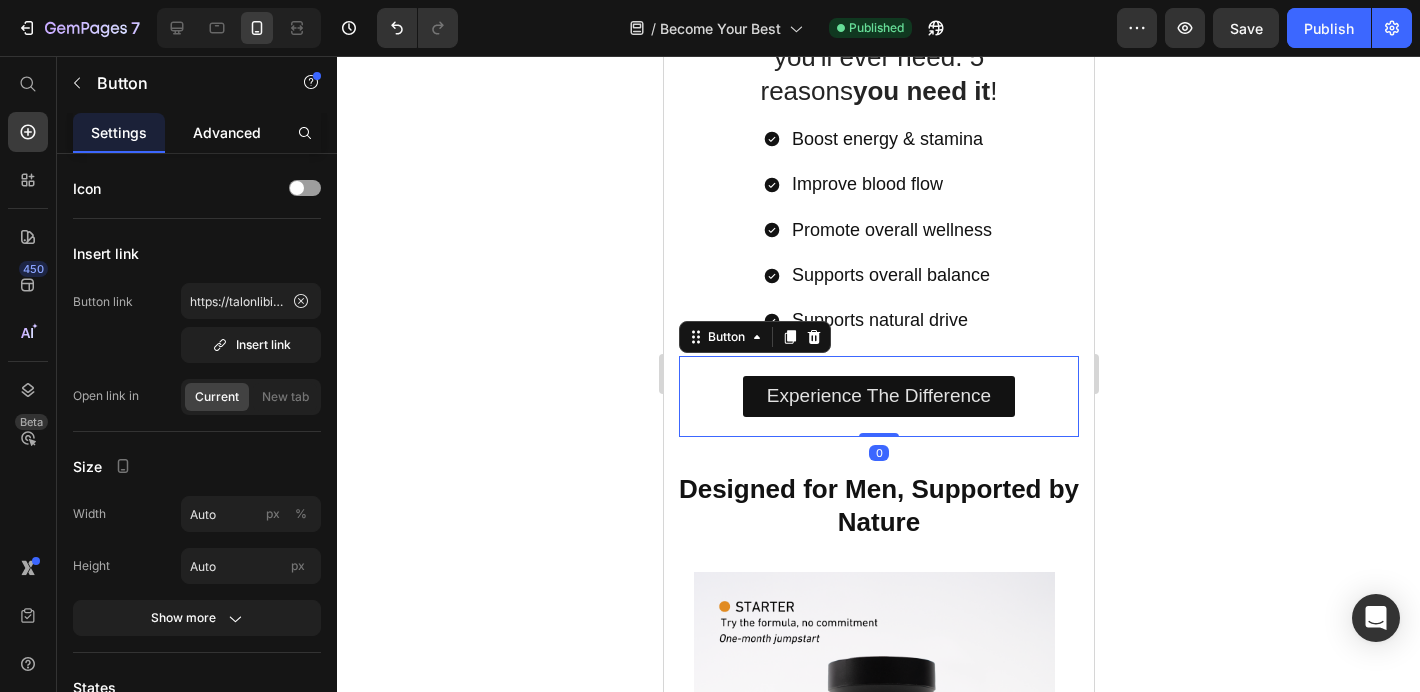 click on "Advanced" at bounding box center (227, 132) 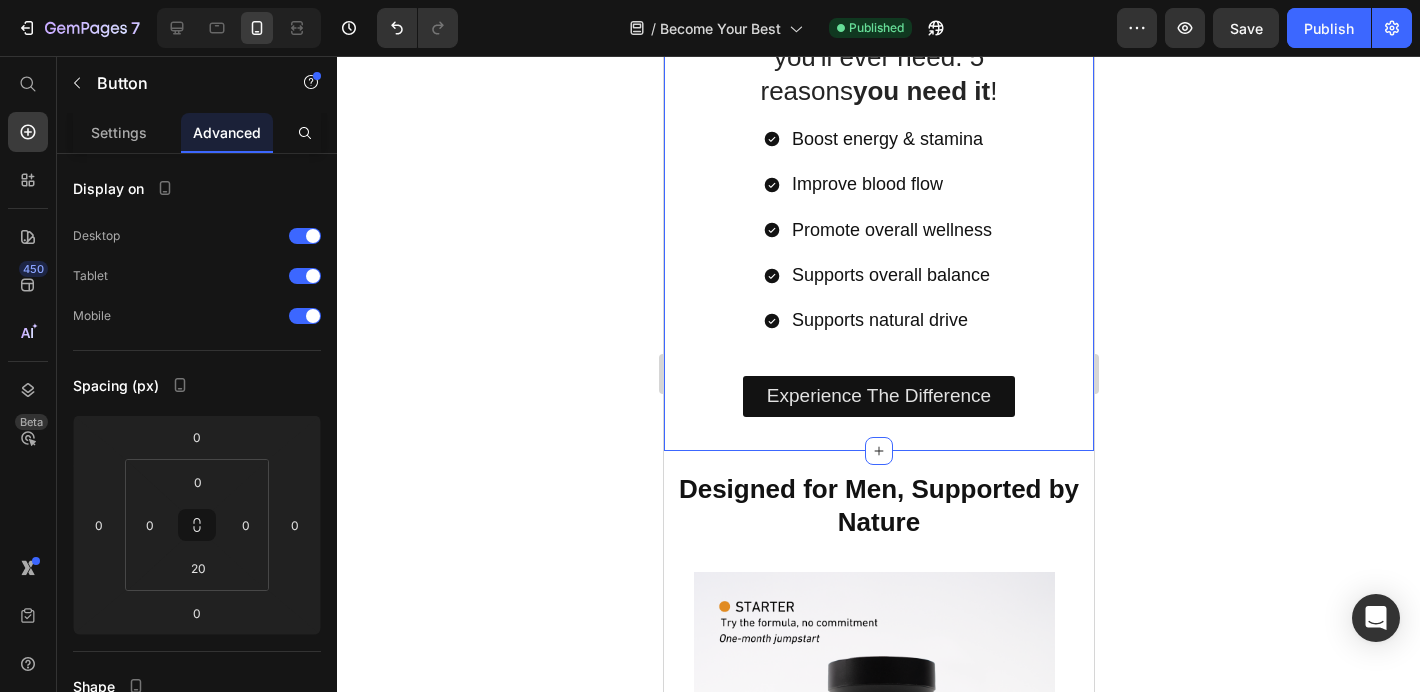 click on "The only libido supplement you'll ever need. 5 reasons  you need it ! Heading Boost energy & stamina Improve blood flow Promote overall wellness Supports overall balance Supports natural drive Item List Experience The Difference Button Video Row" at bounding box center (878, 102) 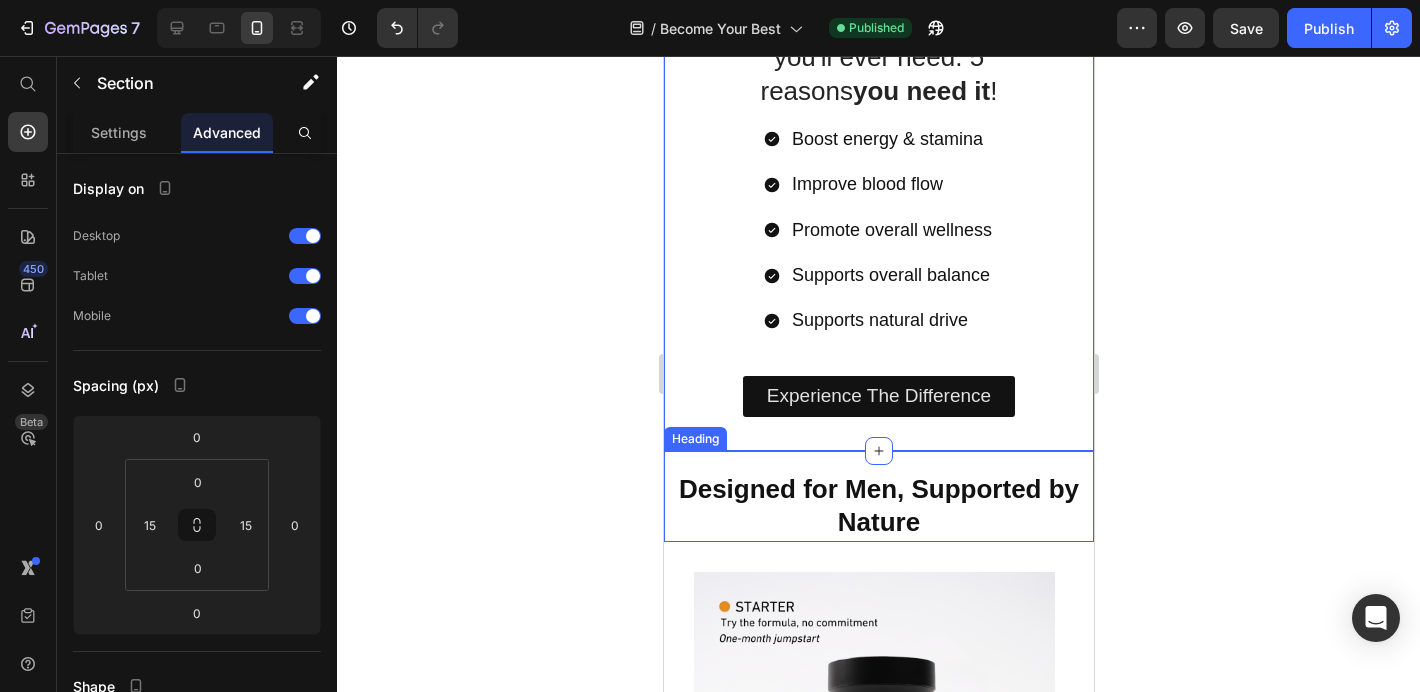 click on "Designed for Men, Supported by Nature" at bounding box center (878, 506) 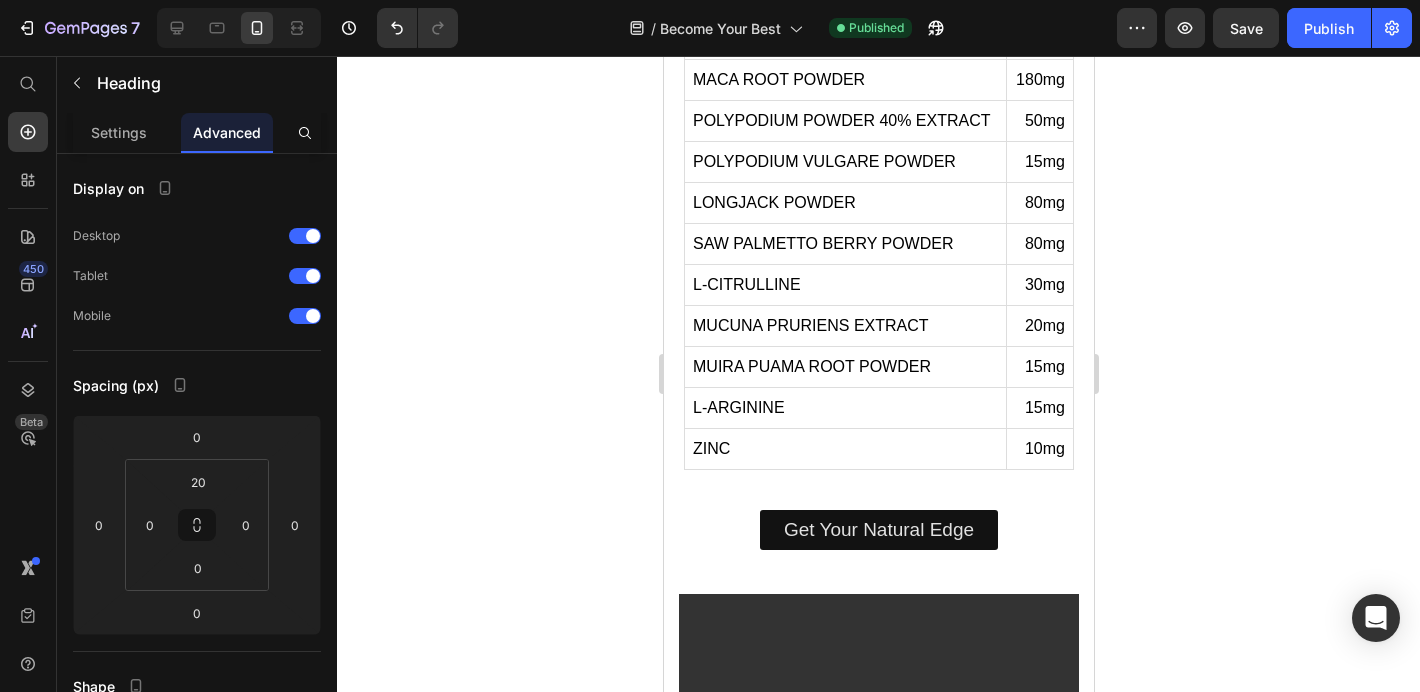 scroll, scrollTop: 1622, scrollLeft: 0, axis: vertical 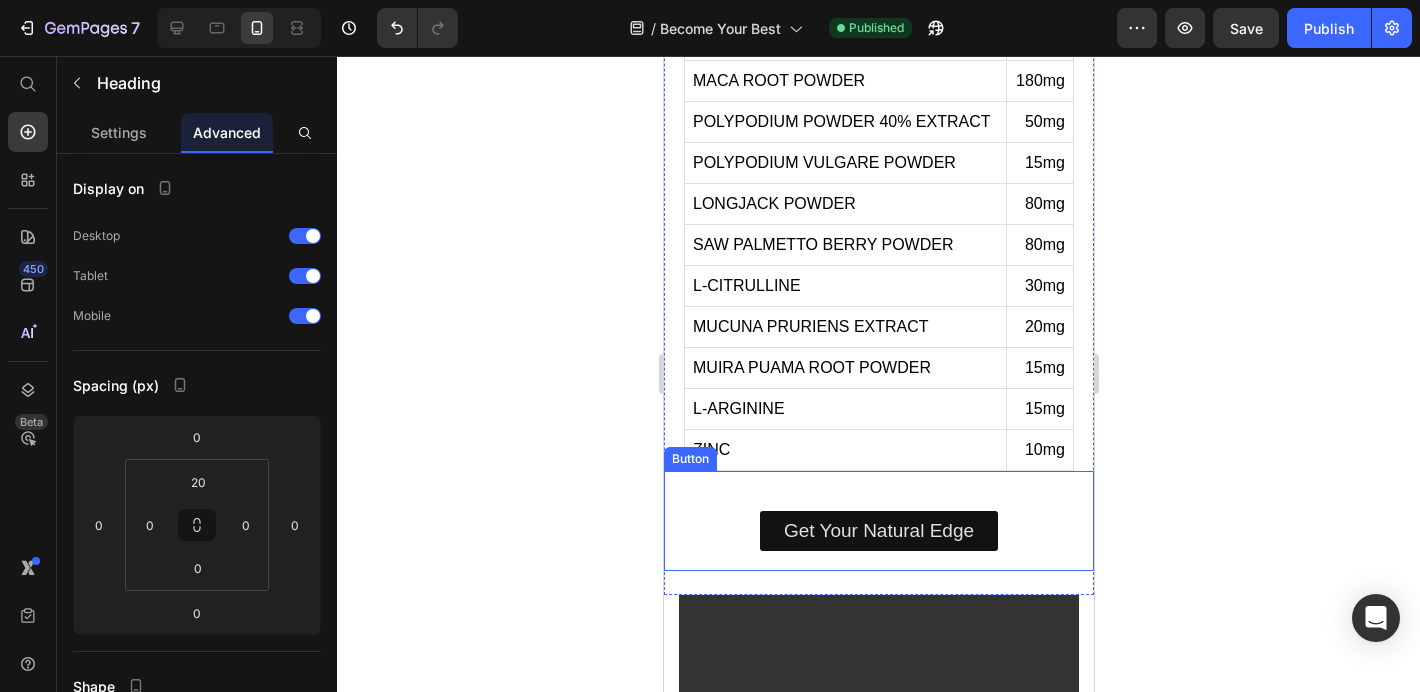click on "Get Your Natural Edge Button" at bounding box center [878, 521] 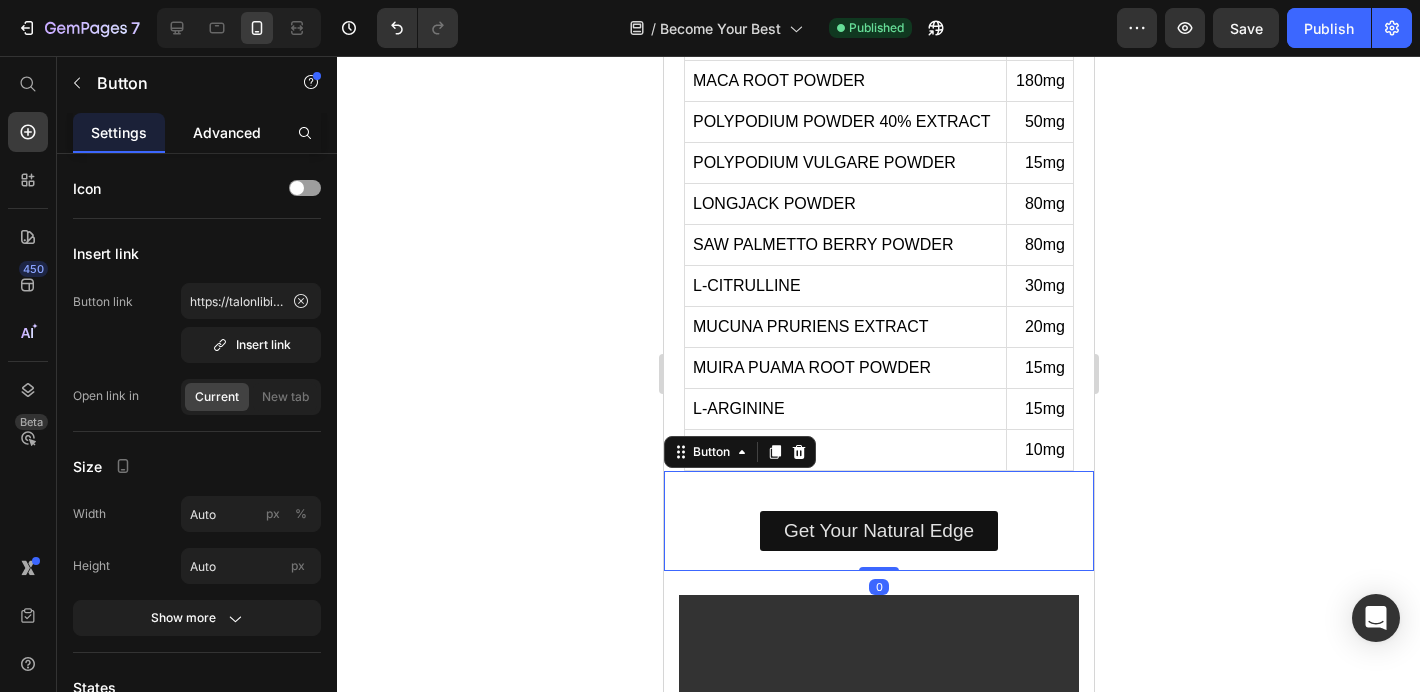 click on "Advanced" at bounding box center (227, 132) 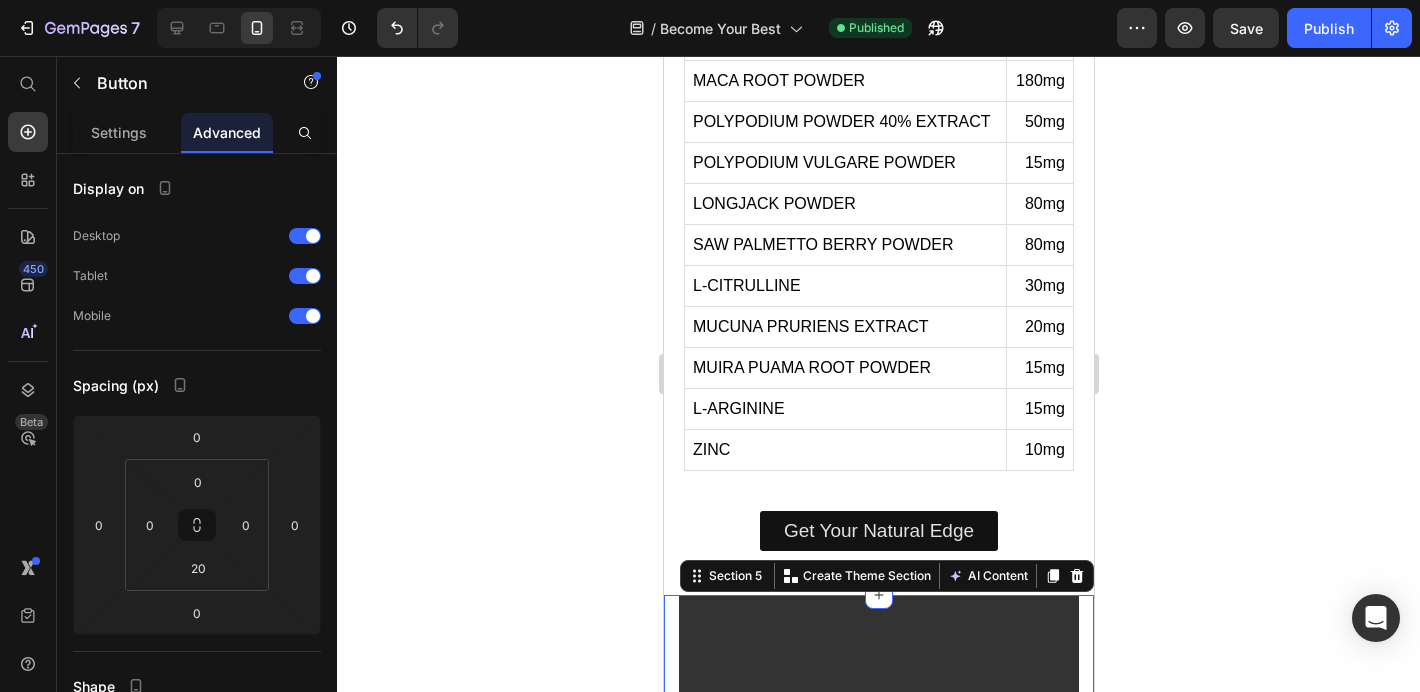 click on "The only libido supplement you'll ever need. 5 reasons  you need it ! Heading Boost energy & stamina Improve blood flow Promote overall wellness Supports overall balance Supports natural drive Item List Experience The Difference Button Video Row Section 5   You can create reusable sections Create Theme Section AI Content Write with GemAI What would you like to describe here? Tone and Voice Persuasive Product Talon Libido - 180 Capsules Show more Generate" at bounding box center (878, 943) 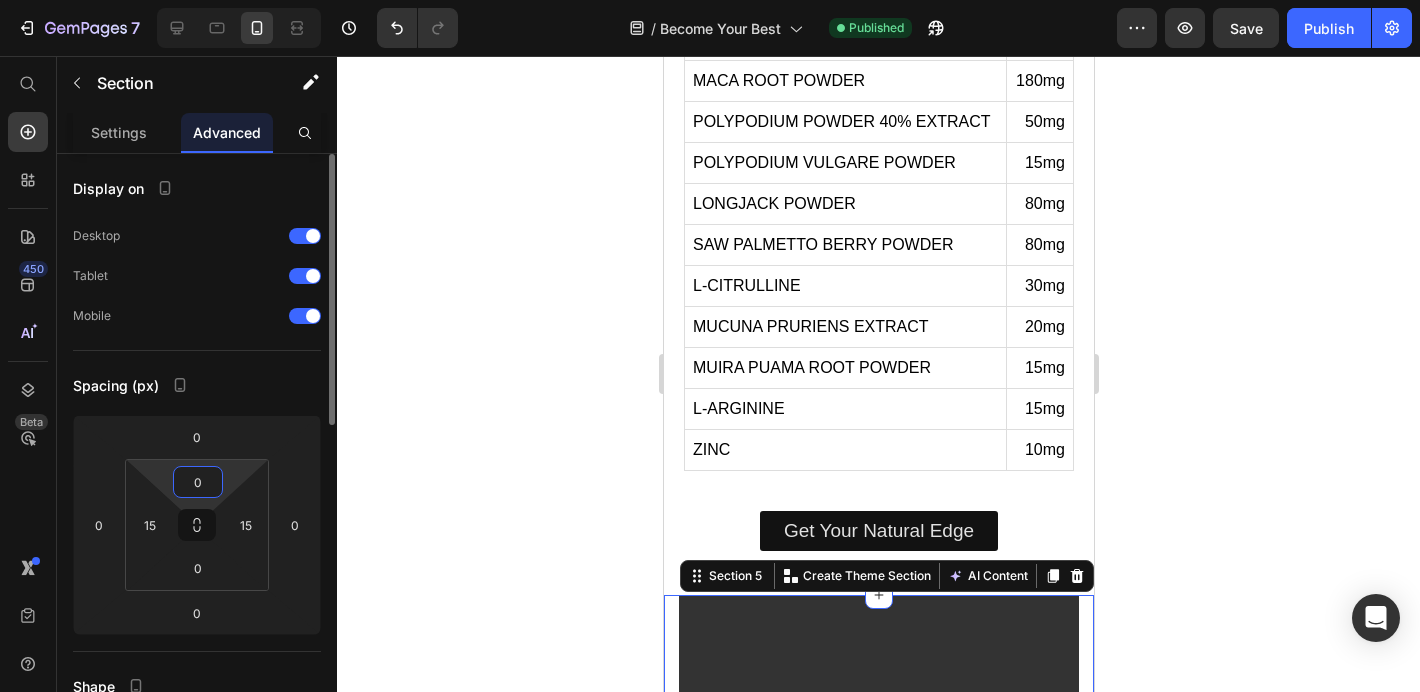 click on "0" at bounding box center [198, 482] 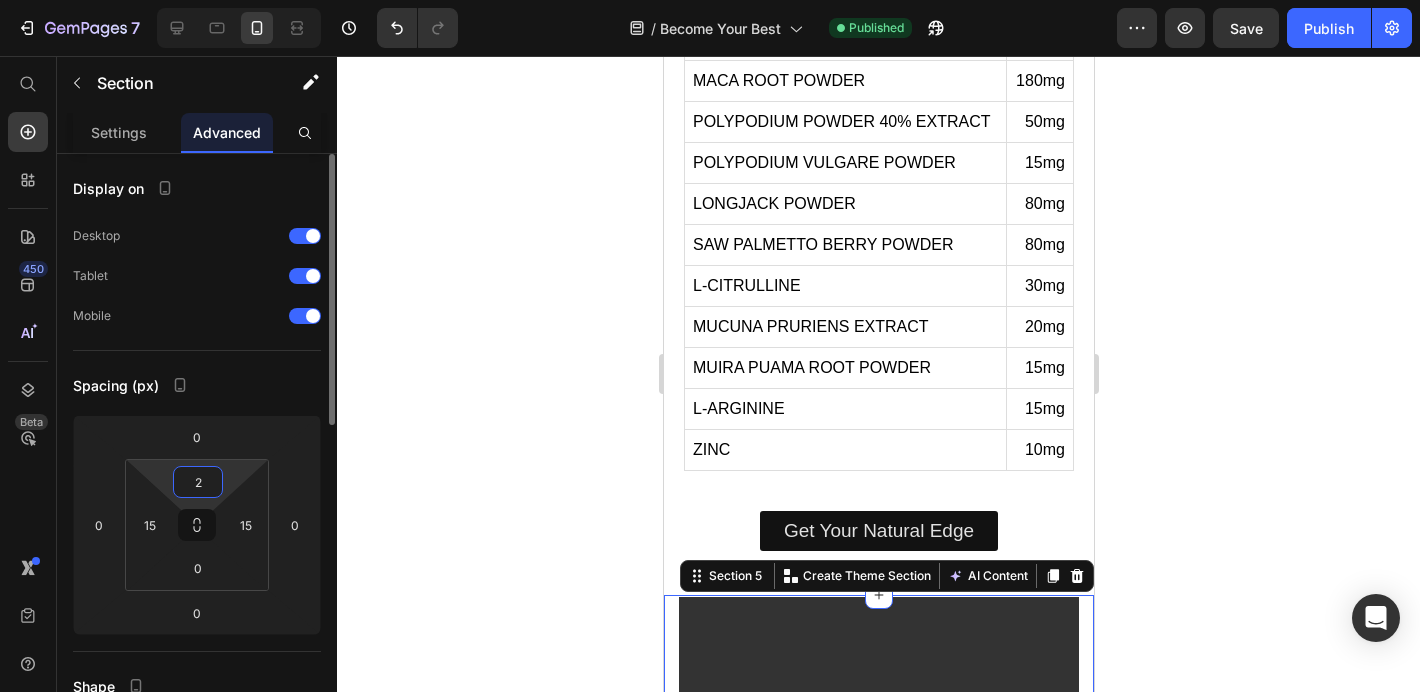 type on "20" 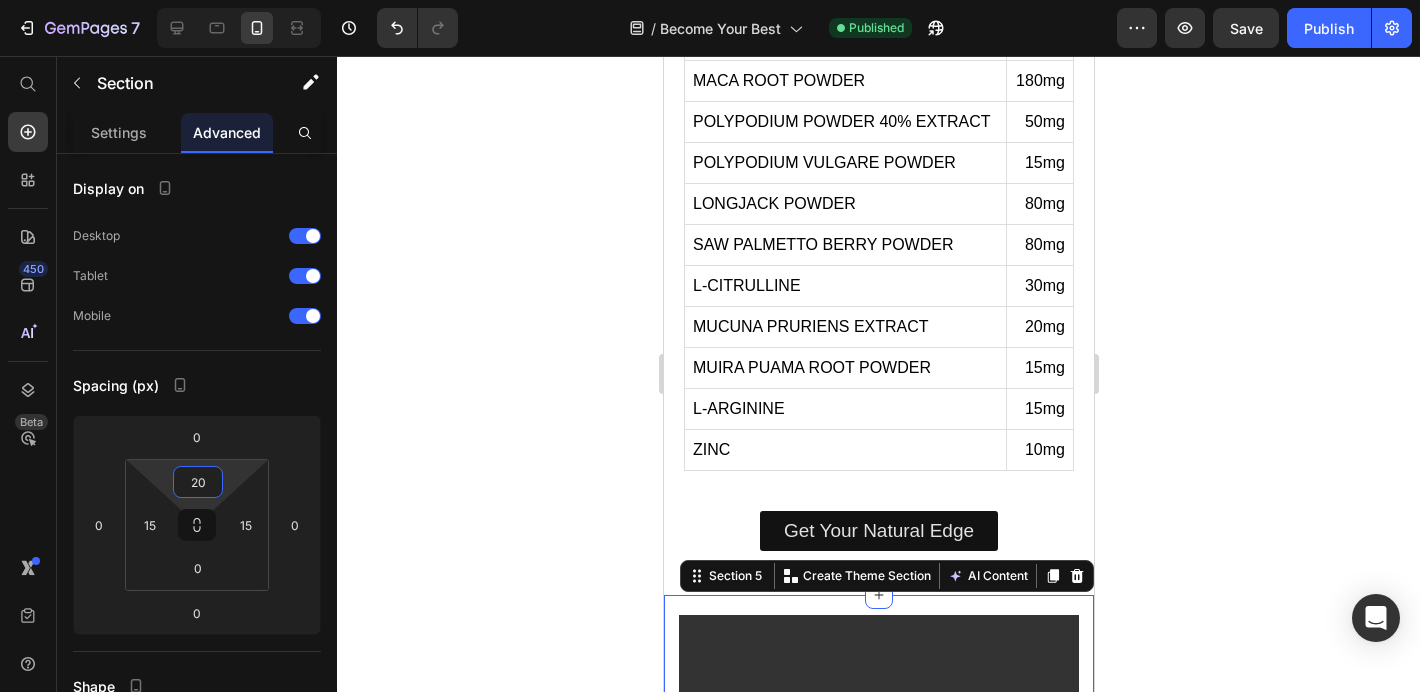 click 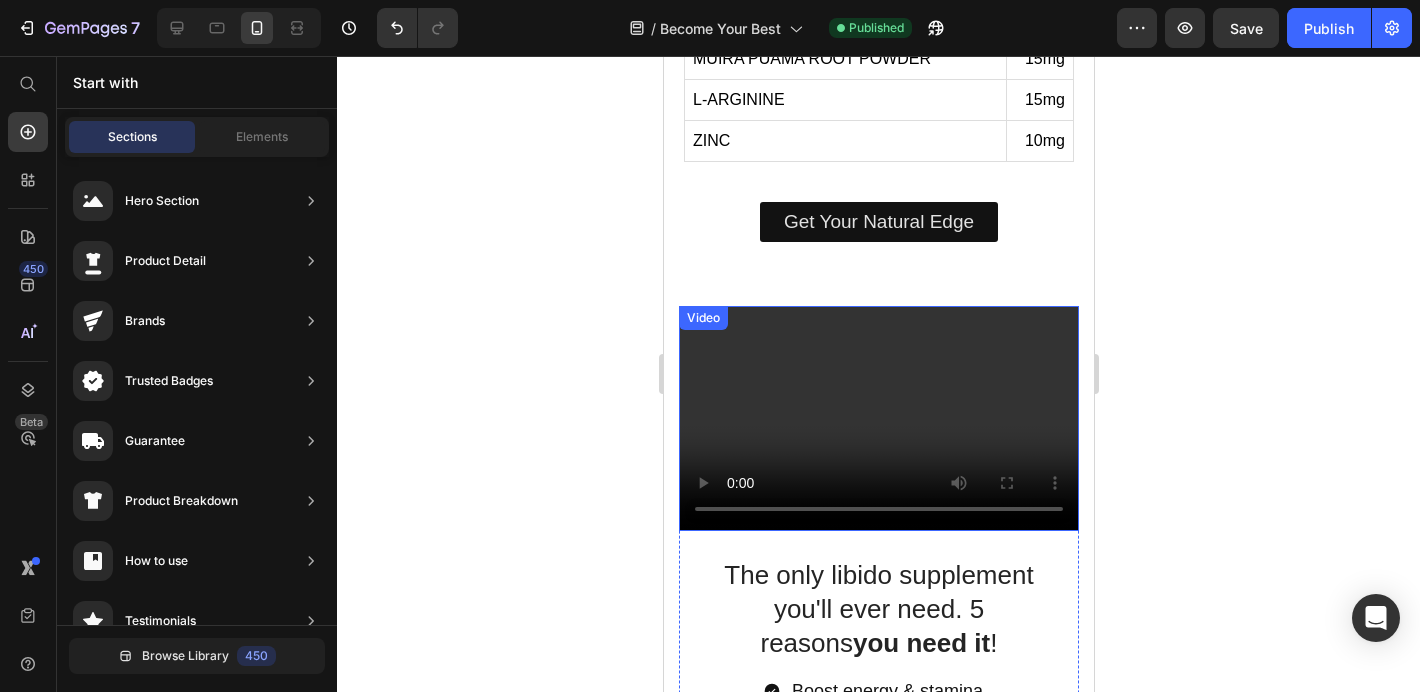 scroll, scrollTop: 1934, scrollLeft: 0, axis: vertical 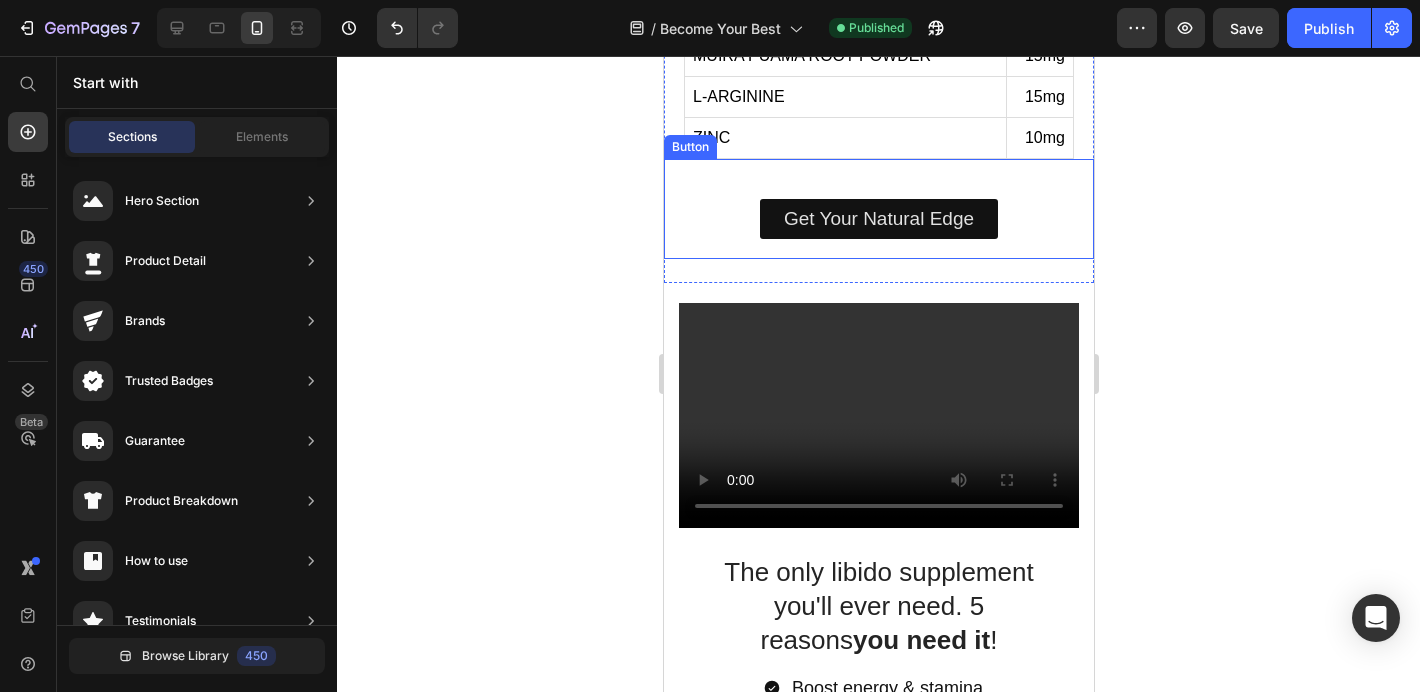 click on "Get Your Natural Edge Button" at bounding box center [878, 209] 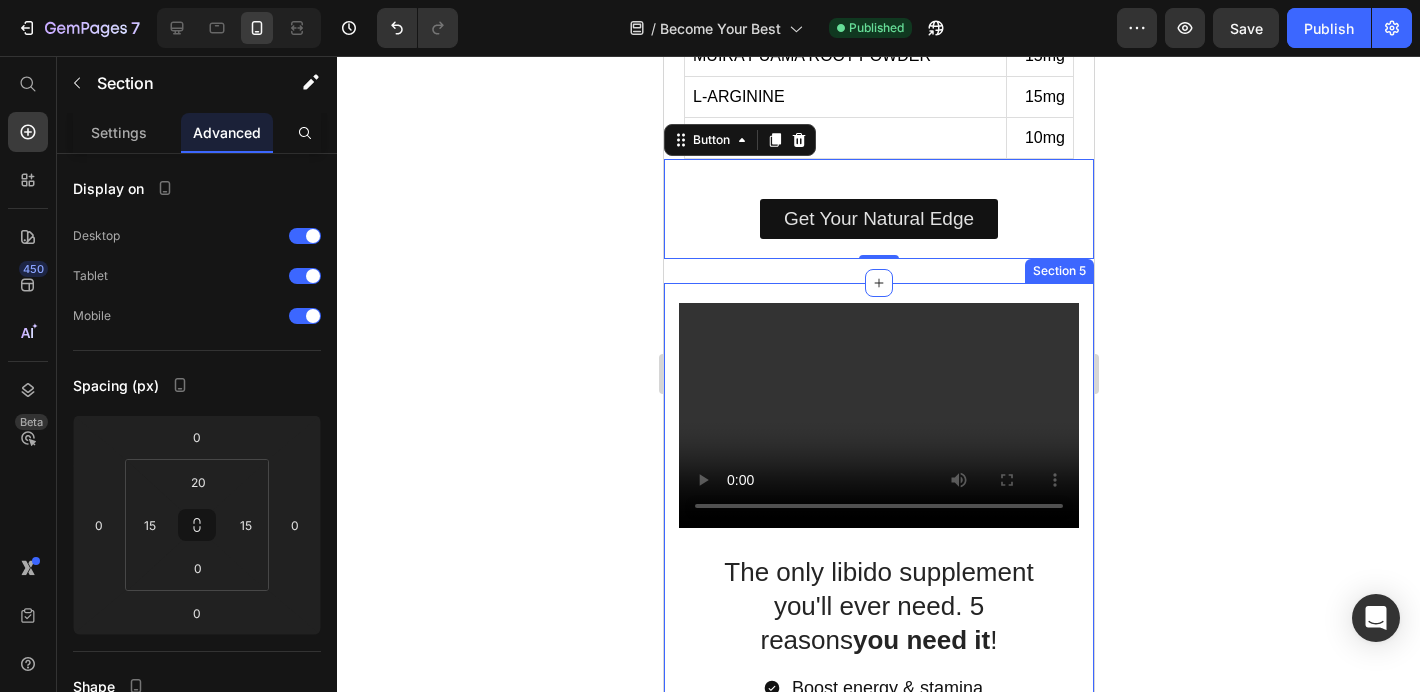 click on "The only libido supplement you'll ever need. 5 reasons  you need it ! Heading Boost energy & stamina Improve blood flow Promote overall wellness Supports overall balance Supports natural drive Item List Experience The Difference Button Video Row Section 5" at bounding box center (878, 641) 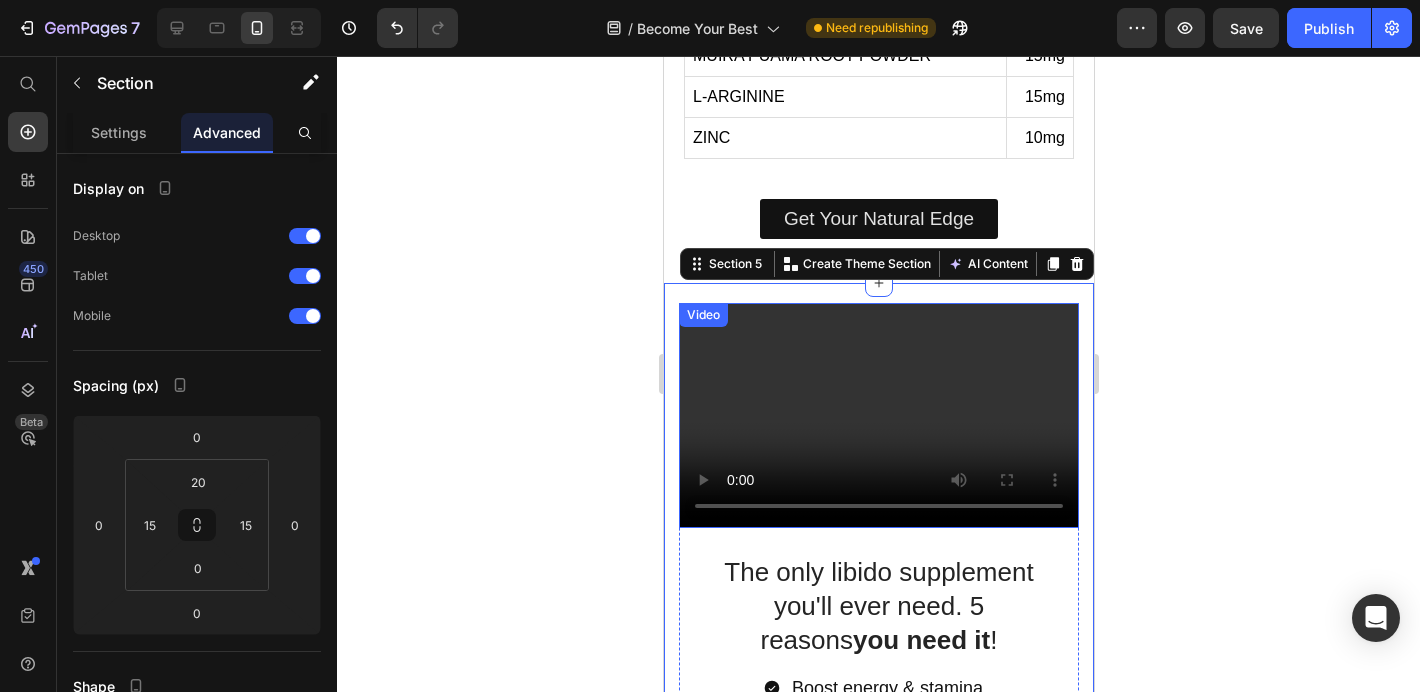 click 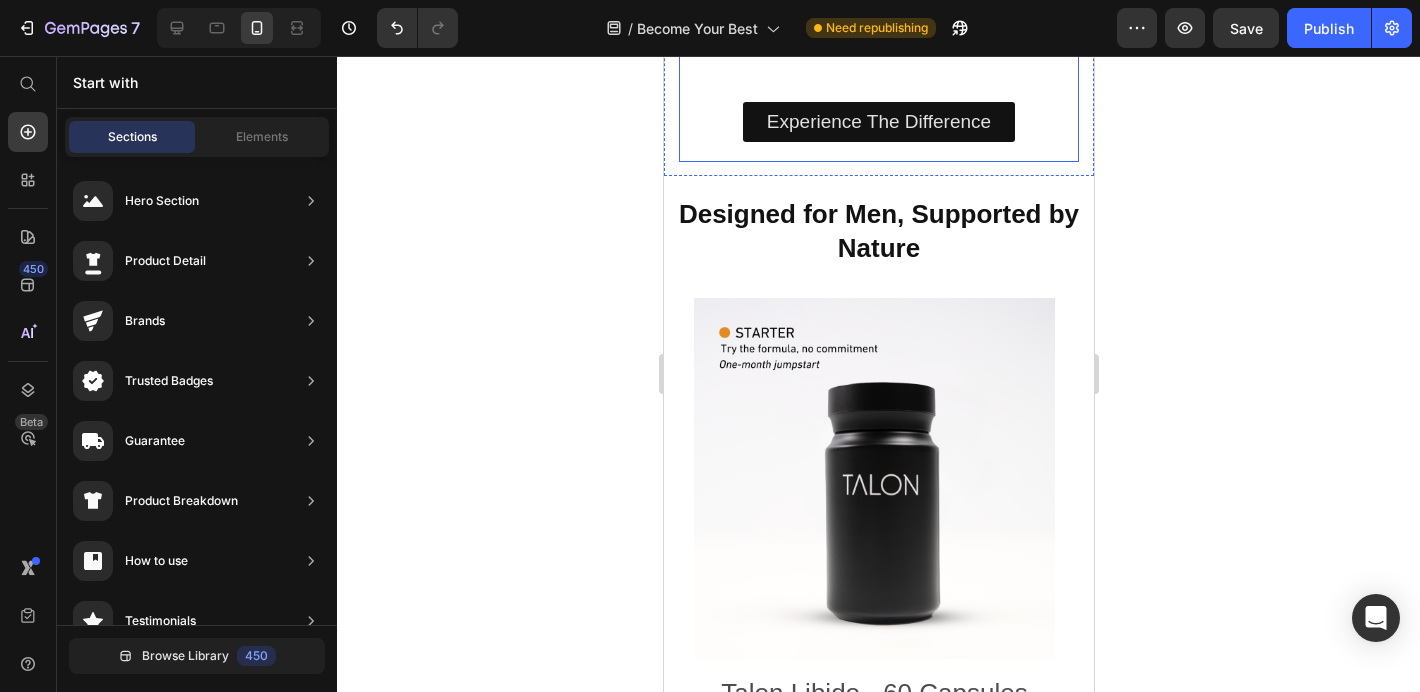 scroll, scrollTop: 2761, scrollLeft: 0, axis: vertical 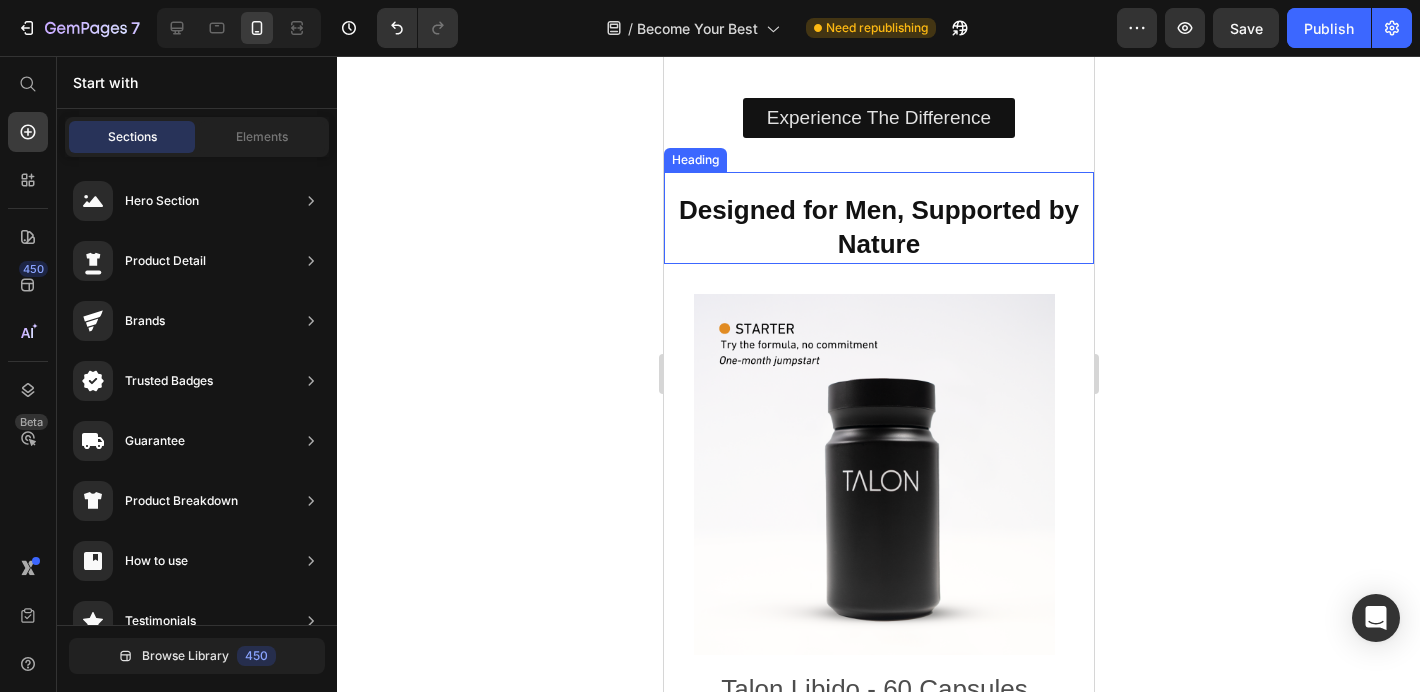 click on "Designed for Men, Supported by Nature" at bounding box center (878, 227) 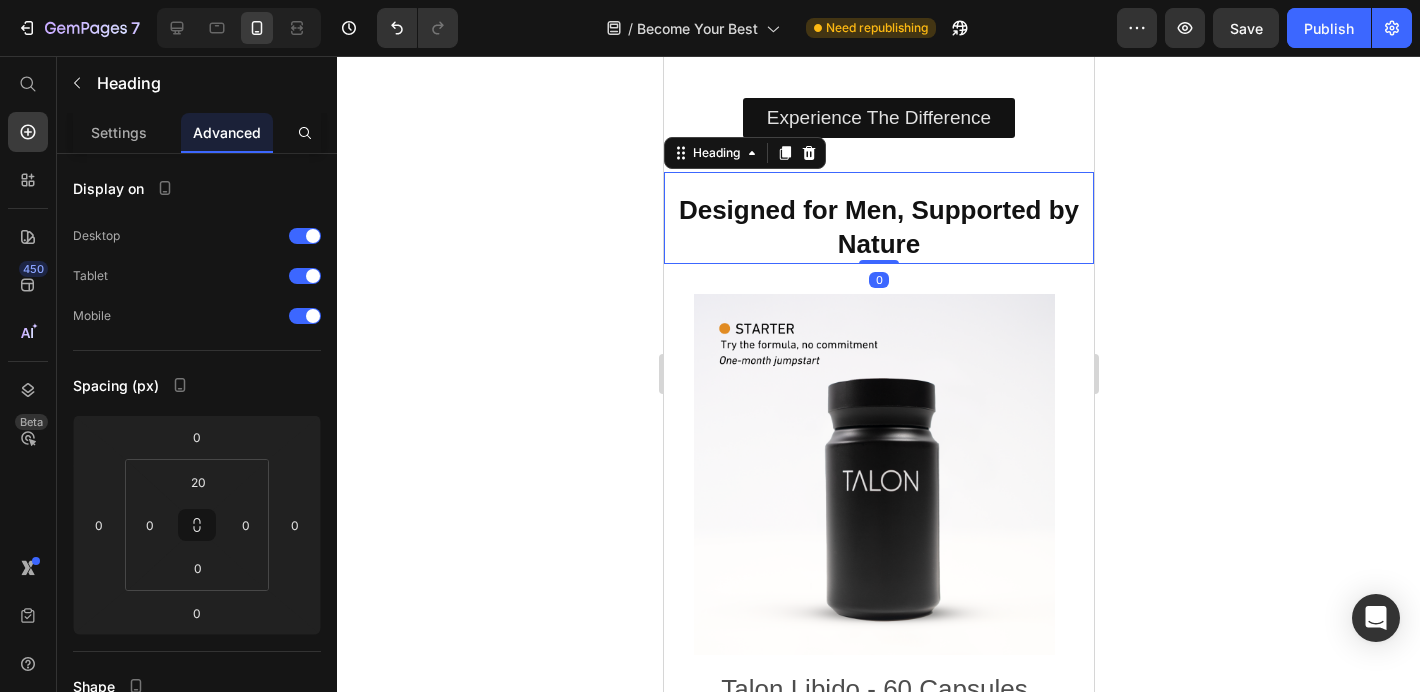 click 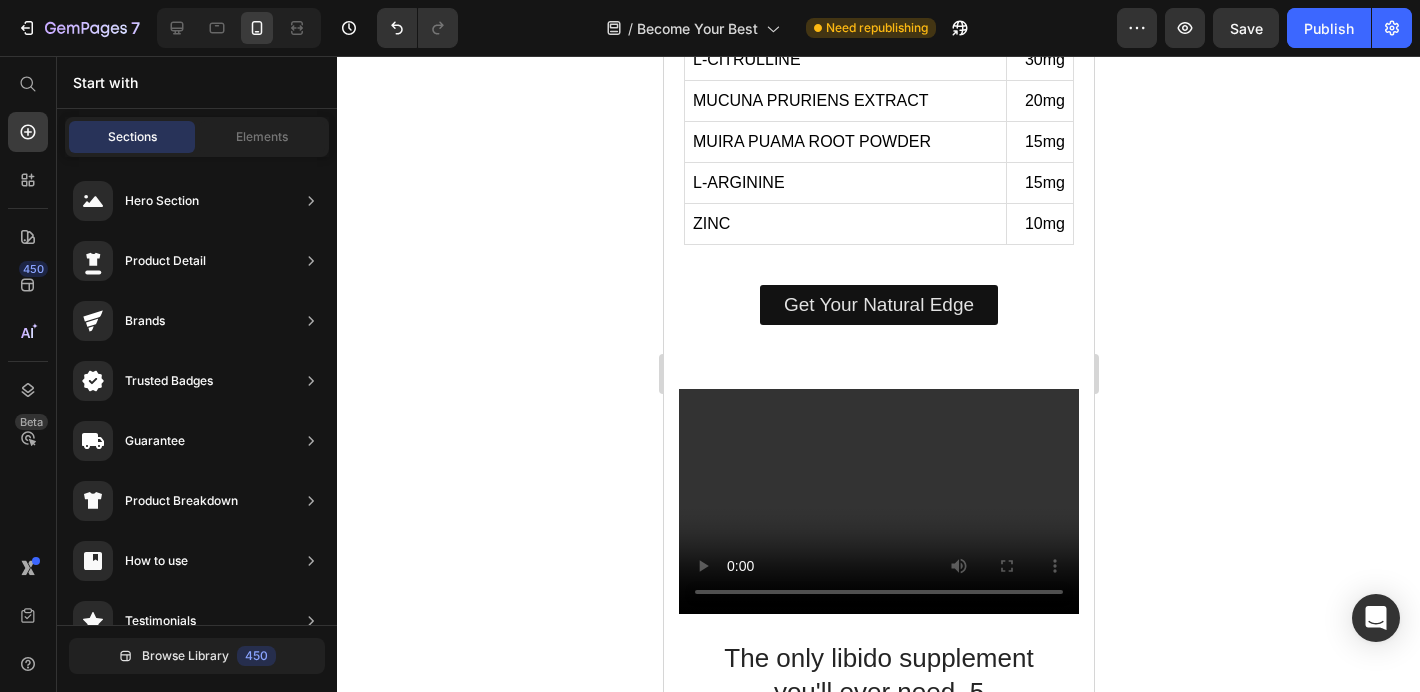scroll, scrollTop: 1846, scrollLeft: 0, axis: vertical 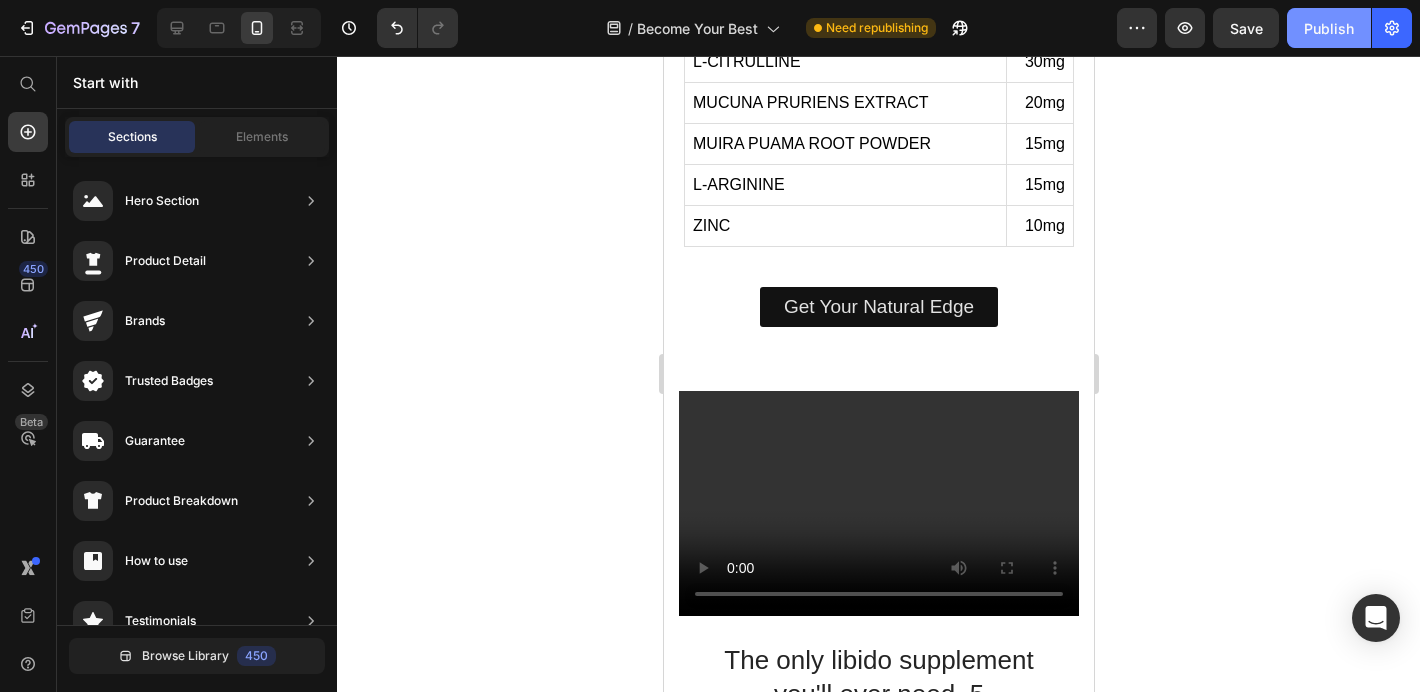 click on "Publish" at bounding box center (1329, 28) 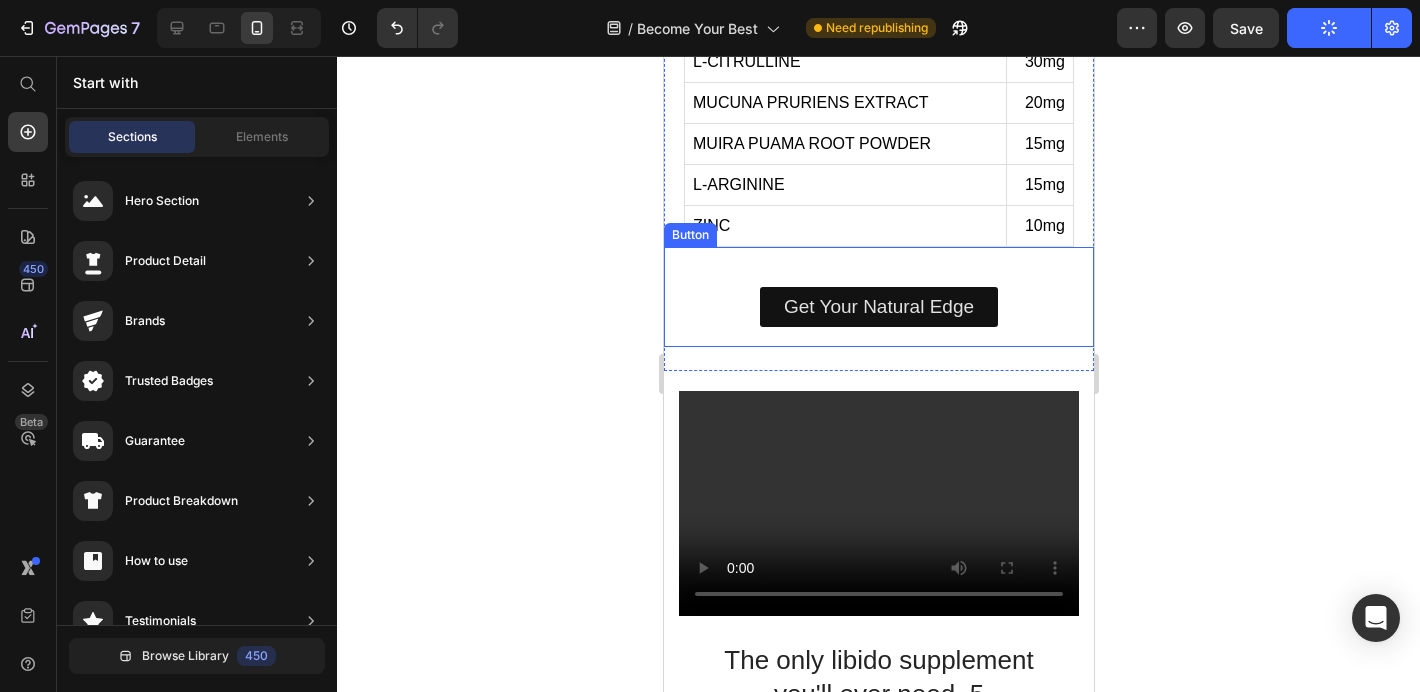 click on "Get Your Natural Edge Button" at bounding box center (878, 297) 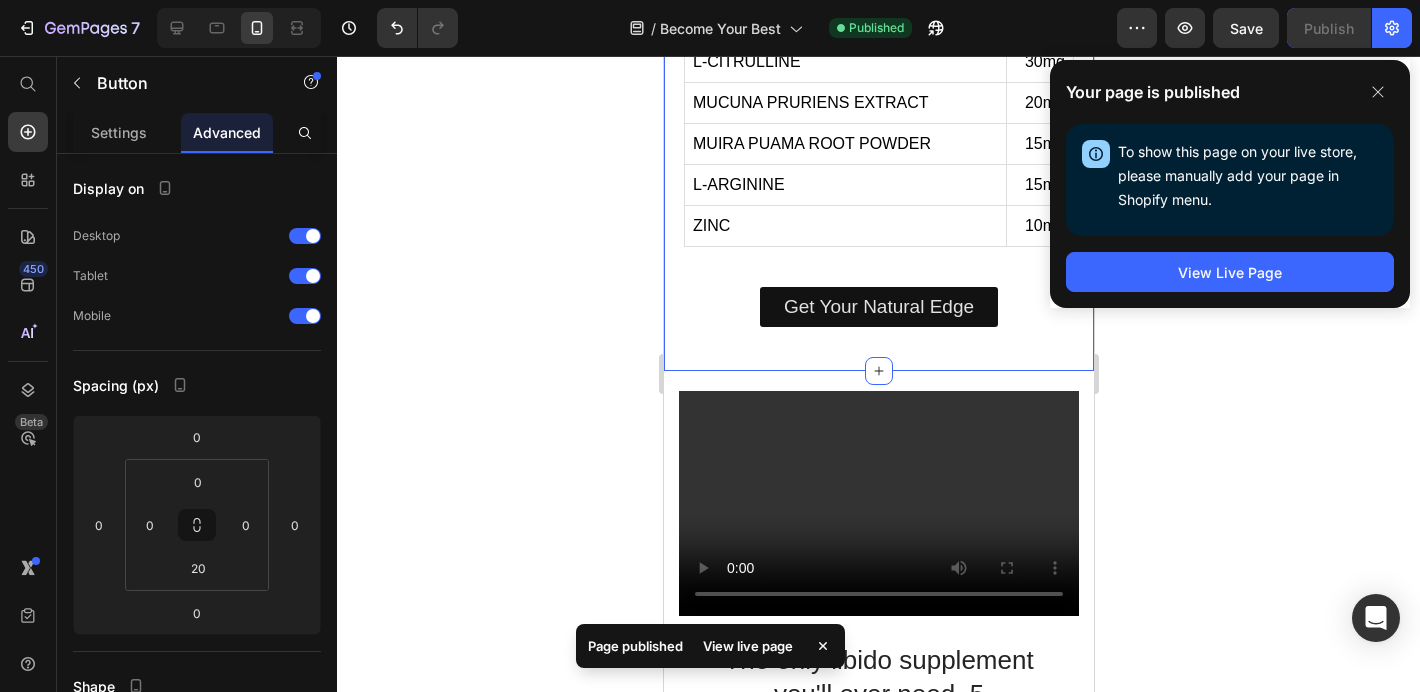 click on "Our Natural Ingredients Heading
INGREDIENTS
AGERATUM CONYZOIDES EXTRACT
800mg
MACA ROOT POWDER
180mg
POLYPODIUM POWDER 40% EXTRACT
50mg
POLYPODIUM VULGARE POWDER
15mg
LONGJACK POWDER
80mg
SAW PALMETTO BERRY POWDER
80mg
L-CITRULLINE
30mg
MUCUNA PRURIENS EXTRACT
20mg
MUIRA PUAMA ROOT POWDER
15mg
L-ARGININE
15mg
ZINC
10mg
Custom Code Get Your Natural Edge Button Section 4   You can create reusable sections Create Theme Section AI Content Write with GemAI What would you like to describe here? Tone and Voice Persuasive Product Talon Libido - 180 Capsules Show more Generate" at bounding box center [878, 16] 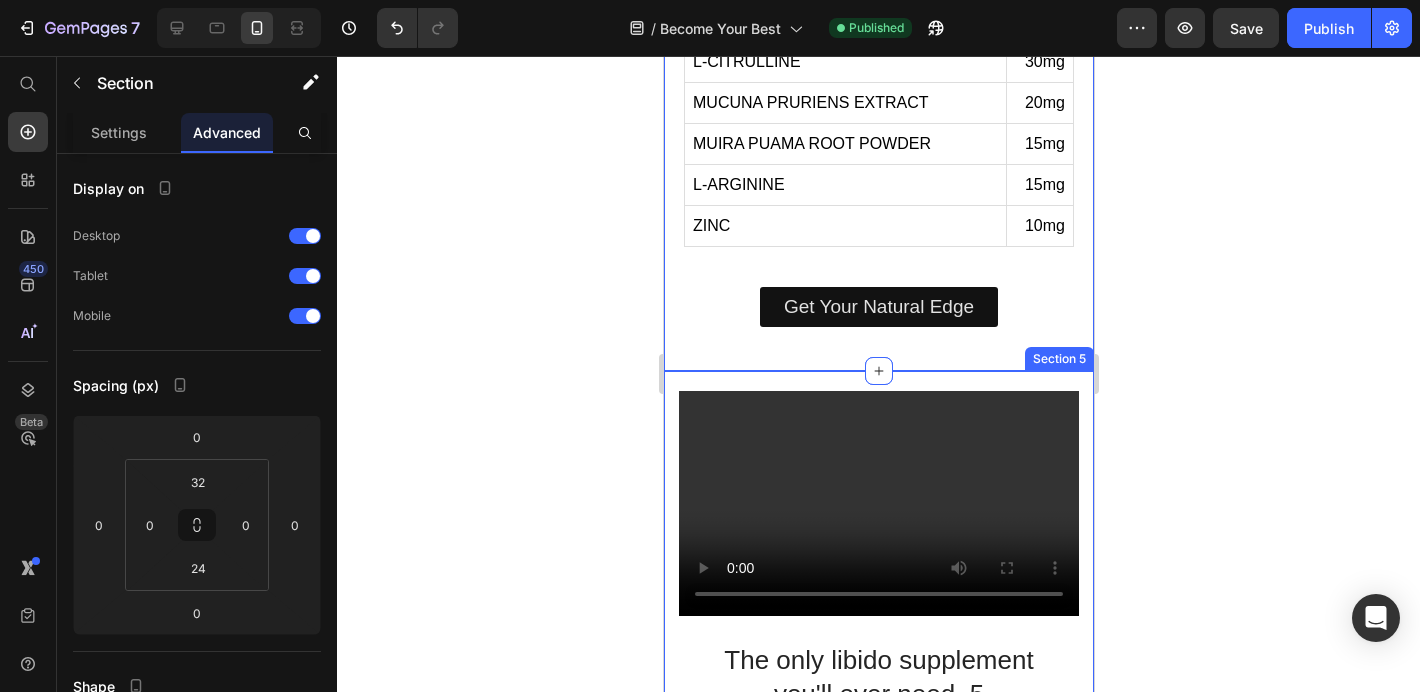 click on "The only libido supplement you'll ever need. 5 reasons  you need it ! Heading Boost energy & stamina Improve blood flow Promote overall wellness Supports overall balance Supports natural drive Item List Experience The Difference Button Video Row Section 5" at bounding box center [878, 729] 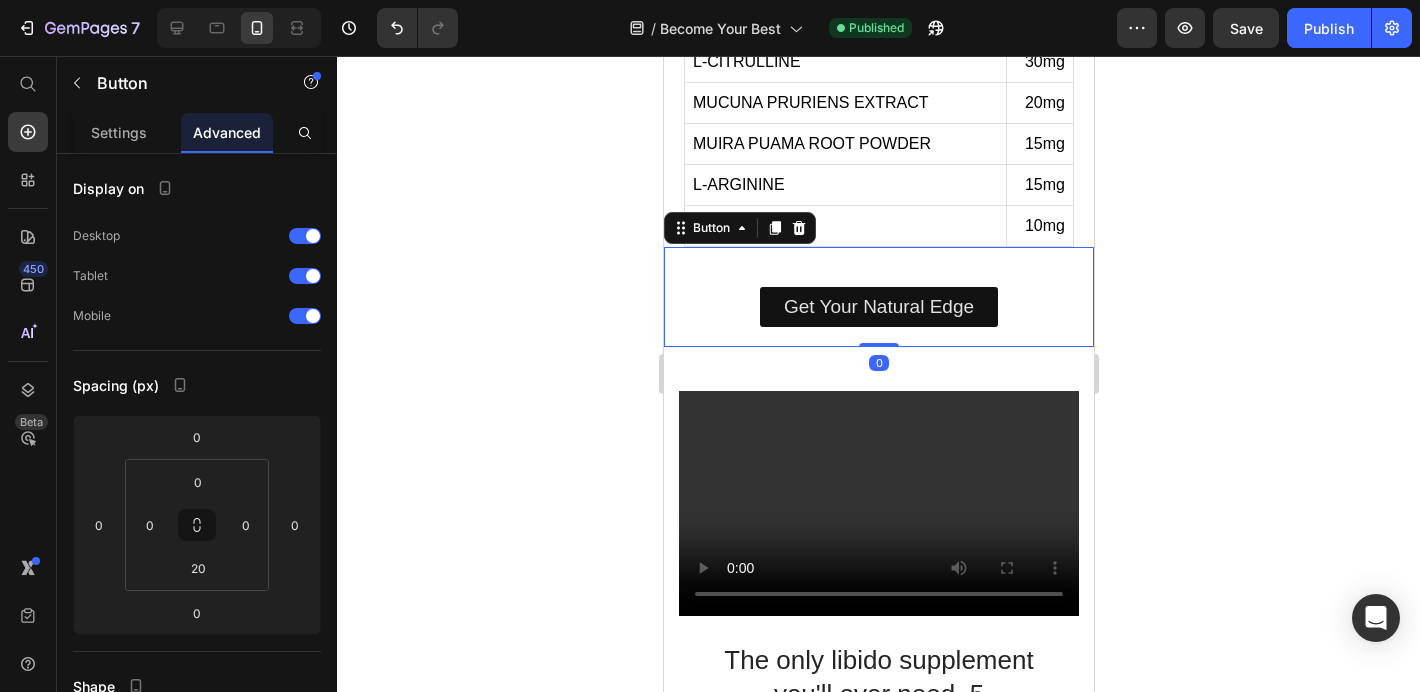 click on "Get Your Natural Edge Button   0" at bounding box center (878, 297) 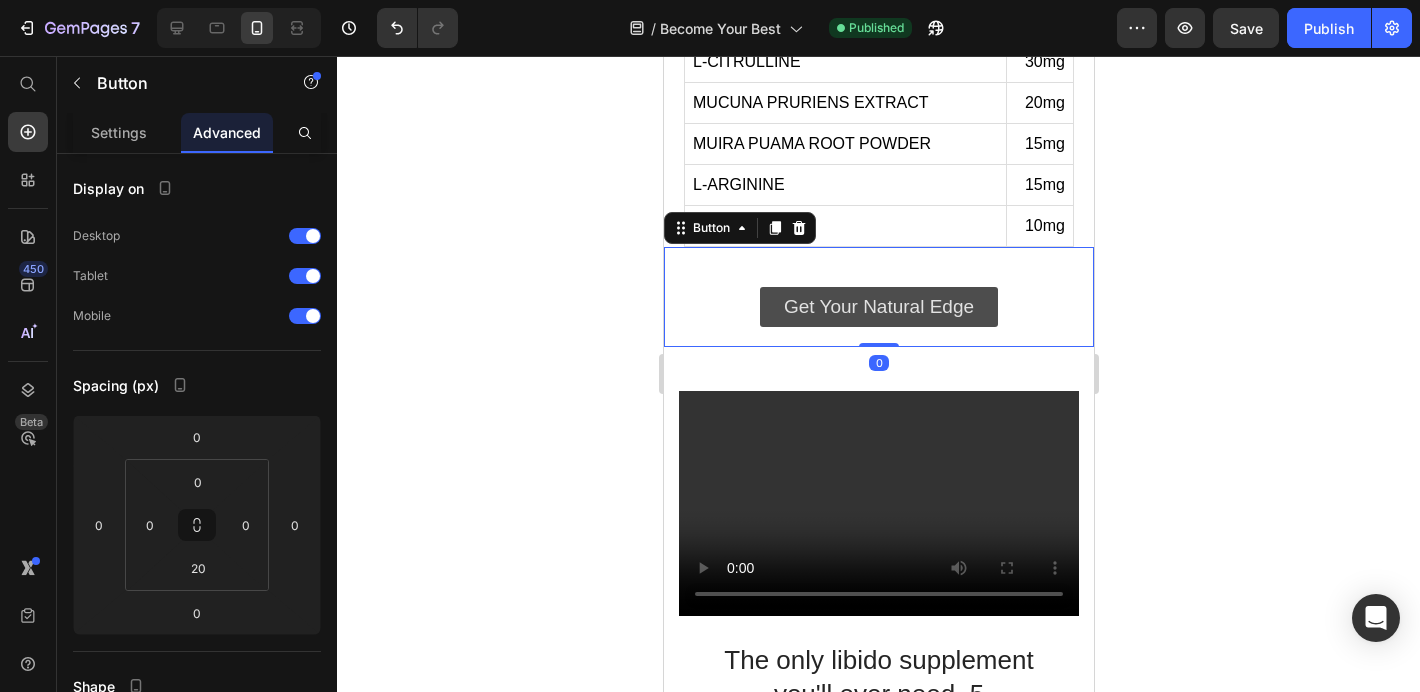 click on "Get Your Natural Edge" at bounding box center [878, 307] 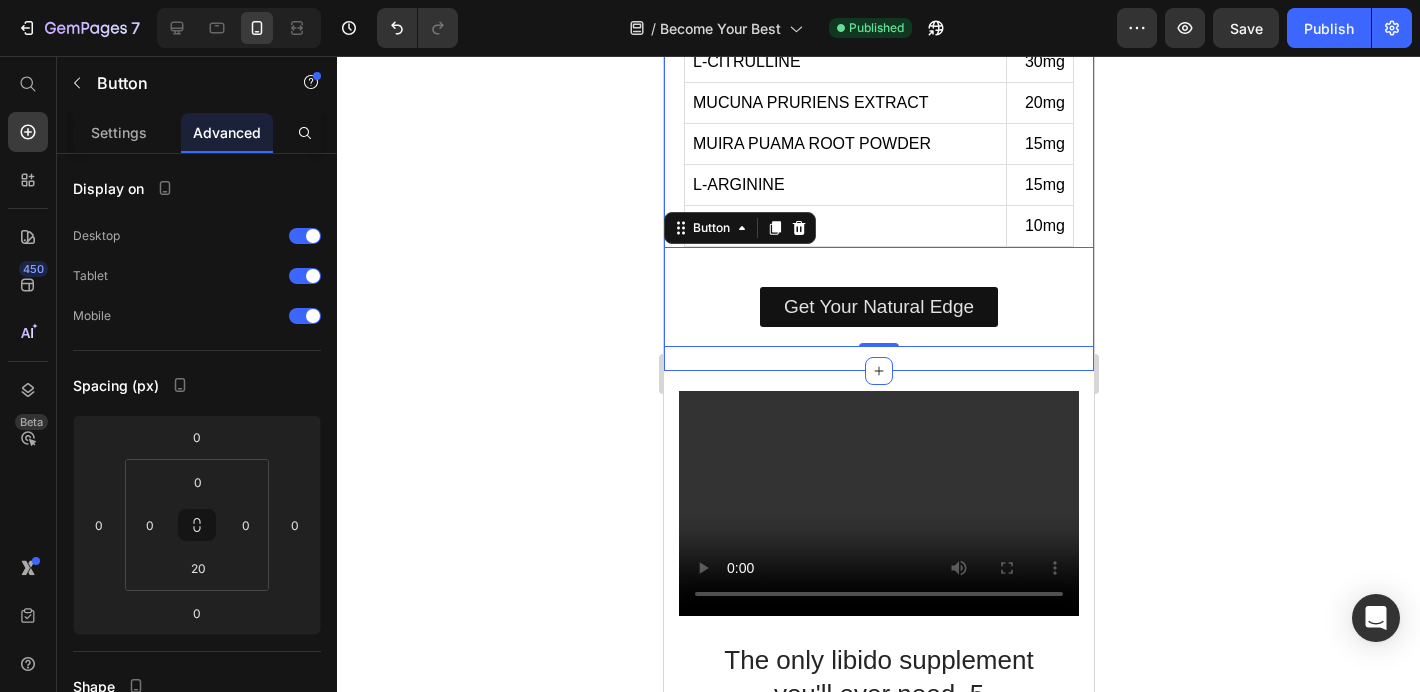 click on "Our Natural Ingredients Heading
INGREDIENTS
AGERATUM CONYZOIDES EXTRACT
800mg
MACA ROOT POWDER
180mg
POLYPODIUM POWDER 40% EXTRACT
50mg
POLYPODIUM VULGARE POWDER
15mg
LONGJACK POWDER
80mg
SAW PALMETTO BERRY POWDER
80mg
L-CITRULLINE
30mg
MUCUNA PRURIENS EXTRACT
20mg
MUIRA PUAMA ROOT POWDER
15mg
L-ARGININE
15mg
ZINC
10mg
Custom Code Get Your Natural Edge Button   0 Section 4" at bounding box center (878, 16) 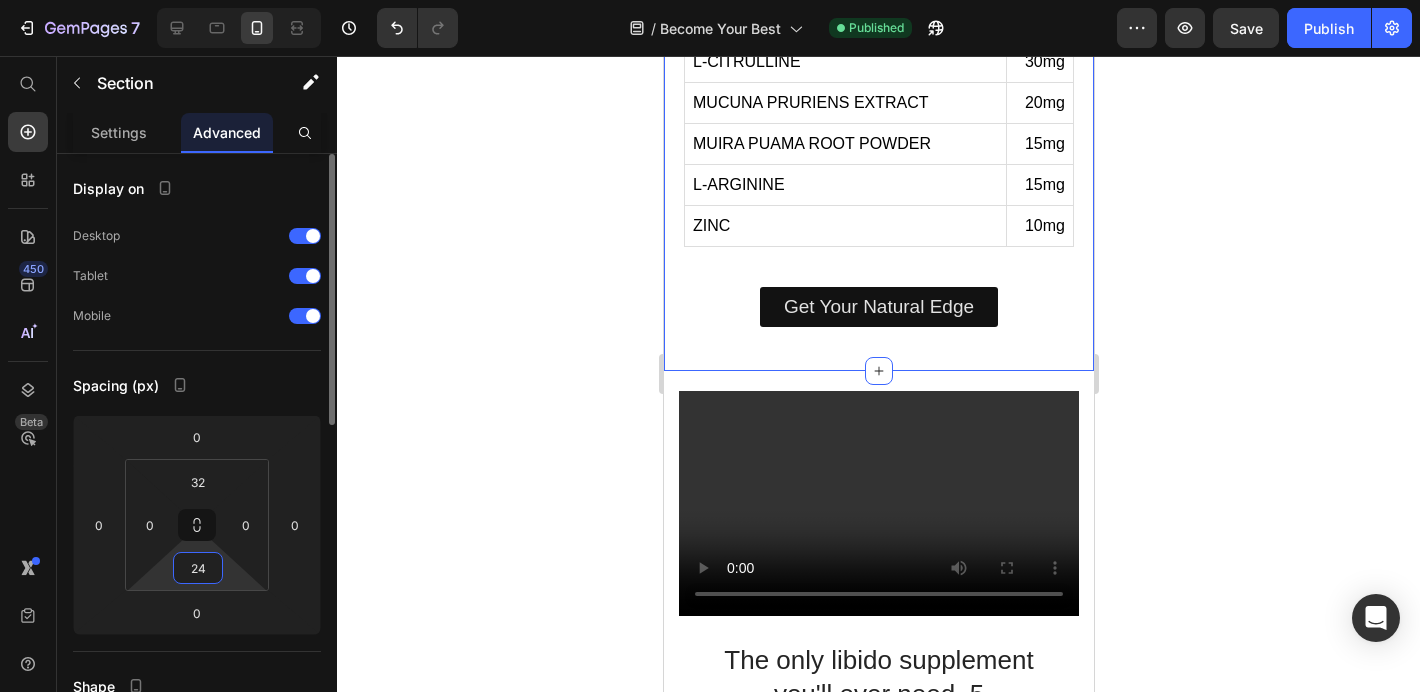 click on "24" at bounding box center [198, 568] 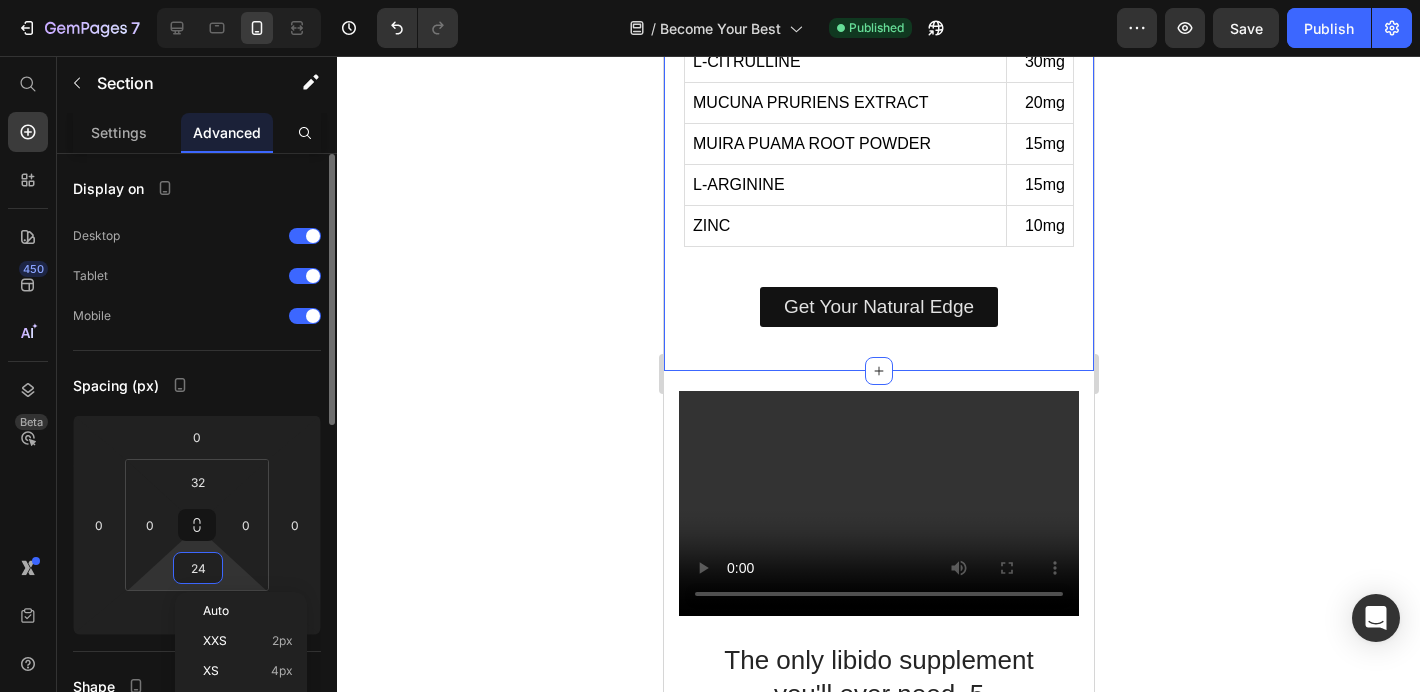 type on "0" 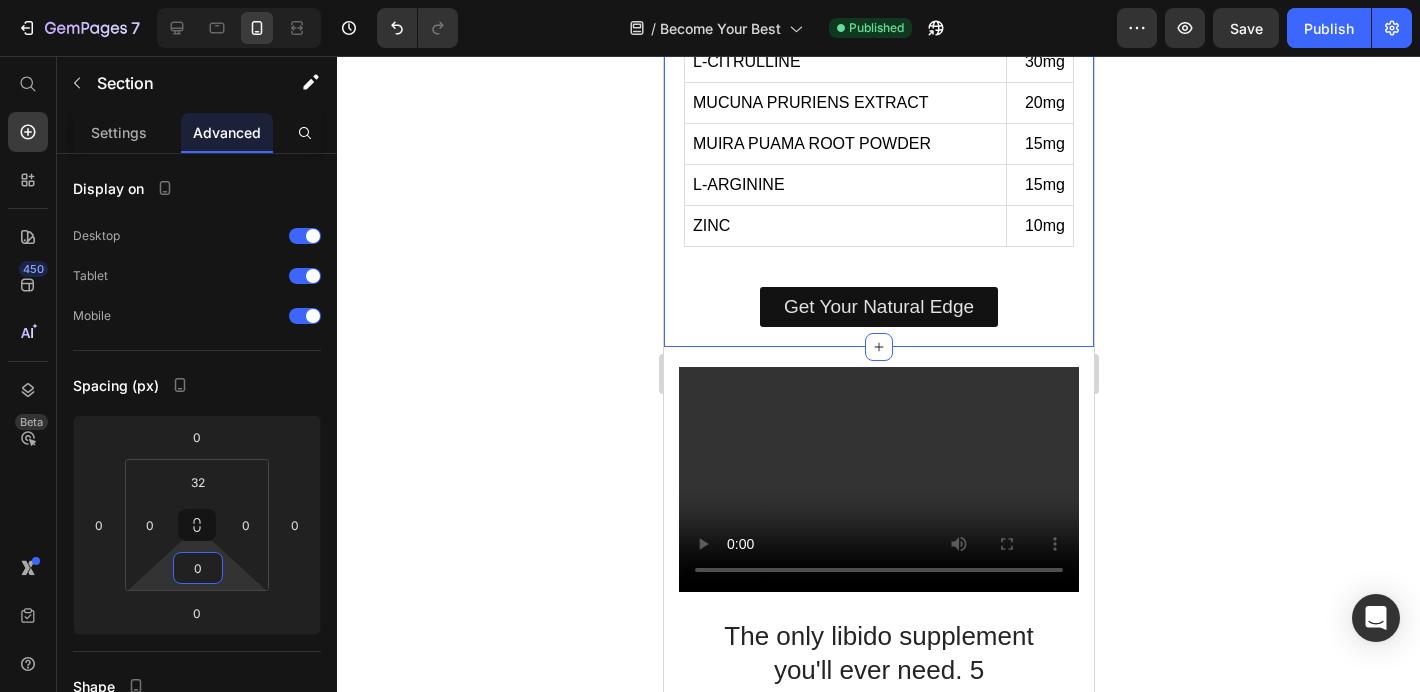 click 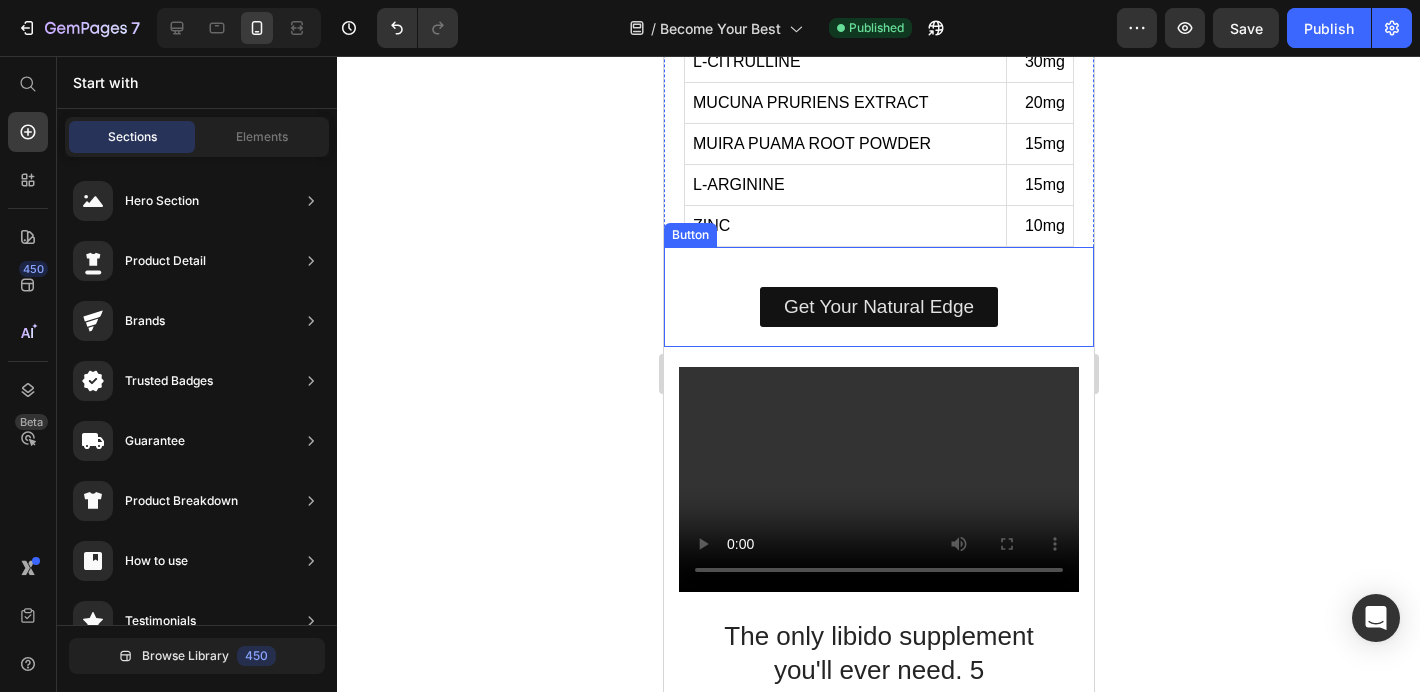 click on "Get Your Natural Edge Button" at bounding box center (878, 297) 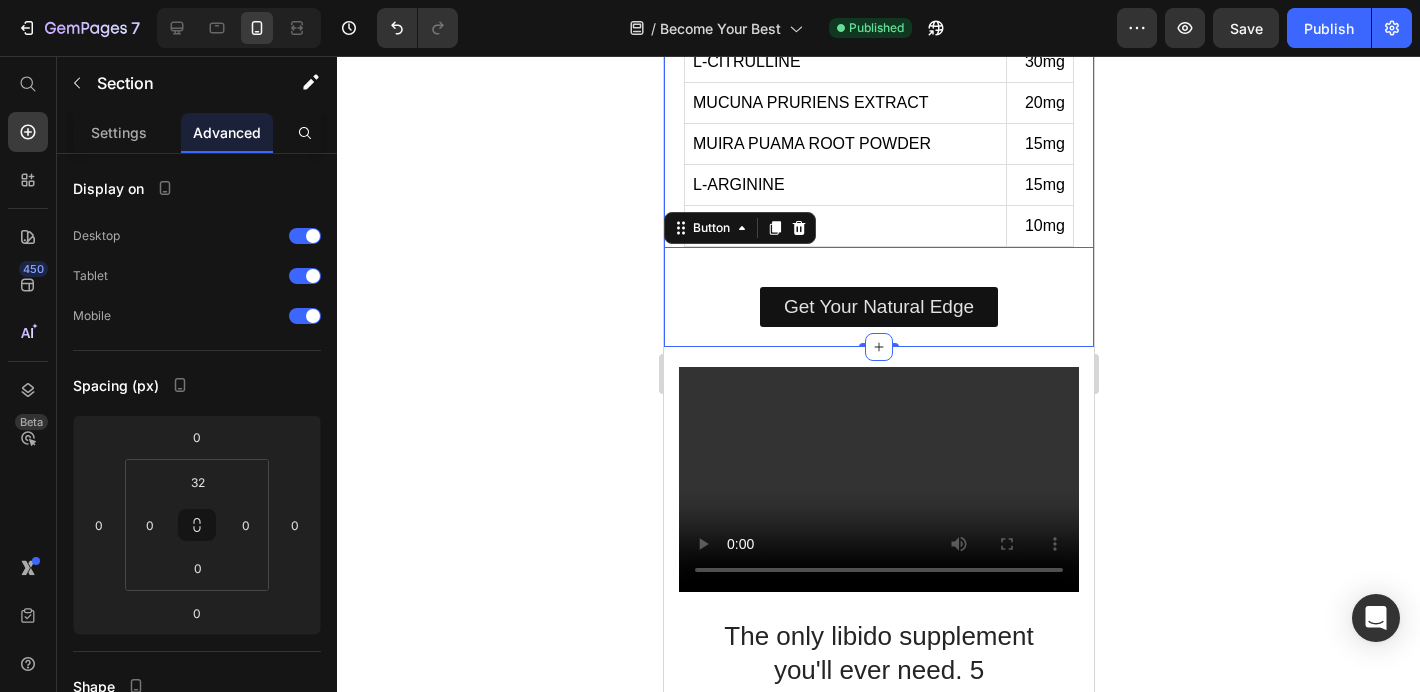 click on "Our Natural Ingredients Heading
INGREDIENTS
AGERATUM CONYZOIDES EXTRACT
800mg
MACA ROOT POWDER
180mg
POLYPODIUM POWDER 40% EXTRACT
50mg
POLYPODIUM VULGARE POWDER
15mg
LONGJACK POWDER
80mg
SAW PALMETTO BERRY POWDER
80mg
L-CITRULLINE
30mg
MUCUNA PRURIENS EXTRACT
20mg
MUIRA PUAMA ROOT POWDER
15mg
L-ARGININE
15mg
ZINC
10mg
Custom Code Get Your Natural Edge Button   0" at bounding box center (878, 20) 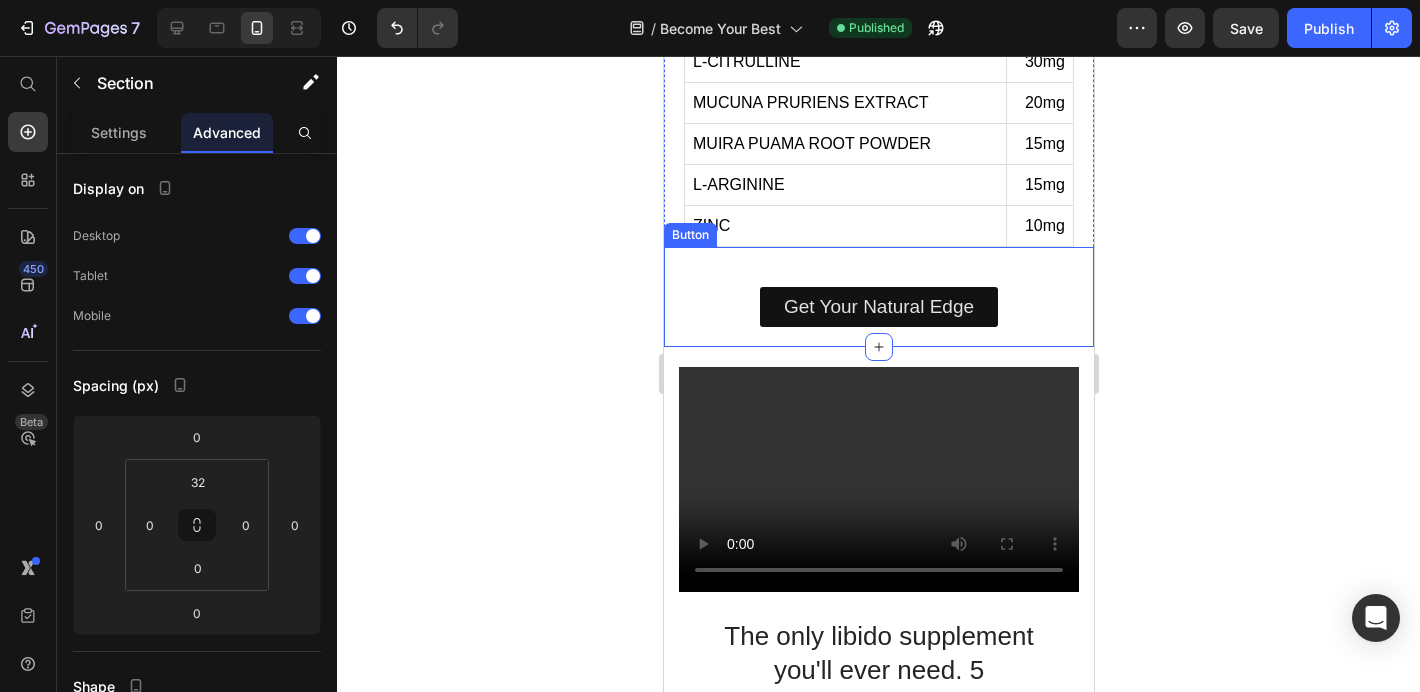 click on "Get Your Natural Edge Button" at bounding box center [878, 297] 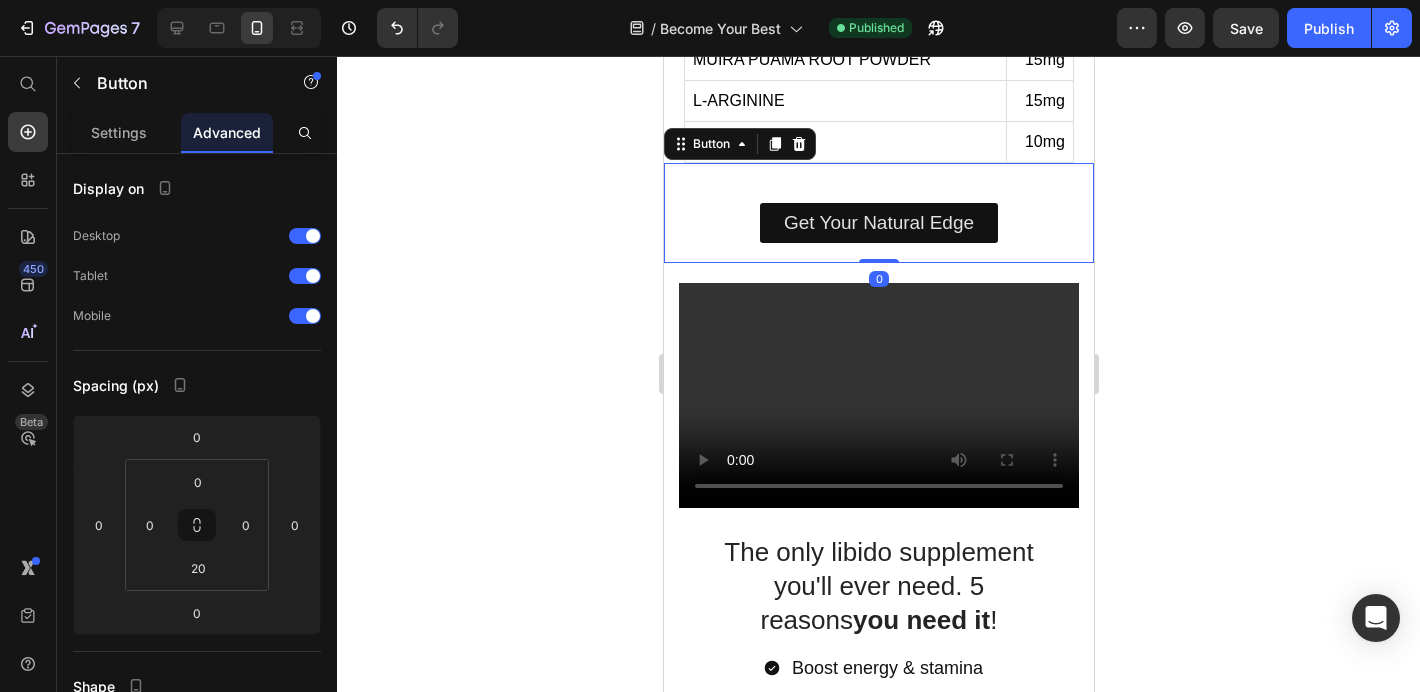 scroll, scrollTop: 1951, scrollLeft: 0, axis: vertical 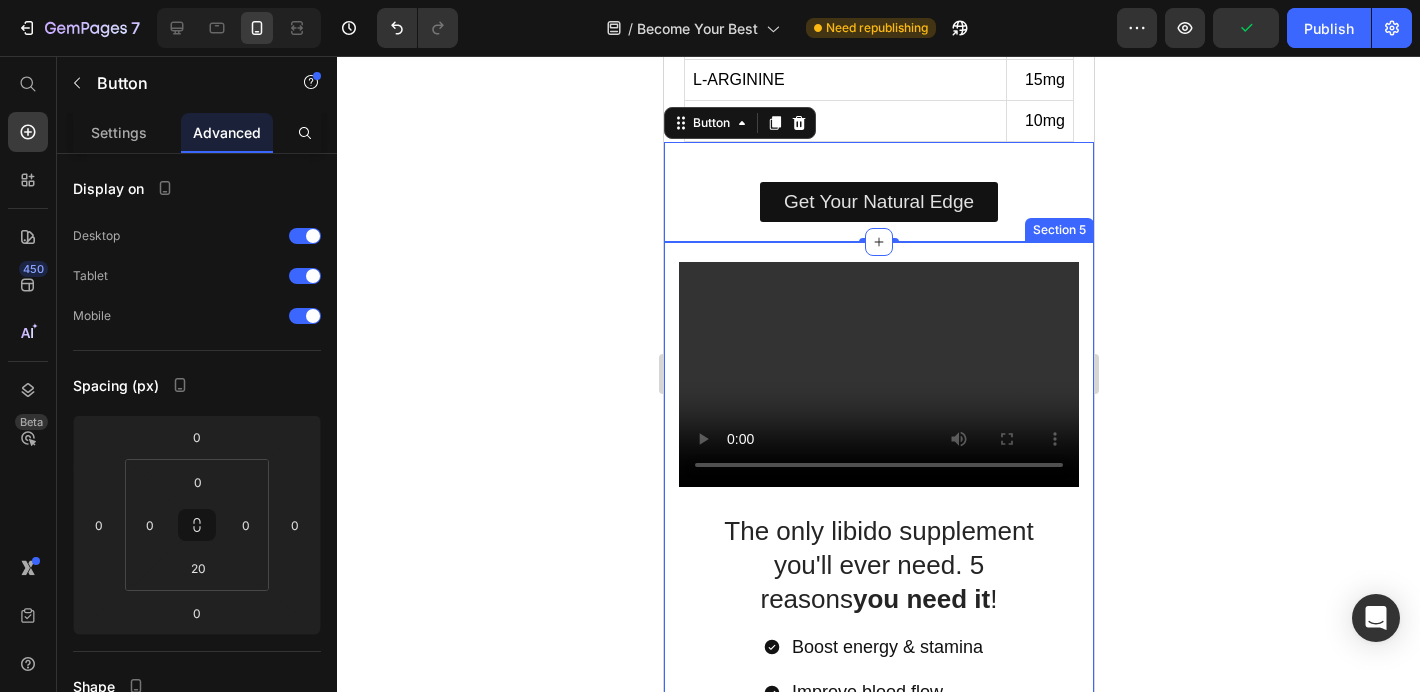 click on "The only libido supplement you'll ever need. 5 reasons  you need it ! Heading Boost energy & stamina Improve blood flow Promote overall wellness Supports overall balance Supports natural drive Item List Experience The Difference Button Video Row Section 5" at bounding box center (878, 600) 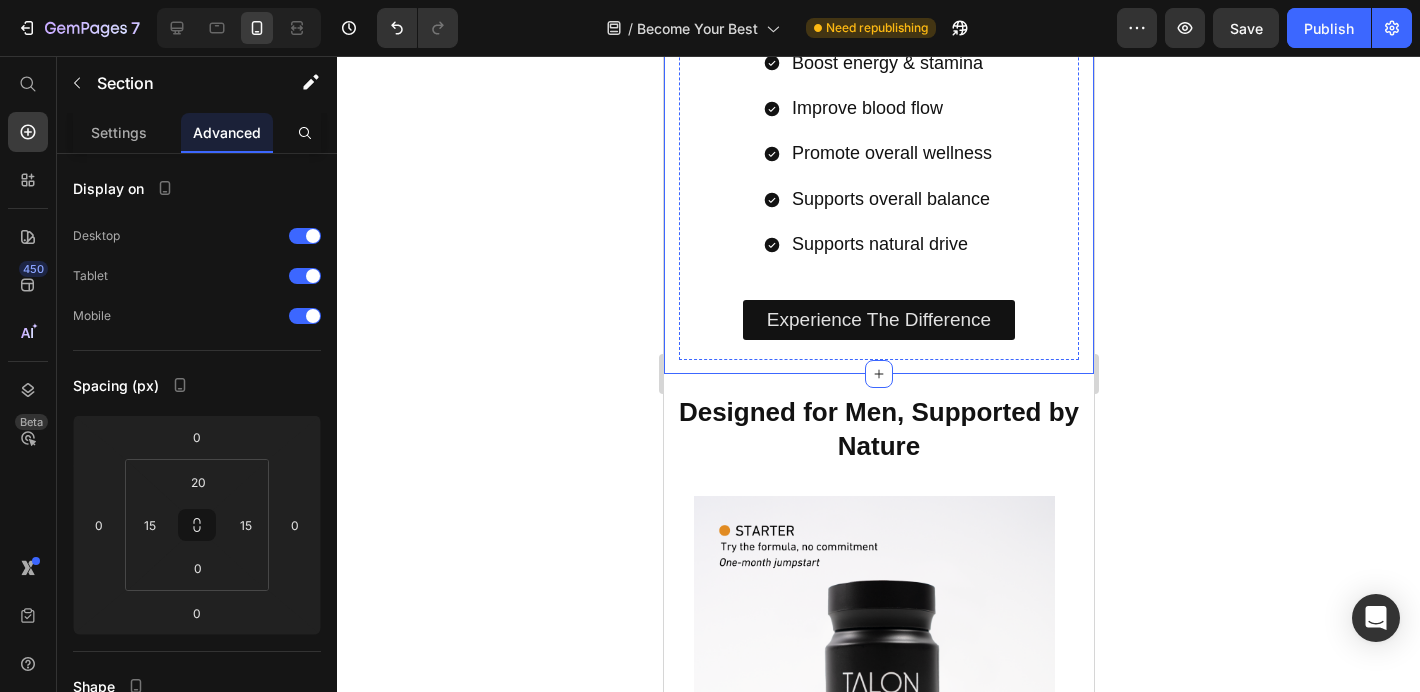 scroll, scrollTop: 2537, scrollLeft: 0, axis: vertical 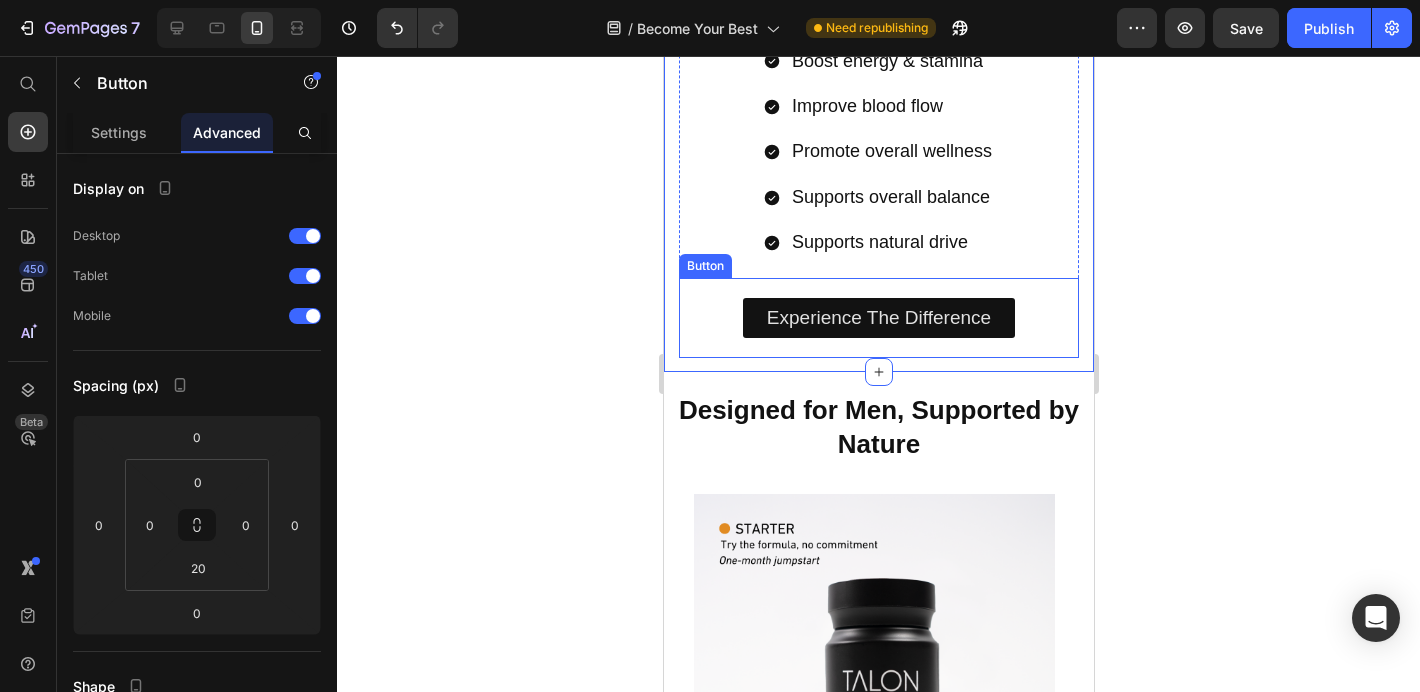 click on "Experience The Difference Button" at bounding box center [878, 318] 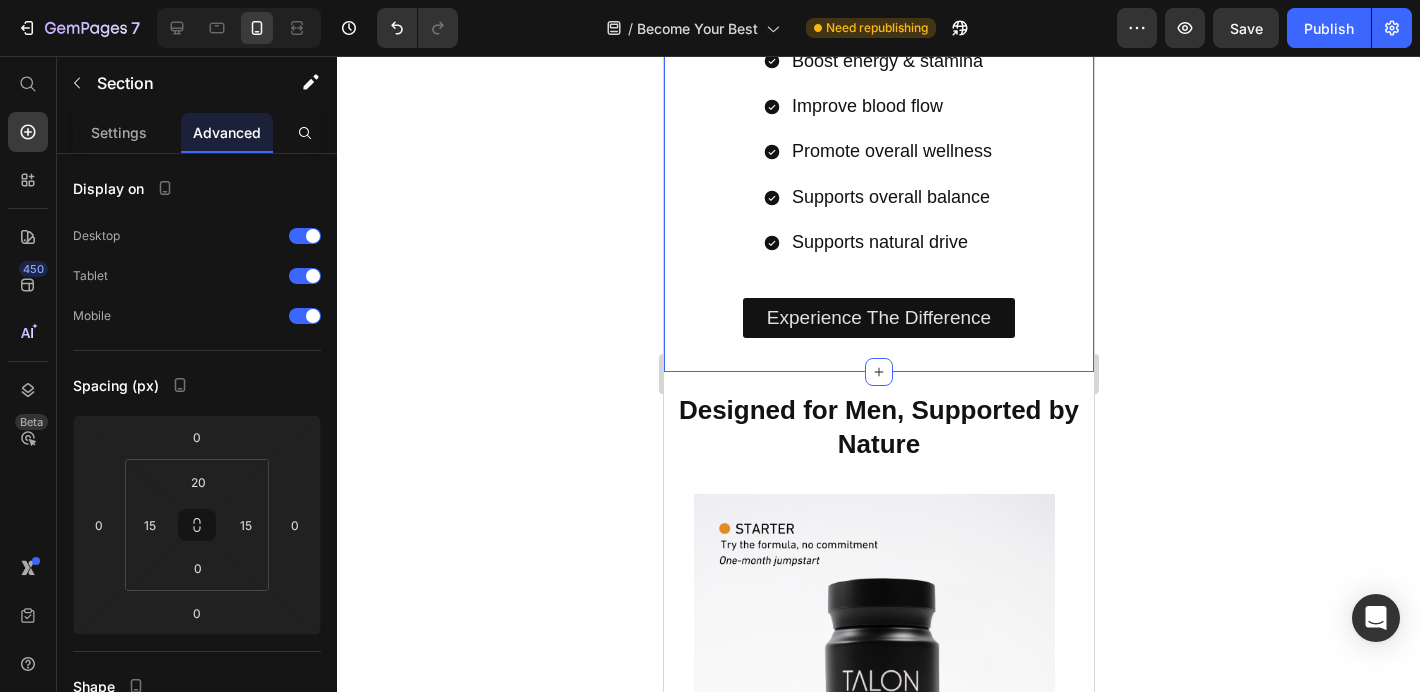 click on "The only libido supplement you'll ever need. 5 reasons  you need it ! Heading Boost energy & stamina Improve blood flow Promote overall wellness Supports overall balance Supports natural drive Item List Experience The Difference Button Video Row" at bounding box center [878, 24] 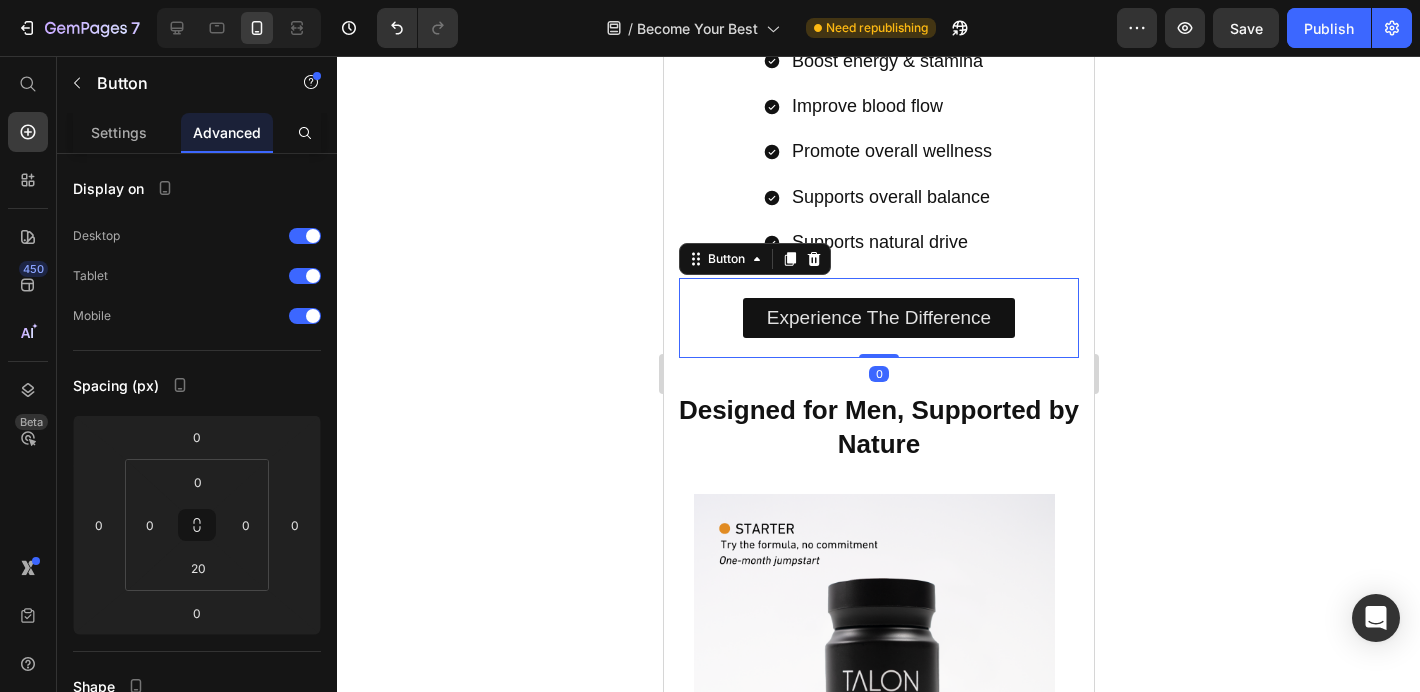 click on "Experience The Difference Button   0" at bounding box center [878, 318] 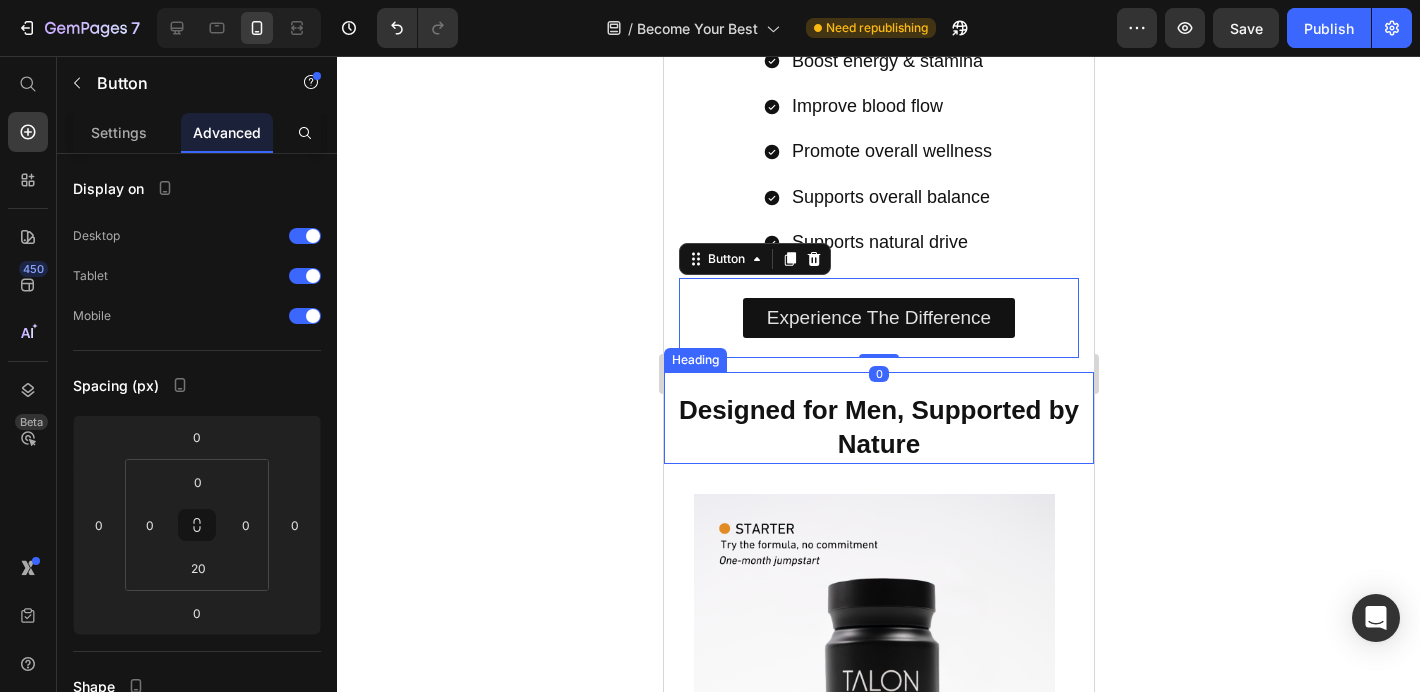 click on "Designed for Men, Supported by Nature Heading" at bounding box center [878, 418] 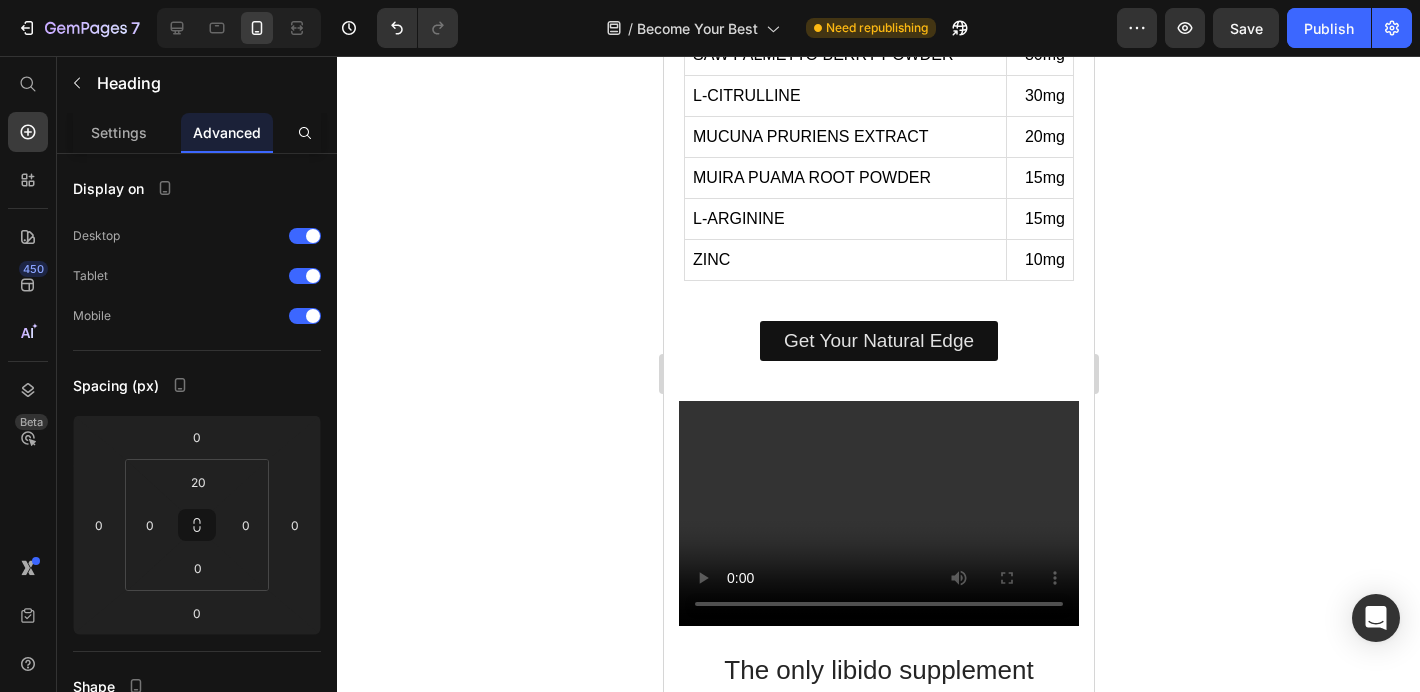 scroll, scrollTop: 1811, scrollLeft: 0, axis: vertical 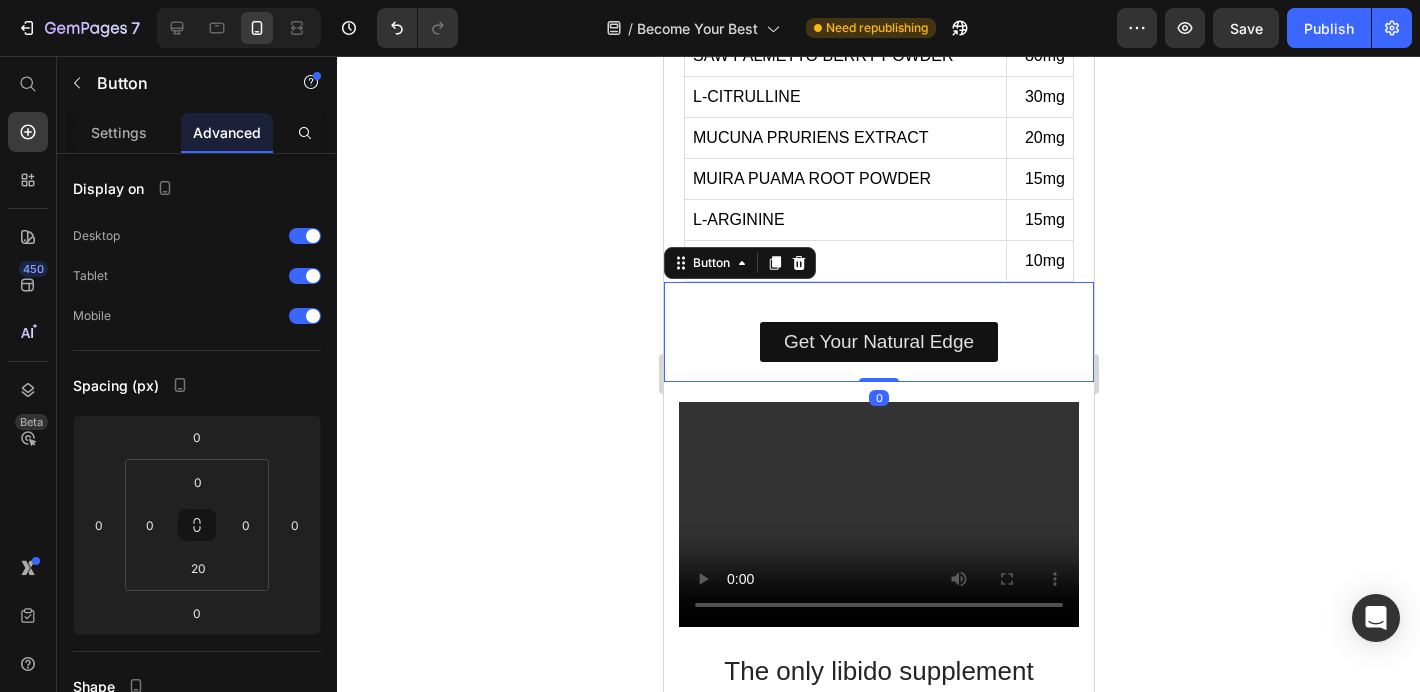 click on "Get Your Natural Edge Button   0" at bounding box center [878, 332] 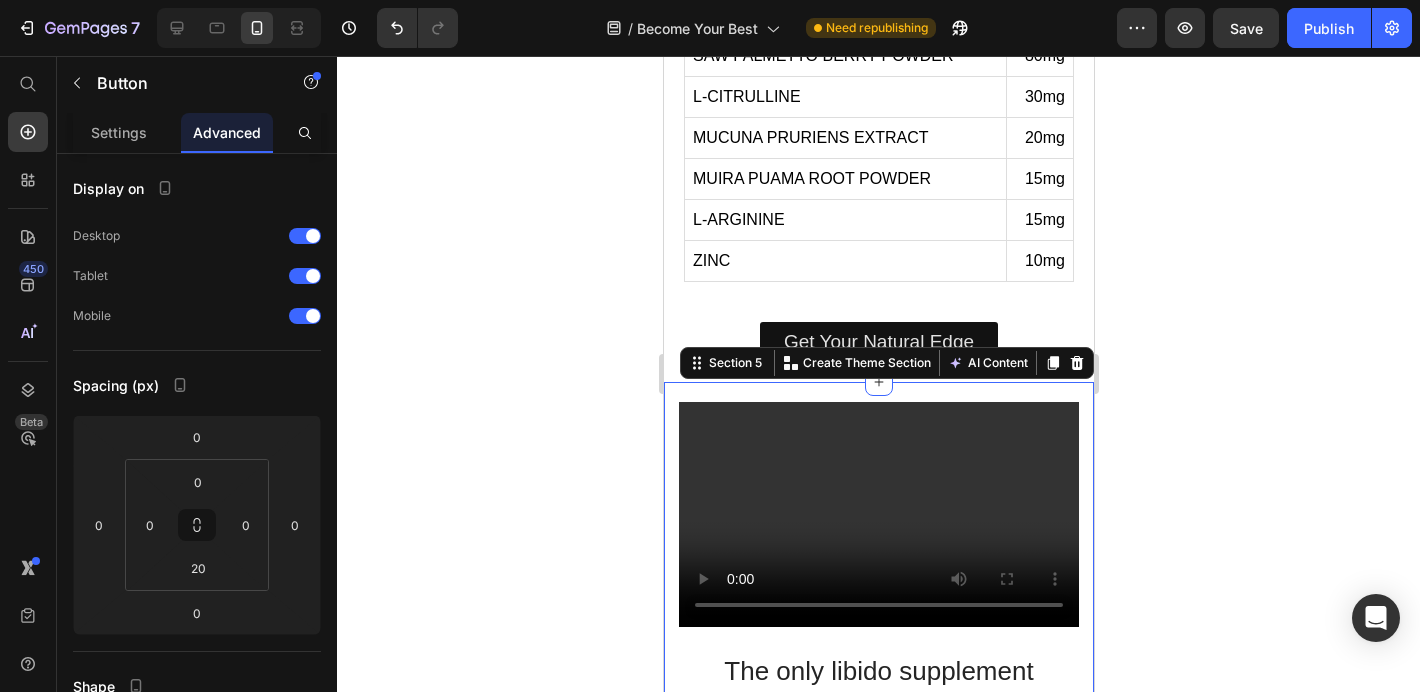 click on "The only libido supplement you'll ever need. 5 reasons  you need it ! Heading Boost energy & stamina Improve blood flow Promote overall wellness Supports overall balance Supports natural drive Item List Experience The Difference Button Video Row Section 5   You can create reusable sections Create Theme Section AI Content Write with GemAI What would you like to describe here? Tone and Voice Persuasive Product Talon Libido - 180 Capsules Show more Generate" at bounding box center [878, 740] 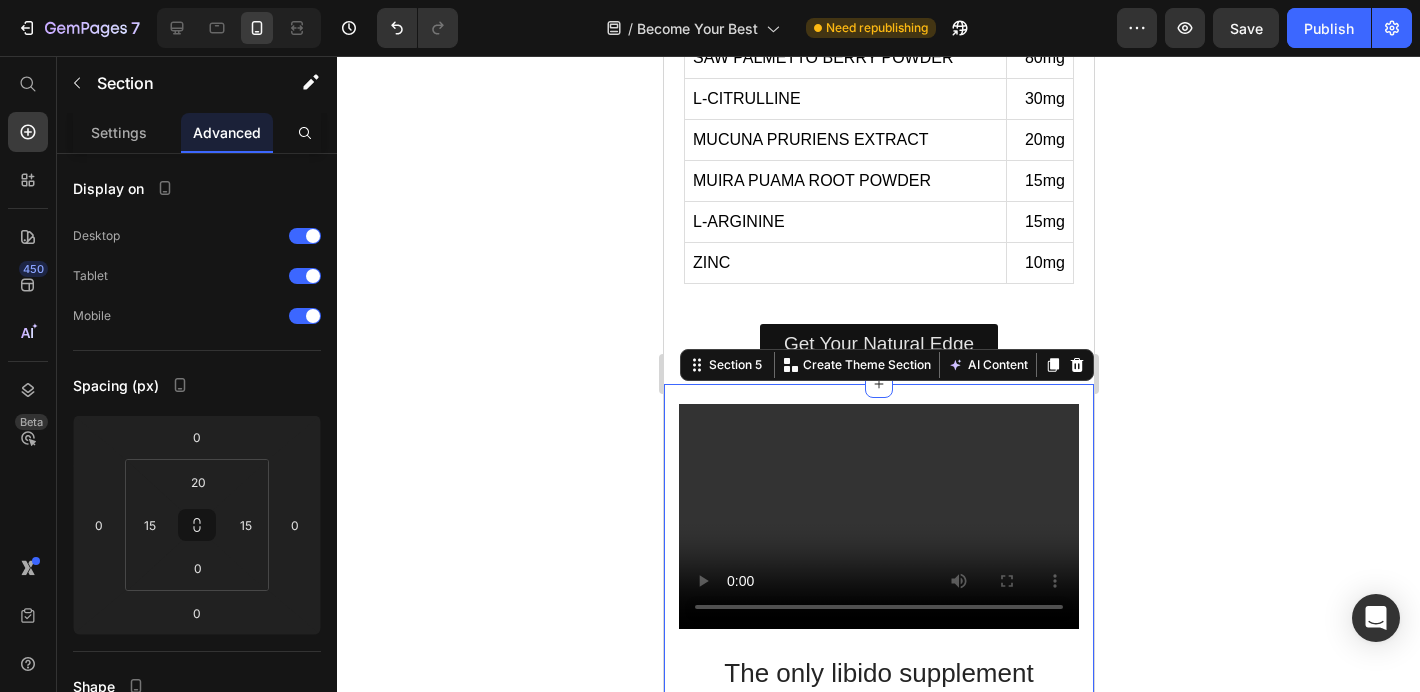 scroll, scrollTop: 1758, scrollLeft: 0, axis: vertical 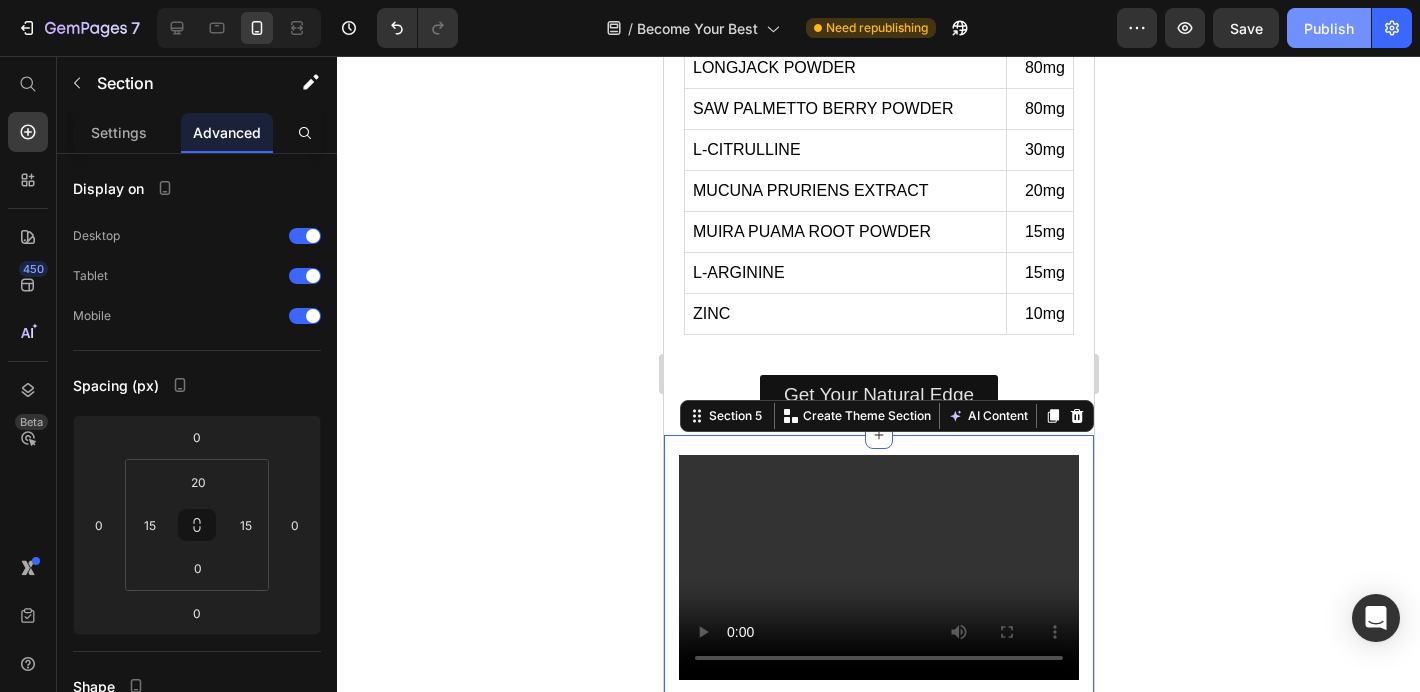 click on "Publish" at bounding box center [1329, 28] 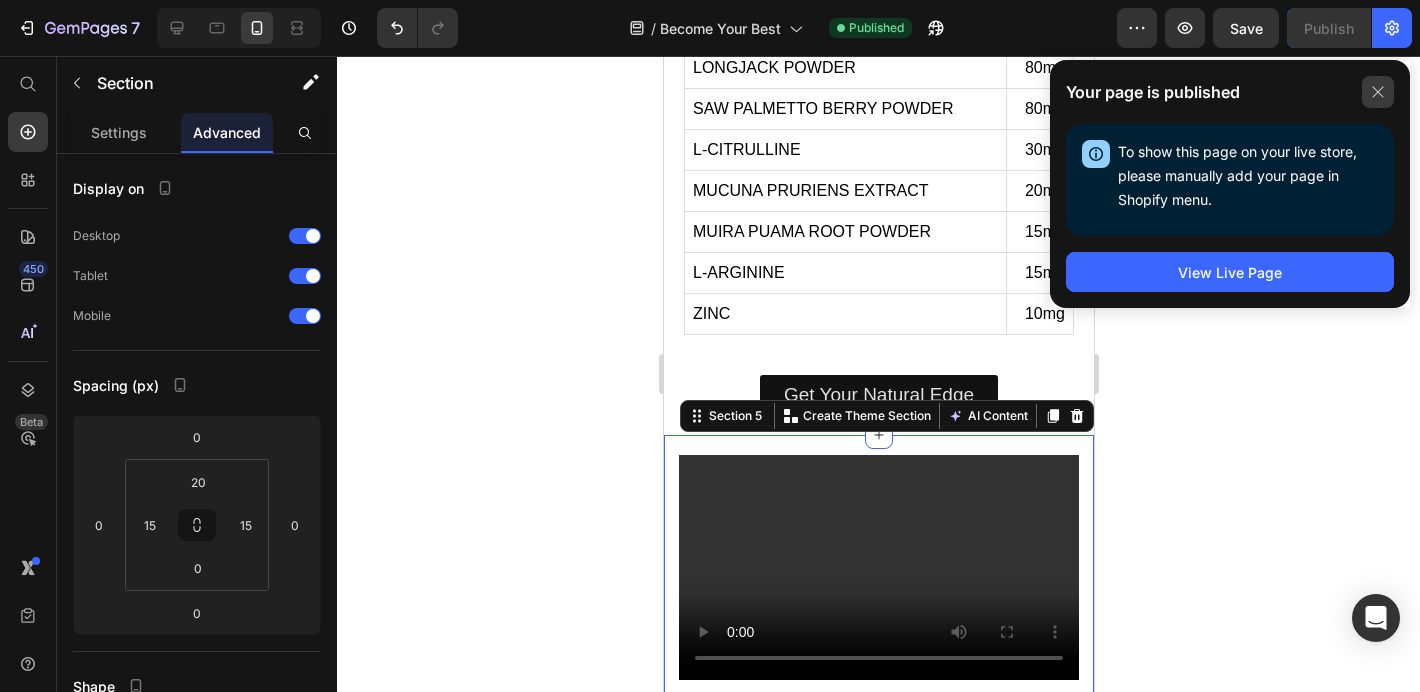 click 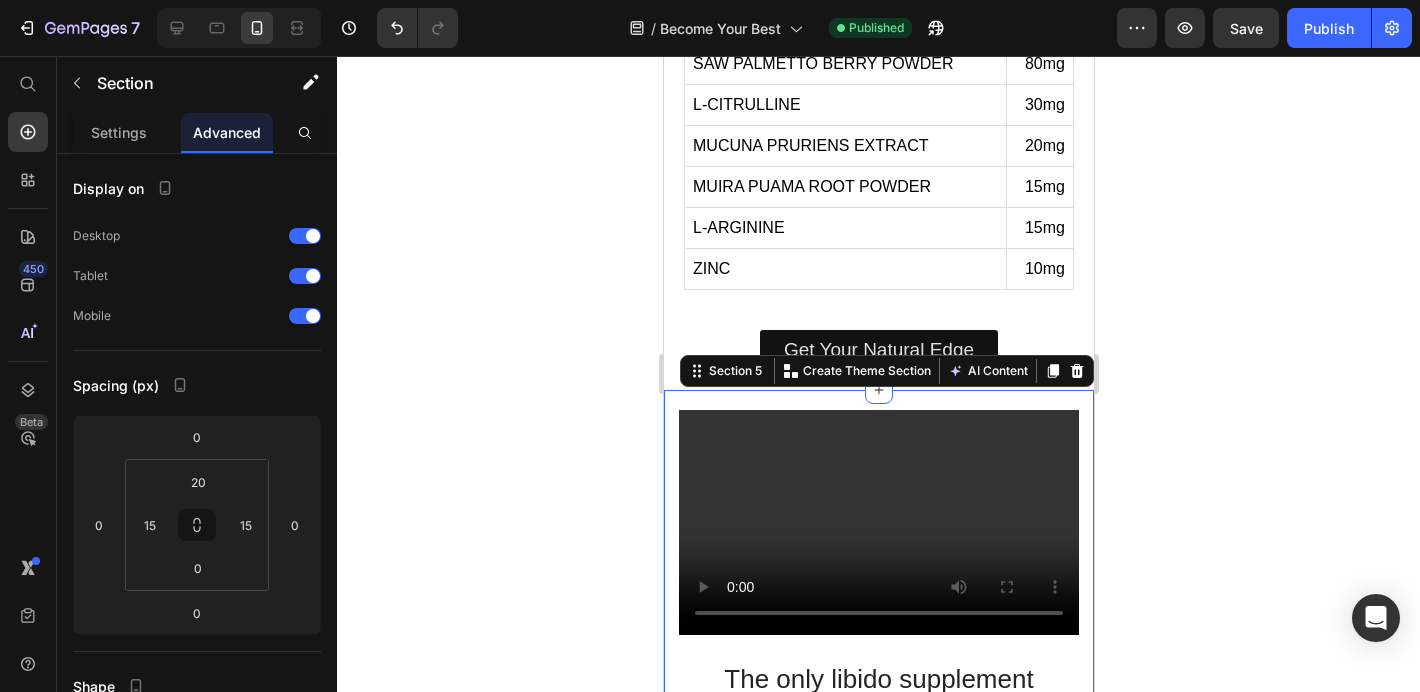 scroll, scrollTop: 2039, scrollLeft: 0, axis: vertical 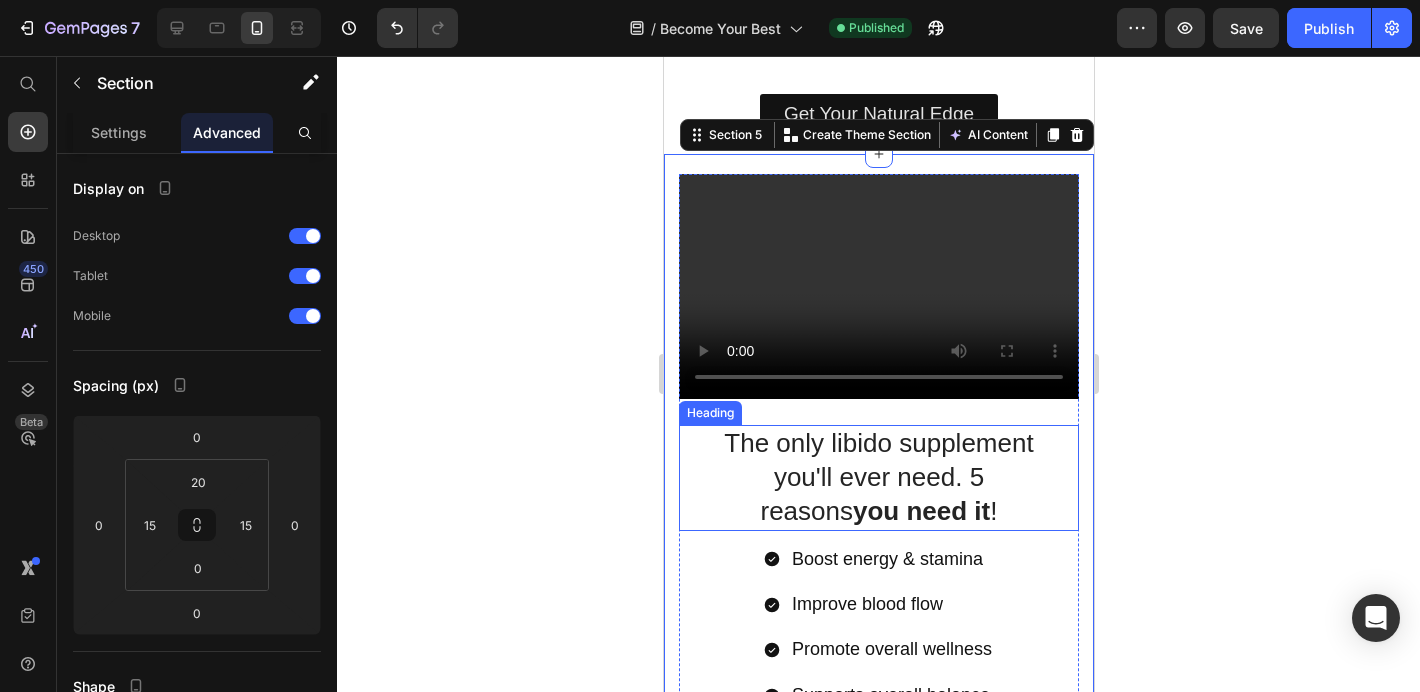 click 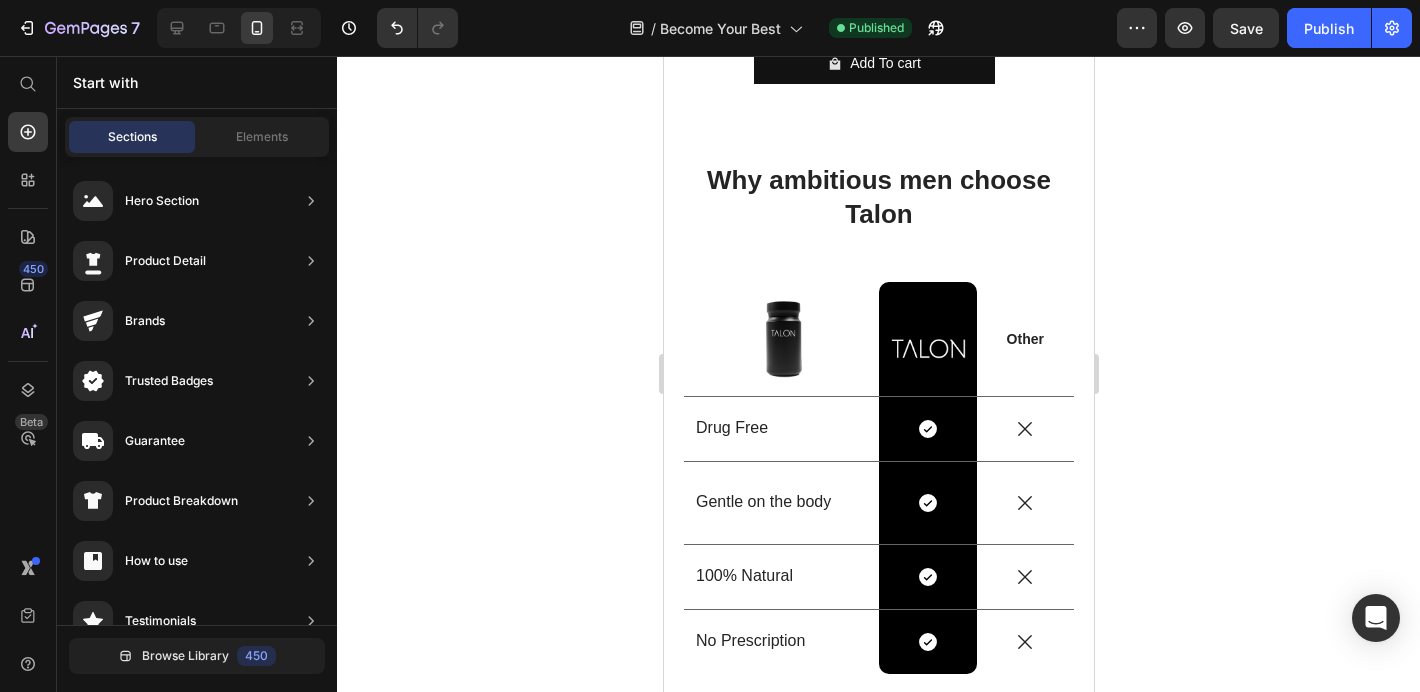 scroll, scrollTop: 3332, scrollLeft: 0, axis: vertical 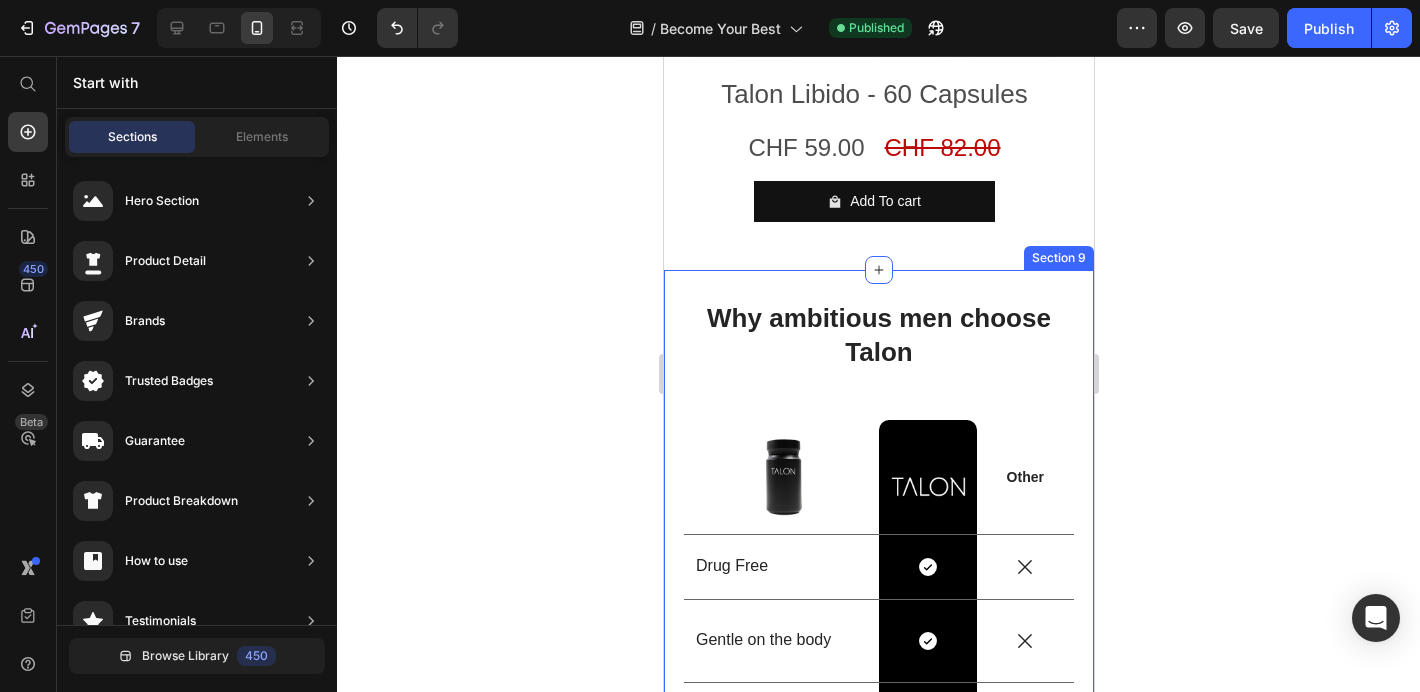 click on "Why ambitious men choose Talon Heading Image Image Row Other Text Block Row Drug Free Text Block
Icon Row
Icon Row Gentle on the body Text Block
Icon Row
Icon Row 100% Natural Text Block
Icon Row
Icon Row No Prescription Text Block
Icon Row
Icon Row Row Section 9" at bounding box center [878, 569] 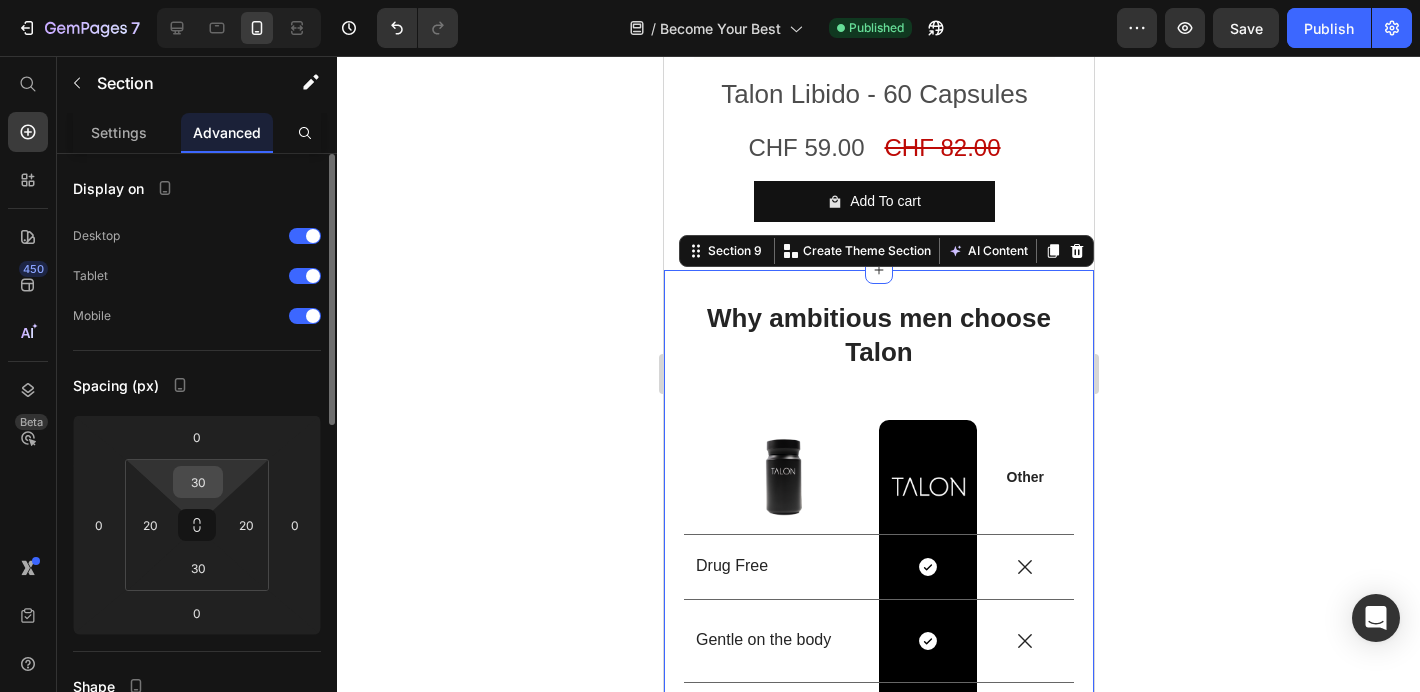 click on "30" at bounding box center [198, 482] 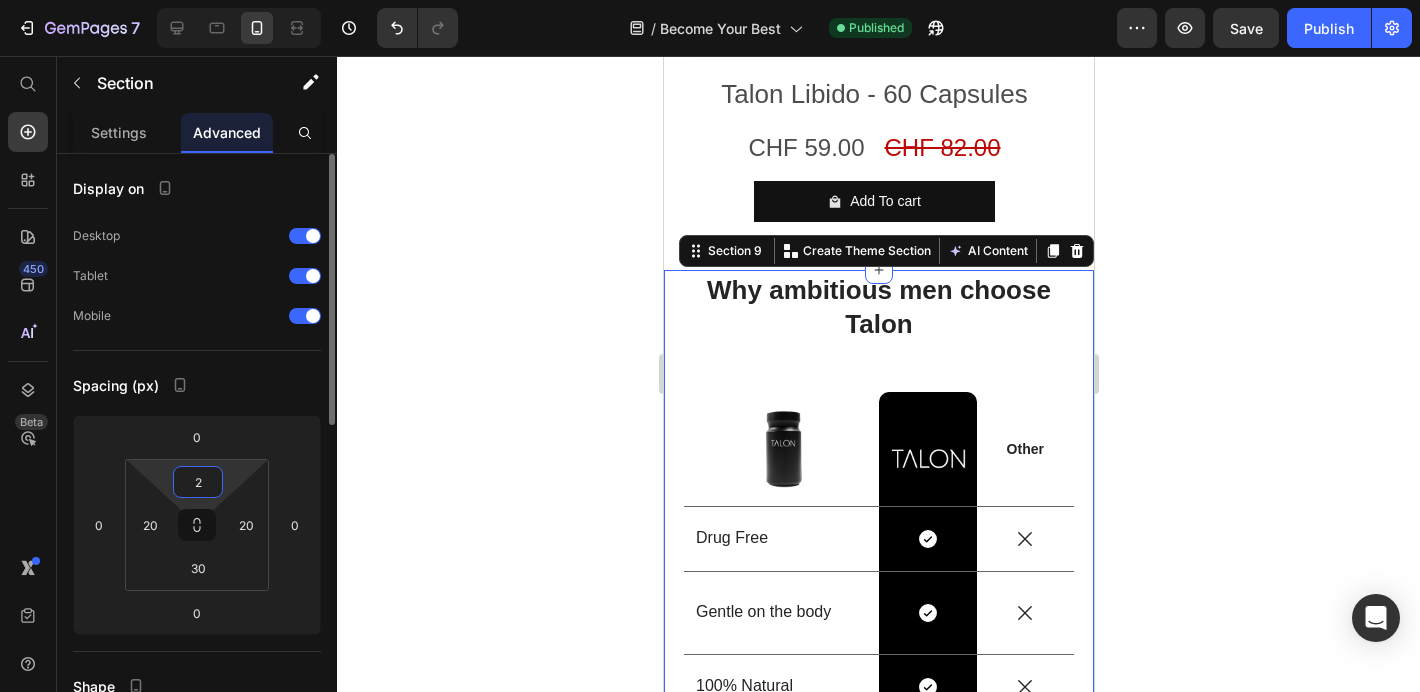 type on "20" 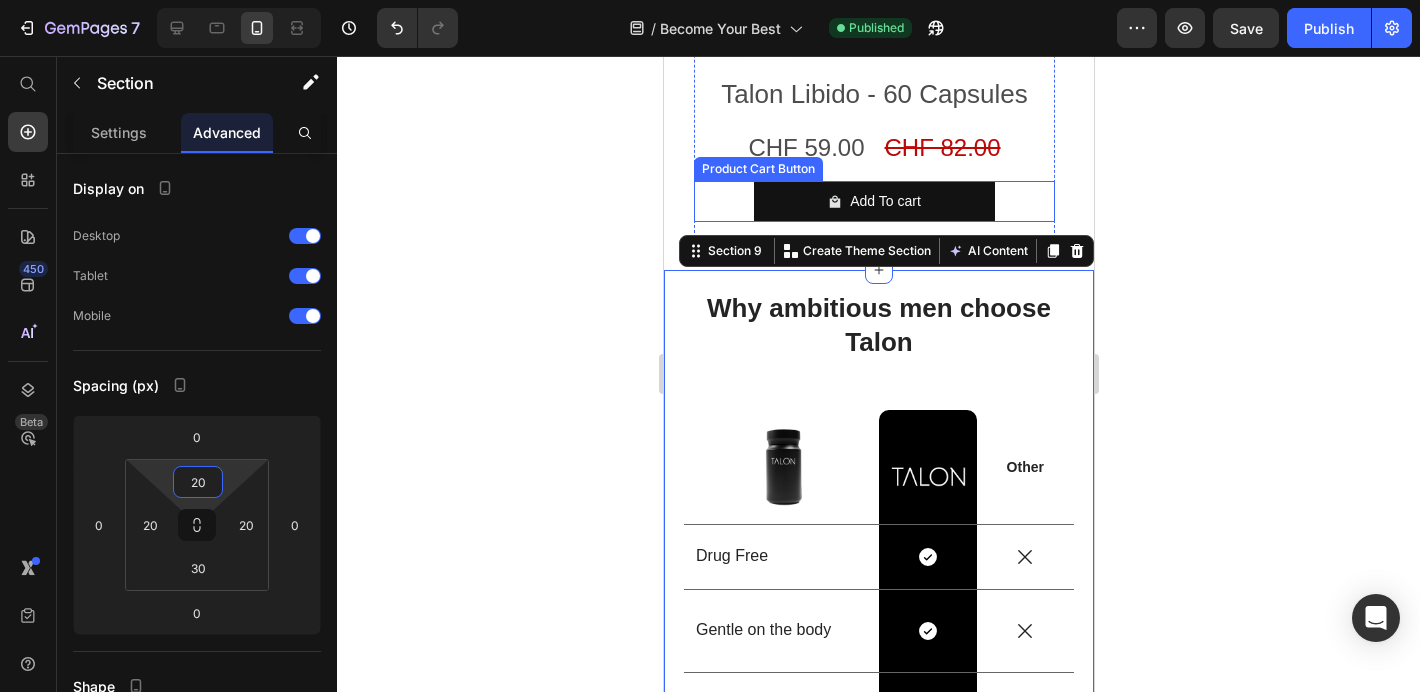 click on "Add To cart Product Cart Button" at bounding box center (873, 201) 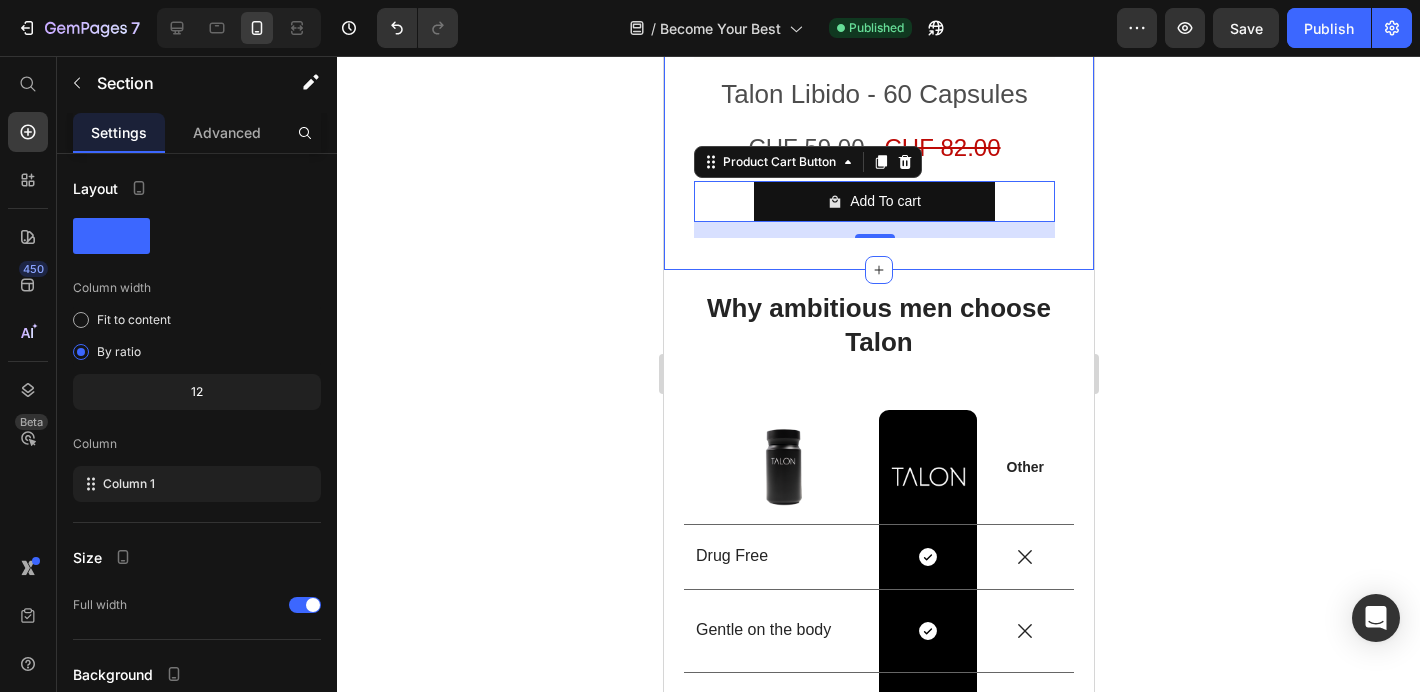 click on "Product Images Talon Libido - 60 Capsules Product Title CHF 59.00 Product Price CHF 82.00 Product Price Row Add To cart Product Cart Button   16 Row Product Images Talon Libido - 120 Capsules Product Title CHF 113.00 Product Price CHF 165.00 Product Price Row Add To cart Product Cart Button   0 Row Product Images Talon Libido - 180 Capsules Product Title CHF 158.00 Product Price CHF 247.00 Product Price Row Add To cart Product Cart Button   0 Row Product List Section 7" at bounding box center (878, -31) 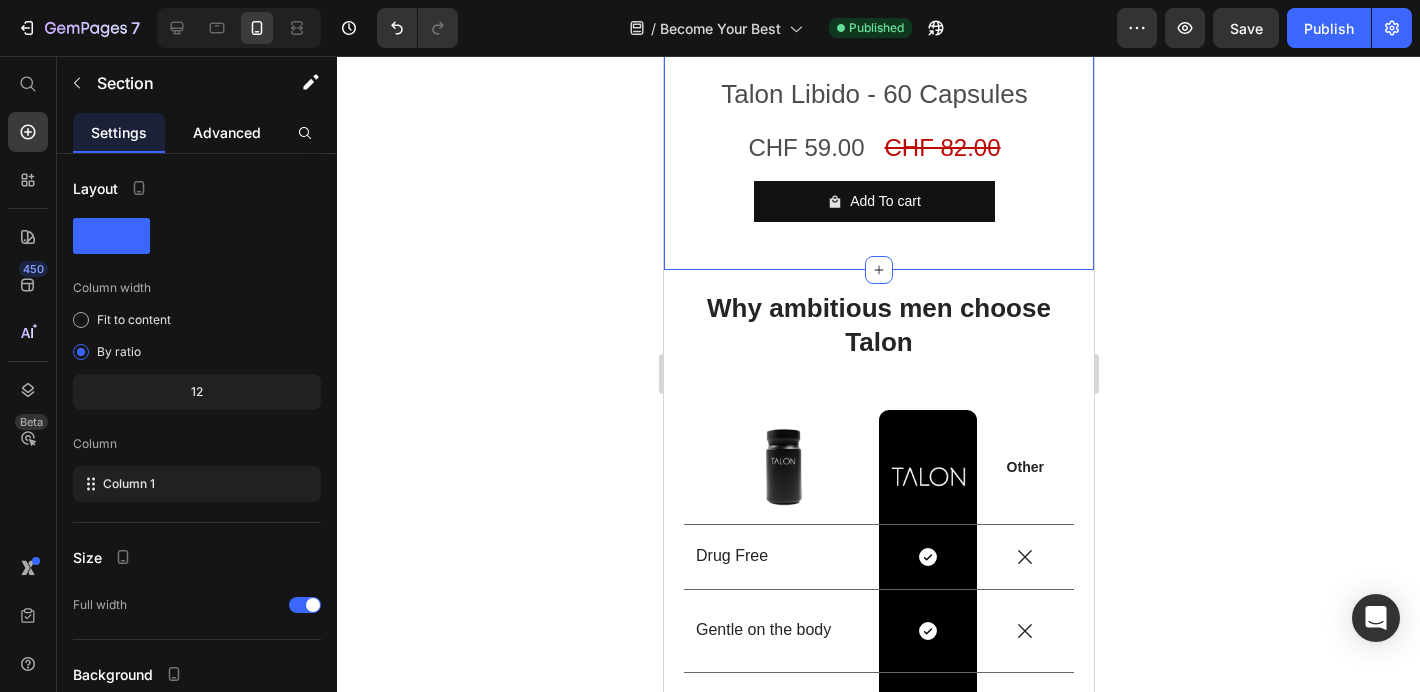 click on "Advanced" at bounding box center (227, 132) 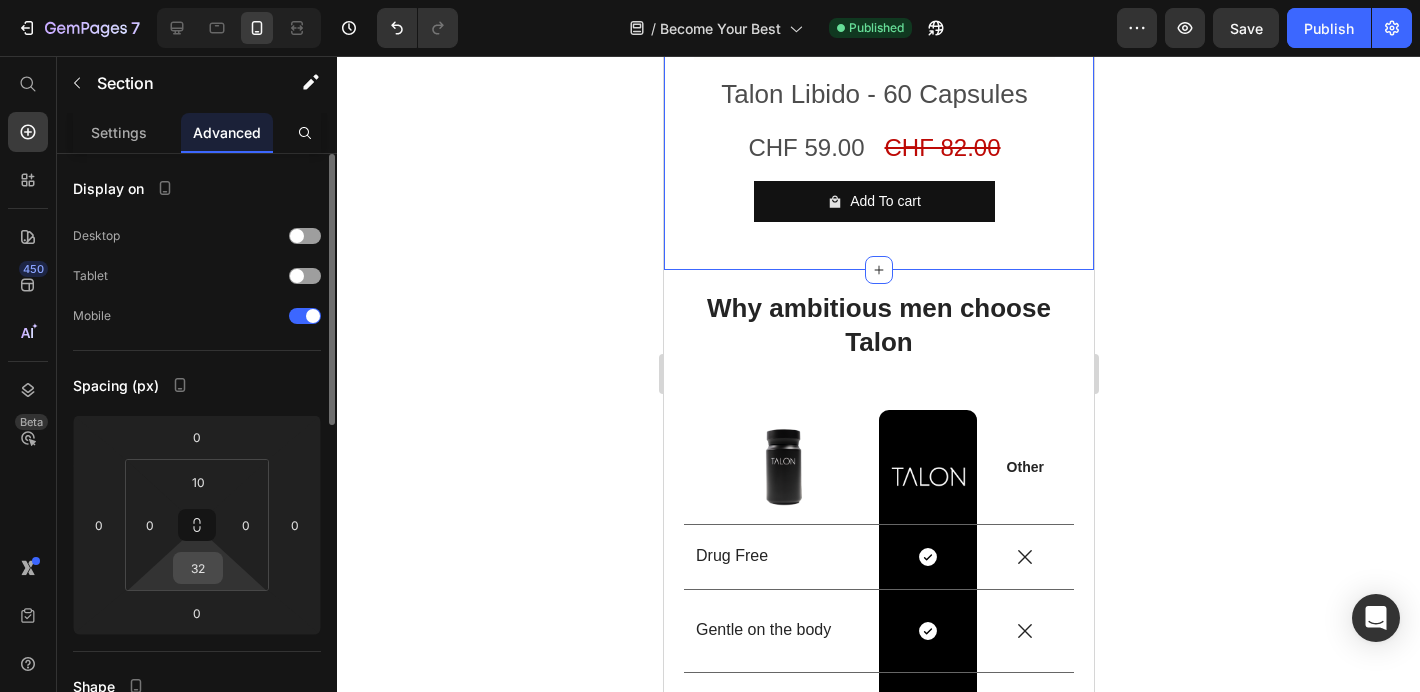 click on "32" at bounding box center (198, 568) 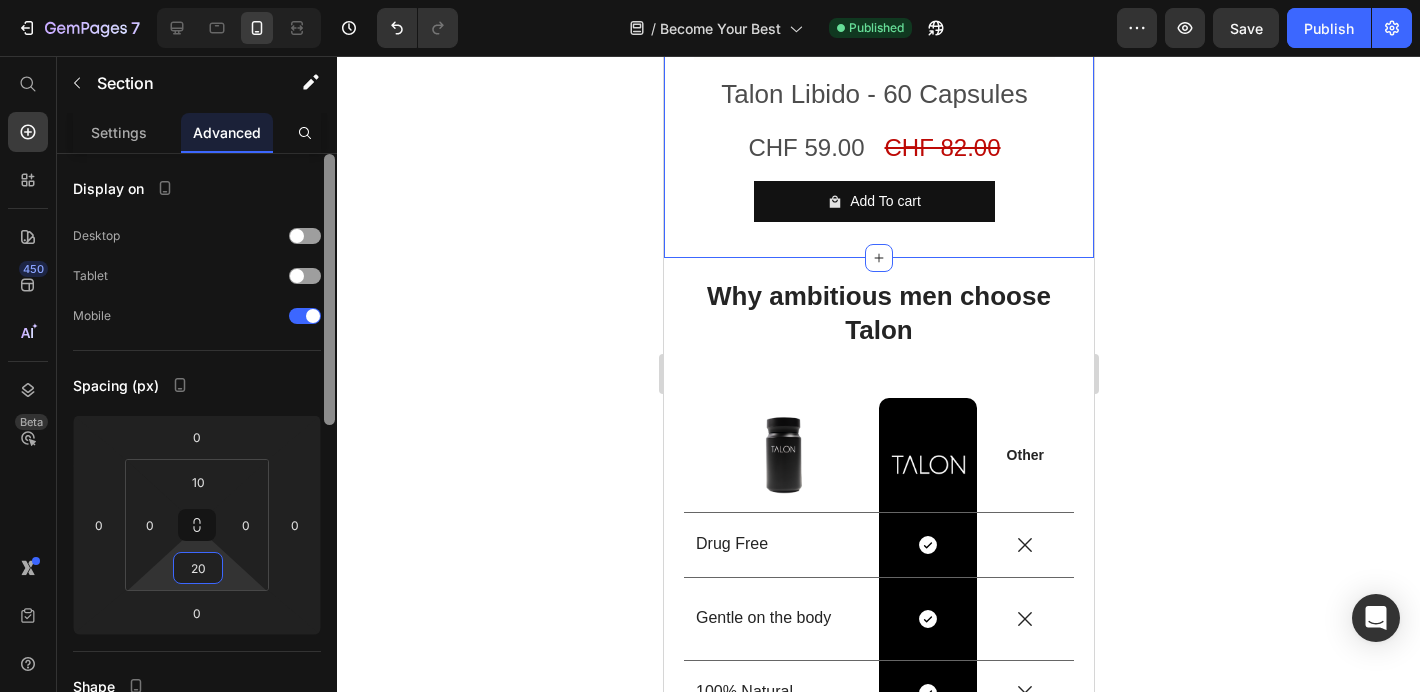type on "20" 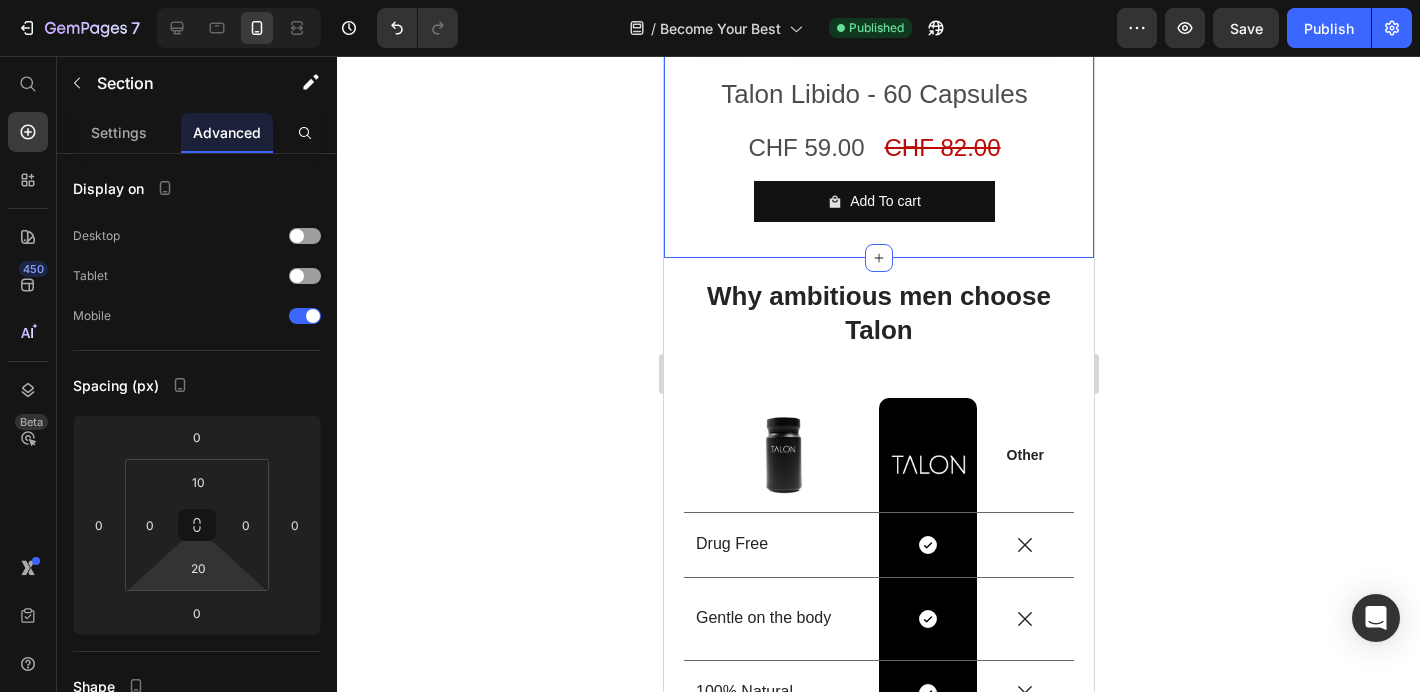 scroll, scrollTop: 595, scrollLeft: 0, axis: vertical 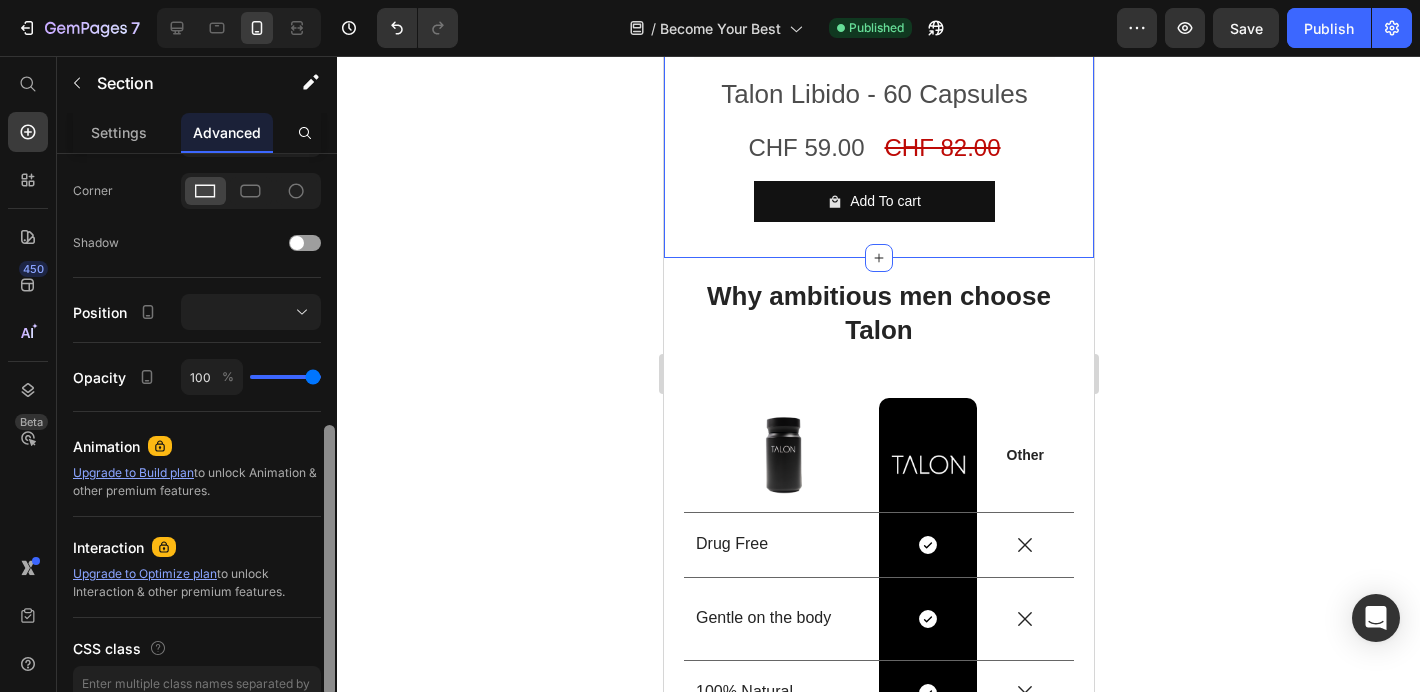 click at bounding box center (329, 451) 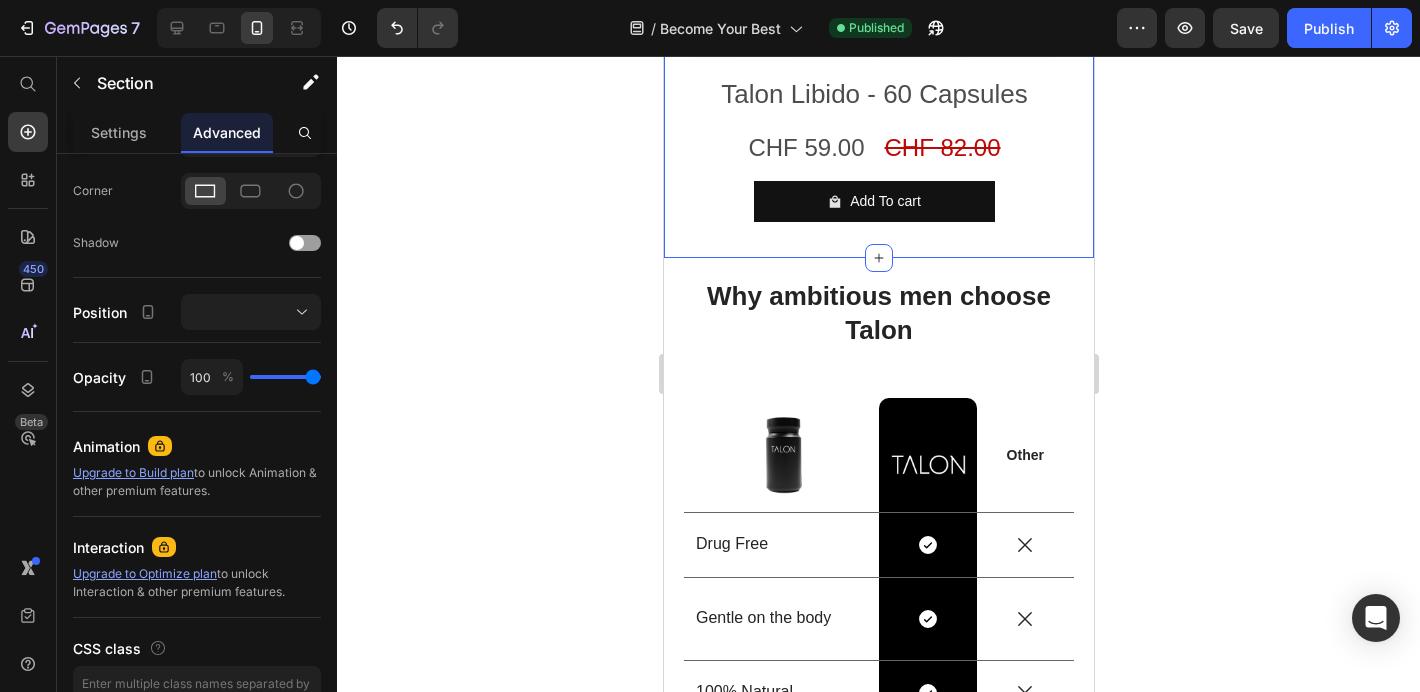 click 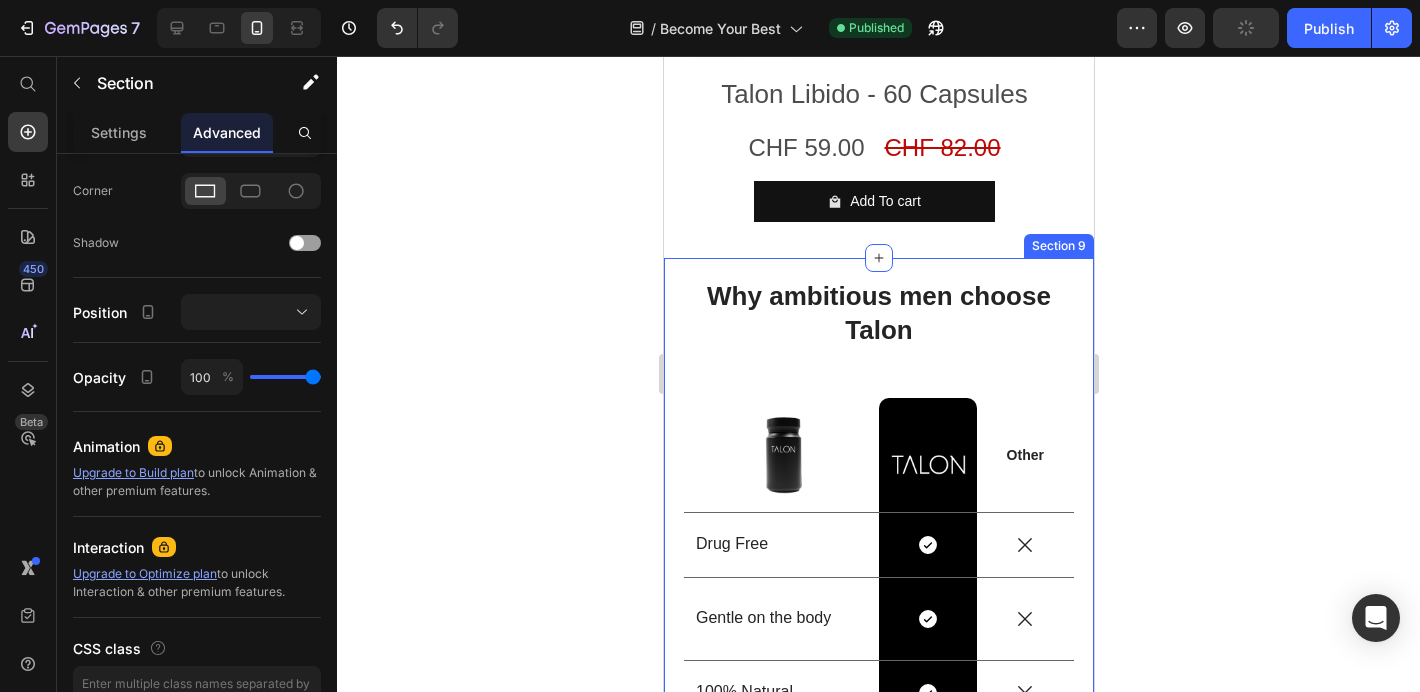 click on "Why ambitious men choose Talon Heading Image Image Row Other Text Block Row Drug Free Text Block
Icon Row
Icon Row Gentle on the body Text Block
Icon Row
Icon Row 100% Natural Text Block
Icon Row
Icon Row No Prescription Text Block
Icon Row
Icon Row Row Section 9" at bounding box center [878, 552] 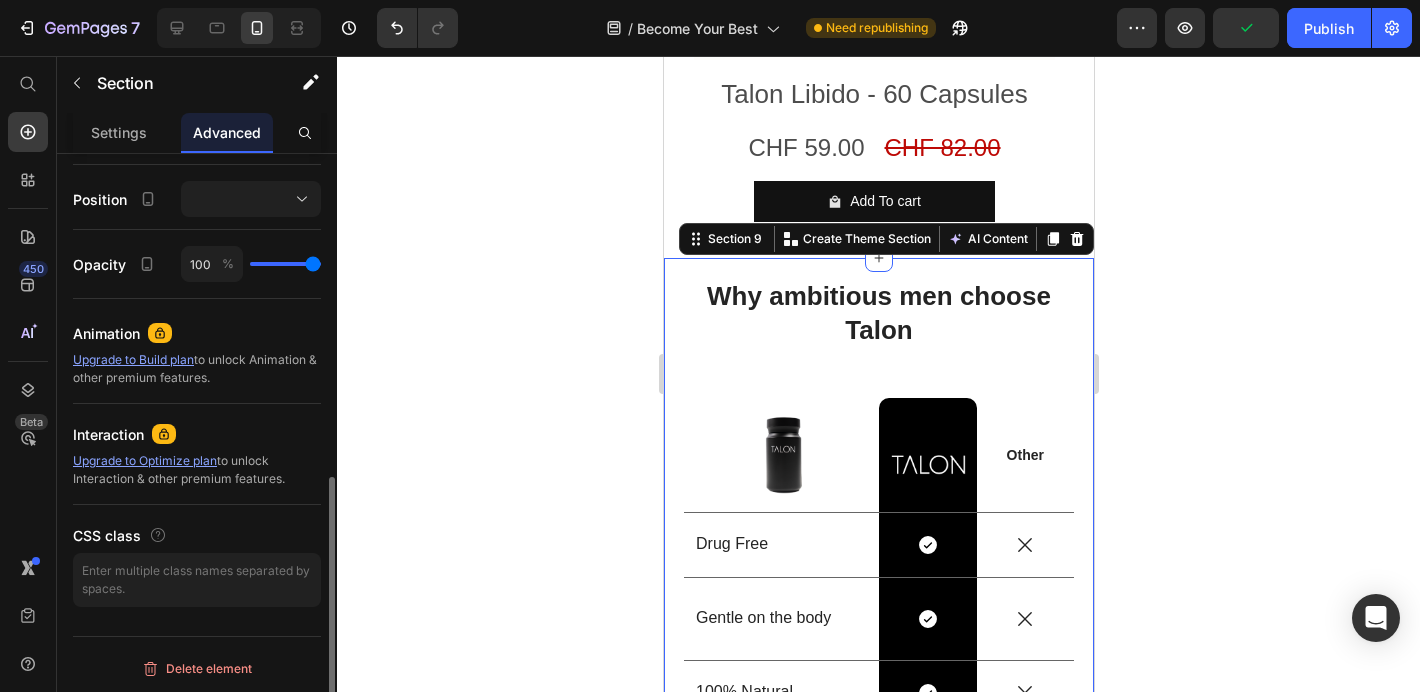 scroll, scrollTop: 0, scrollLeft: 0, axis: both 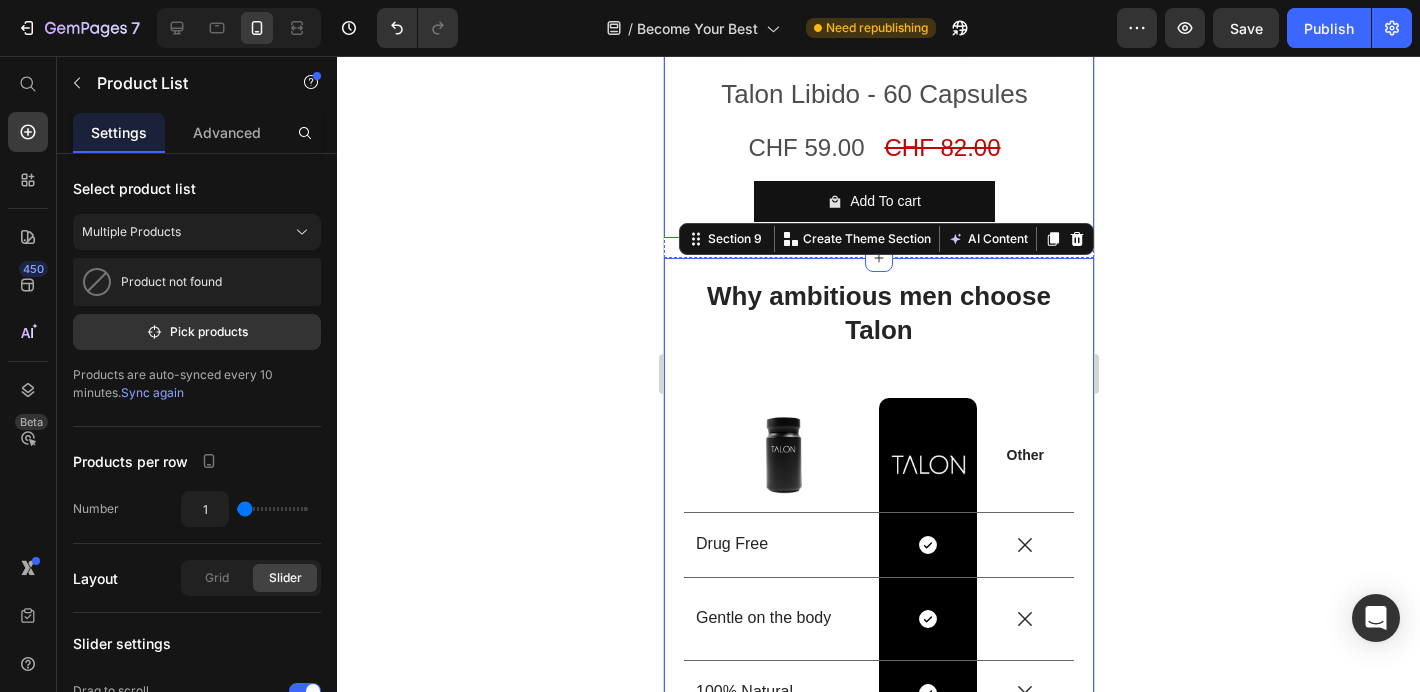 click on "Product Images Talon Libido - 60 Capsules Product Title CHF 59.00 Product Price CHF 82.00 Product Price Row Add To cart Product Cart Button Row Product Images Talon Libido - 120 Capsules Product Title CHF 113.00 Product Price CHF 165.00 Product Price Row Add To cart Product Cart Button Row Product Images Talon Libido - 180 Capsules Product Title CHF 158.00 Product Price CHF 247.00 Product Price Row Add To cart Product Cart Button Row Product List" at bounding box center (878, -42) 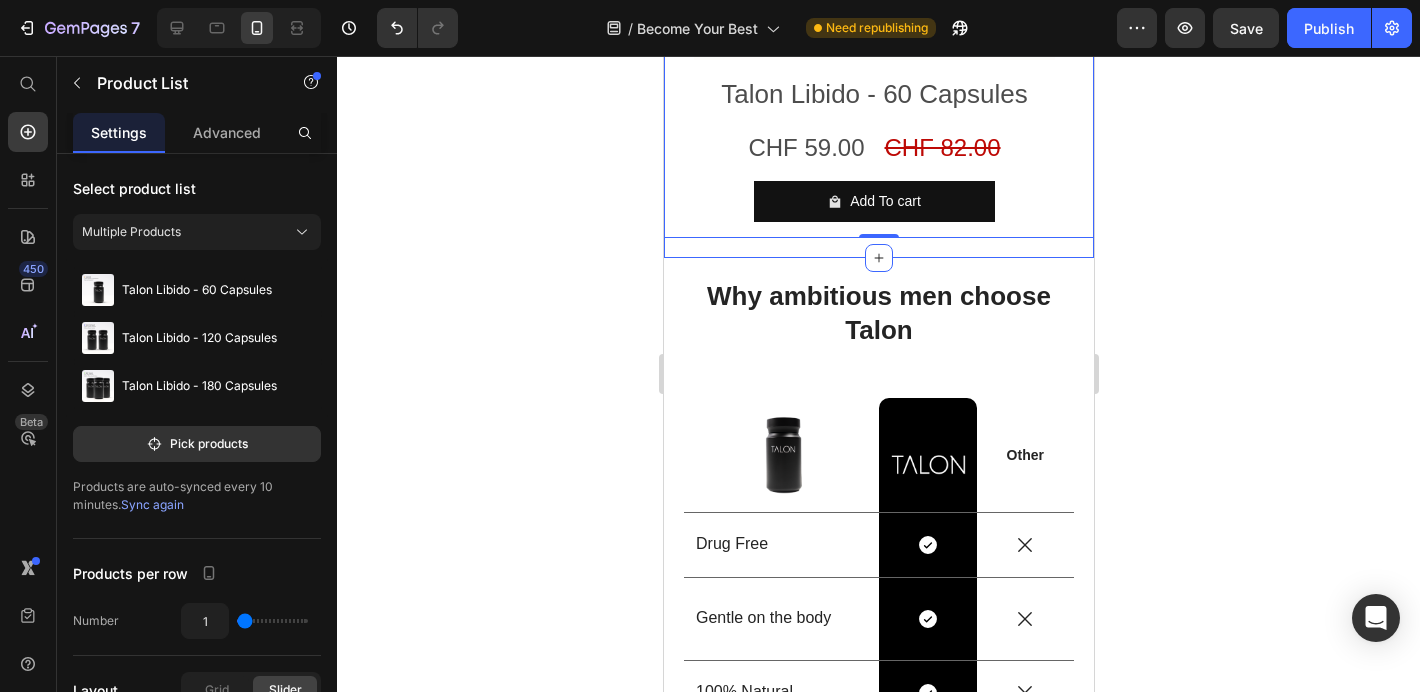 click on "Product Images Talon Libido - 60 Capsules Product Title CHF 59.00 Product Price CHF 82.00 Product Price Row Add To cart Product Cart Button Row Product Images Talon Libido - 120 Capsules Product Title CHF 113.00 Product Price CHF 165.00 Product Price Row Add To cart Product Cart Button Row Product Images Talon Libido - 180 Capsules Product Title CHF 158.00 Product Price CHF 247.00 Product Price Row Add To cart Product Cart Button Row Product List   0 Section 7" at bounding box center (878, -37) 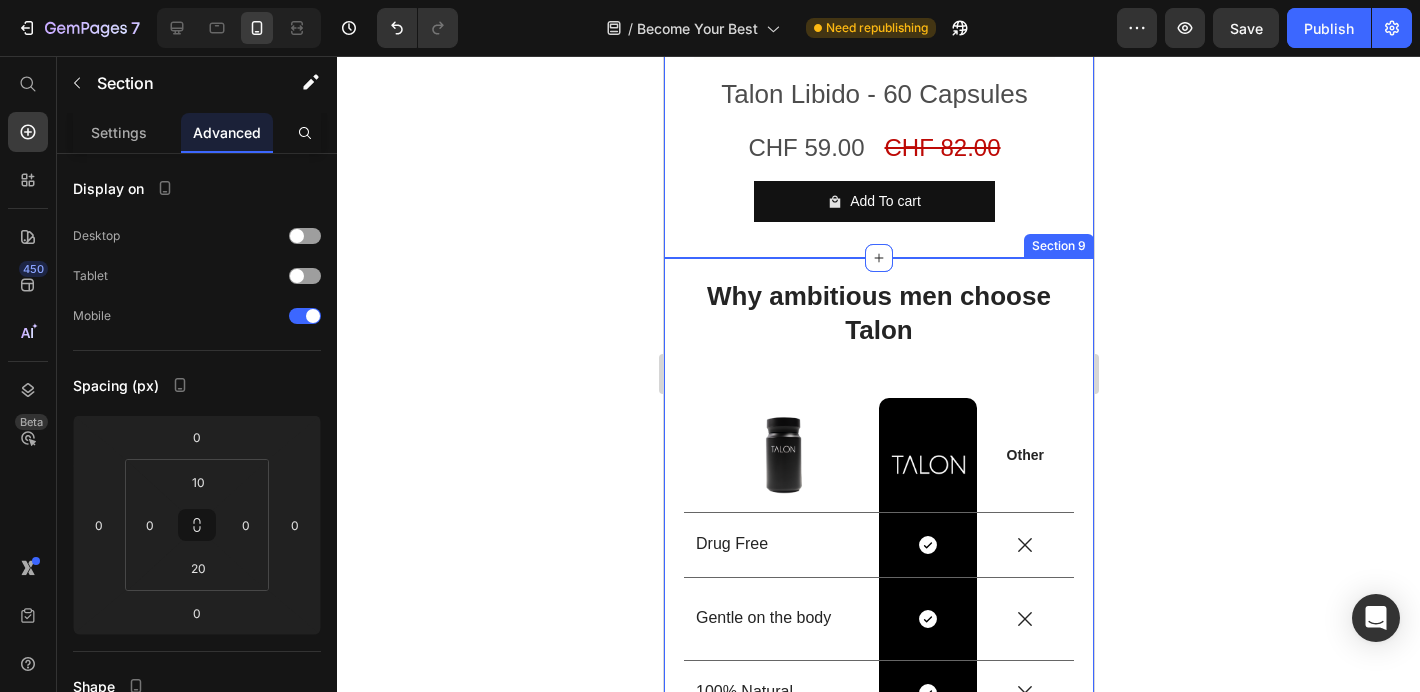 click on "Why ambitious men choose Talon Heading Image Image Row Other Text Block Row Drug Free Text Block
Icon Row
Icon Row Gentle on the body Text Block
Icon Row
Icon Row 100% Natural Text Block
Icon Row
Icon Row No Prescription Text Block
Icon Row
Icon Row Row Section 9" at bounding box center [878, 552] 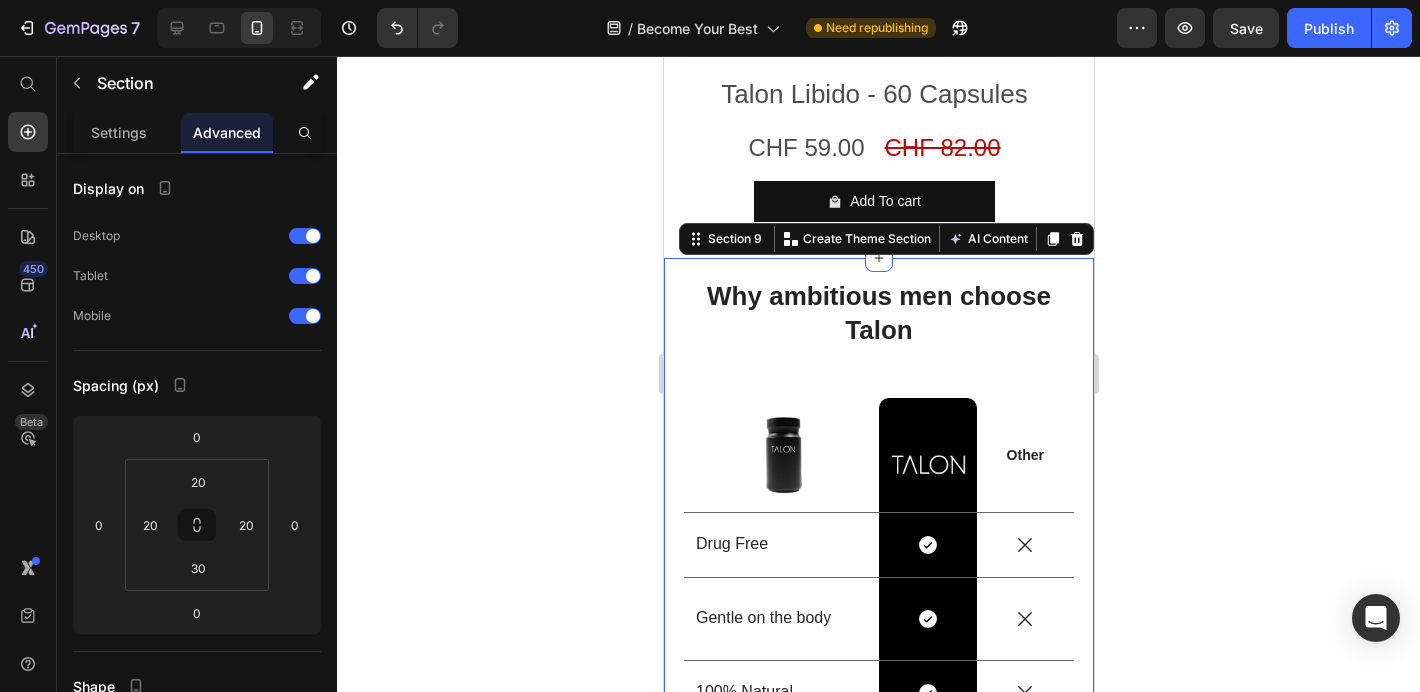 click 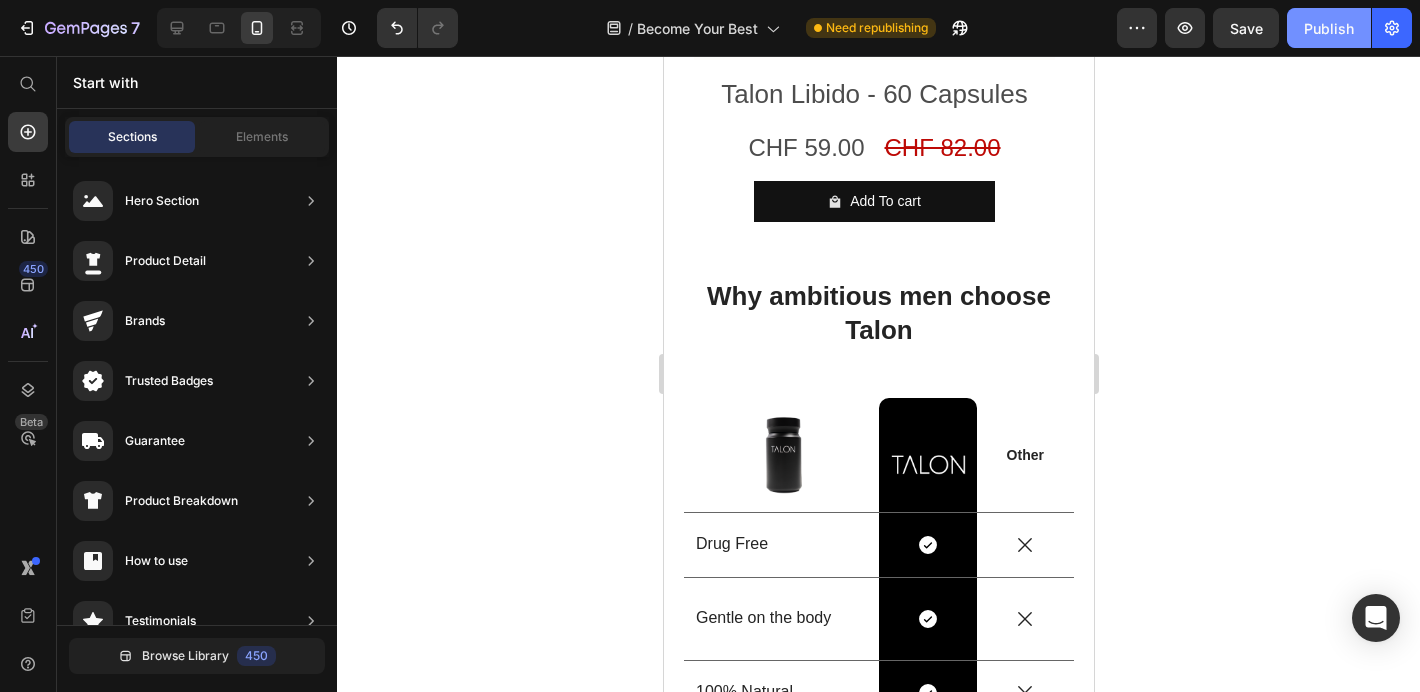 click on "Publish" at bounding box center (1329, 28) 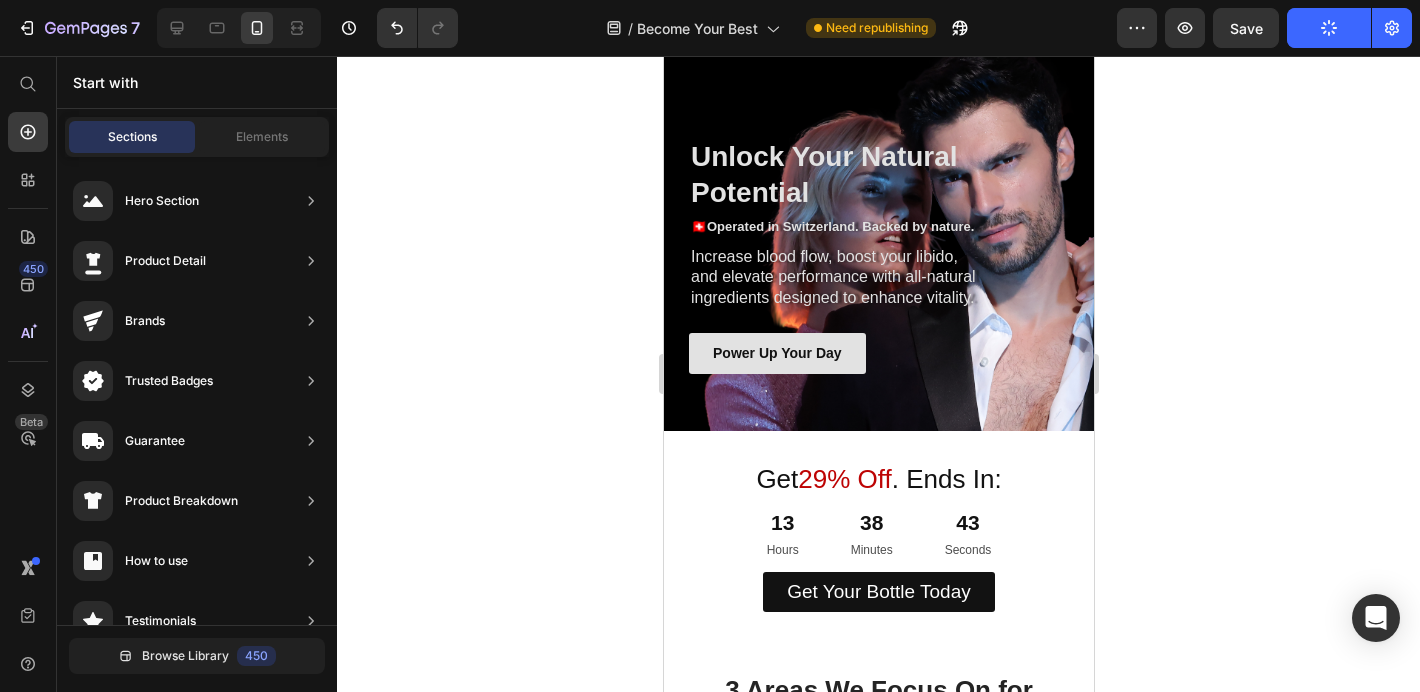 scroll, scrollTop: 68, scrollLeft: 0, axis: vertical 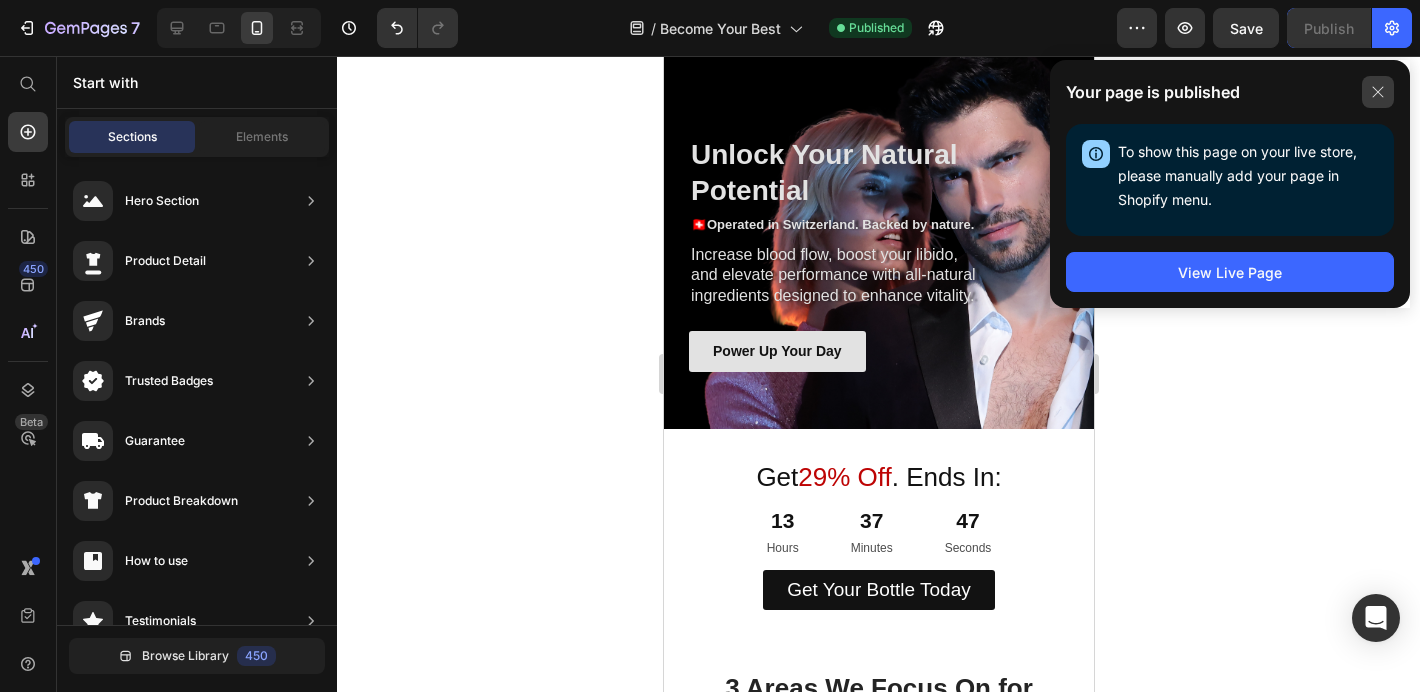 click 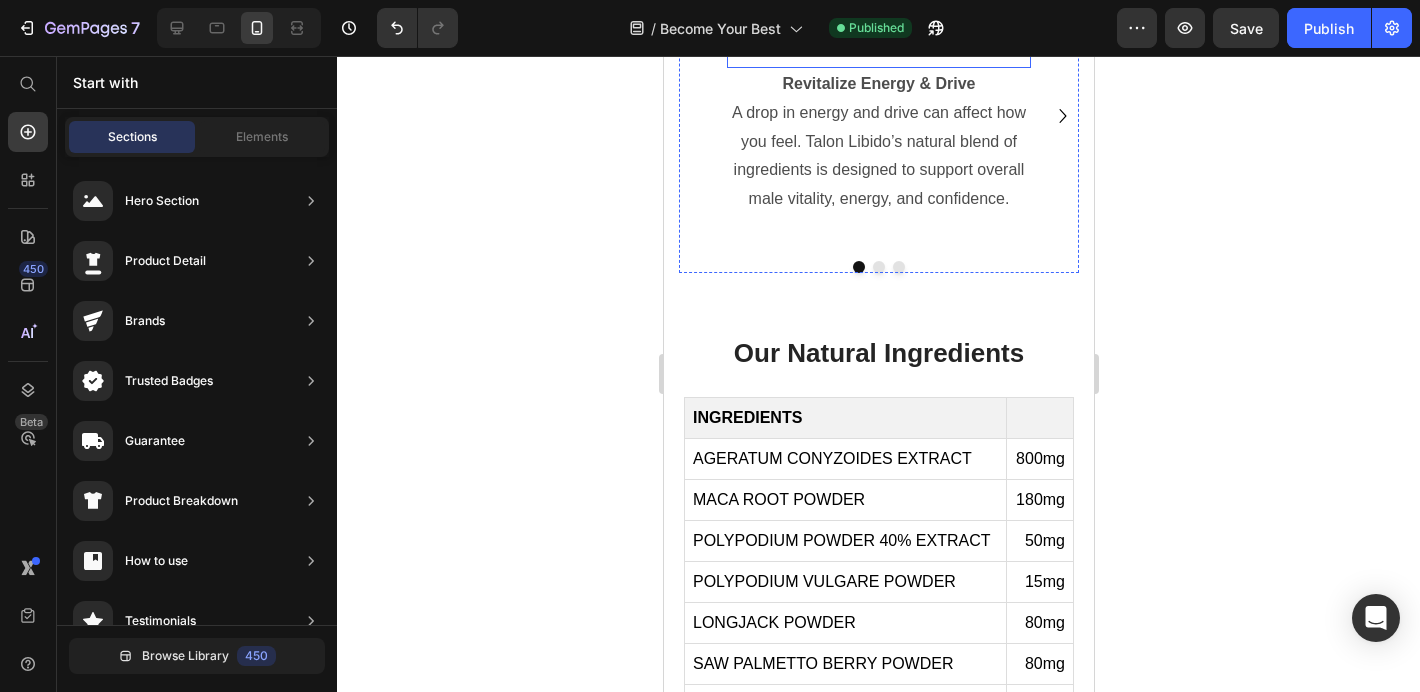 scroll, scrollTop: 879, scrollLeft: 0, axis: vertical 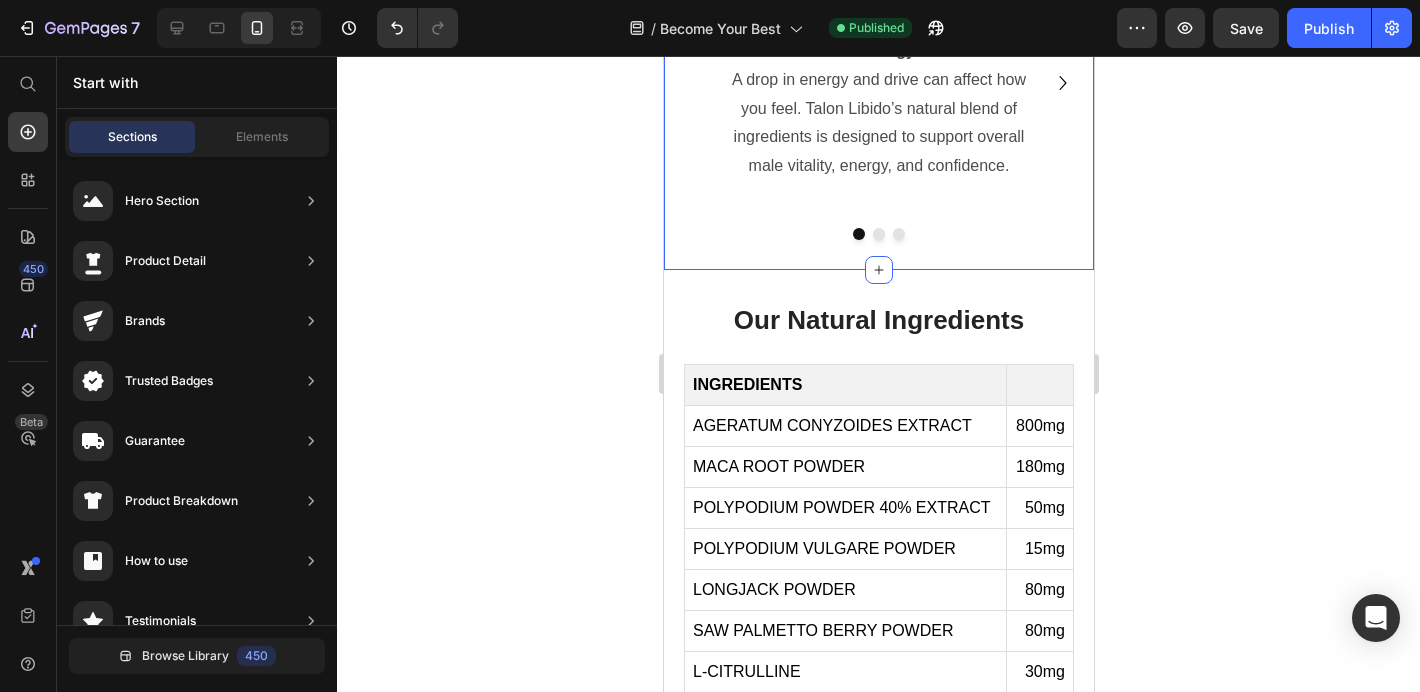 click on "3 Areas We Focus On for Men’s Well-Being Heading
Image Revitalize Energy & Drive A drop in energy and drive can affect how you feel. Talon Libido’s natural blend of ingredients is designed to support overall male vitality, energy, and confidence. Text Block Image Improve Performance & Stamina Seeking support for daily performance? Talon Libido promotes natural blood flow and overall vitality, supporting your daily strength and stamina. Text Block Image Daily Balance Changes in daily energy and focus can affect overall well-being. Talon Libido includes Saw Palmetto and natural ingredients to support balance, mood, and long-term vitality. Text Block
Carousel Row Section 3" at bounding box center [878, 49] 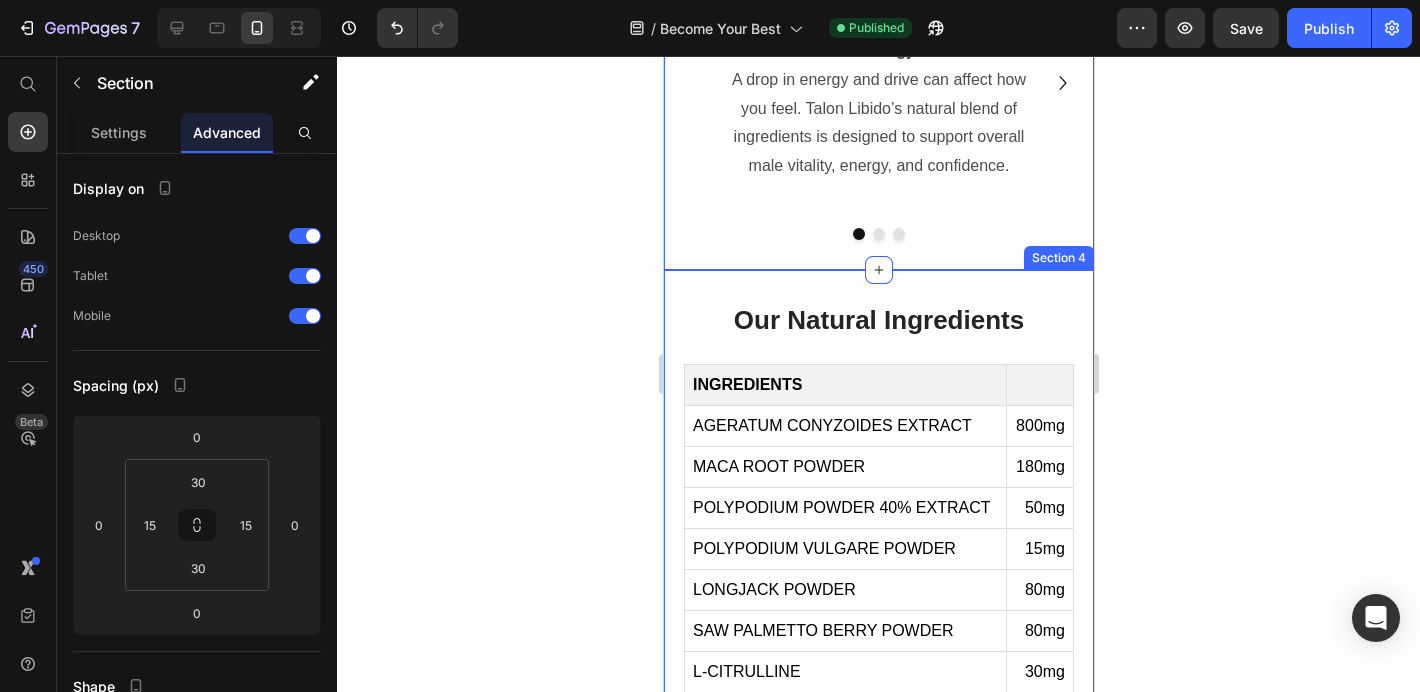 click on "Our Natural Ingredients Heading
INGREDIENTS
AGERATUM CONYZOIDES EXTRACT
800mg
MACA ROOT POWDER
180mg
POLYPODIUM POWDER 40% EXTRACT
50mg
POLYPODIUM VULGARE POWDER
15mg
LONGJACK POWDER
80mg
SAW PALMETTO BERRY POWDER
80mg
L-CITRULLINE
30mg
MUCUNA PRURIENS EXTRACT
20mg
MUIRA PUAMA ROOT POWDER
15mg
L-ARGININE
15mg
ZINC
10mg
Custom Code Get Your Natural Edge Button Section 4" at bounding box center (878, 614) 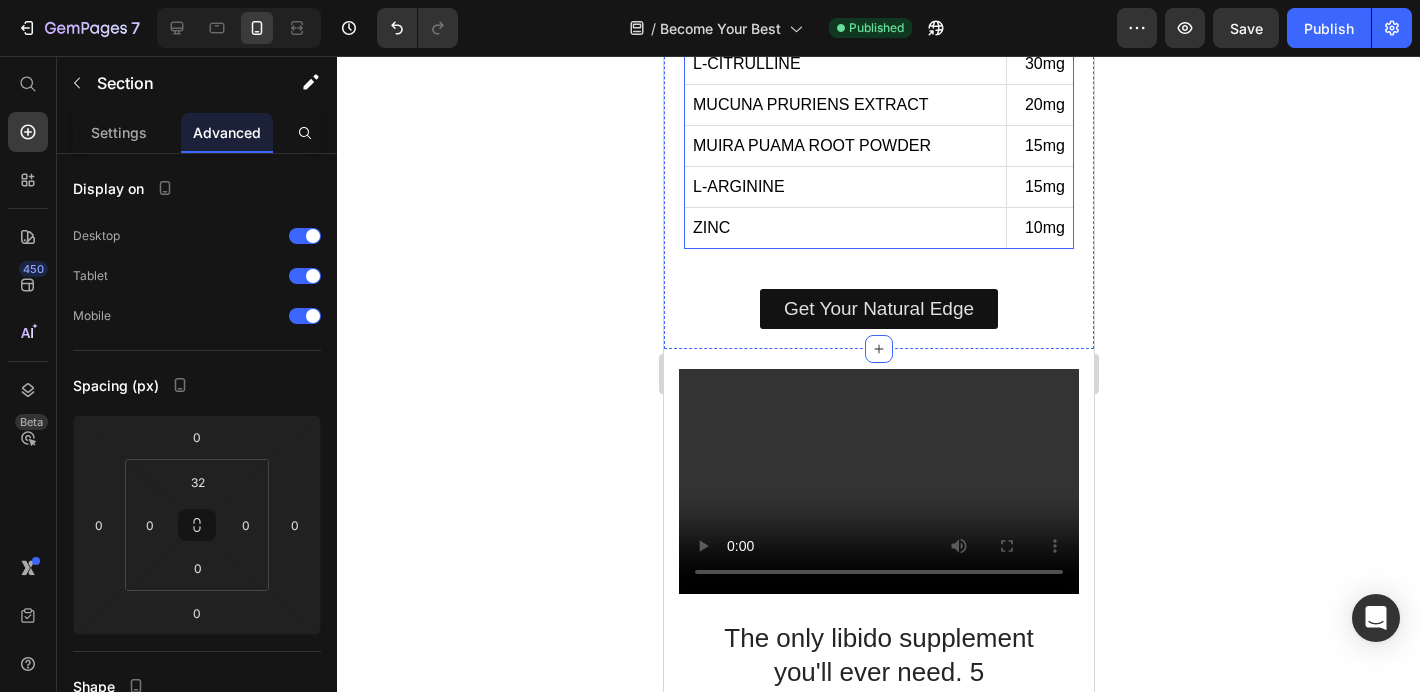 scroll, scrollTop: 1506, scrollLeft: 0, axis: vertical 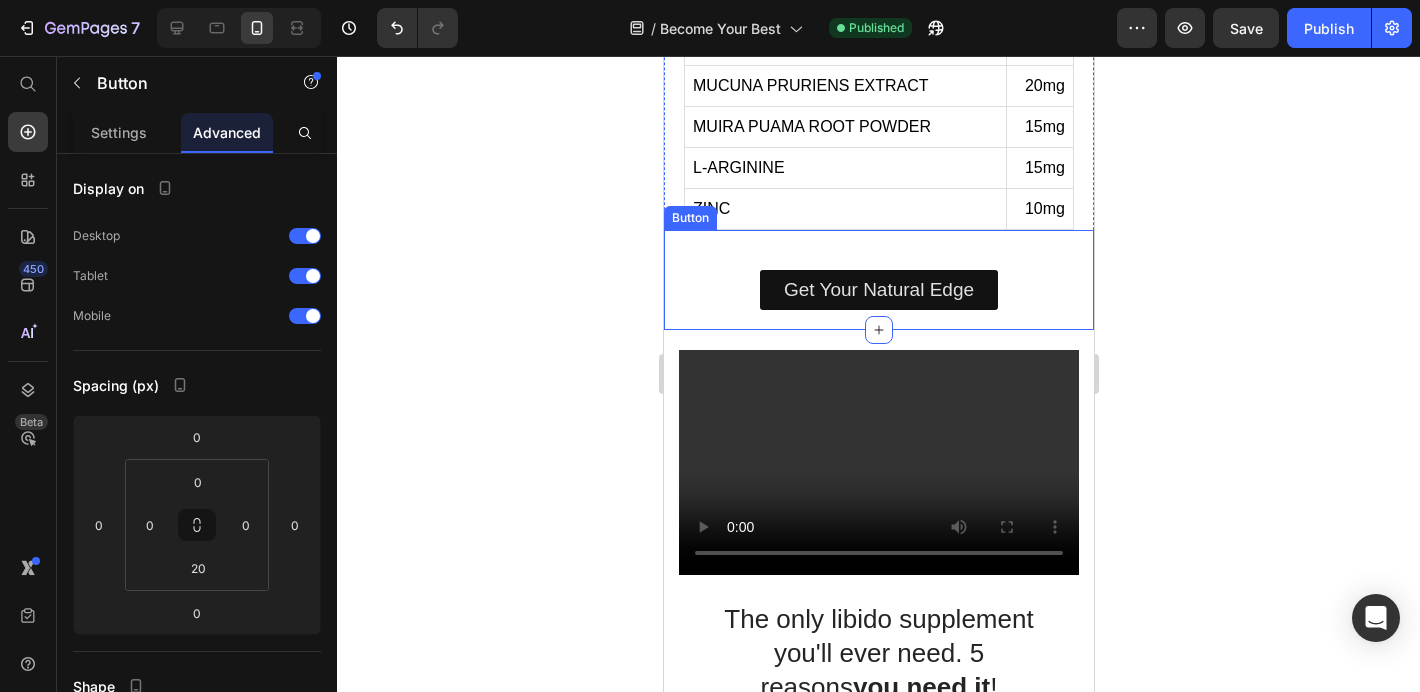 click on "Get Your Natural Edge Button" at bounding box center (878, 280) 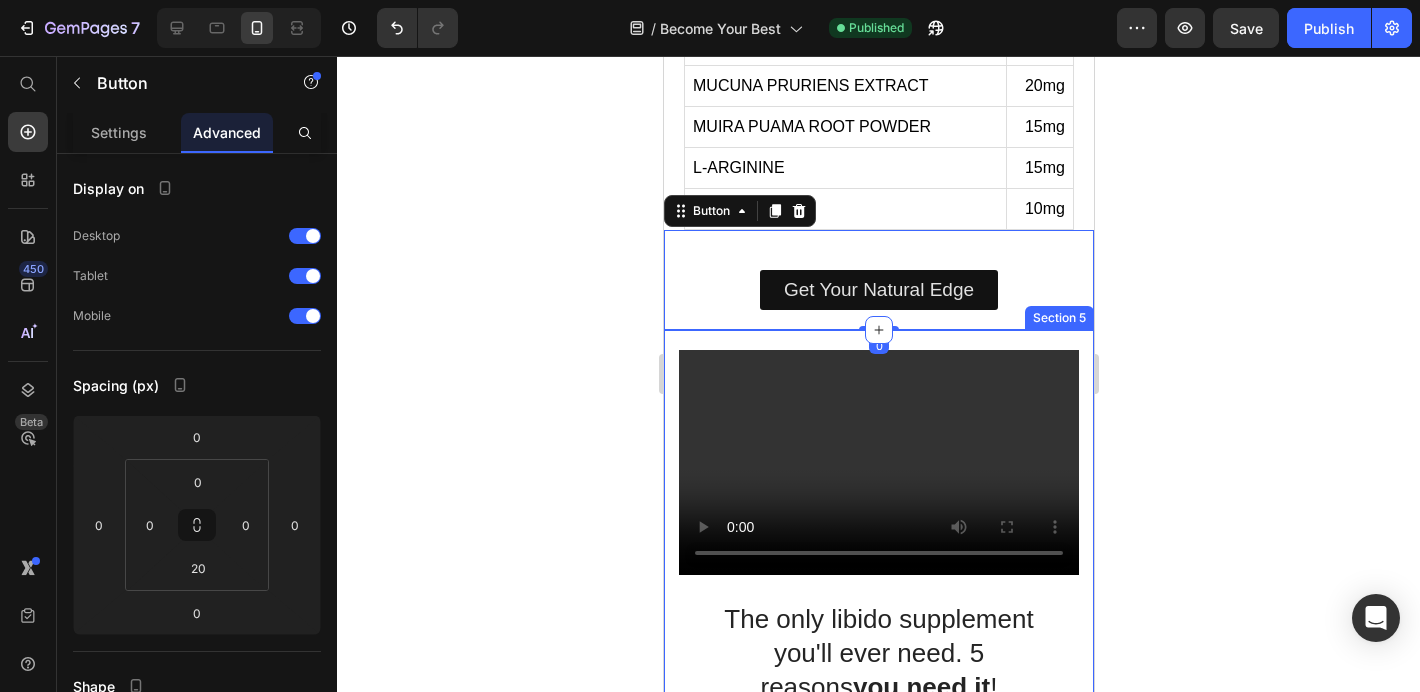 click on "The only libido supplement you'll ever need. 5 reasons  you need it ! Heading Boost energy & stamina Improve blood flow Promote overall wellness Supports overall balance Supports natural drive Item List Experience The Difference Button Video Row Section 5" at bounding box center (878, 688) 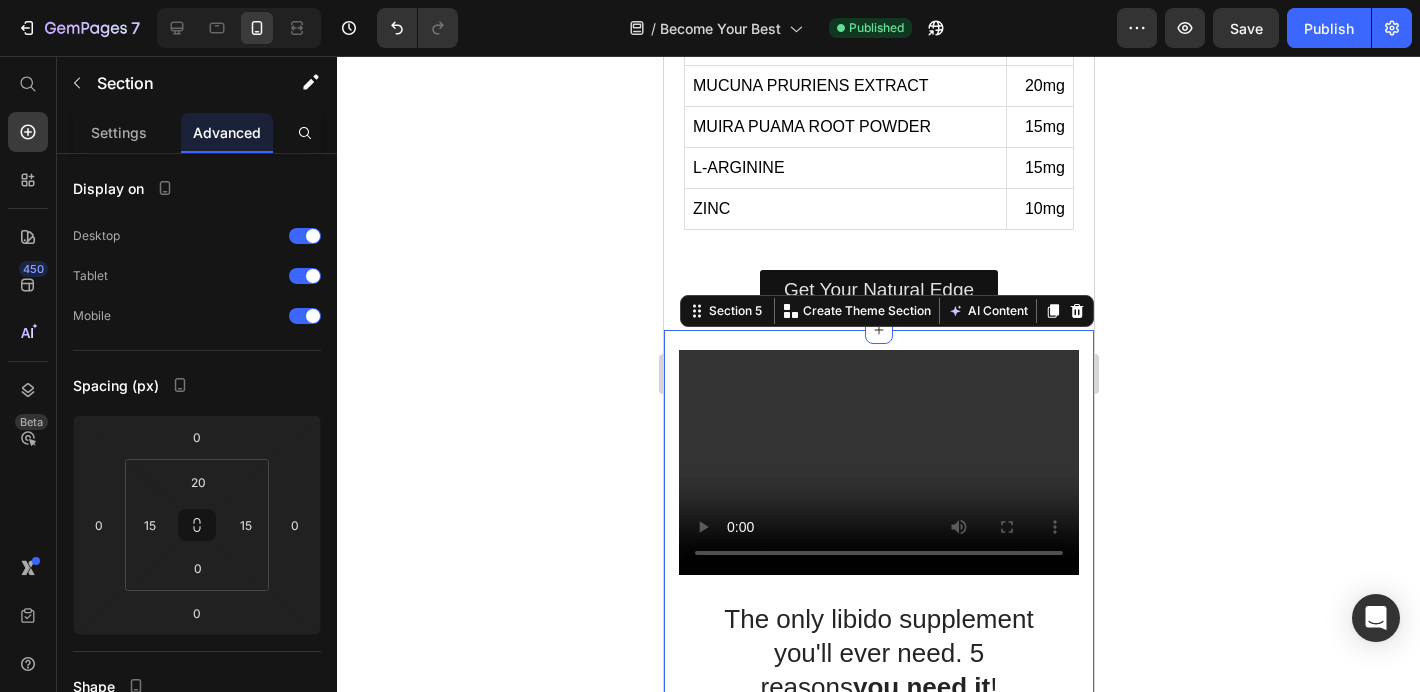 click 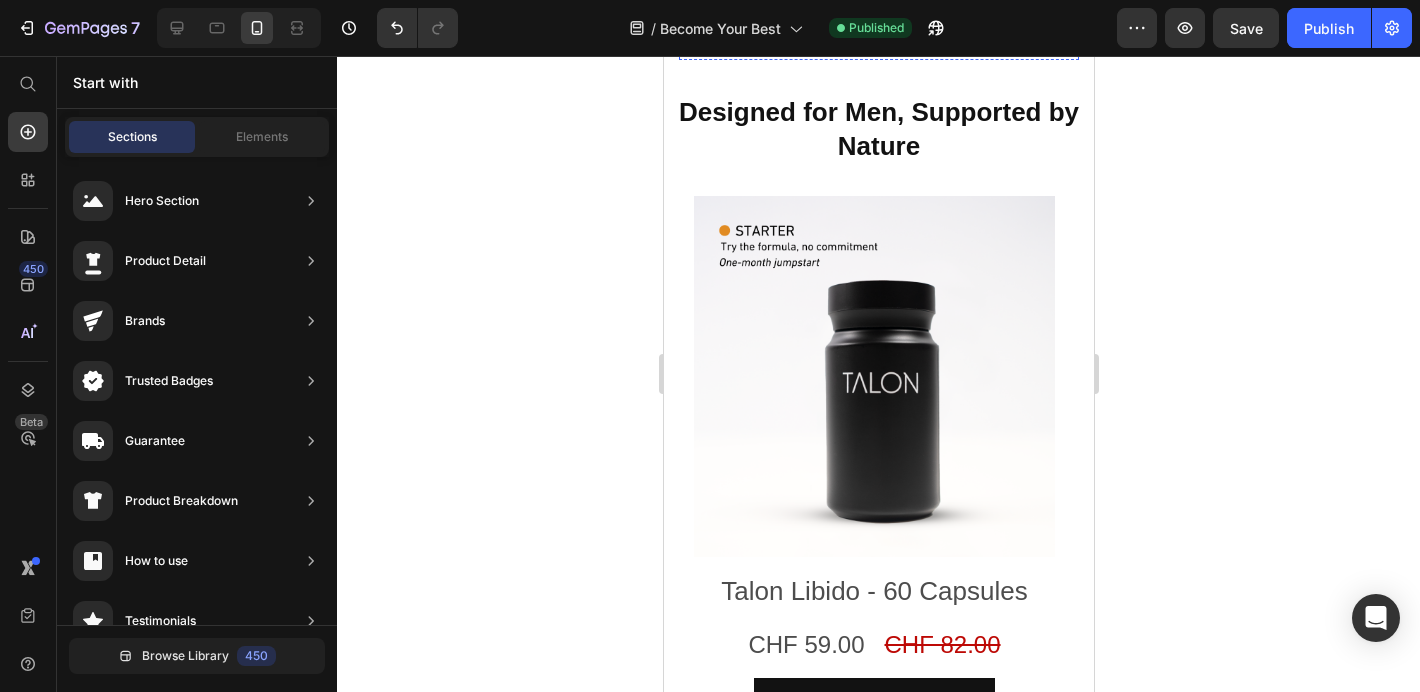 scroll, scrollTop: 2496, scrollLeft: 0, axis: vertical 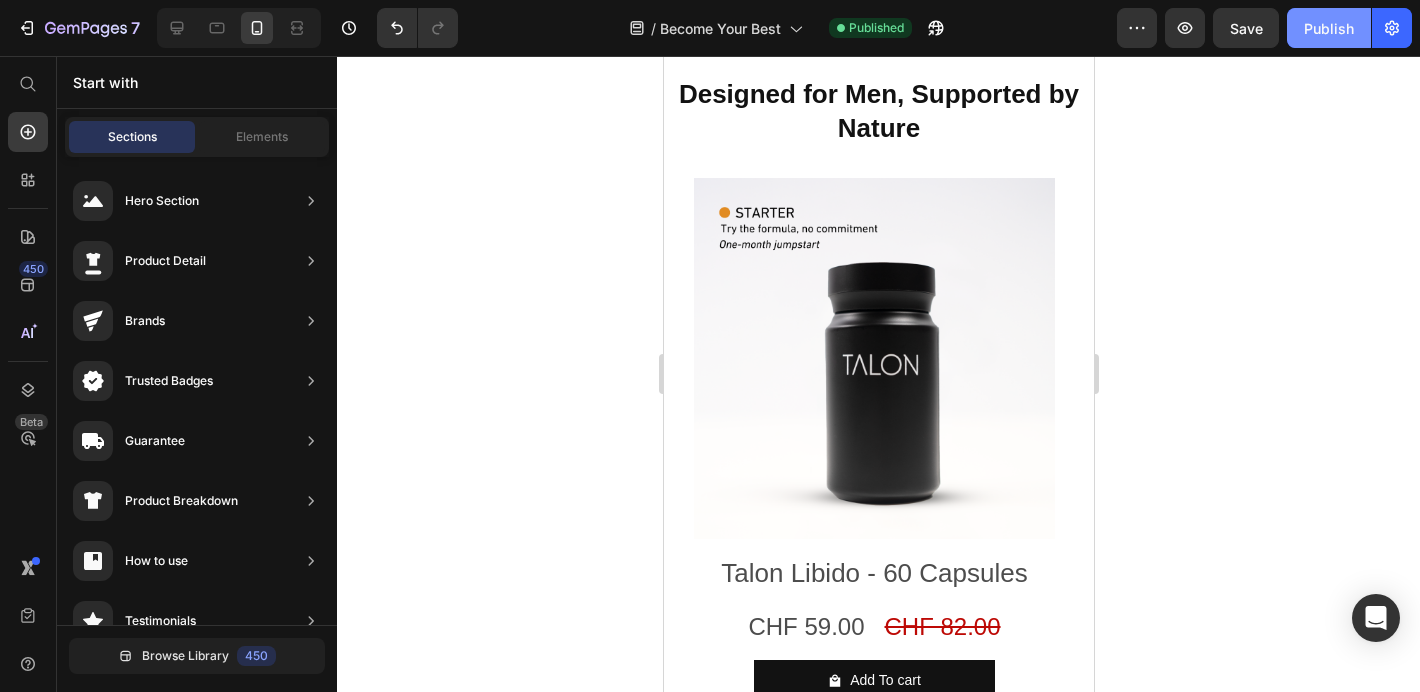 click on "Publish" at bounding box center [1329, 28] 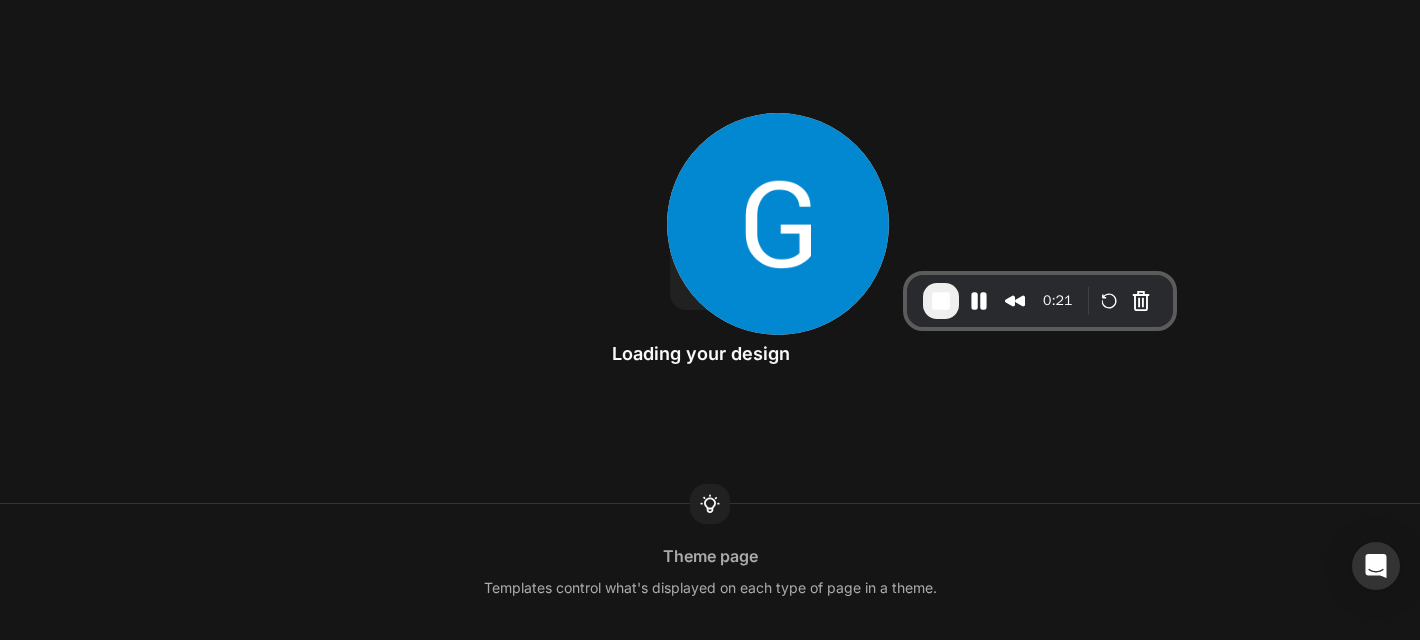 scroll, scrollTop: 0, scrollLeft: 0, axis: both 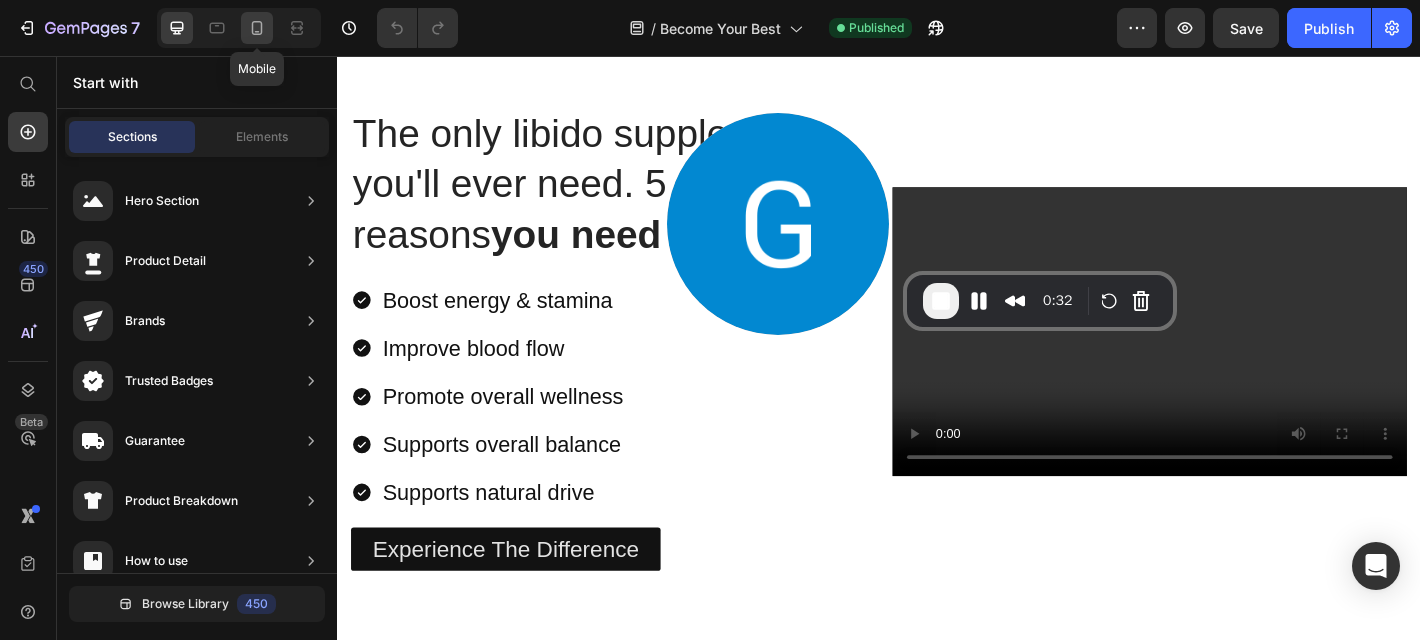 click 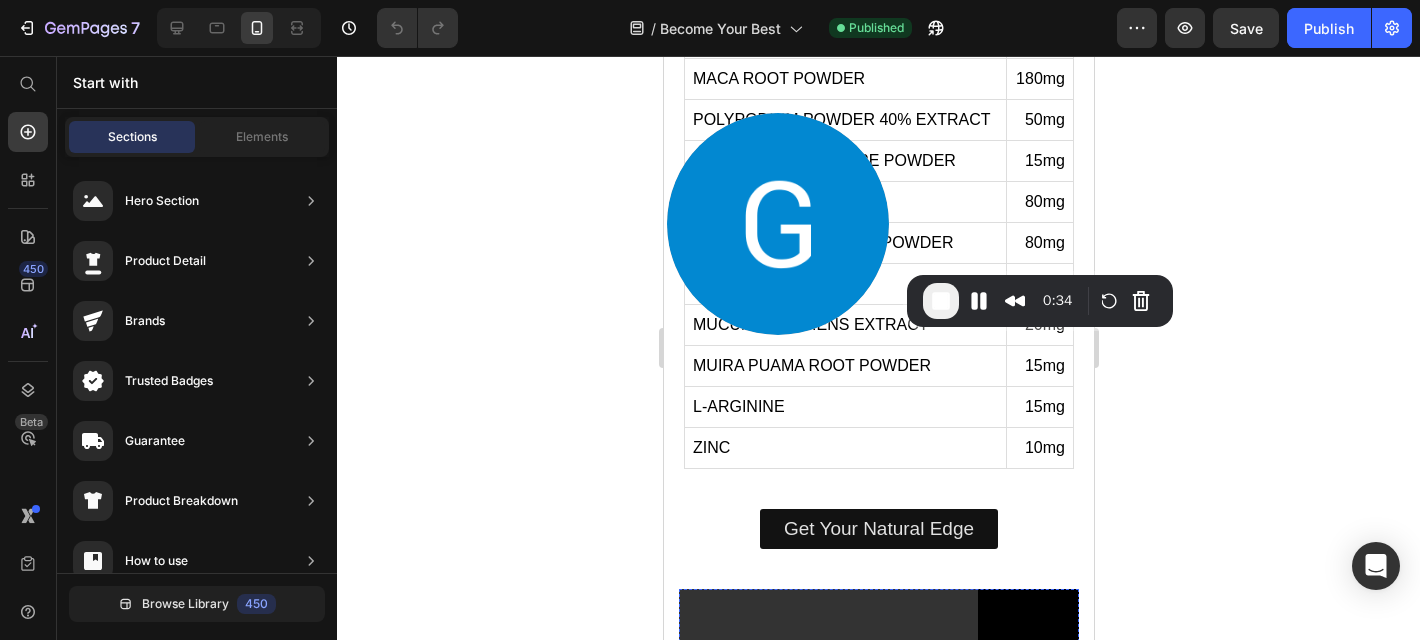 scroll, scrollTop: 1623, scrollLeft: 0, axis: vertical 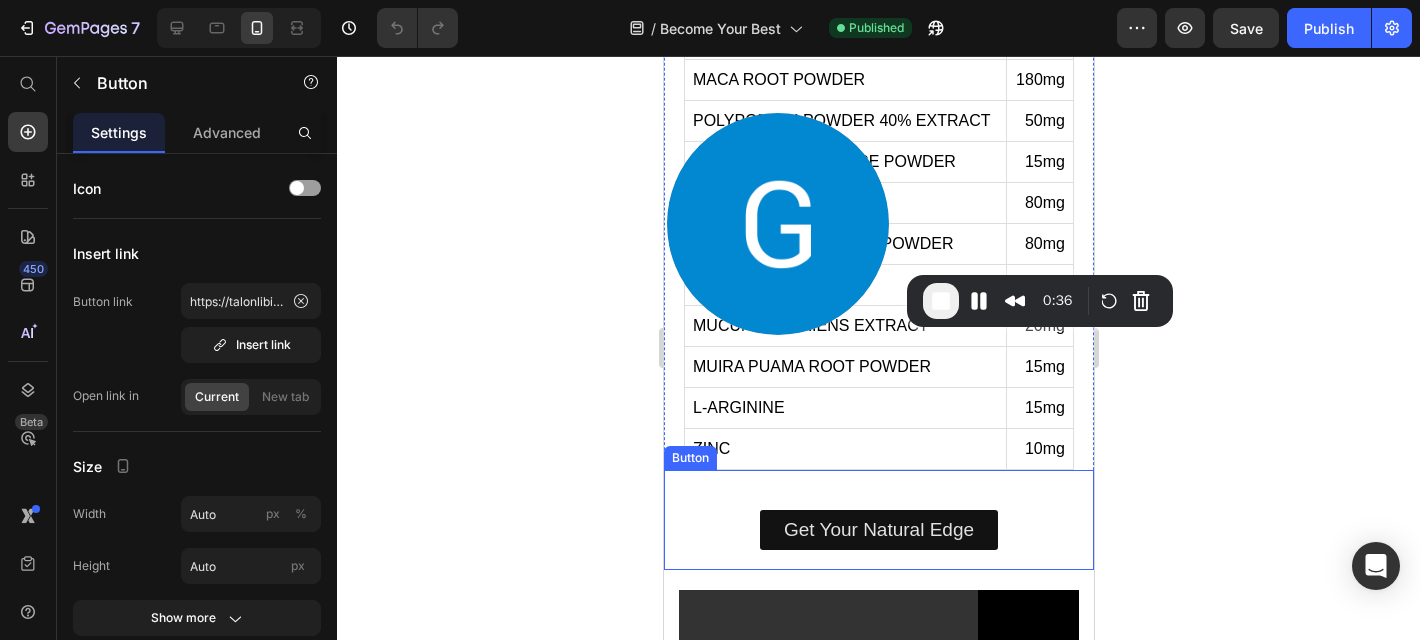 click on "Get Your Natural Edge Button" at bounding box center [878, 520] 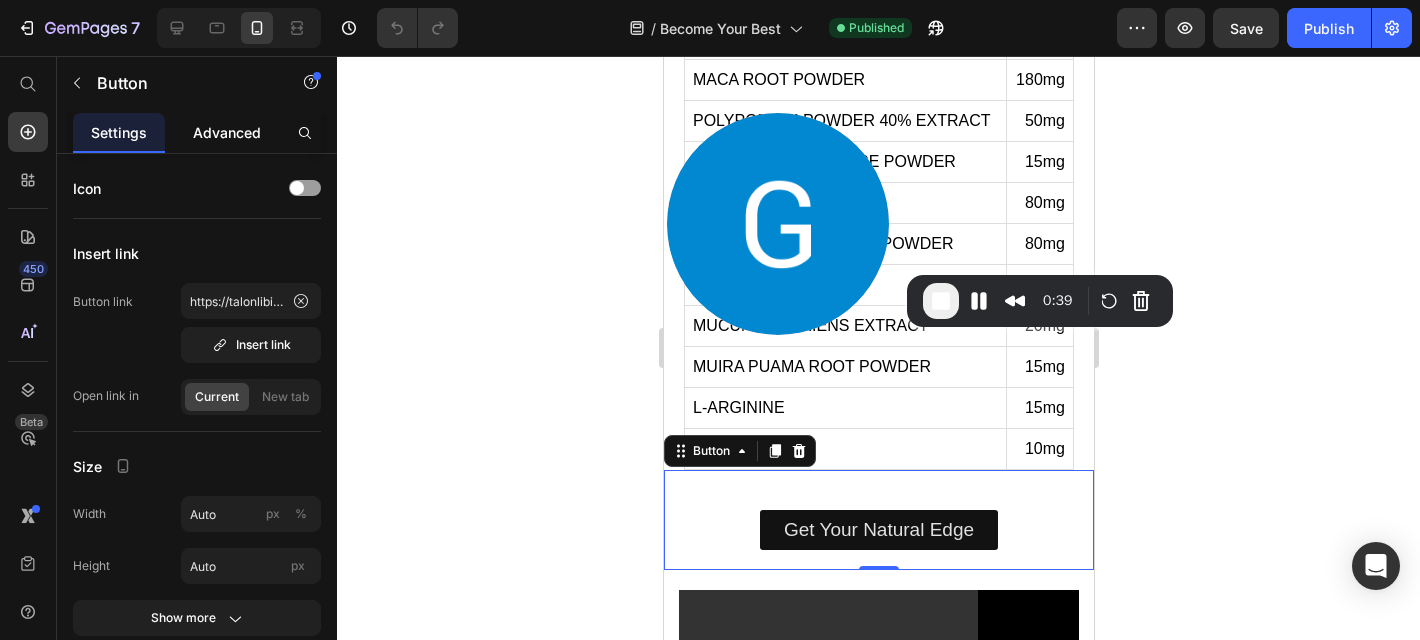 click on "Advanced" at bounding box center [227, 132] 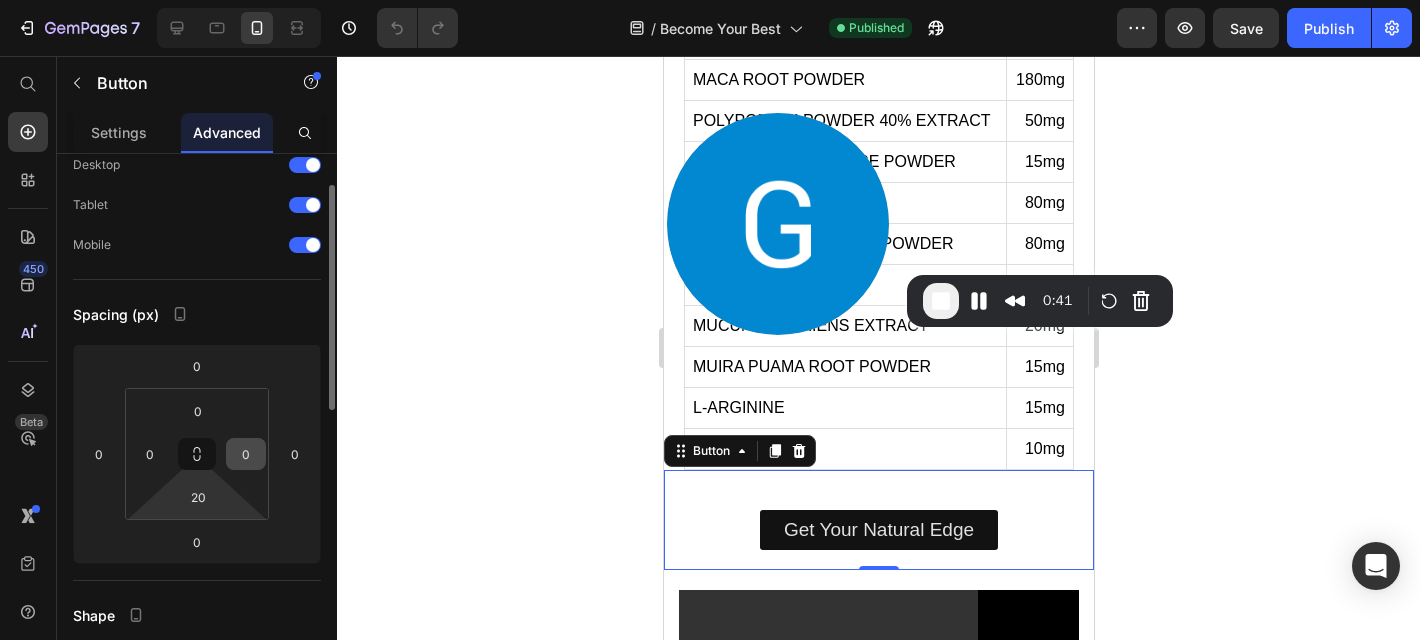 scroll, scrollTop: 72, scrollLeft: 0, axis: vertical 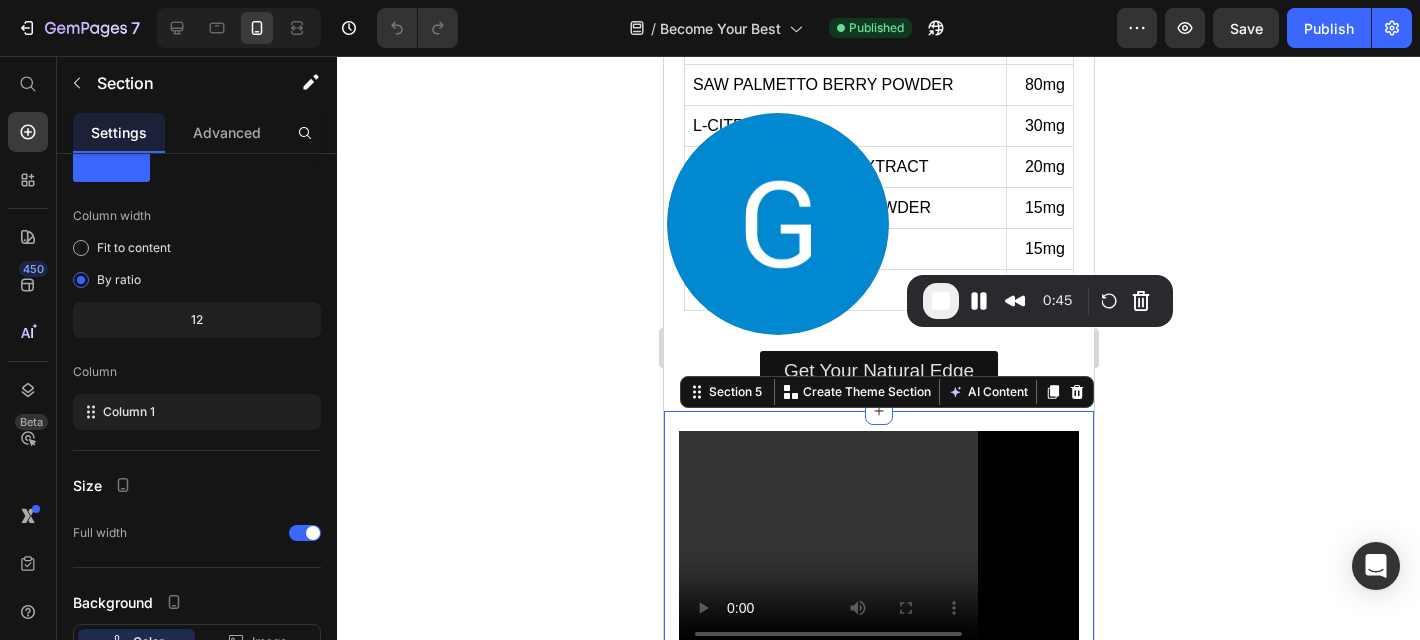 click on "The only libido supplement you'll ever need. 5 reasons  you need it ! Heading Boost energy & stamina Improve blood flow Promote overall wellness Supports overall balance Supports natural drive Item List Experience The Difference Button Video Row Section 5   You can create reusable sections Create Theme Section AI Content Write with GemAI What would you like to describe here? Tone and Voice Persuasive Product Getting products... Show more Generate" at bounding box center (878, 769) 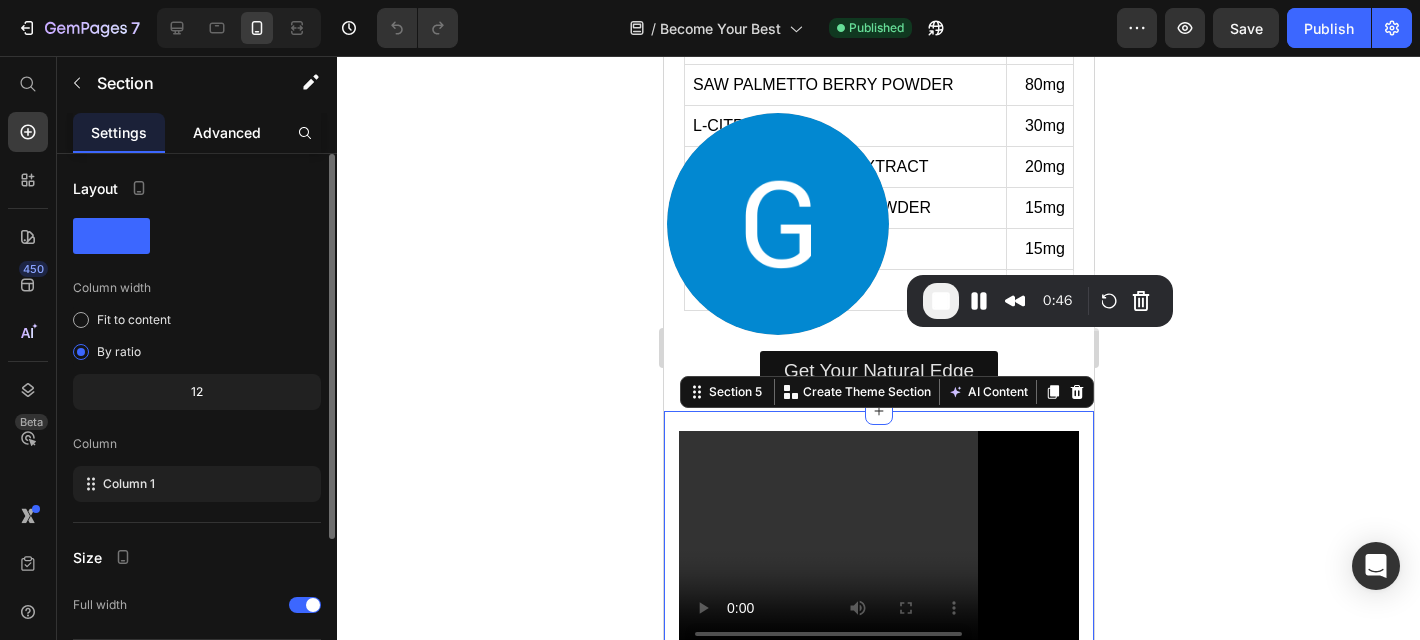 click on "Advanced" 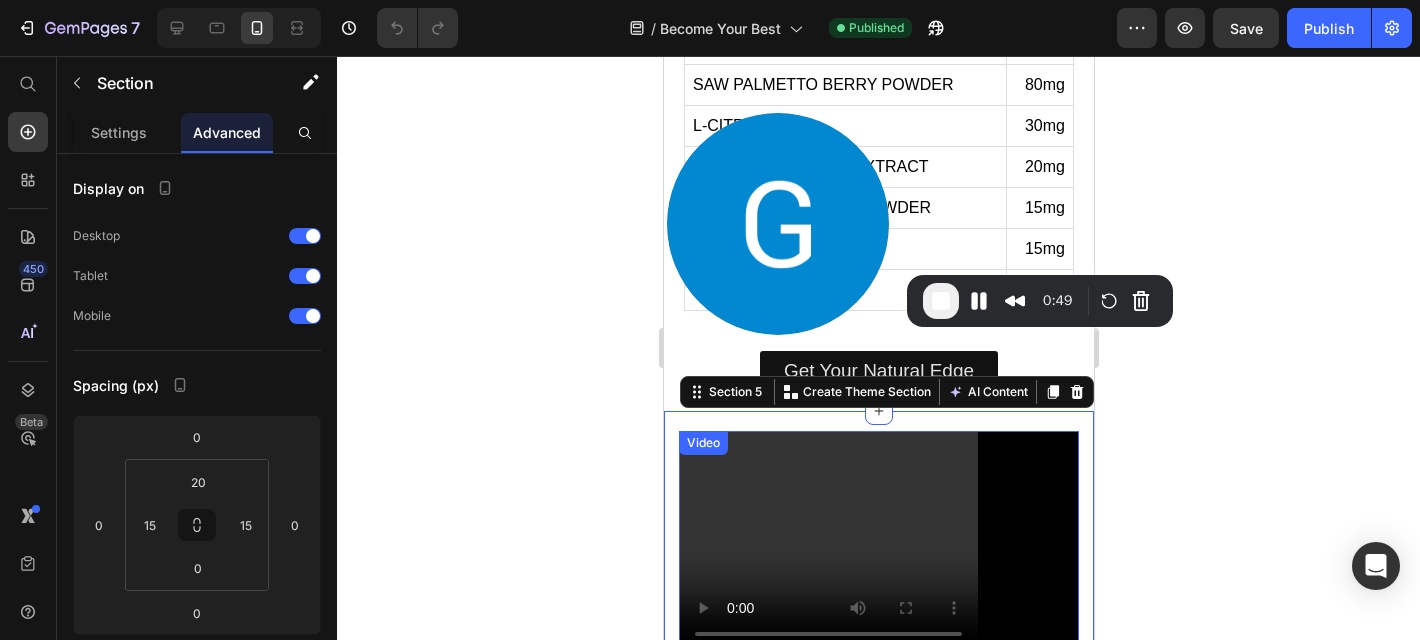 click 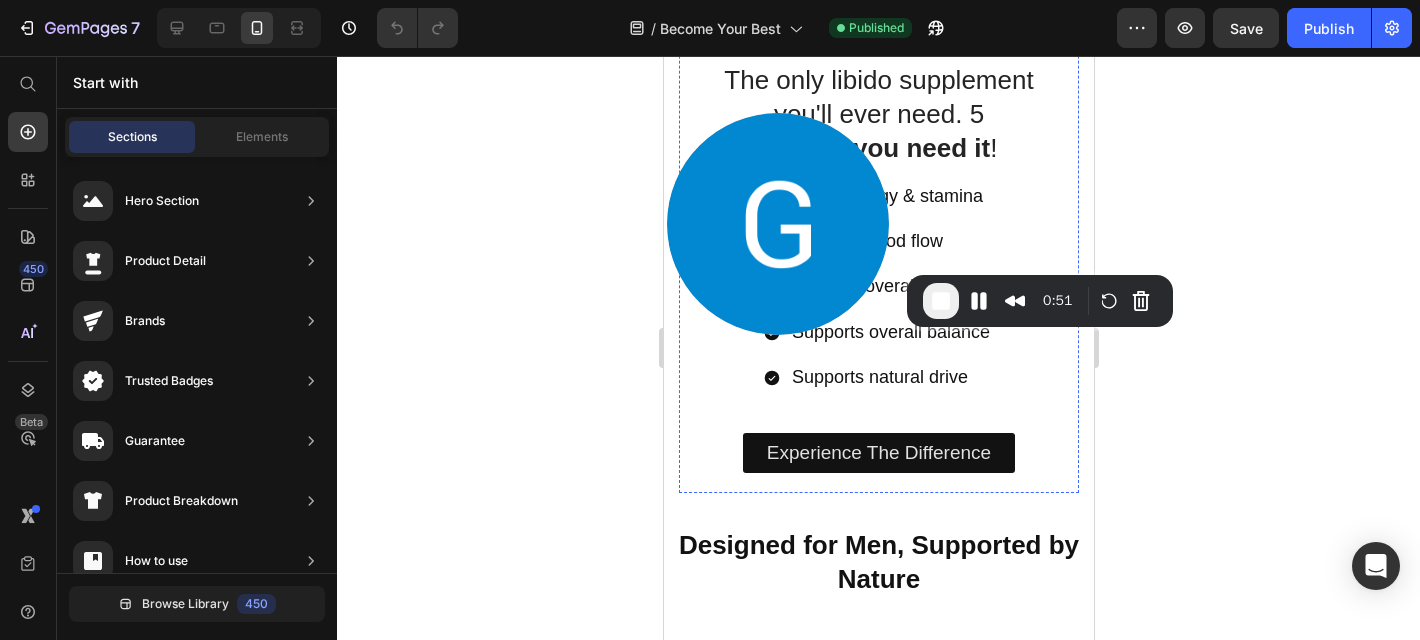 scroll, scrollTop: 2417, scrollLeft: 0, axis: vertical 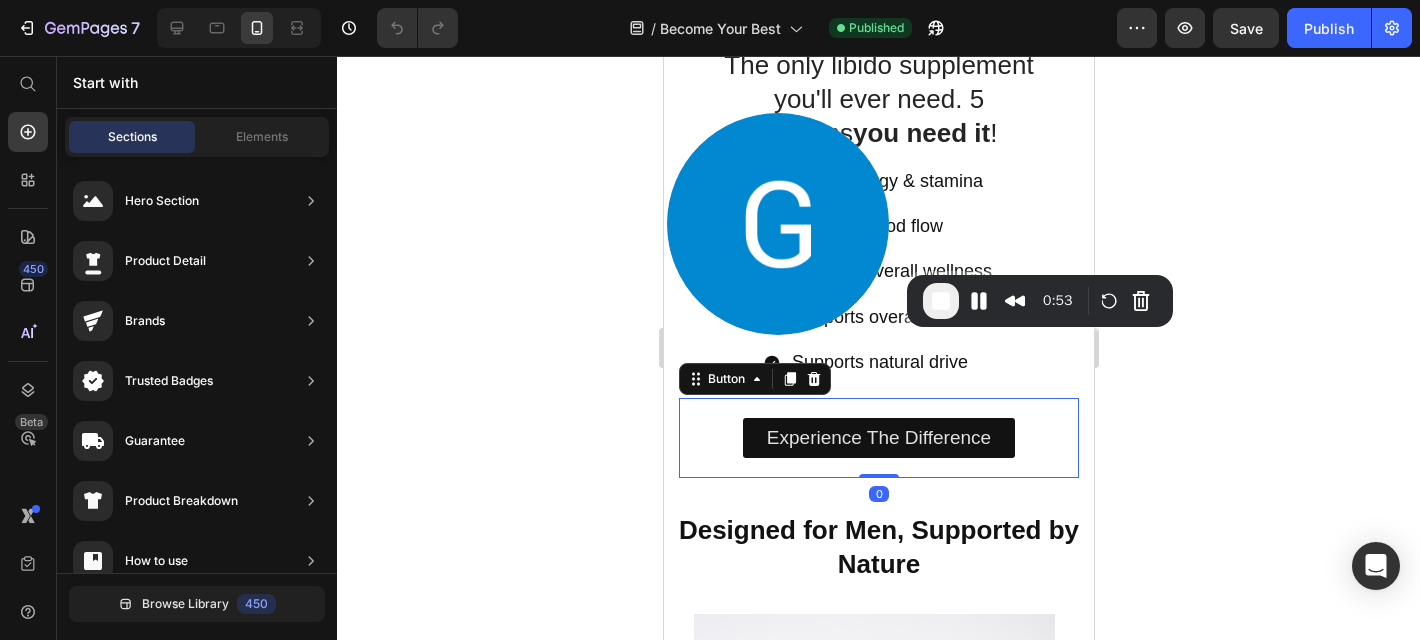 click on "Experience The Difference Button   0" at bounding box center [878, 438] 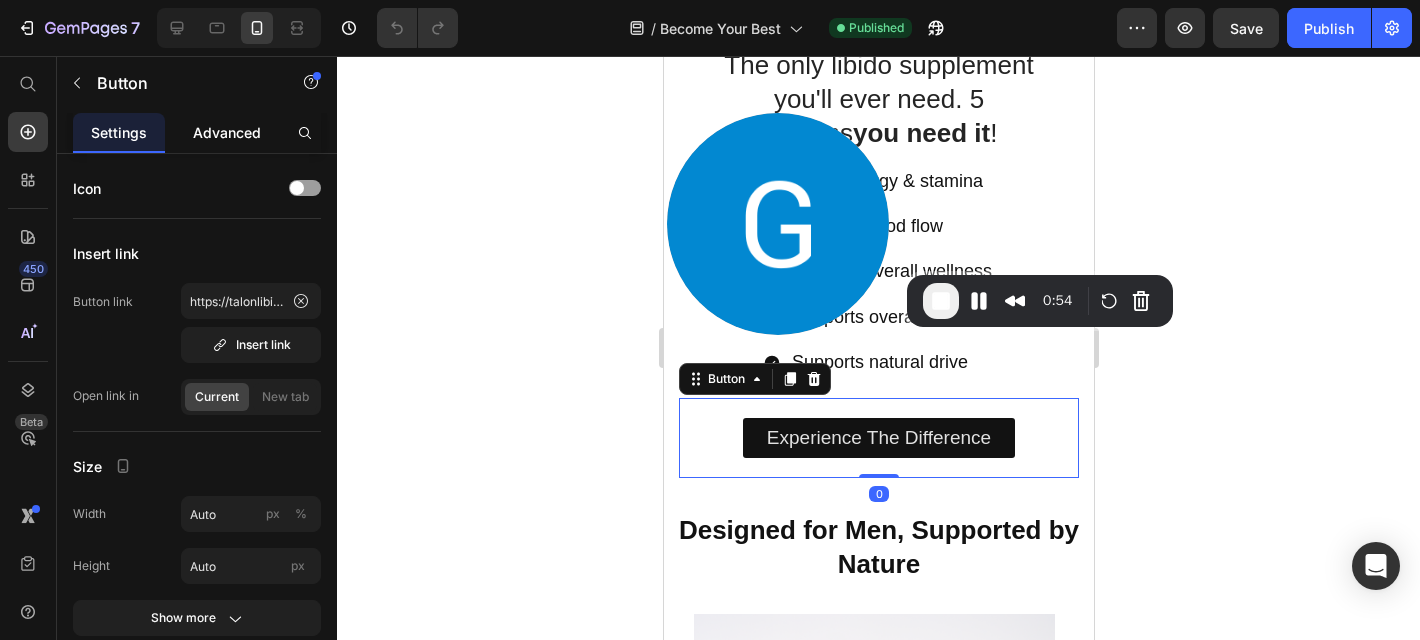 click on "Advanced" at bounding box center [227, 132] 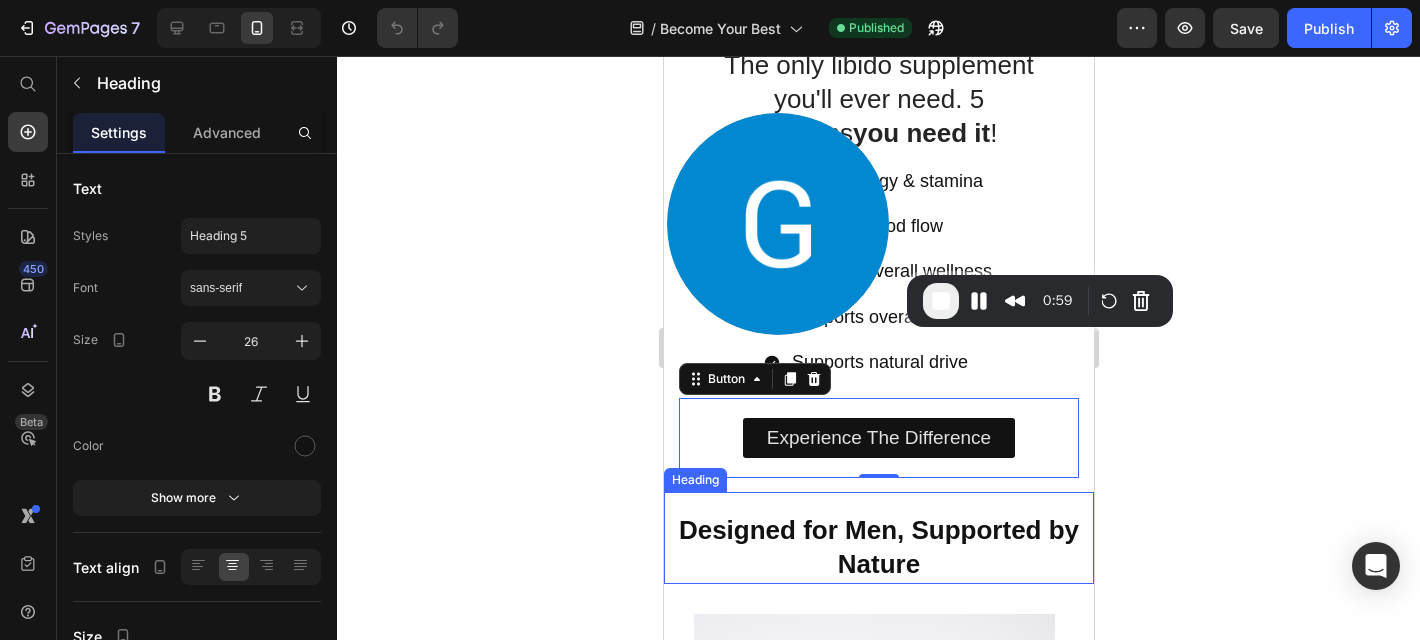 click on "Designed for Men, Supported by Nature" at bounding box center [878, 548] 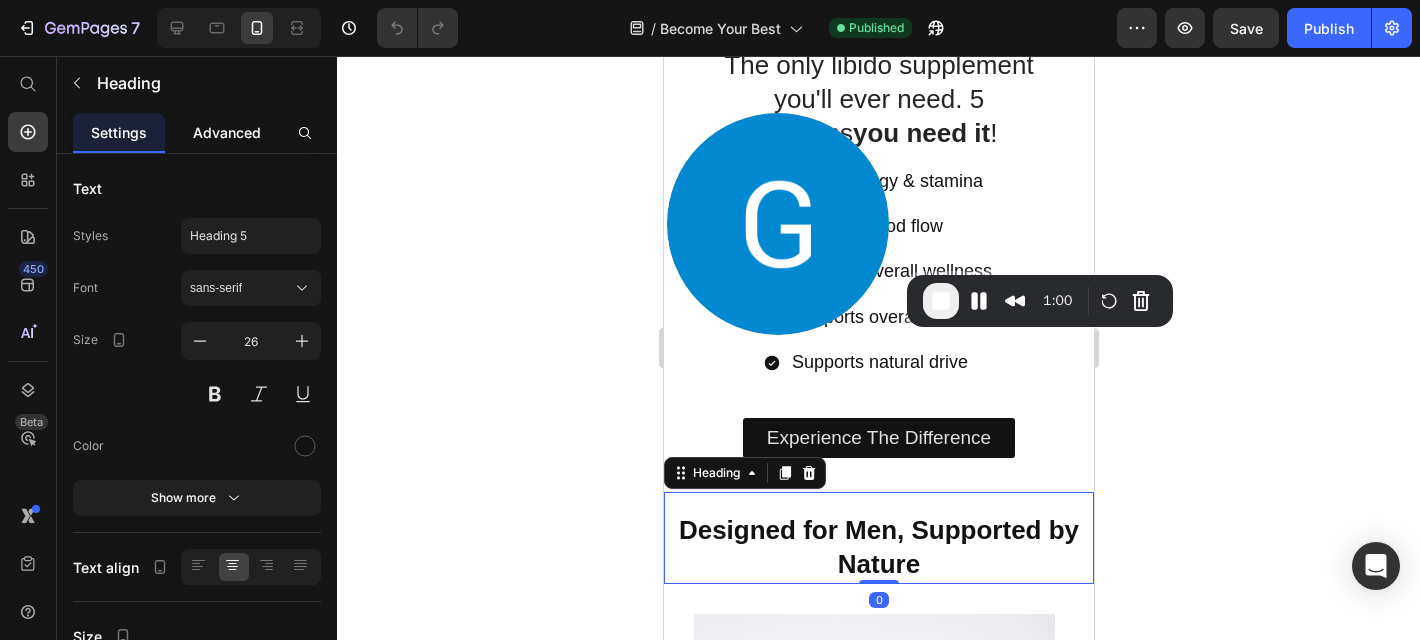 click on "Advanced" at bounding box center [227, 132] 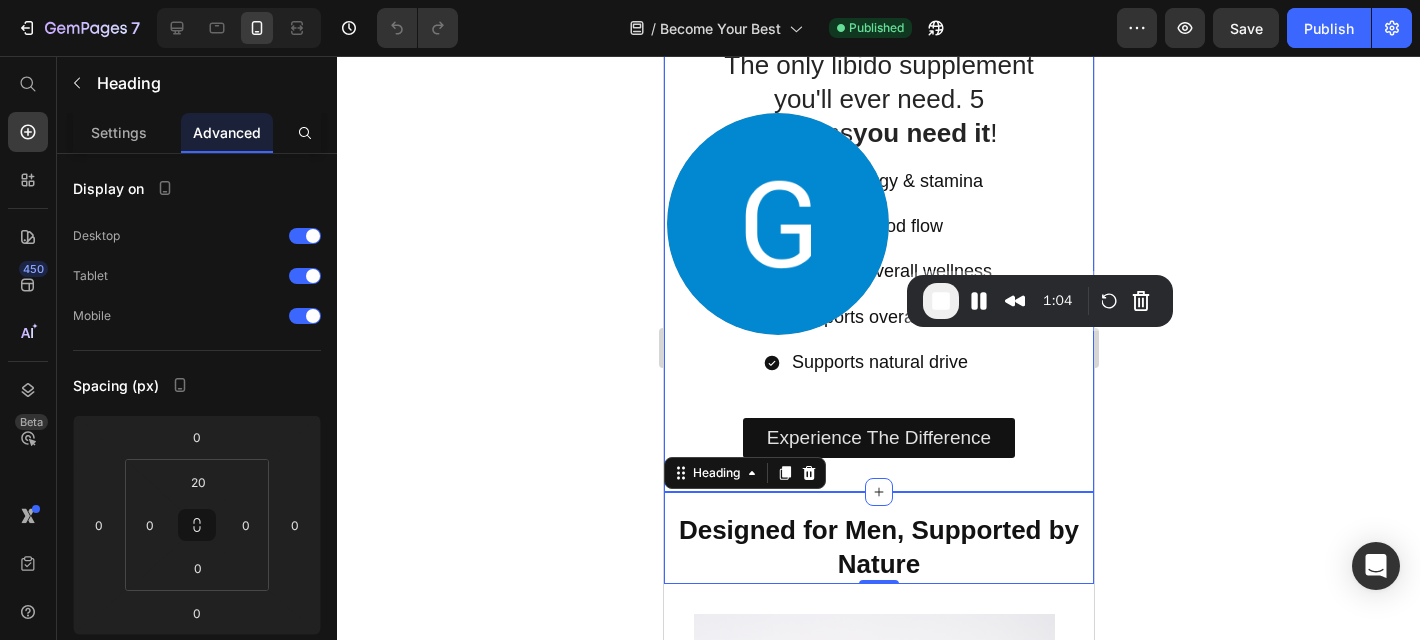 click 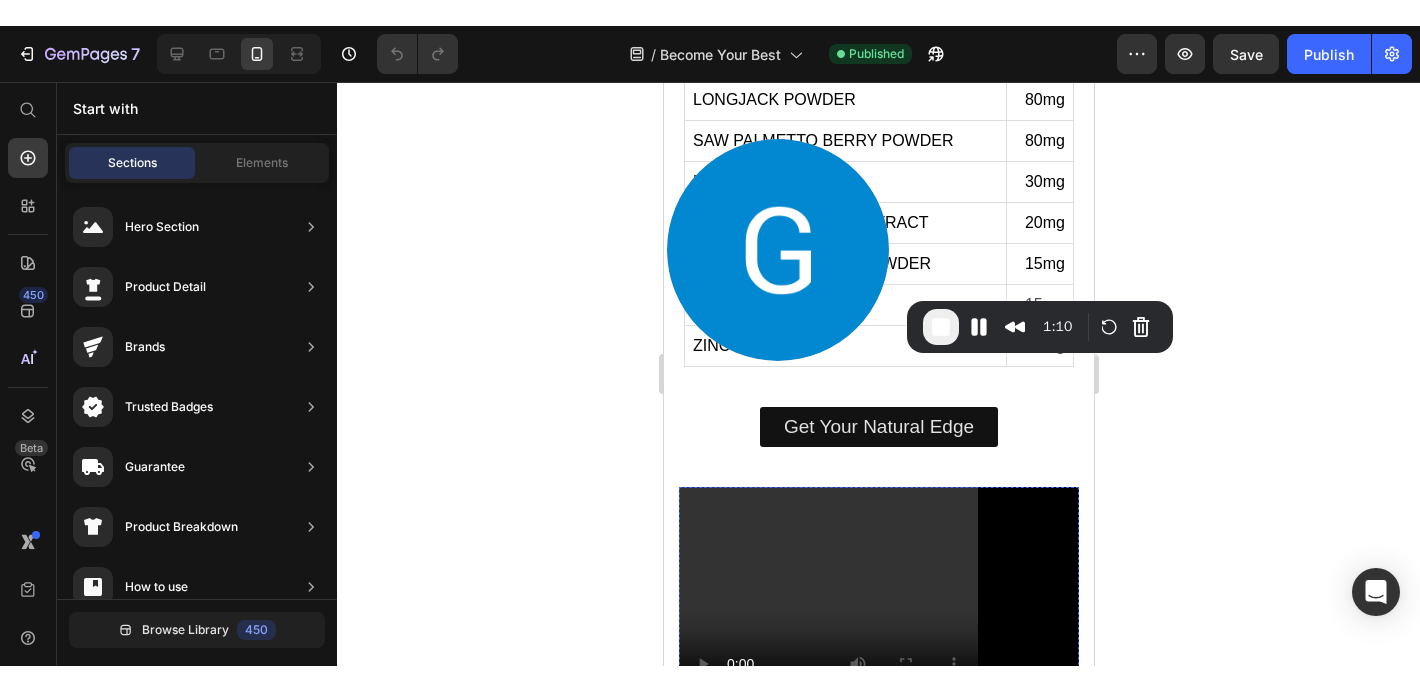 scroll, scrollTop: 1690, scrollLeft: 0, axis: vertical 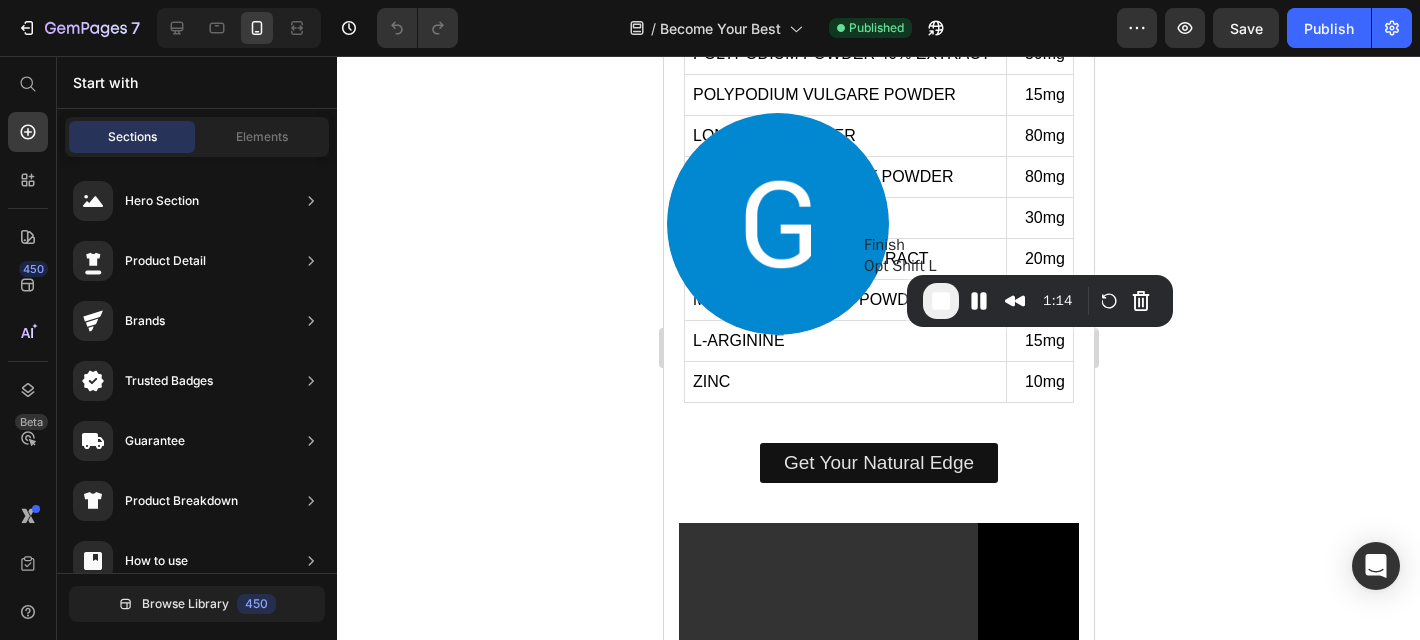 click at bounding box center (941, 301) 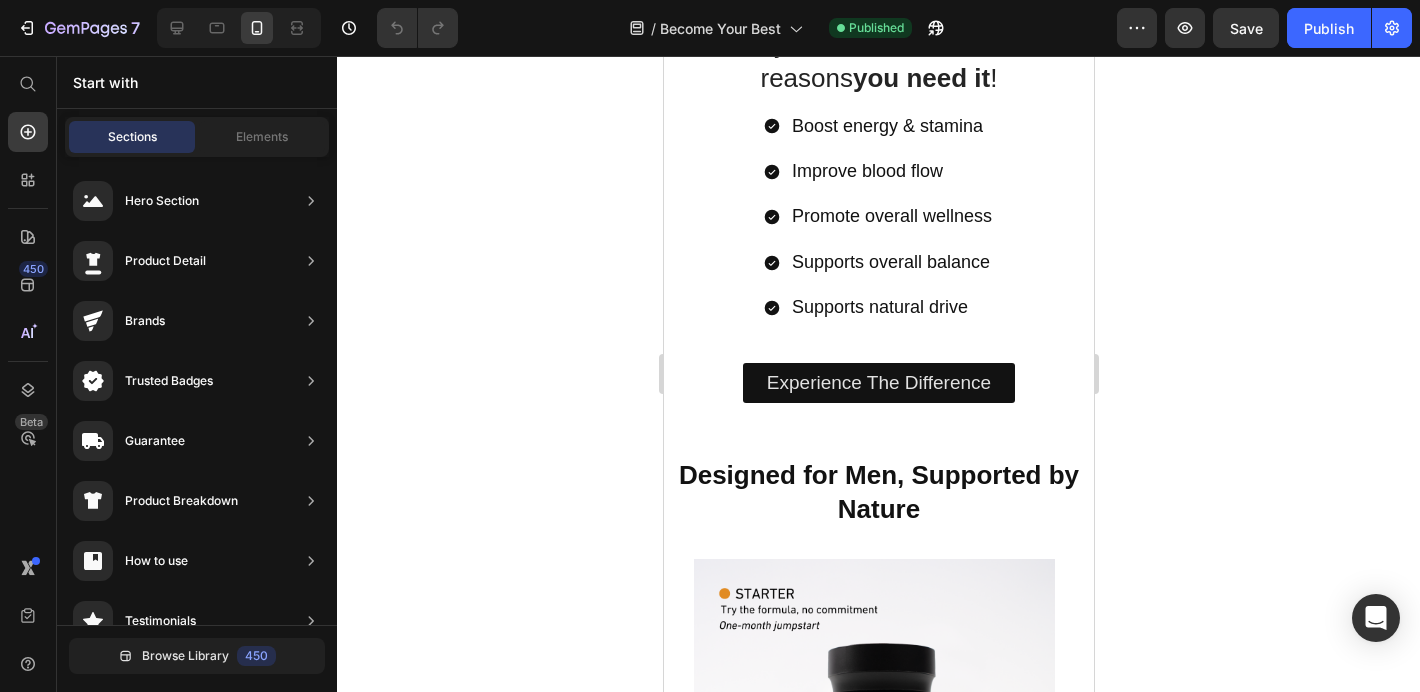 scroll, scrollTop: 2471, scrollLeft: 0, axis: vertical 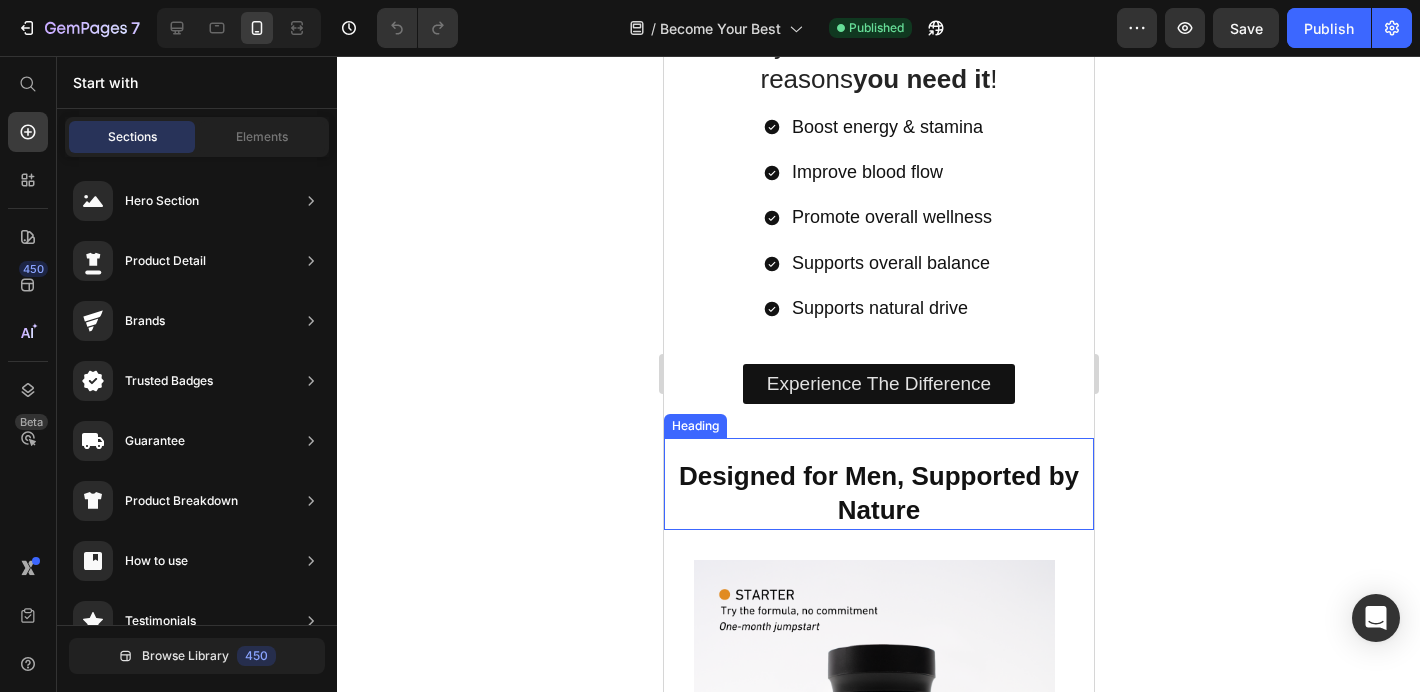 click on "Designed for Men, Supported by Nature" at bounding box center [878, 494] 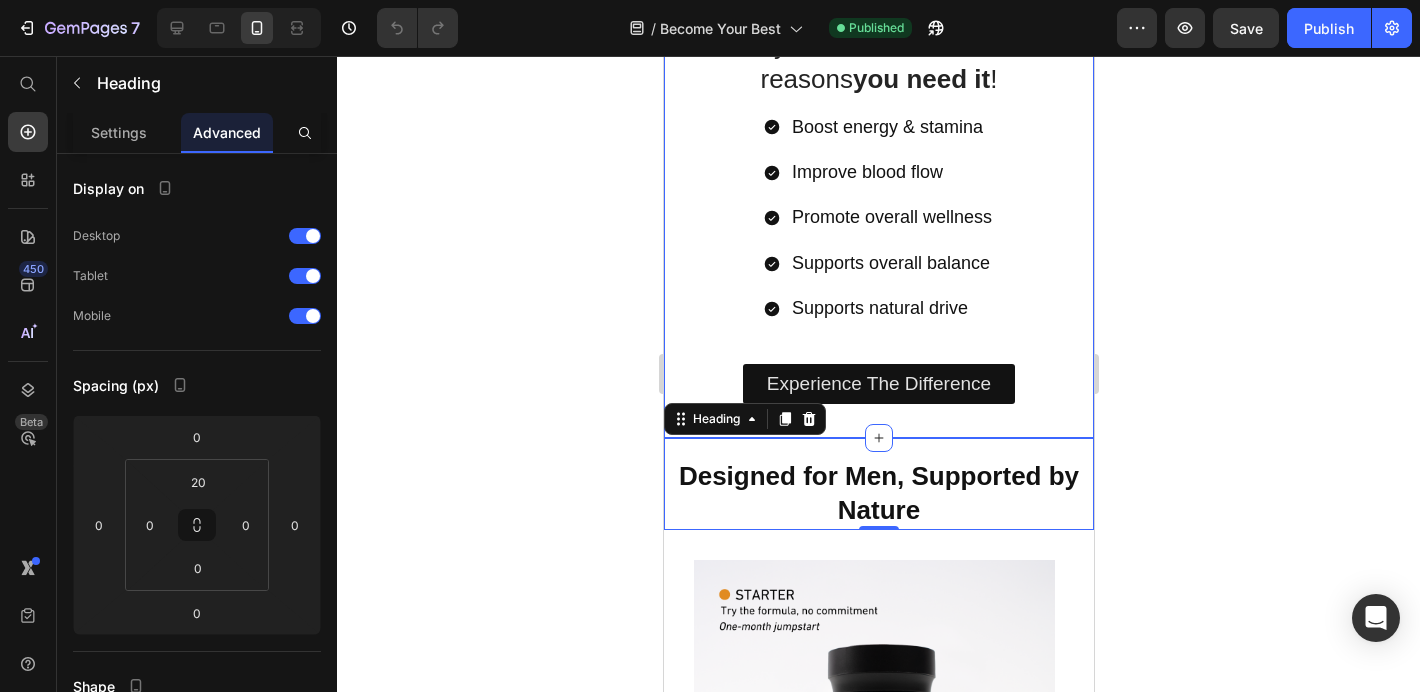 click on "The only libido supplement you'll ever need. 5 reasons  you need it ! Heading Boost energy & stamina Improve blood flow Promote overall wellness Supports overall balance Supports natural drive Item List Experience The Difference Button Video Row" at bounding box center [878, 90] 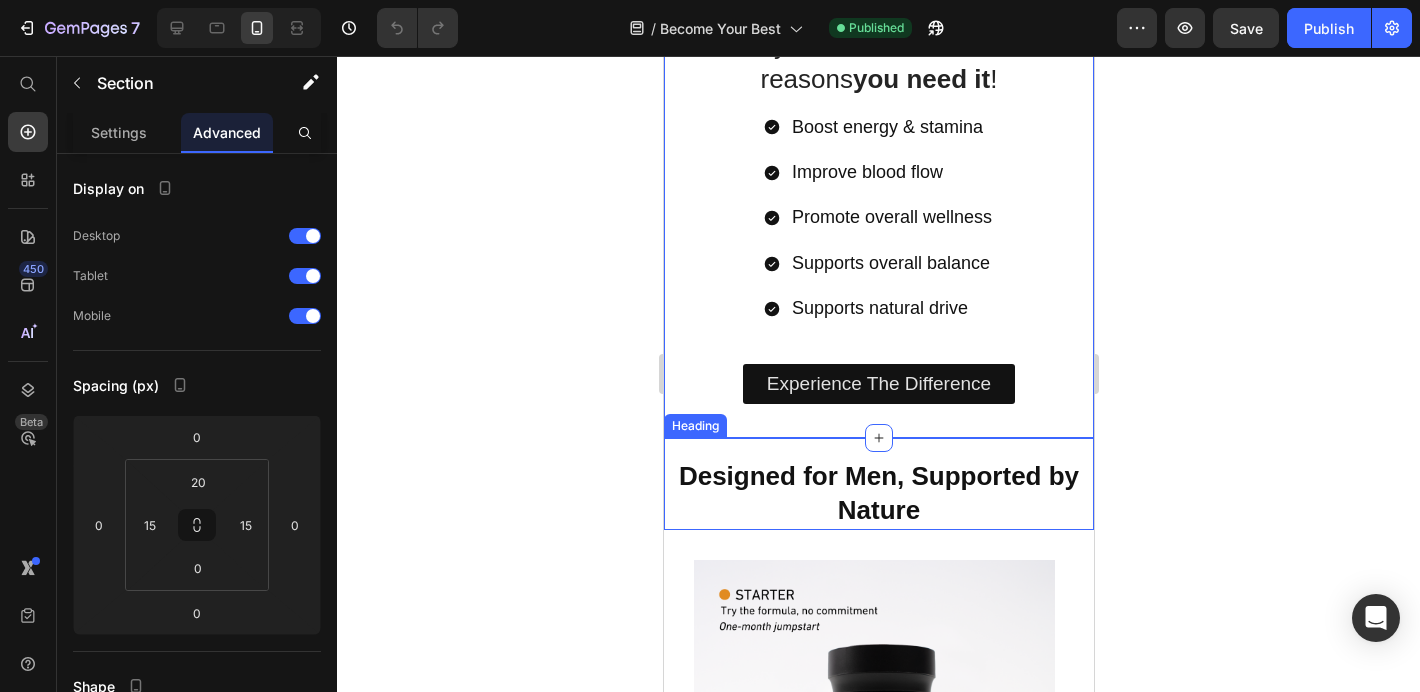 click on "Designed for Men, Supported by Nature" at bounding box center (878, 493) 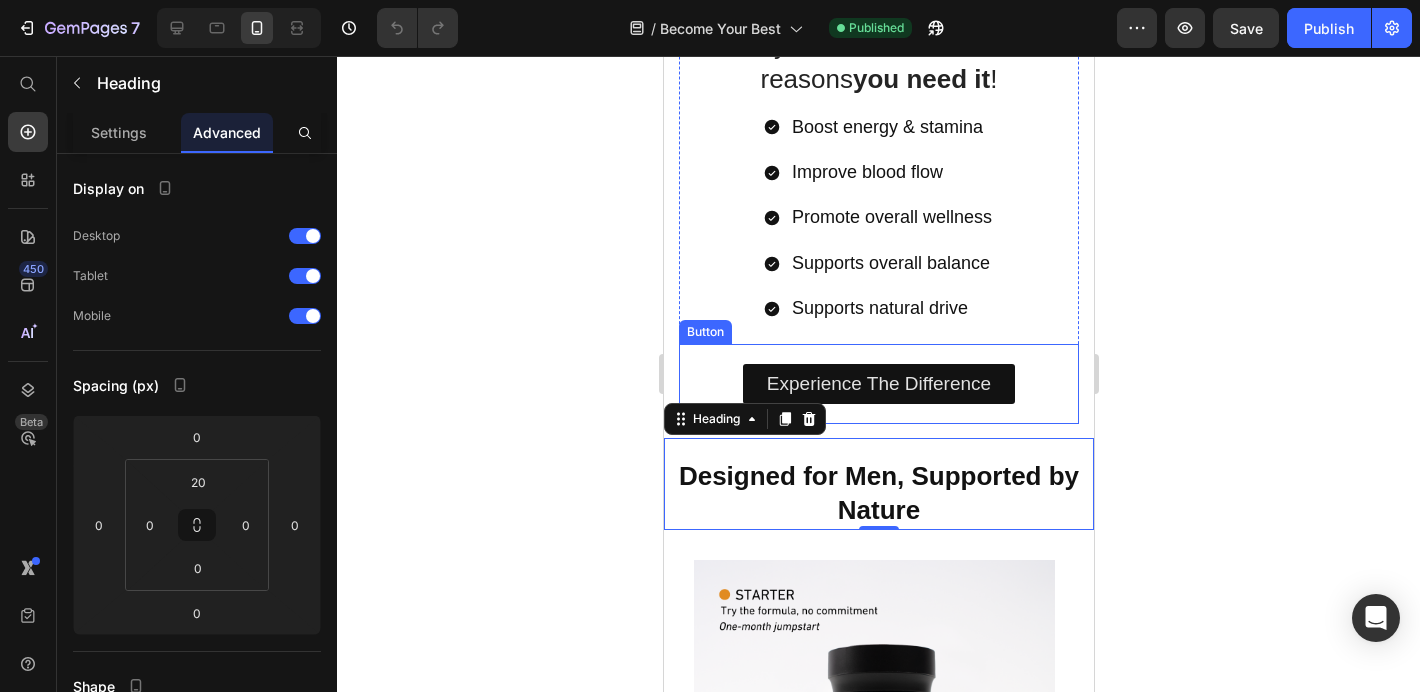 click on "Experience The Difference Button" at bounding box center [878, 384] 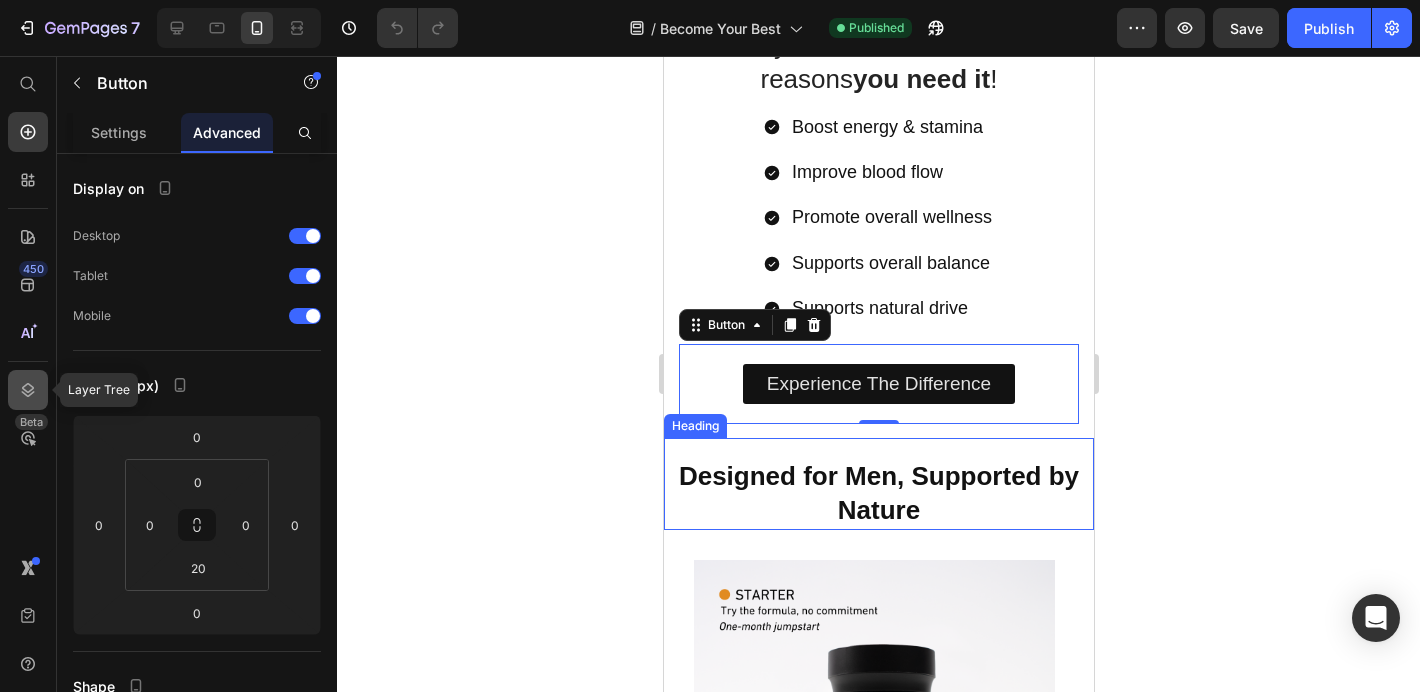 click 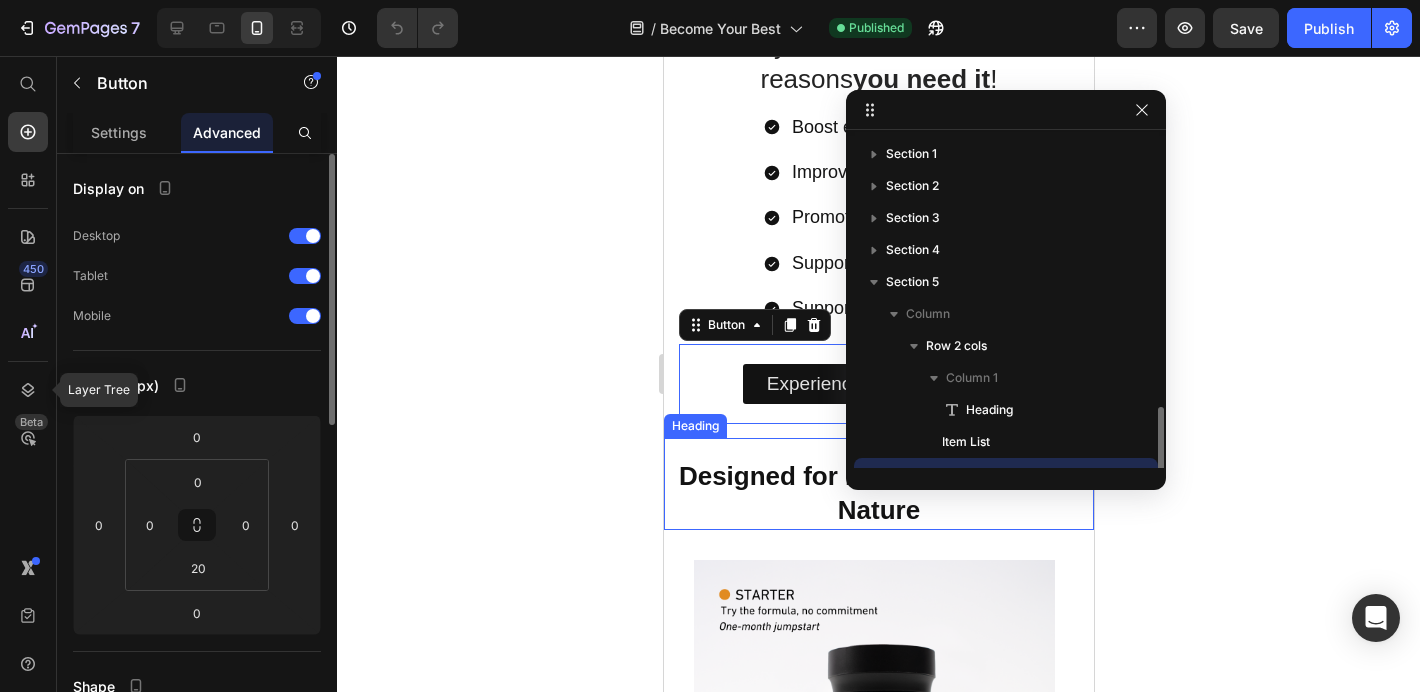 scroll, scrollTop: 186, scrollLeft: 0, axis: vertical 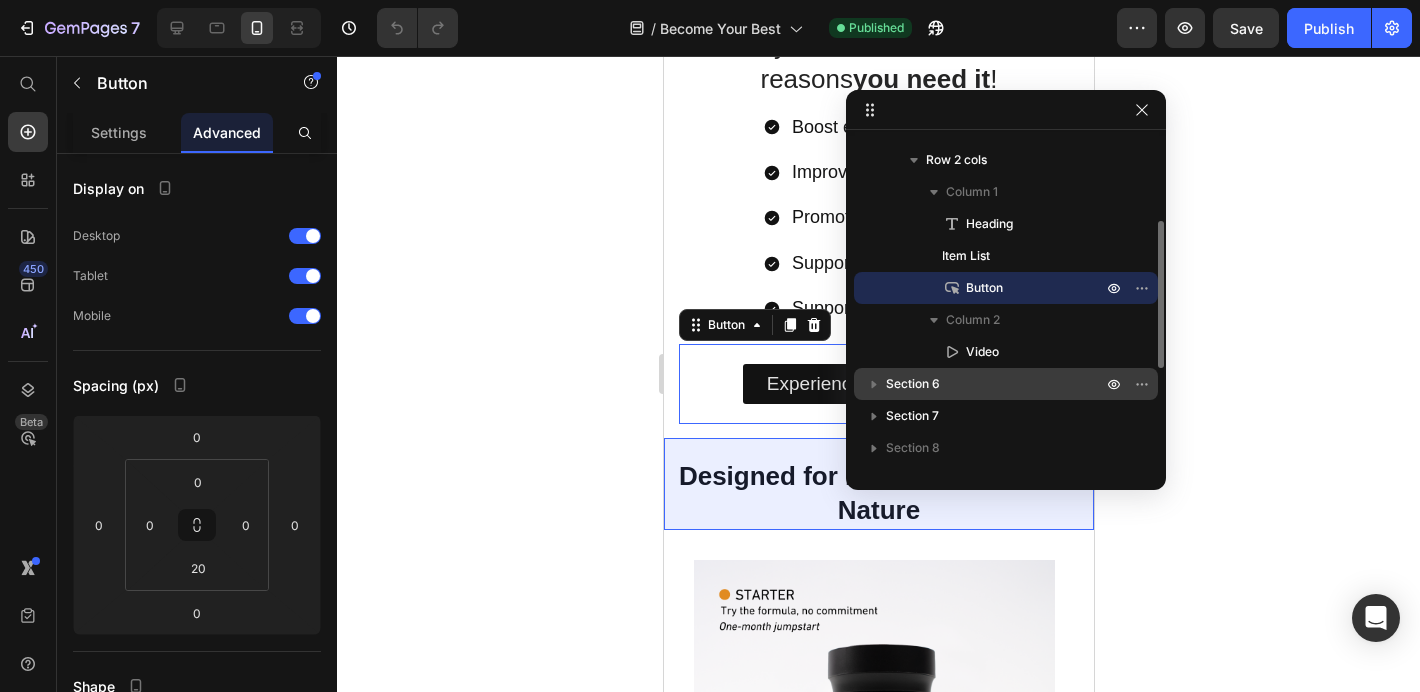 click on "Section 6" at bounding box center (996, 384) 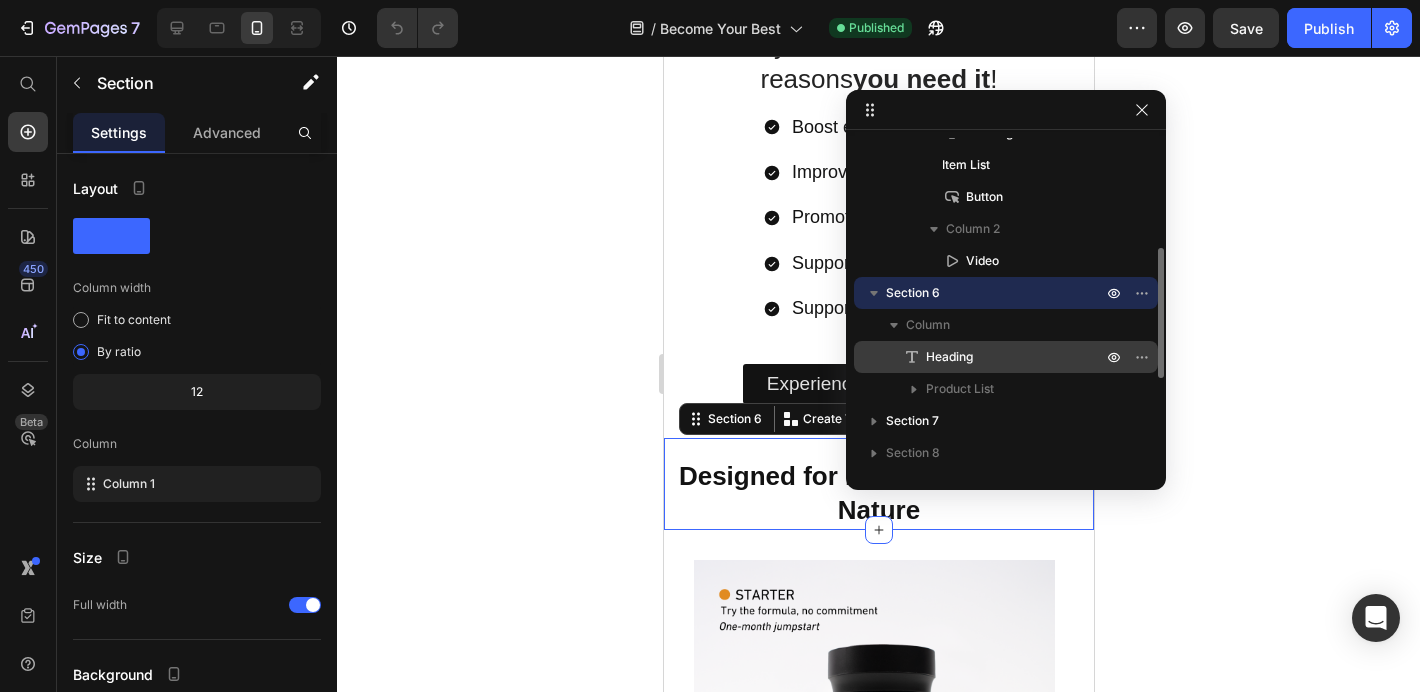 scroll, scrollTop: 276, scrollLeft: 0, axis: vertical 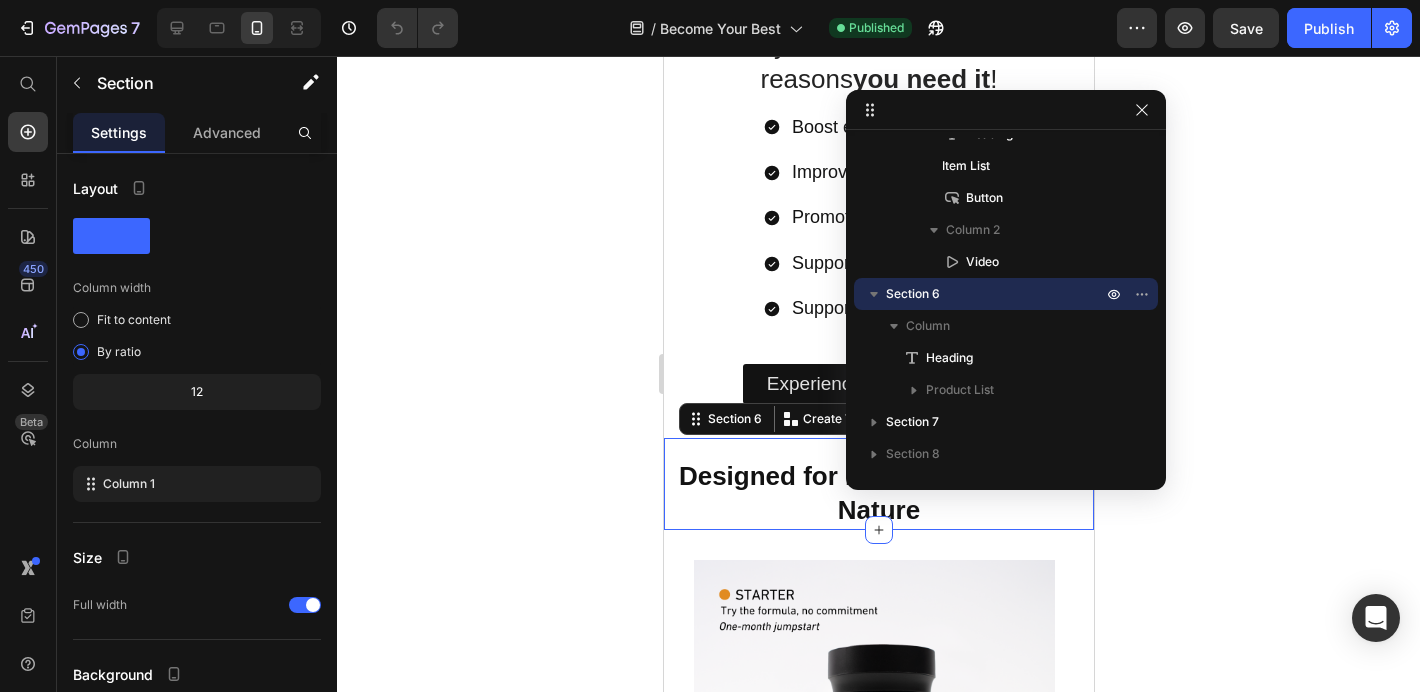 click 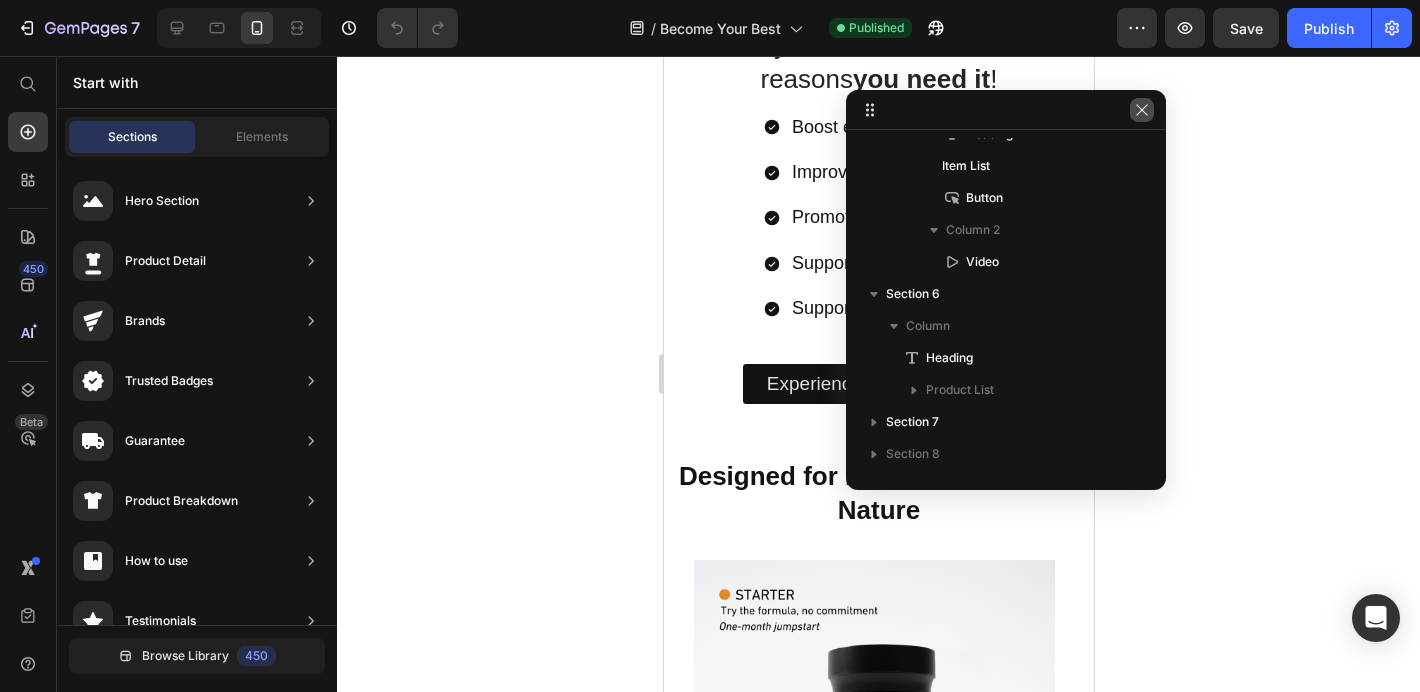 click at bounding box center [1142, 110] 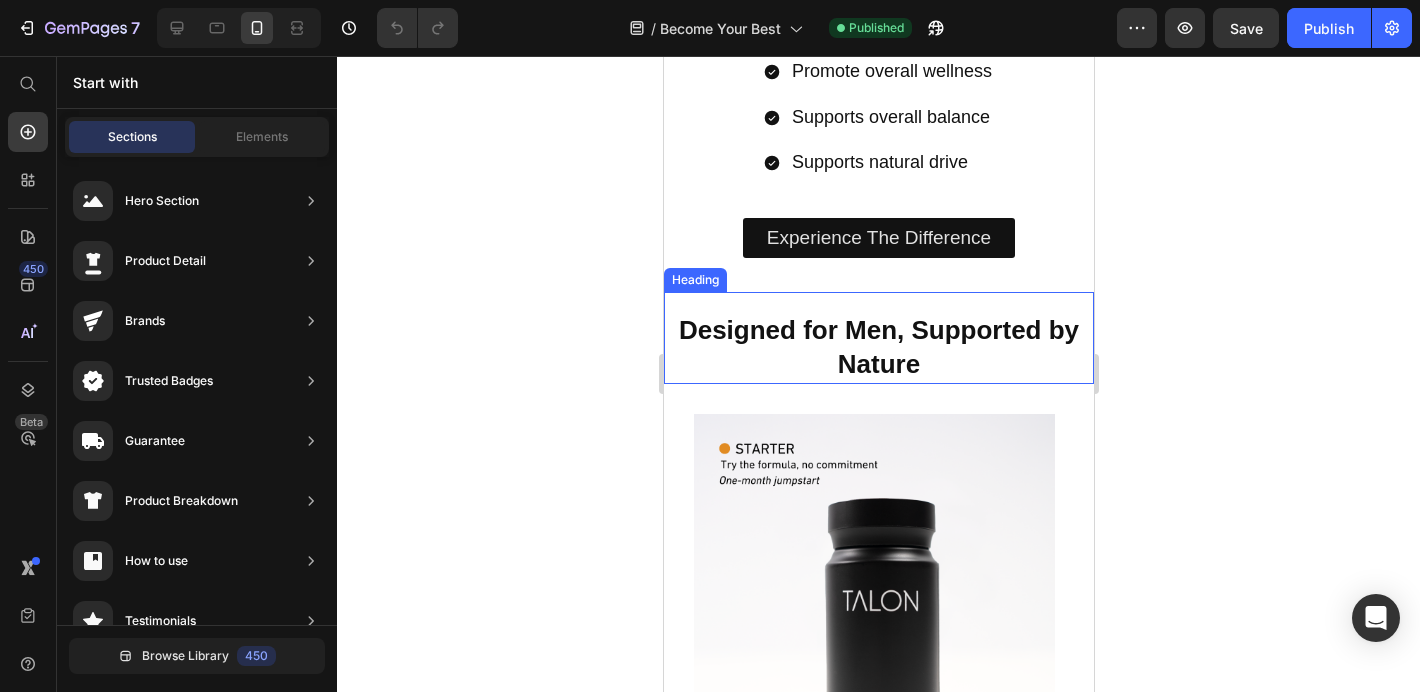 scroll, scrollTop: 2623, scrollLeft: 0, axis: vertical 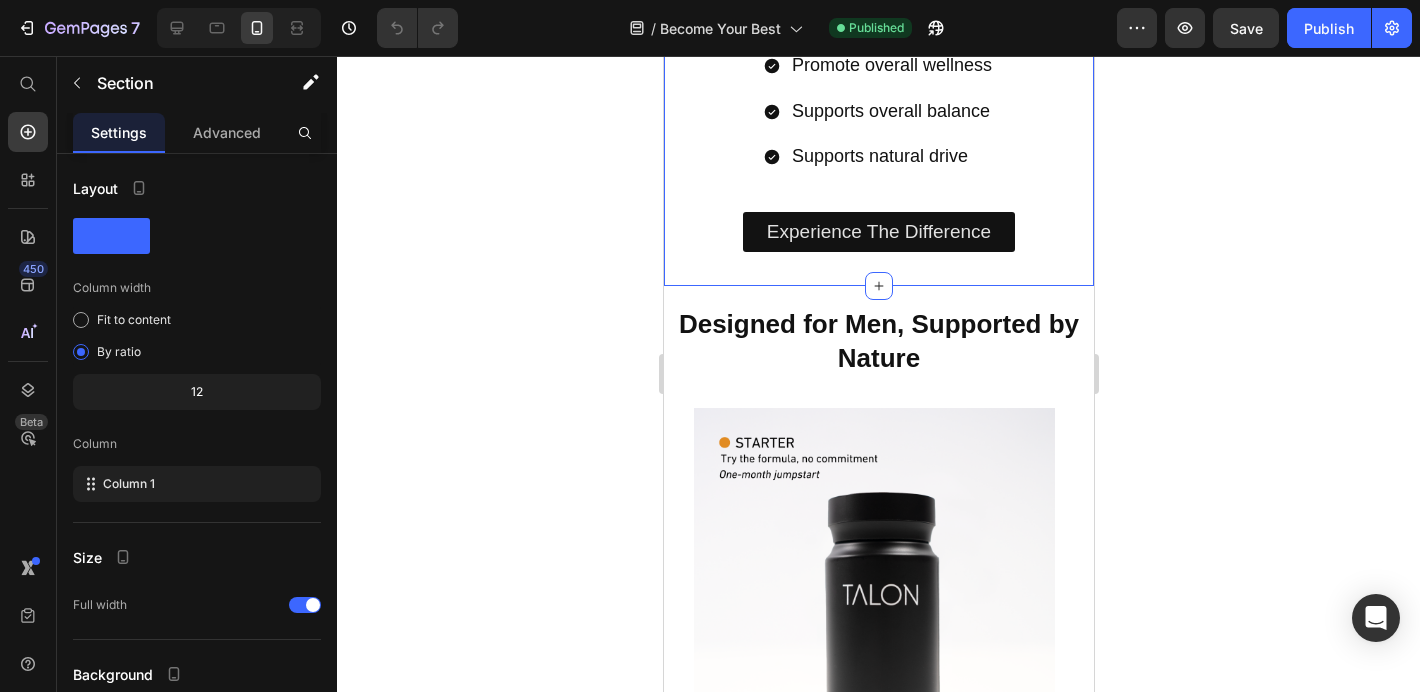 click on "The only libido supplement you'll ever need. 5 reasons  you need it ! Heading Boost energy & stamina Improve blood flow Promote overall wellness Supports overall balance Supports natural drive Item List Experience The Difference Button Video Row" at bounding box center [878, -62] 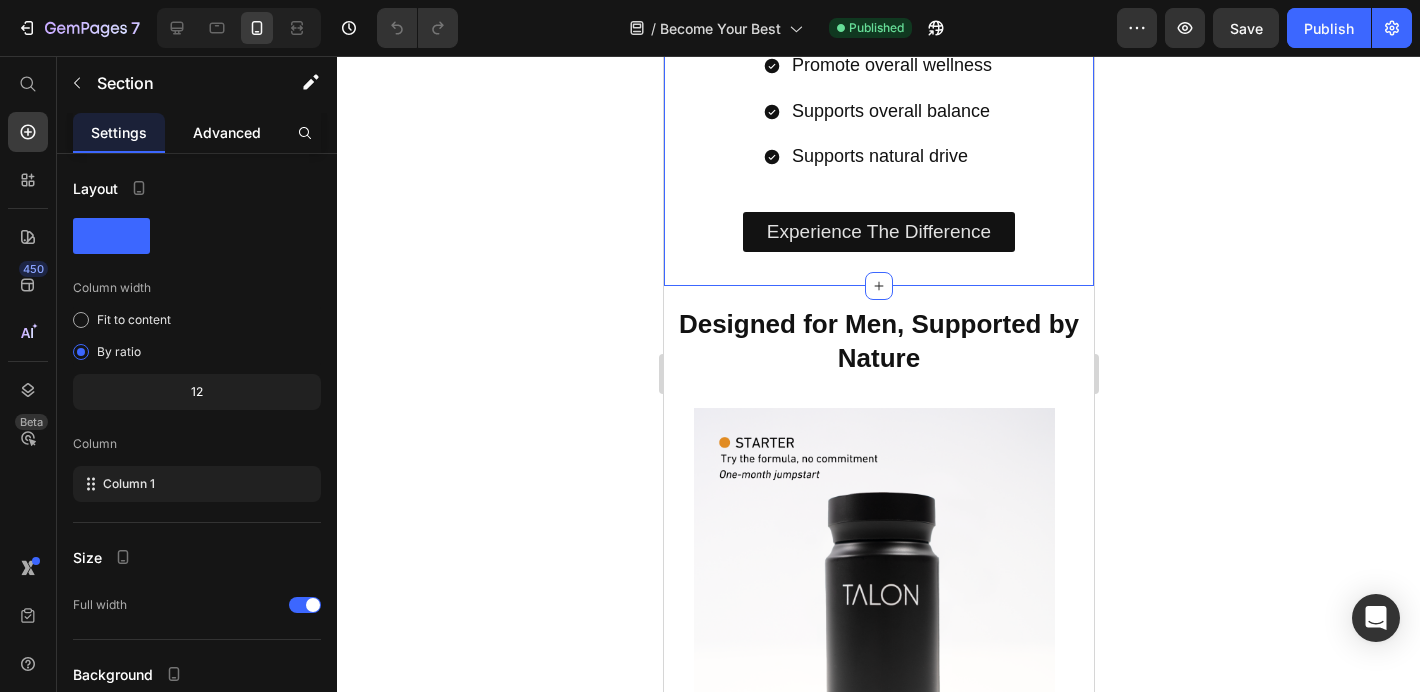 click on "Advanced" at bounding box center (227, 132) 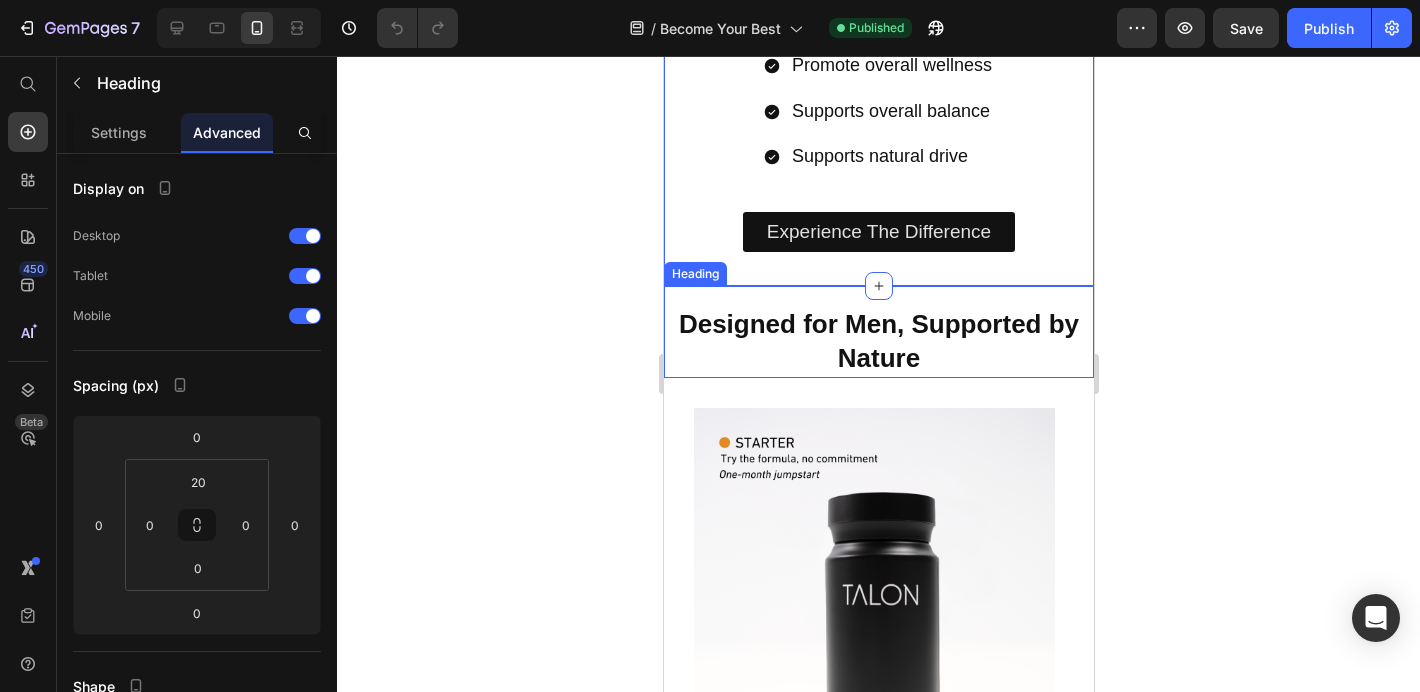 click on "Designed for Men, Supported by Nature" at bounding box center [878, 341] 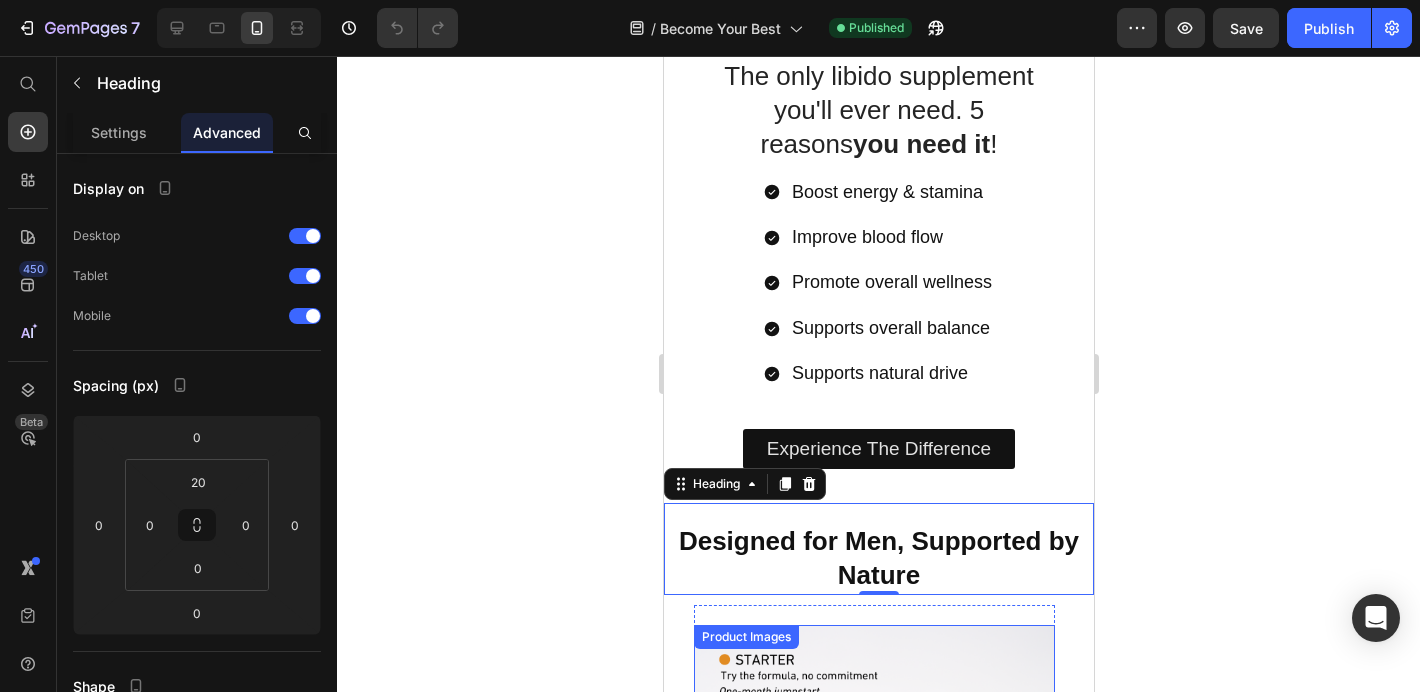 scroll, scrollTop: 2401, scrollLeft: 0, axis: vertical 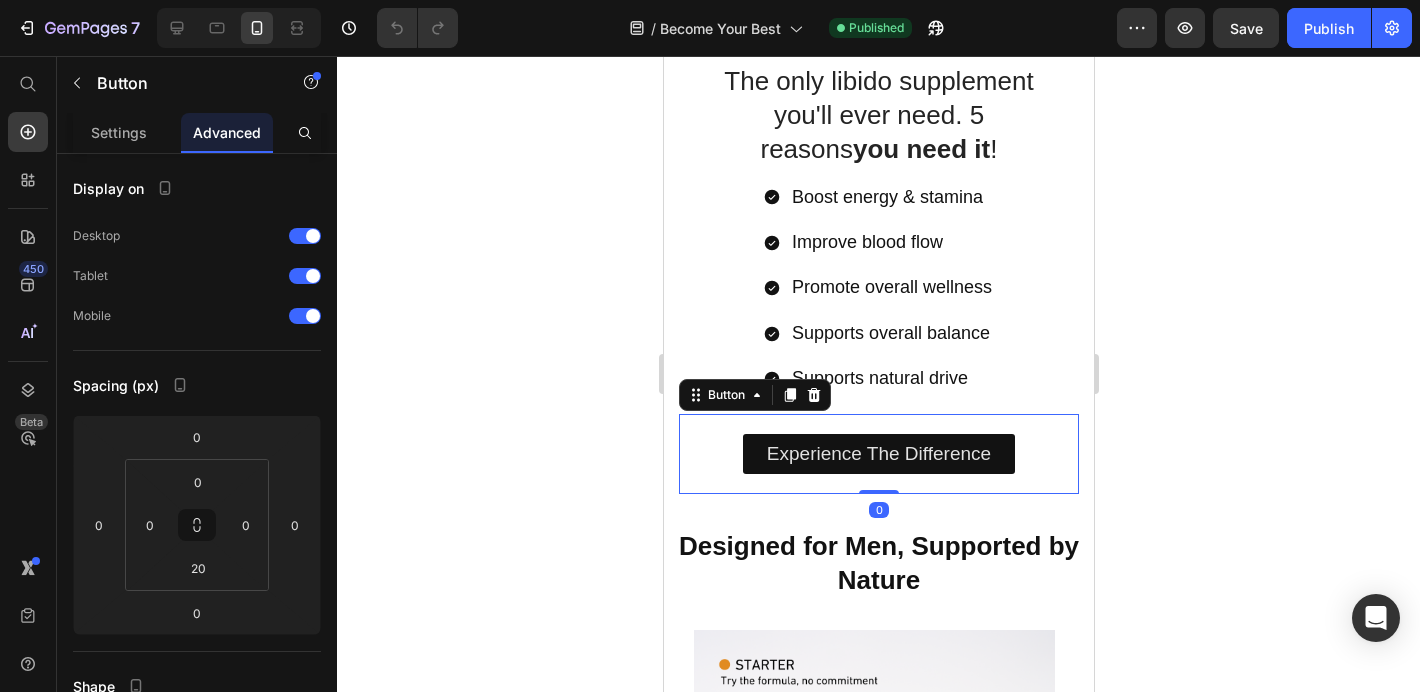 click on "Experience The Difference Button   0" at bounding box center (878, 454) 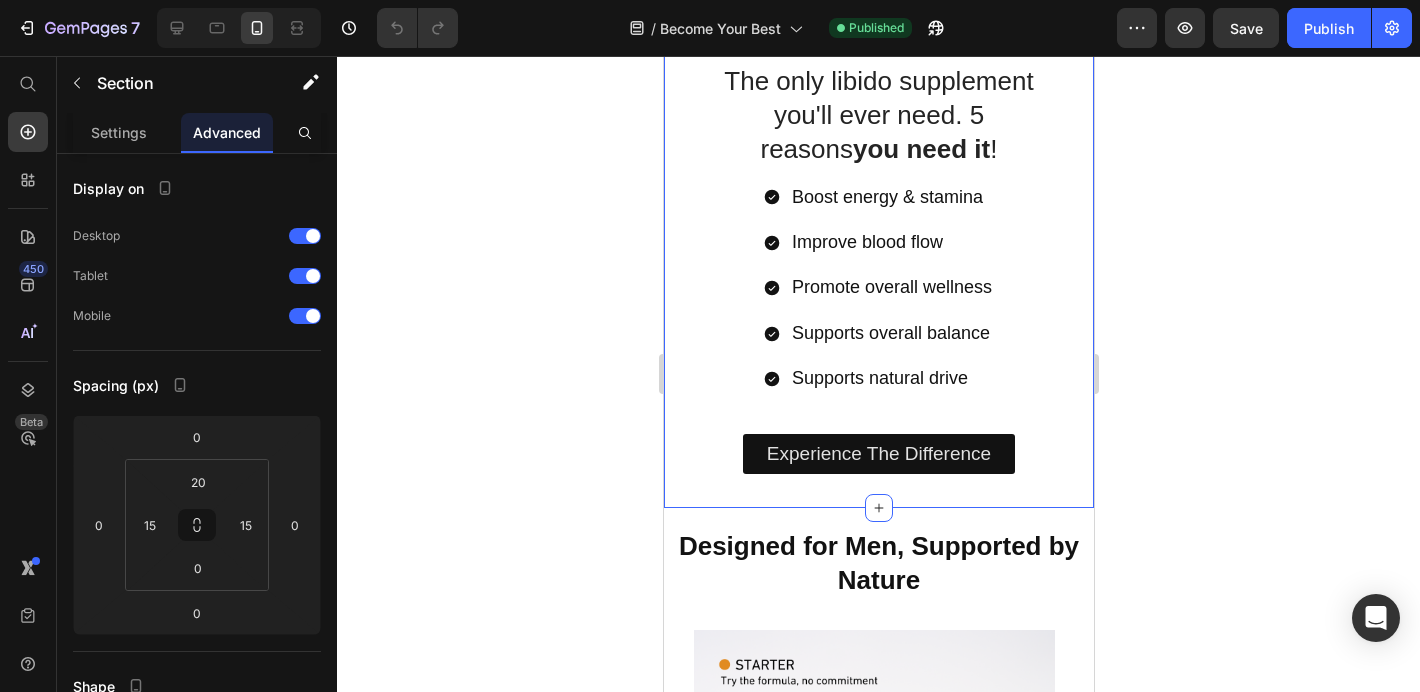 click on "The only libido supplement you'll ever need. 5 reasons  you need it ! Heading Boost energy & stamina Improve blood flow Promote overall wellness Supports overall balance Supports natural drive Item List Experience The Difference Button Video Row" at bounding box center (878, 160) 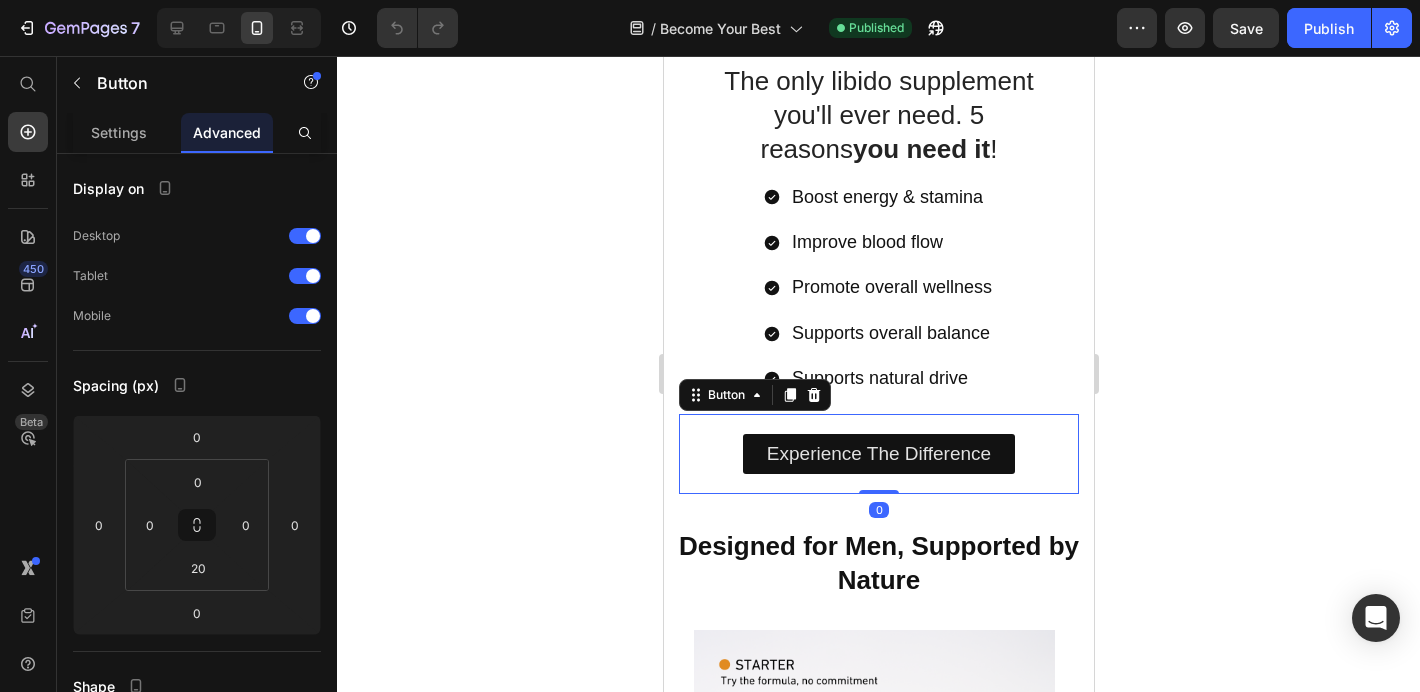 click on "Experience The Difference Button   0" at bounding box center [878, 454] 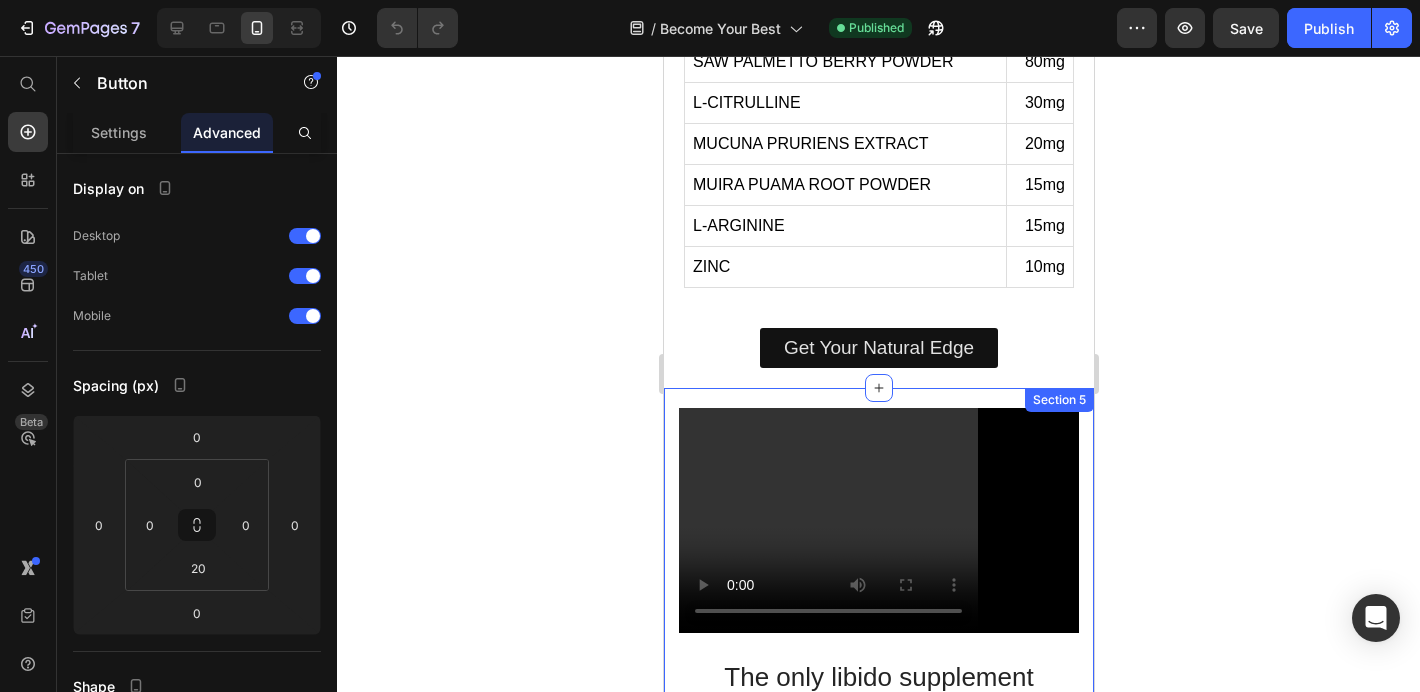 scroll, scrollTop: 1804, scrollLeft: 0, axis: vertical 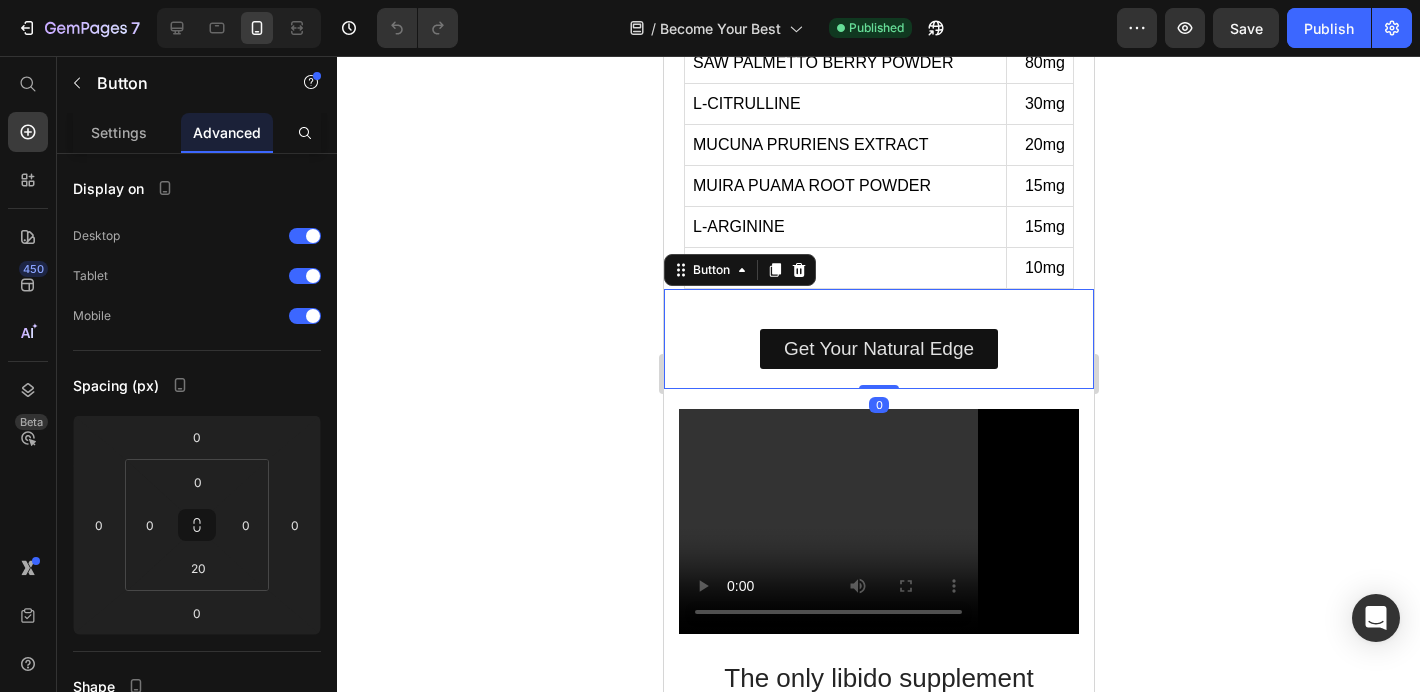 click on "Get Your Natural Edge Button   0" at bounding box center [878, 339] 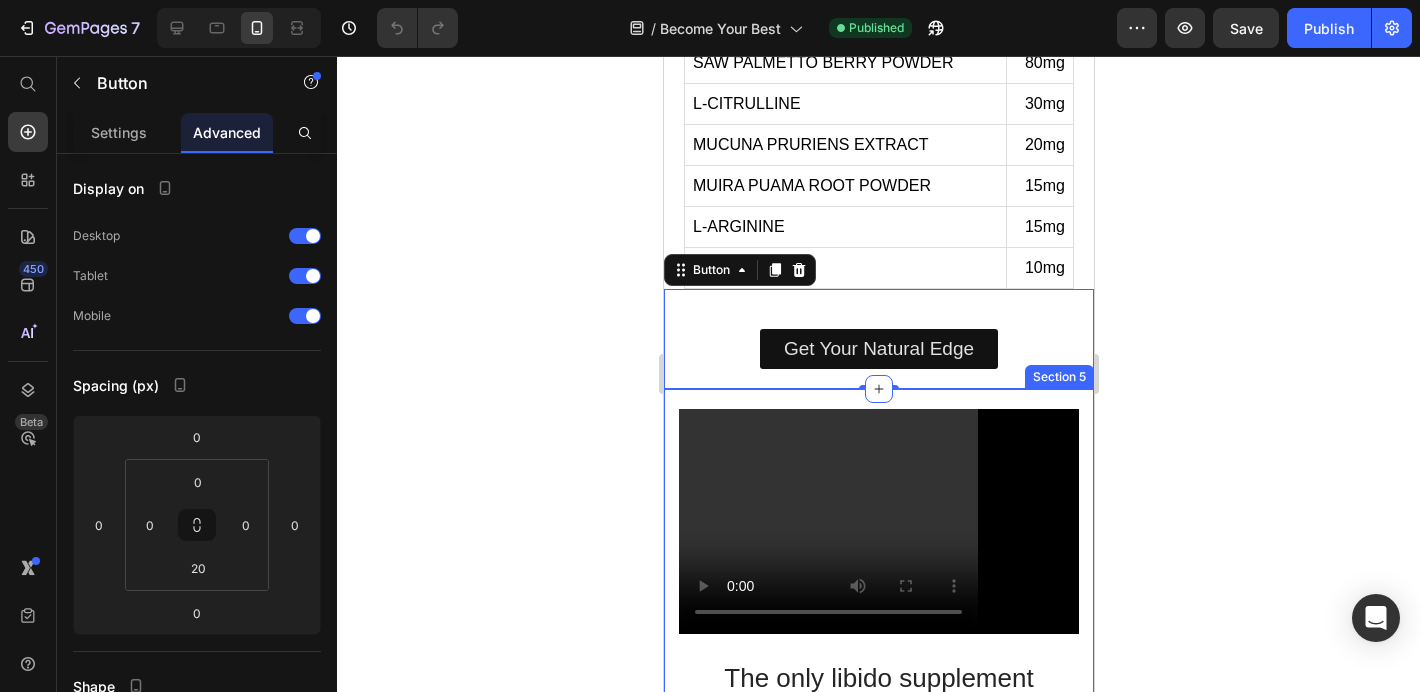 click on "The only libido supplement you'll ever need. 5 reasons  you need it ! Heading Boost energy & stamina Improve blood flow Promote overall wellness Supports overall balance Supports natural drive Item List Experience The Difference Button Video Row Section 5" at bounding box center [878, 747] 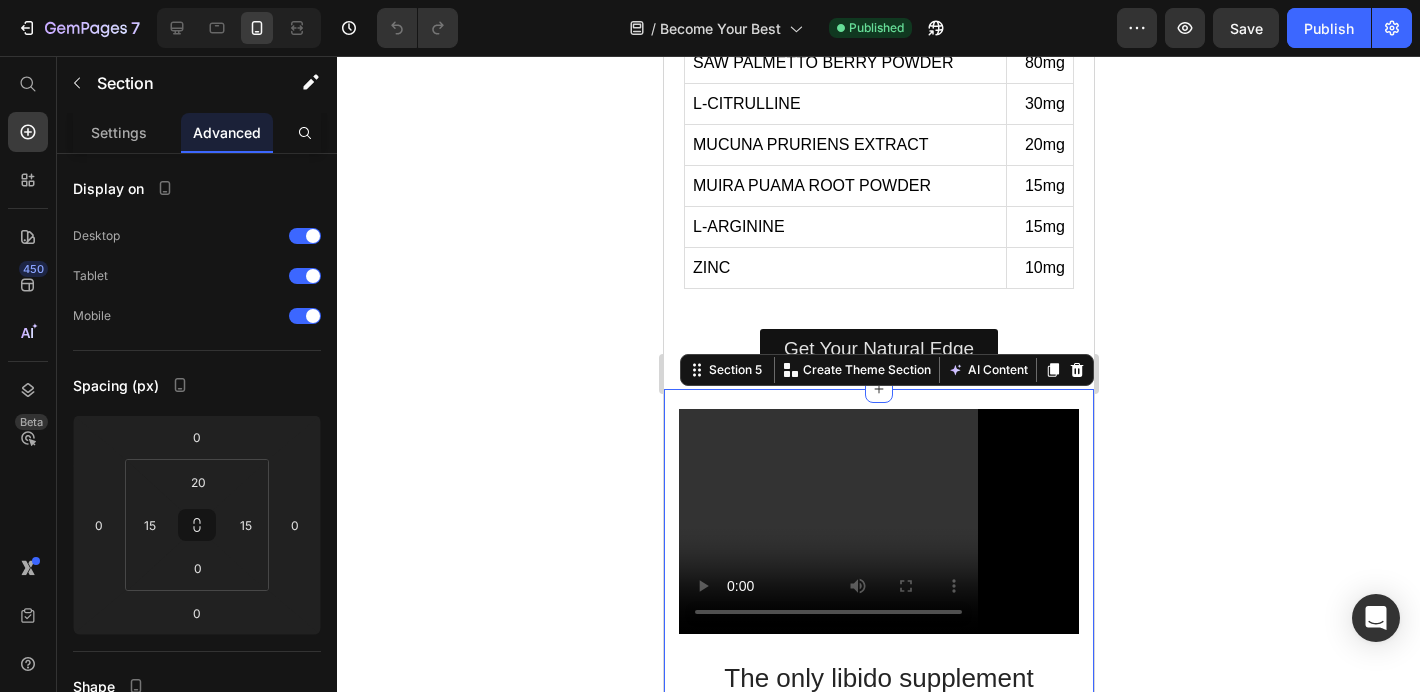 click 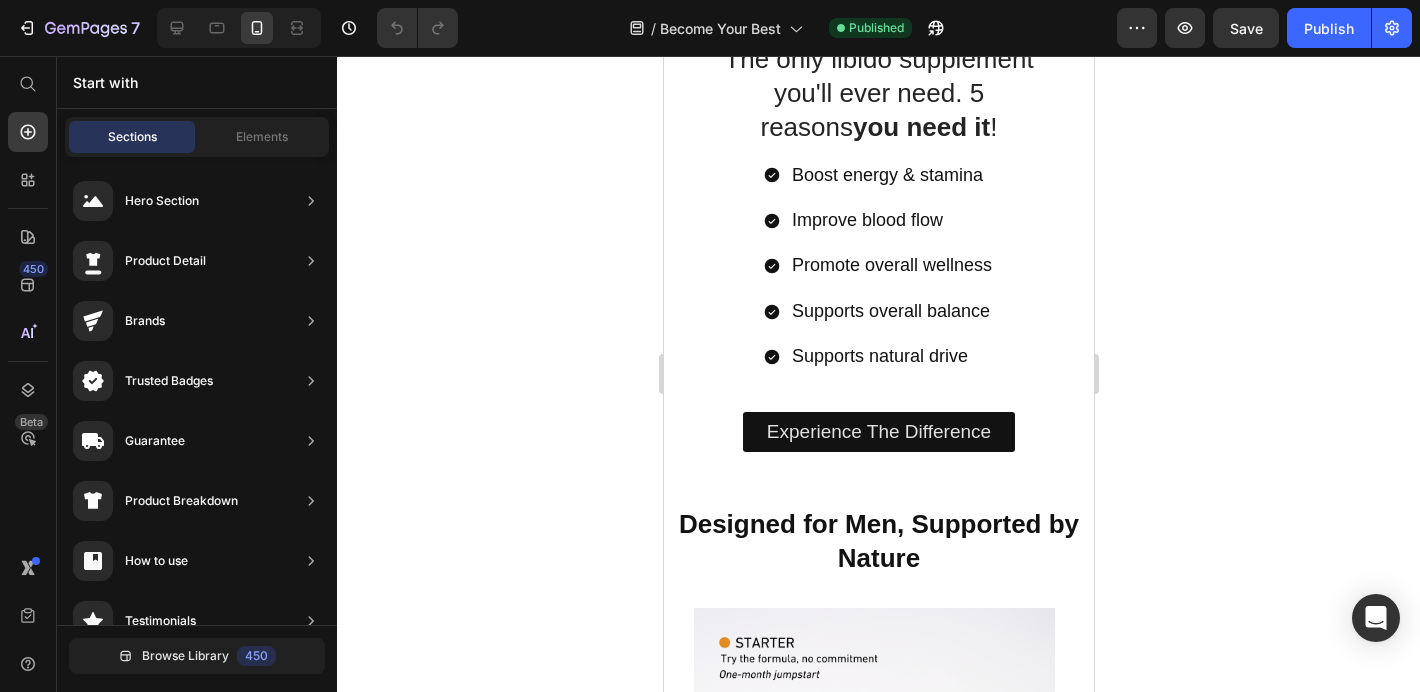 scroll, scrollTop: 2438, scrollLeft: 0, axis: vertical 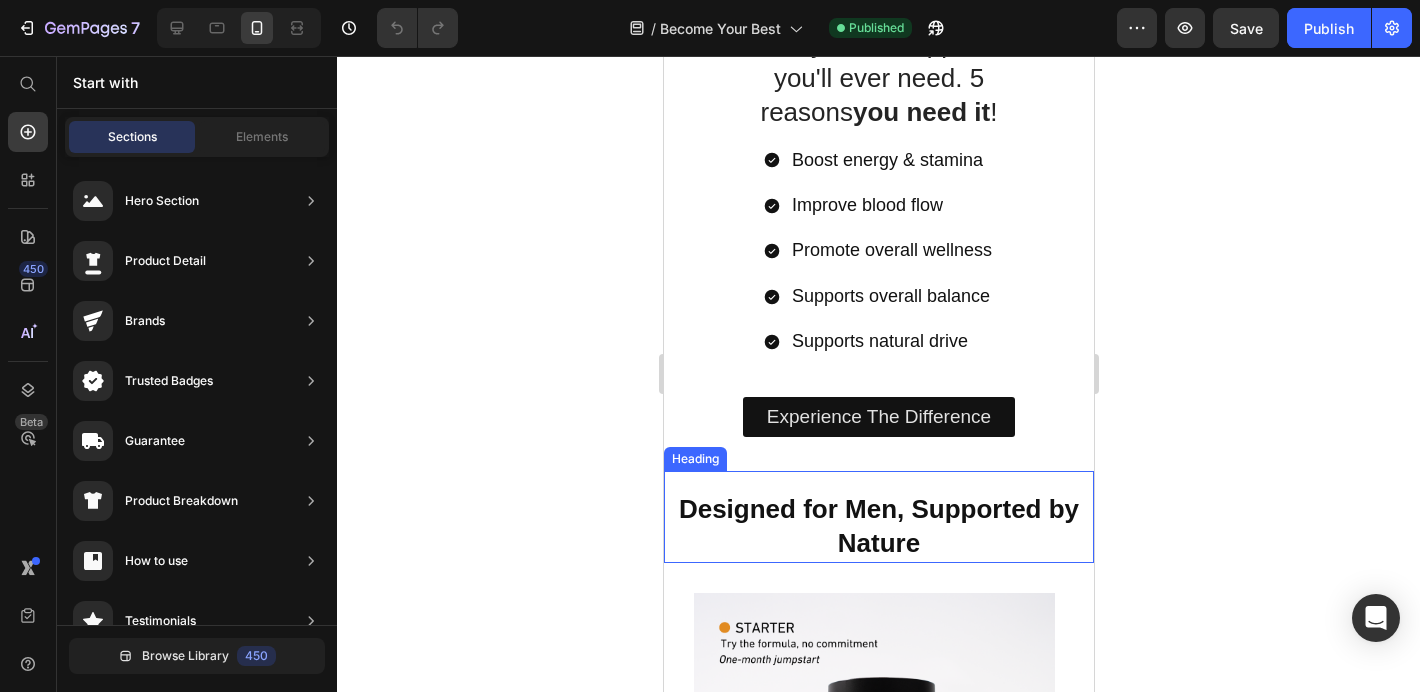 click on "Designed for Men, Supported by Nature" at bounding box center (878, 526) 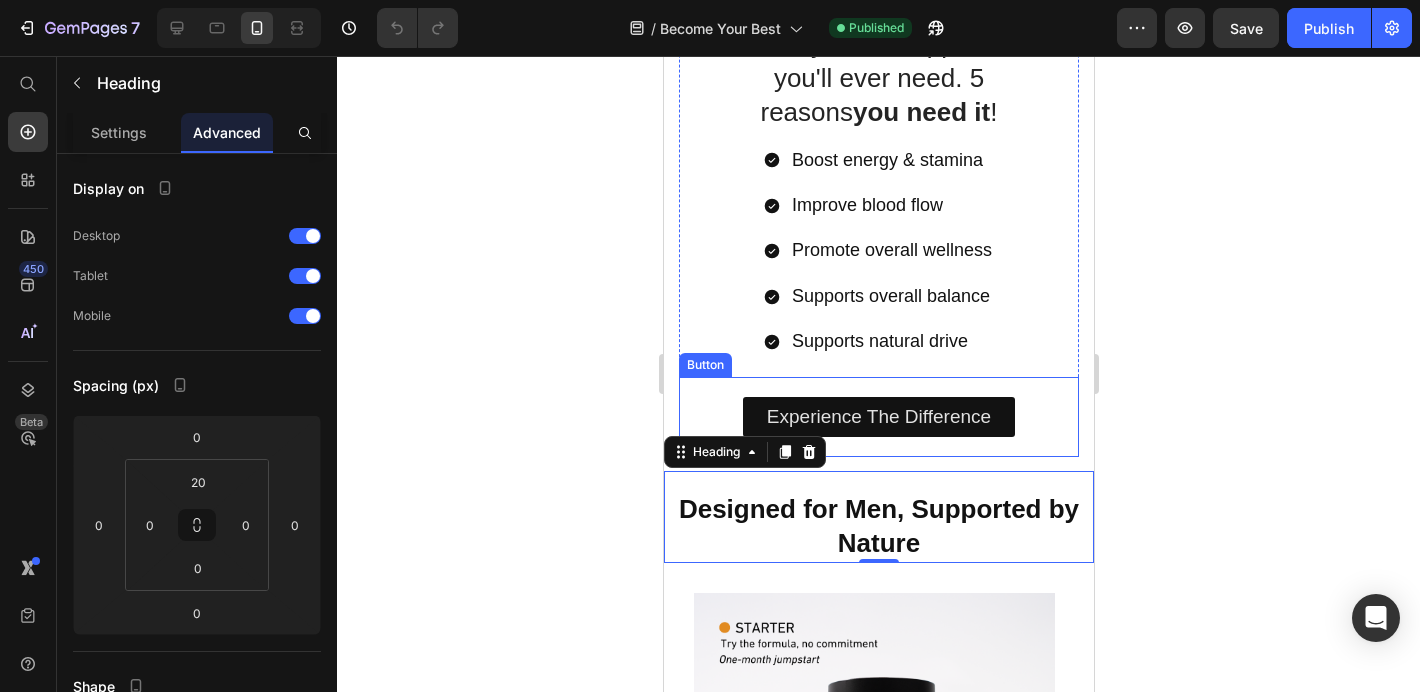 click on "Experience The Difference Button" at bounding box center (878, 417) 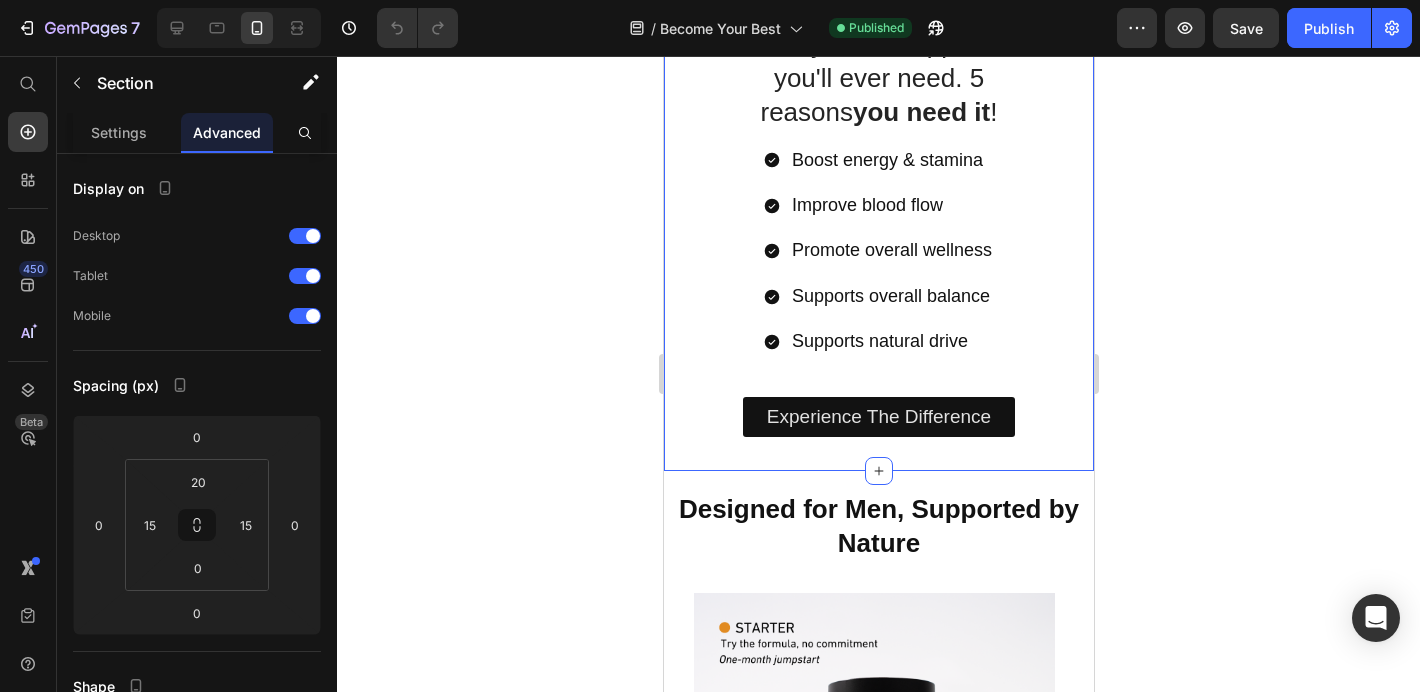 click on "The only libido supplement you'll ever need. 5 reasons  you need it ! Heading Boost energy & stamina Improve blood flow Promote overall wellness Supports overall balance Supports natural drive Item List Experience The Difference Button Video Row" at bounding box center (878, 123) 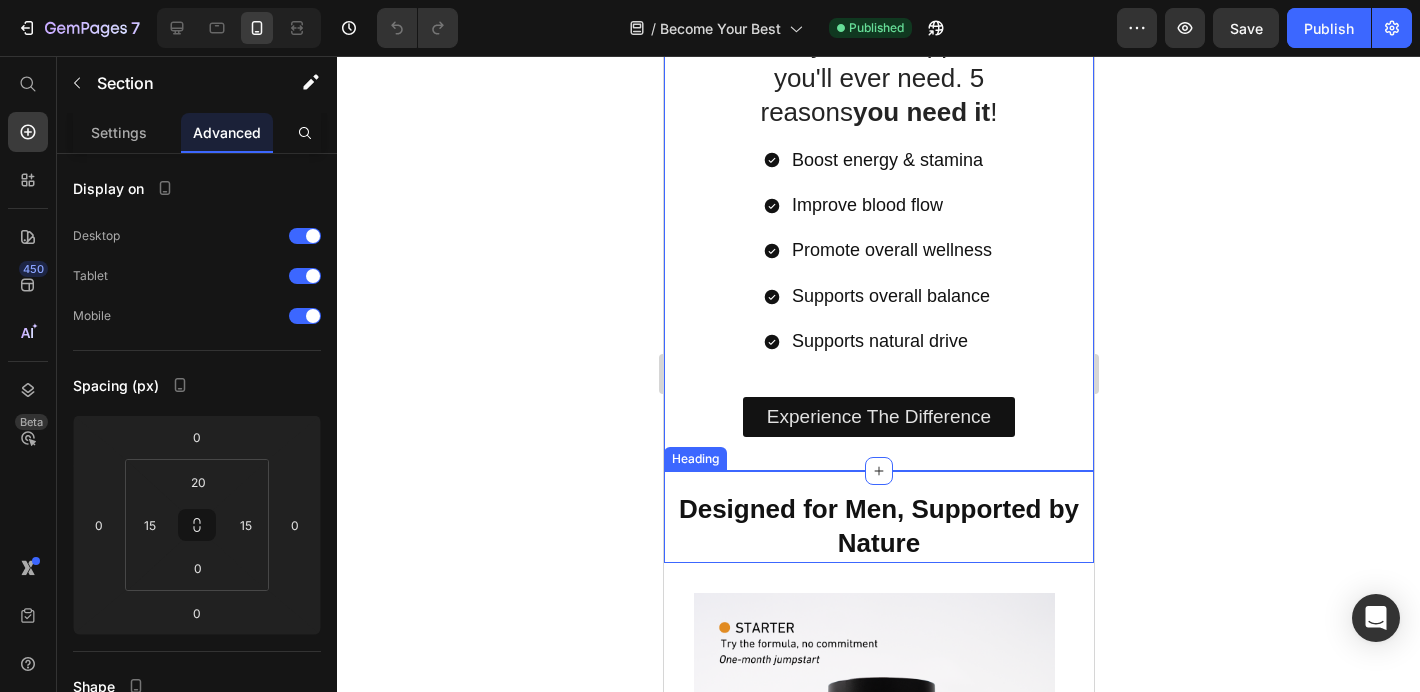 click on "Designed for Men, Supported by Nature Heading" at bounding box center [878, 517] 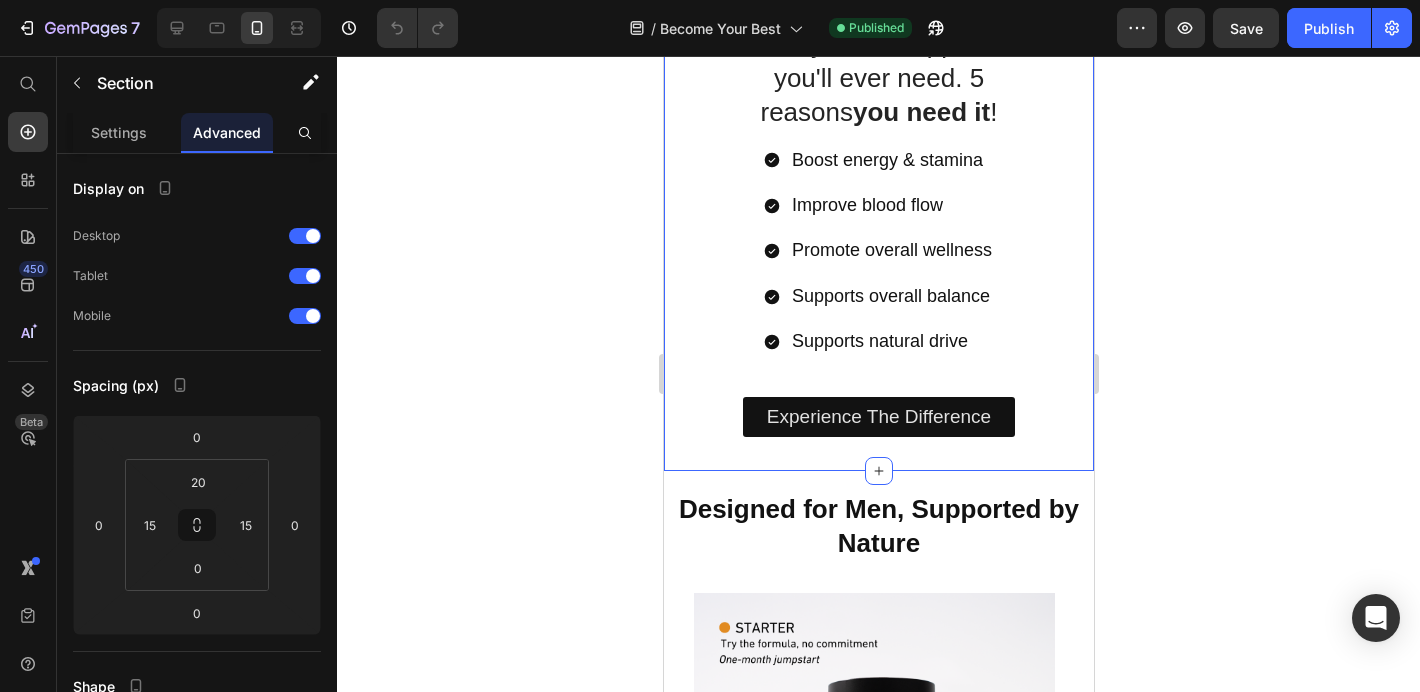 click on "The only libido supplement you'll ever need. 5 reasons  you need it ! Heading Boost energy & stamina Improve blood flow Promote overall wellness Supports overall balance Supports natural drive Item List Experience The Difference Button Video Row" at bounding box center [878, 123] 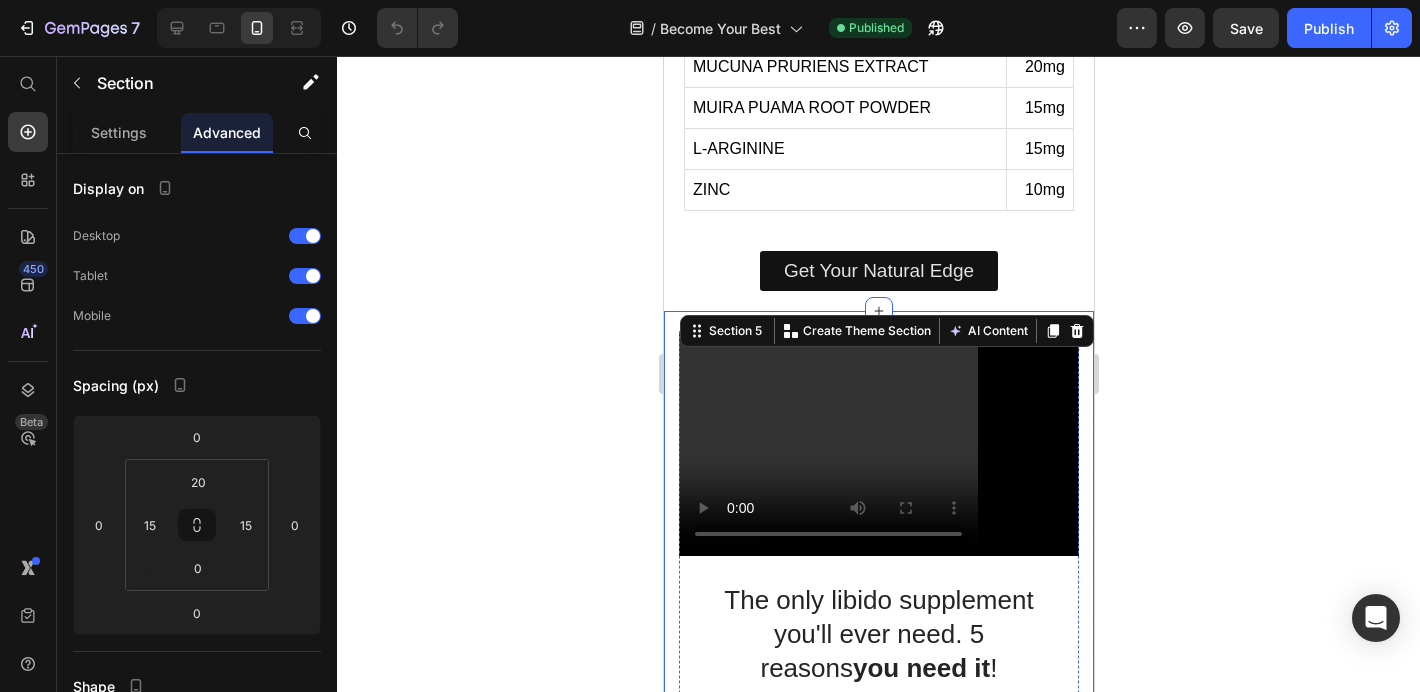 scroll, scrollTop: 1879, scrollLeft: 0, axis: vertical 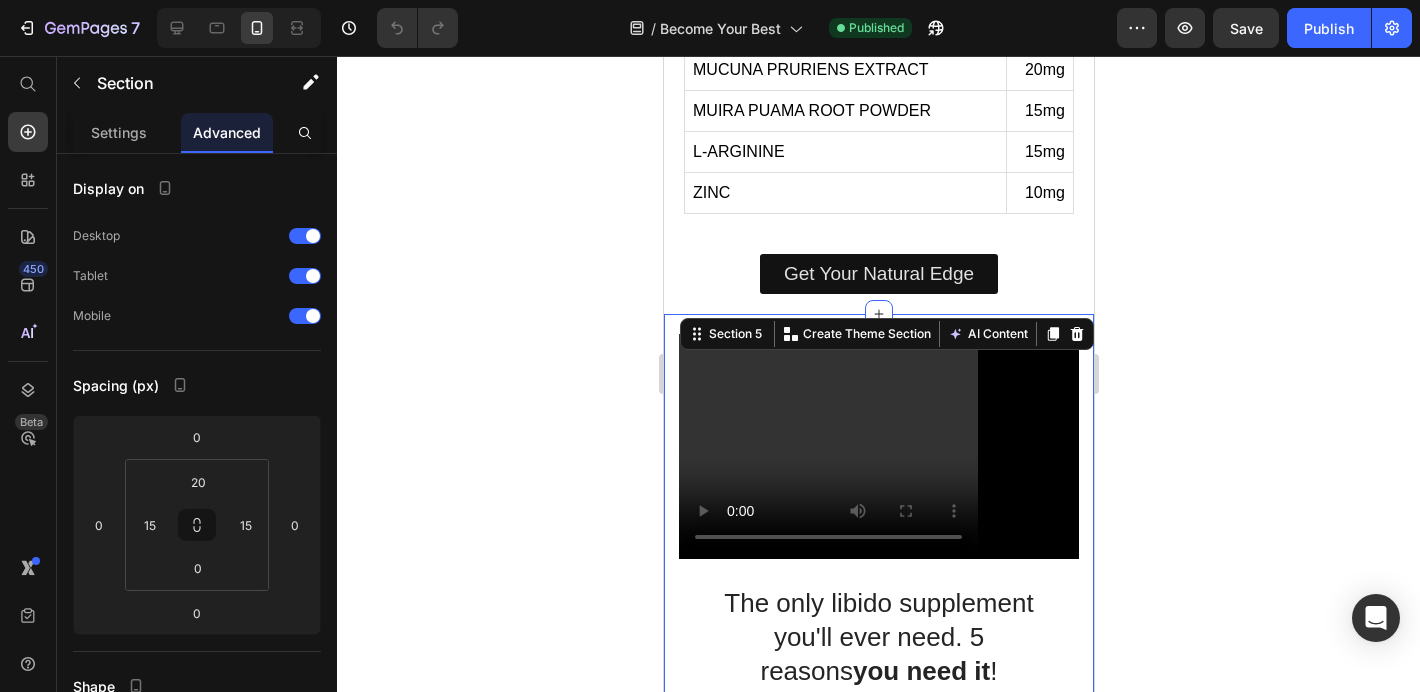 click on "The only libido supplement you'll ever need. 5 reasons  you need it ! Heading Boost energy & stamina Improve blood flow Promote overall wellness Supports overall balance Supports natural drive Item List Experience The Difference Button Video Row Section 5   You can create reusable sections Create Theme Section AI Content Write with GemAI What would you like to describe here? Tone and Voice Persuasive Product Talon Libido - 180 Capsules Show more Generate" at bounding box center [878, 672] 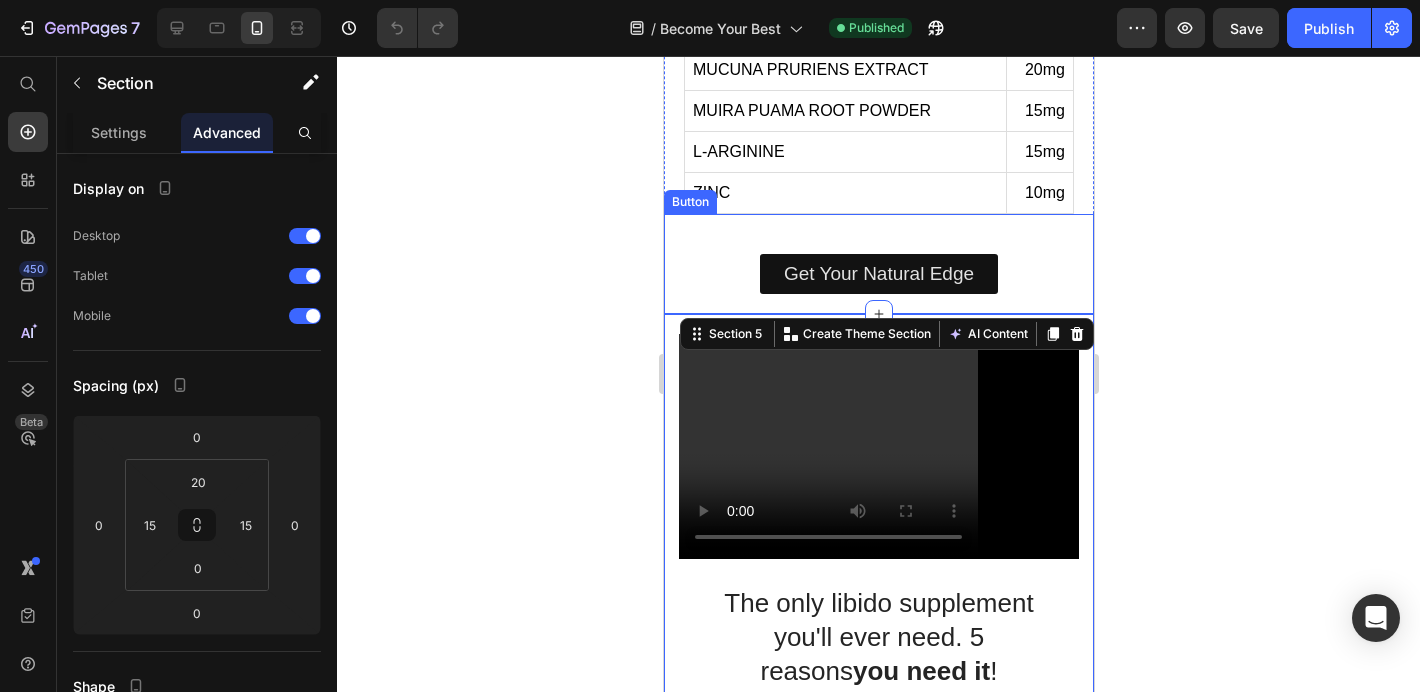click on "Get Your Natural Edge Button" at bounding box center [878, 264] 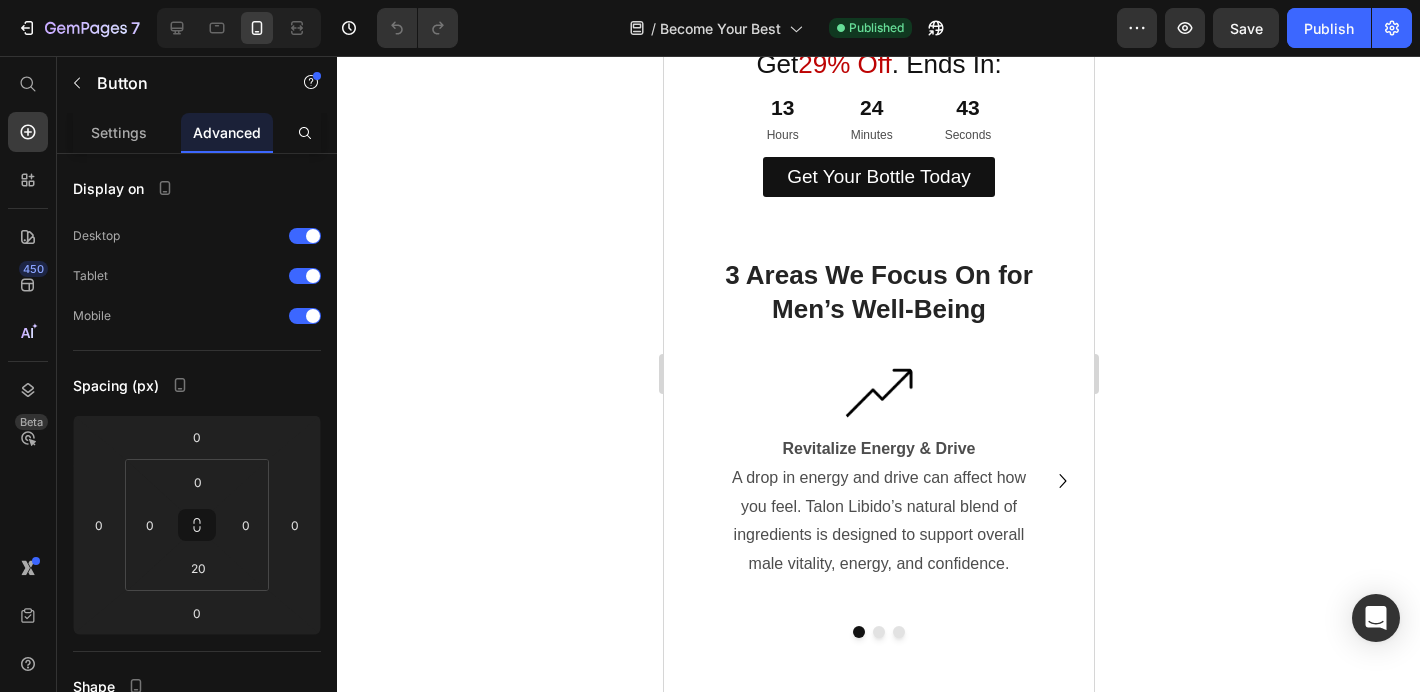 scroll, scrollTop: 0, scrollLeft: 0, axis: both 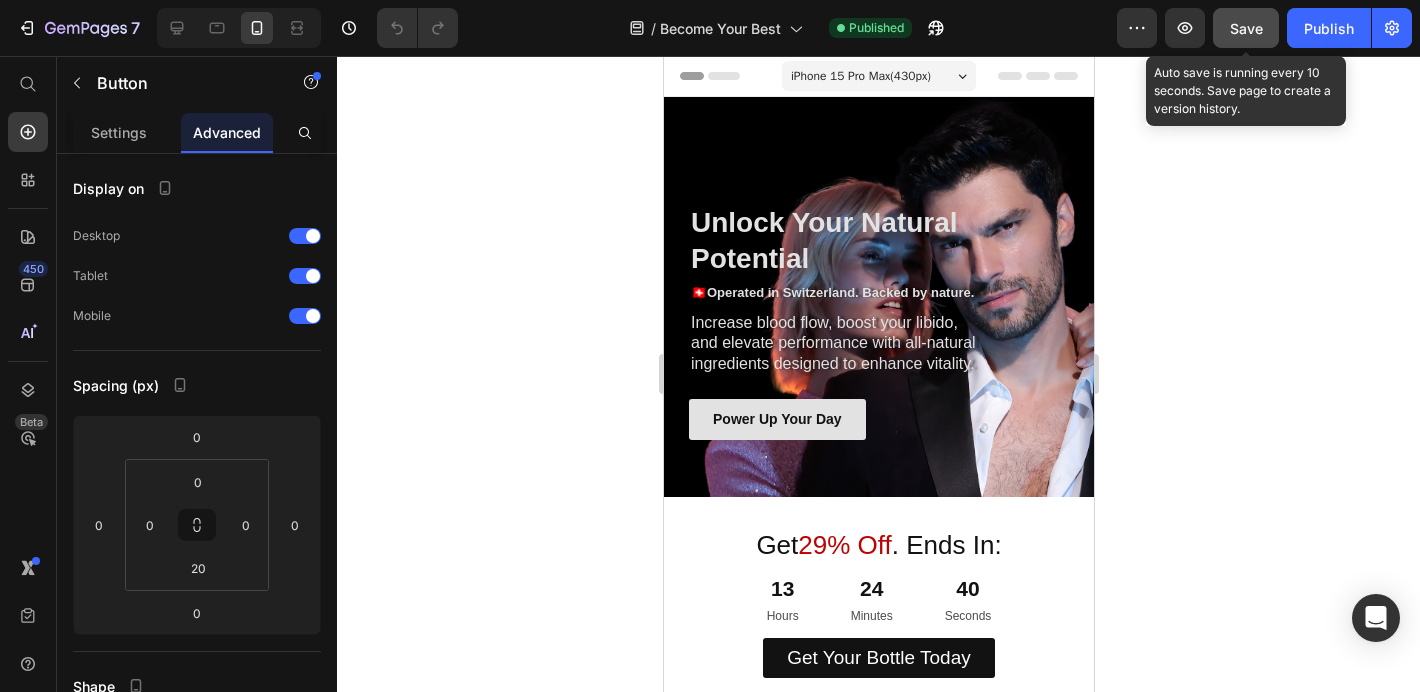 click on "Save" 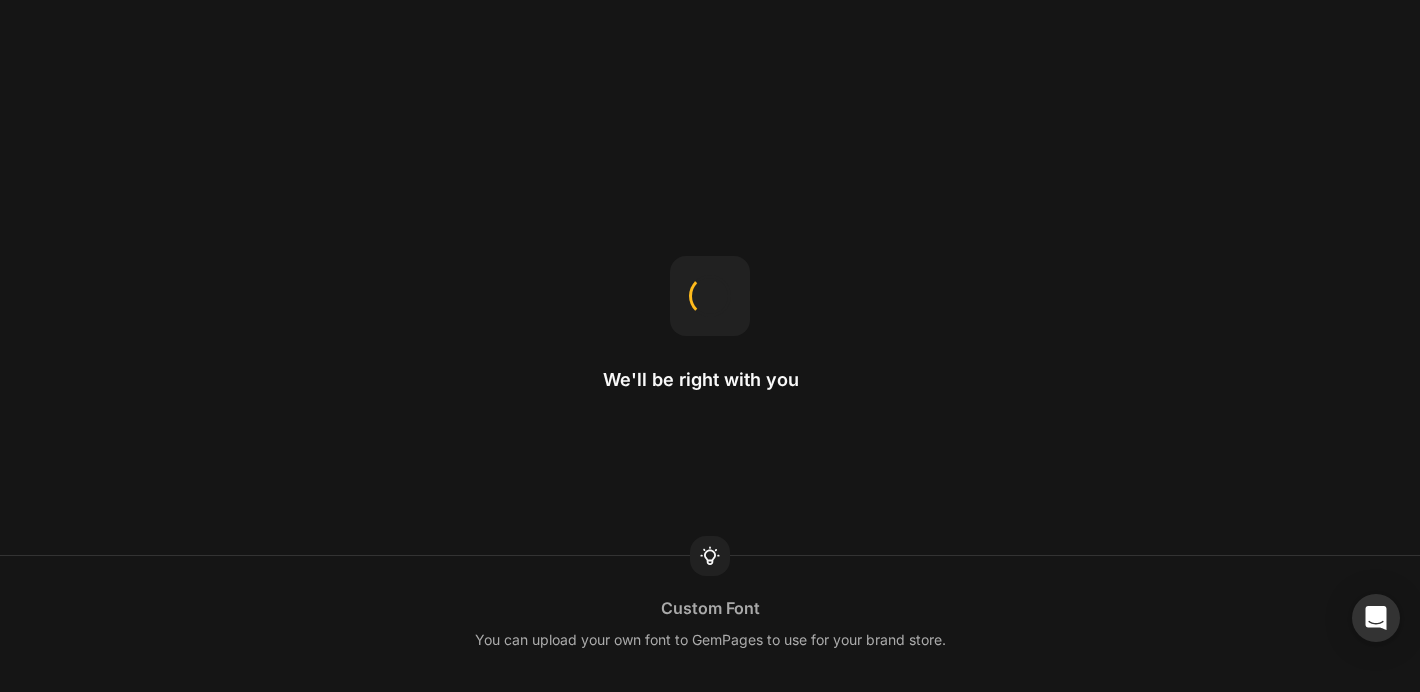 scroll, scrollTop: 0, scrollLeft: 0, axis: both 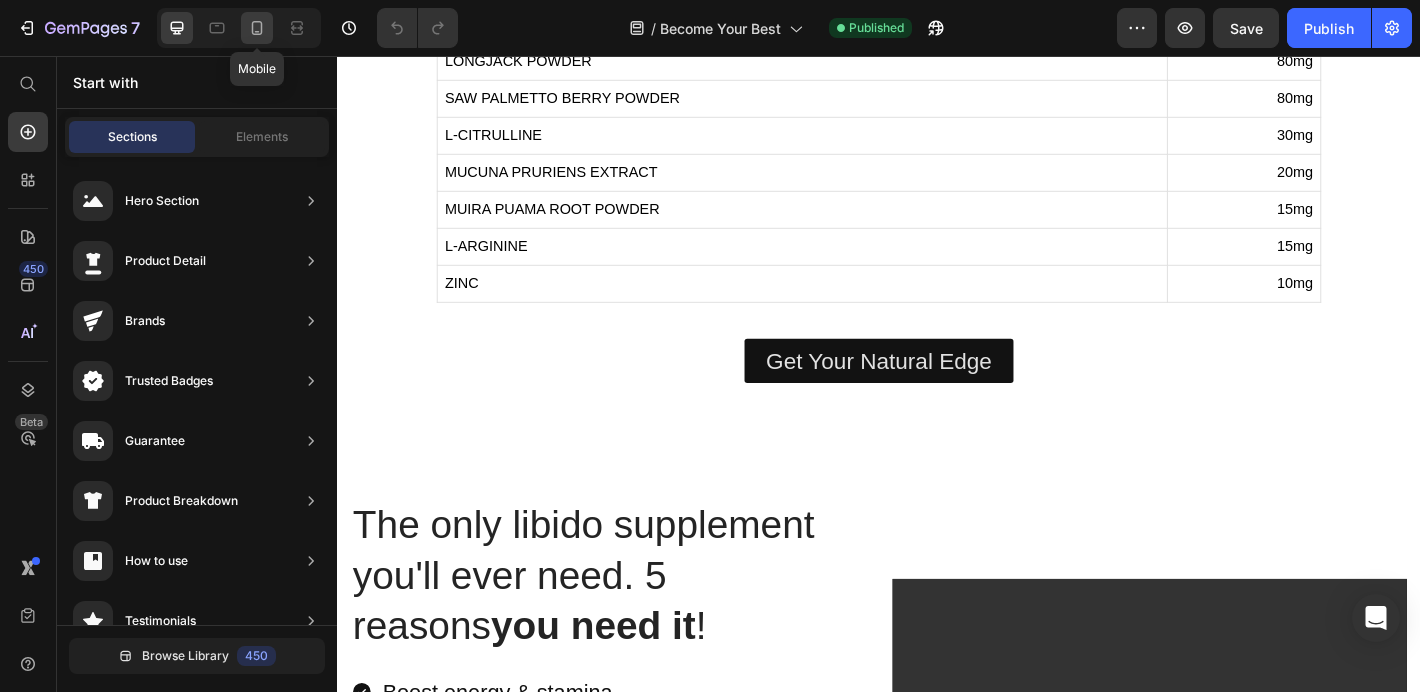 click 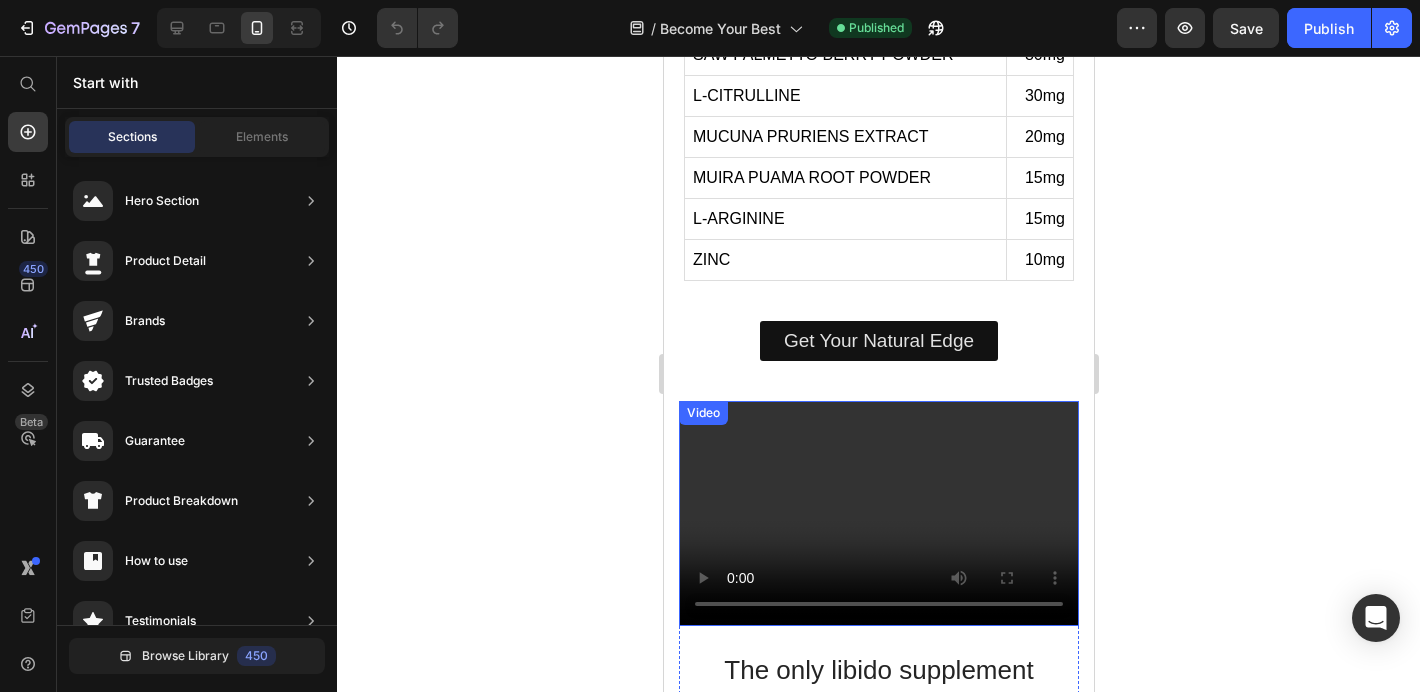 scroll, scrollTop: 1915, scrollLeft: 0, axis: vertical 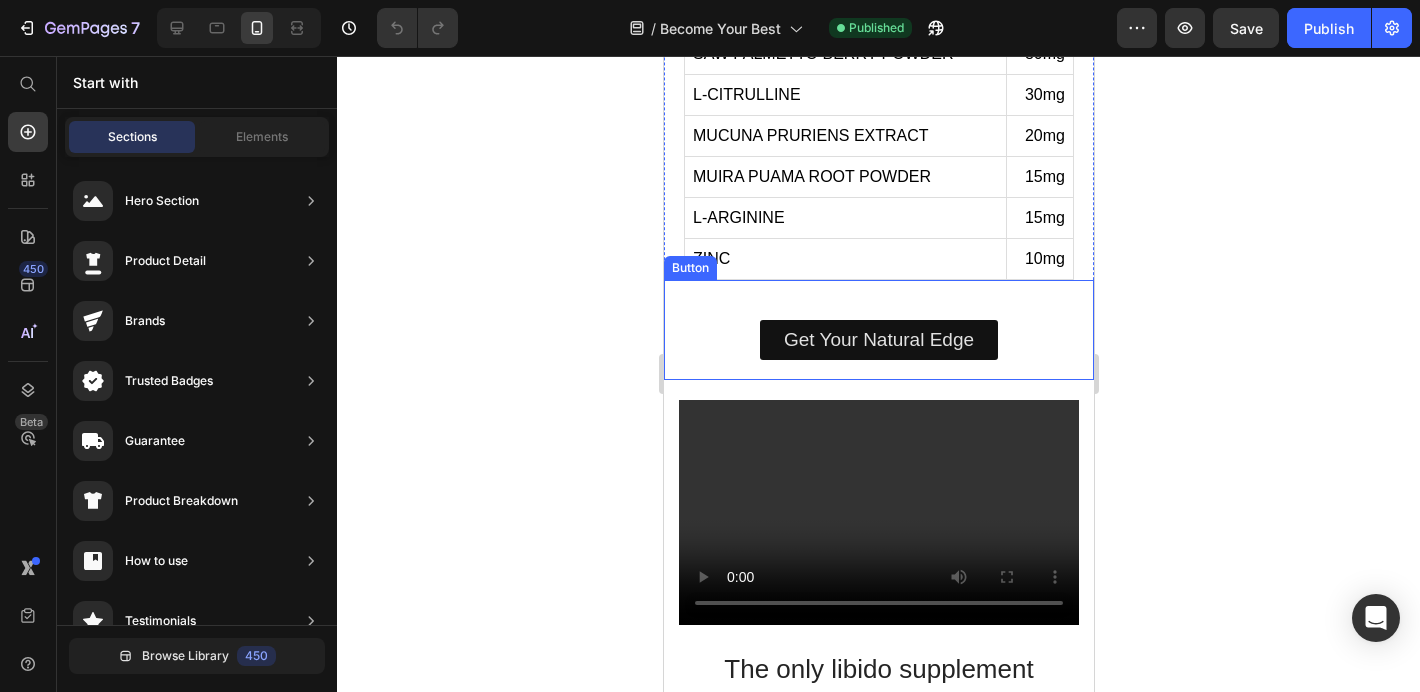 click on "Get Your Natural Edge Button" at bounding box center [878, 330] 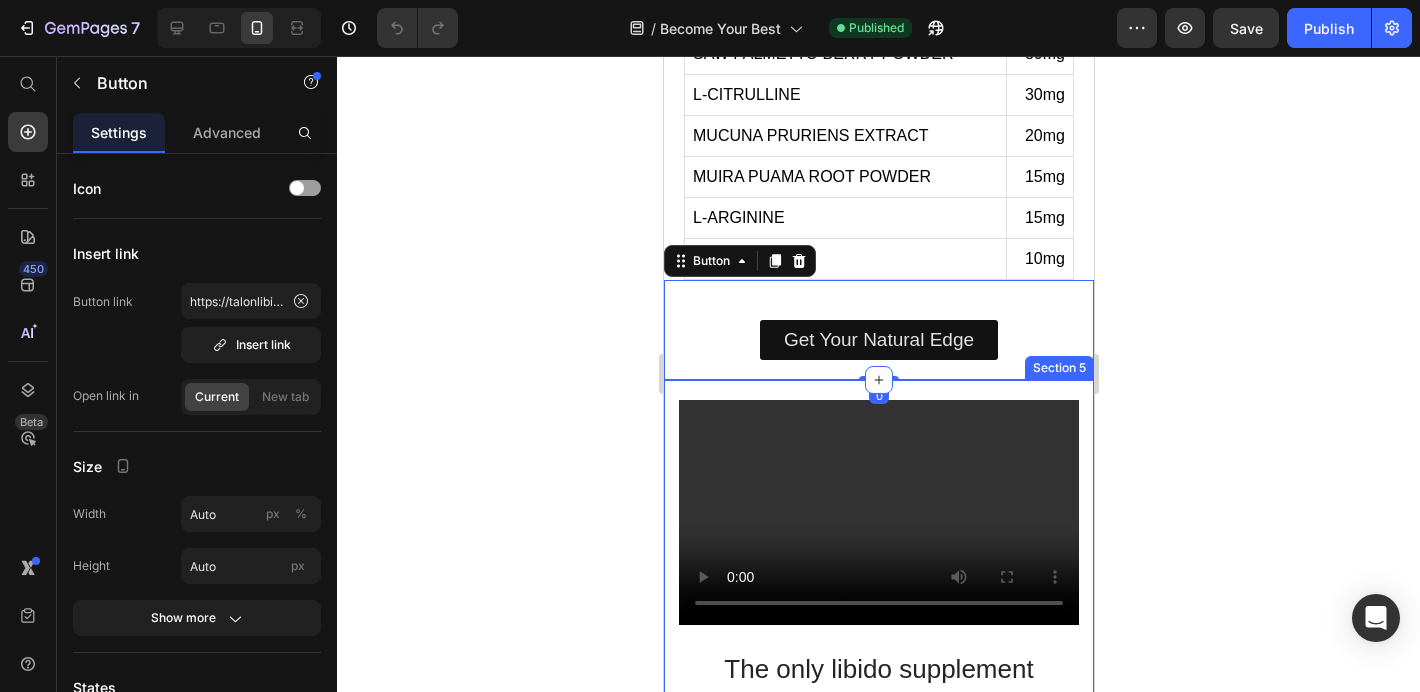 click on "The only libido supplement you'll ever need. 5 reasons  you need it ! Heading Boost energy & stamina Improve blood flow Promote overall wellness Supports overall balance Supports natural drive Item List Experience The Difference Button Video Row Section 5" at bounding box center (878, 738) 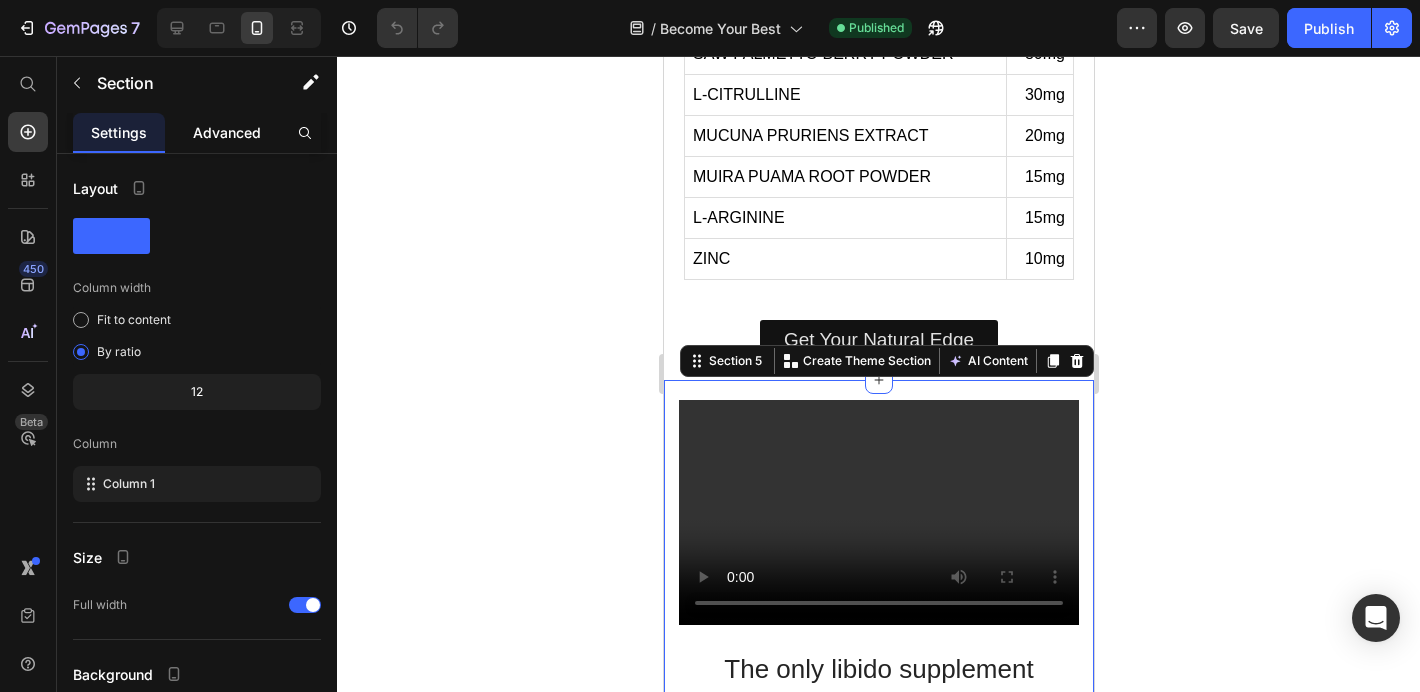 click on "Advanced" at bounding box center (227, 132) 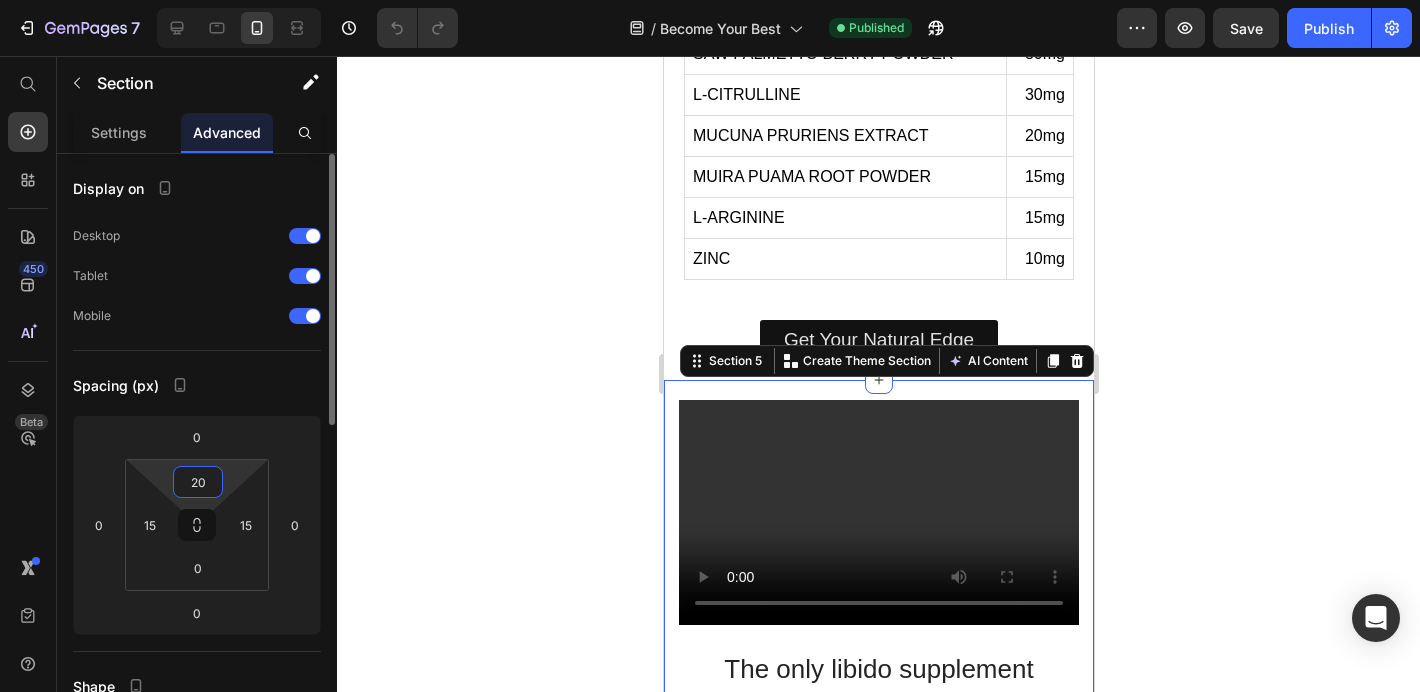 click on "20" at bounding box center [198, 482] 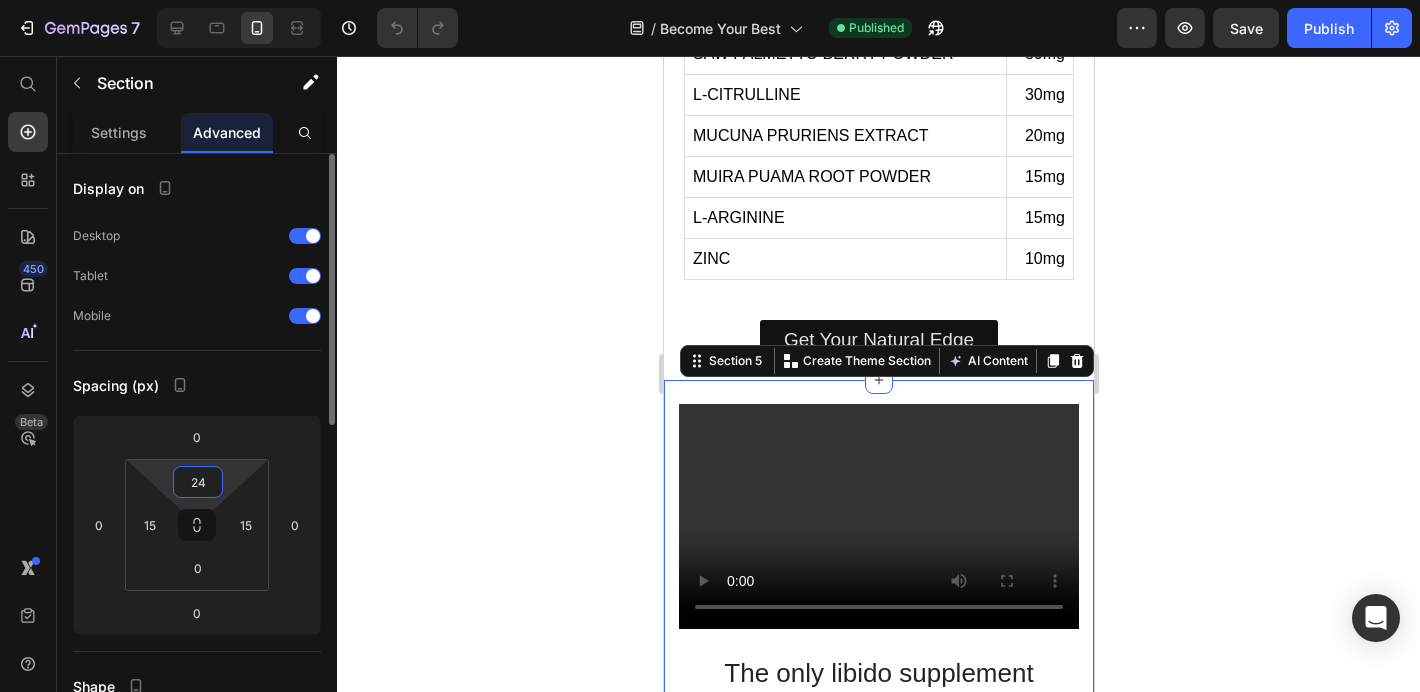 type on "2" 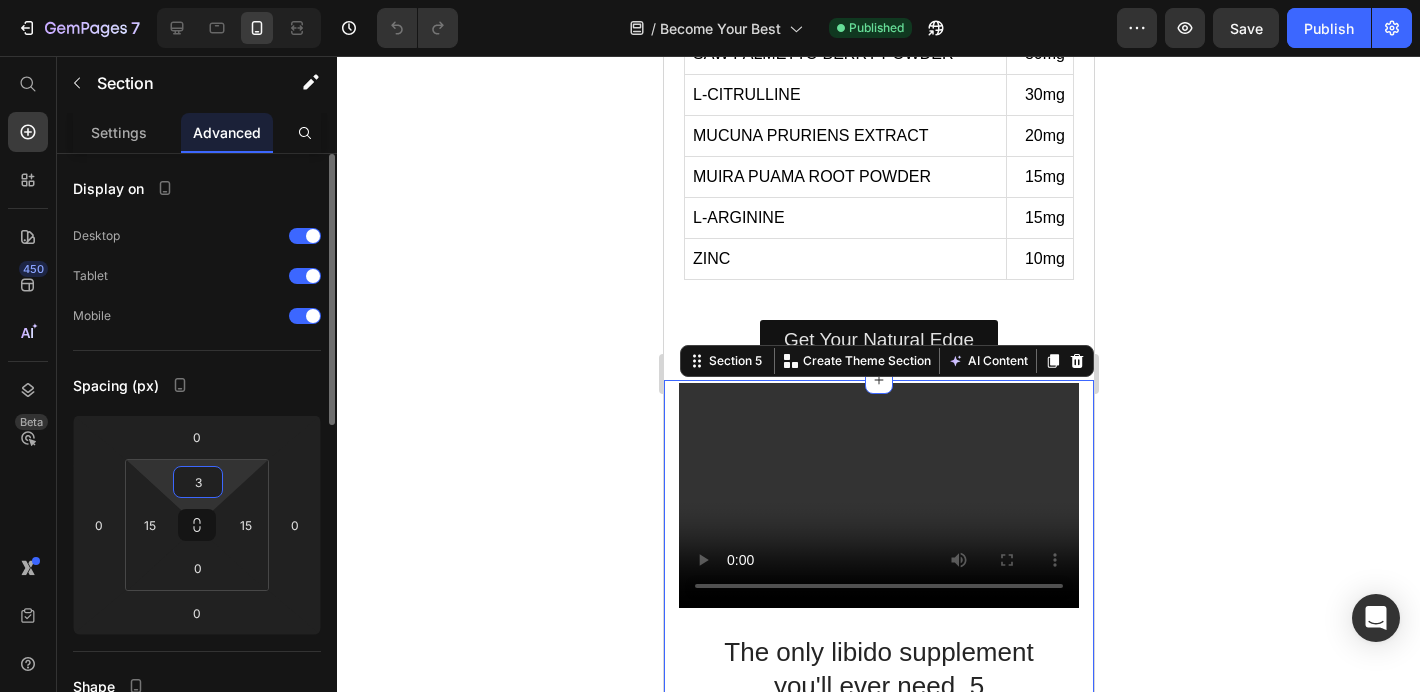 type on "30" 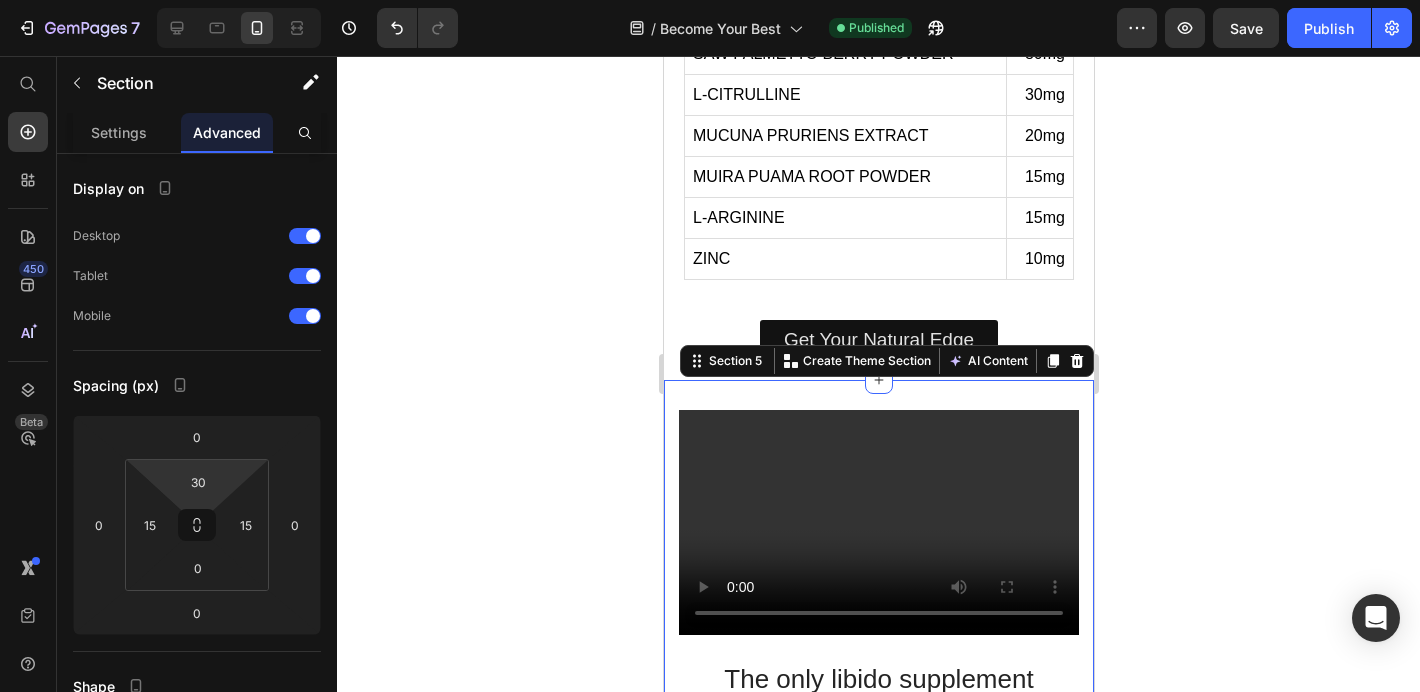 click 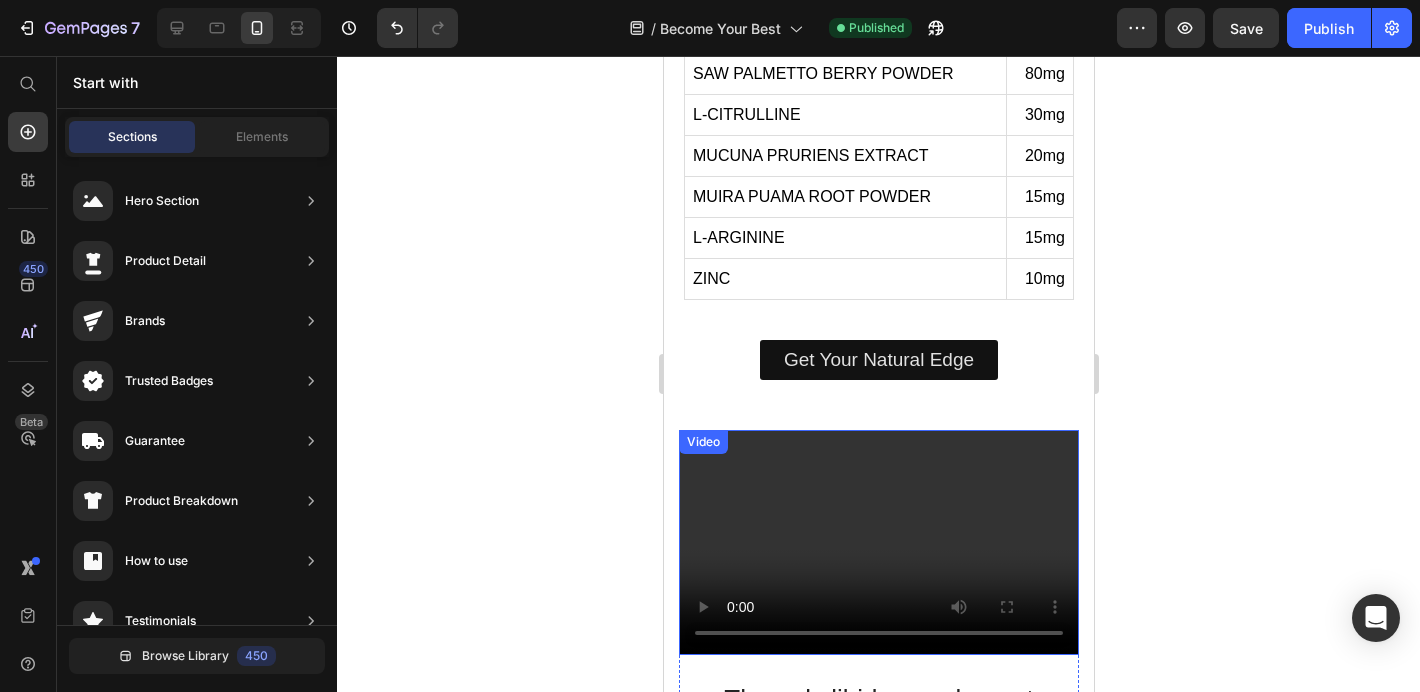 scroll, scrollTop: 1881, scrollLeft: 0, axis: vertical 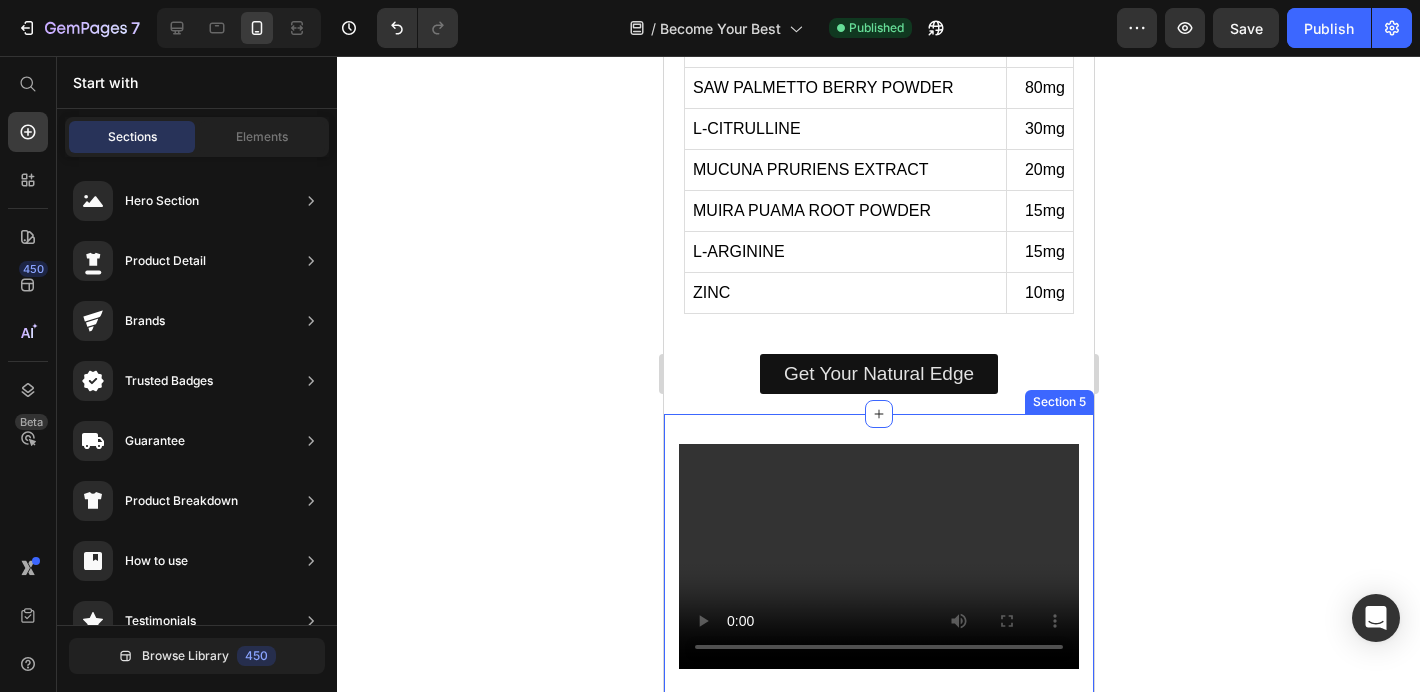 click on "The only libido supplement you'll ever need. 5 reasons  you need it ! Heading Boost energy & stamina Improve blood flow Promote overall wellness Supports overall balance Supports natural drive Item List Experience The Difference Button Video Row Section 5" at bounding box center (878, 777) 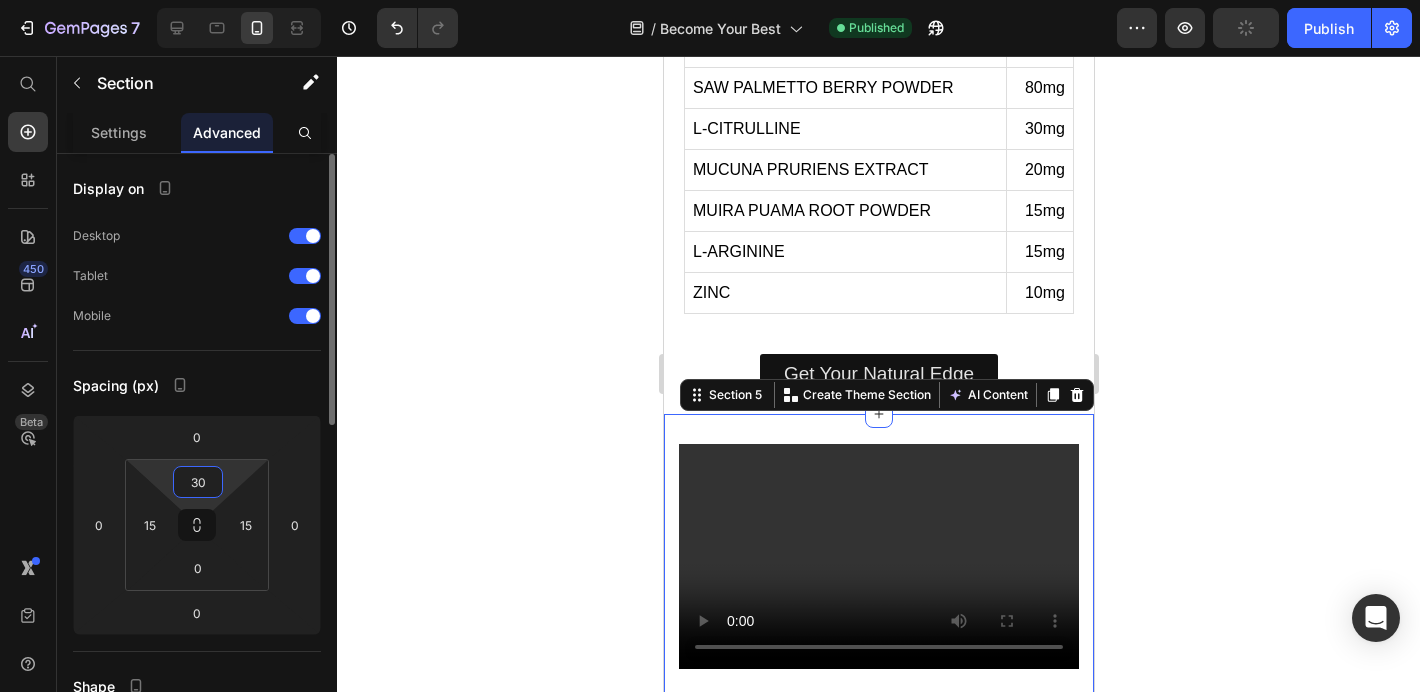click on "30" at bounding box center (198, 482) 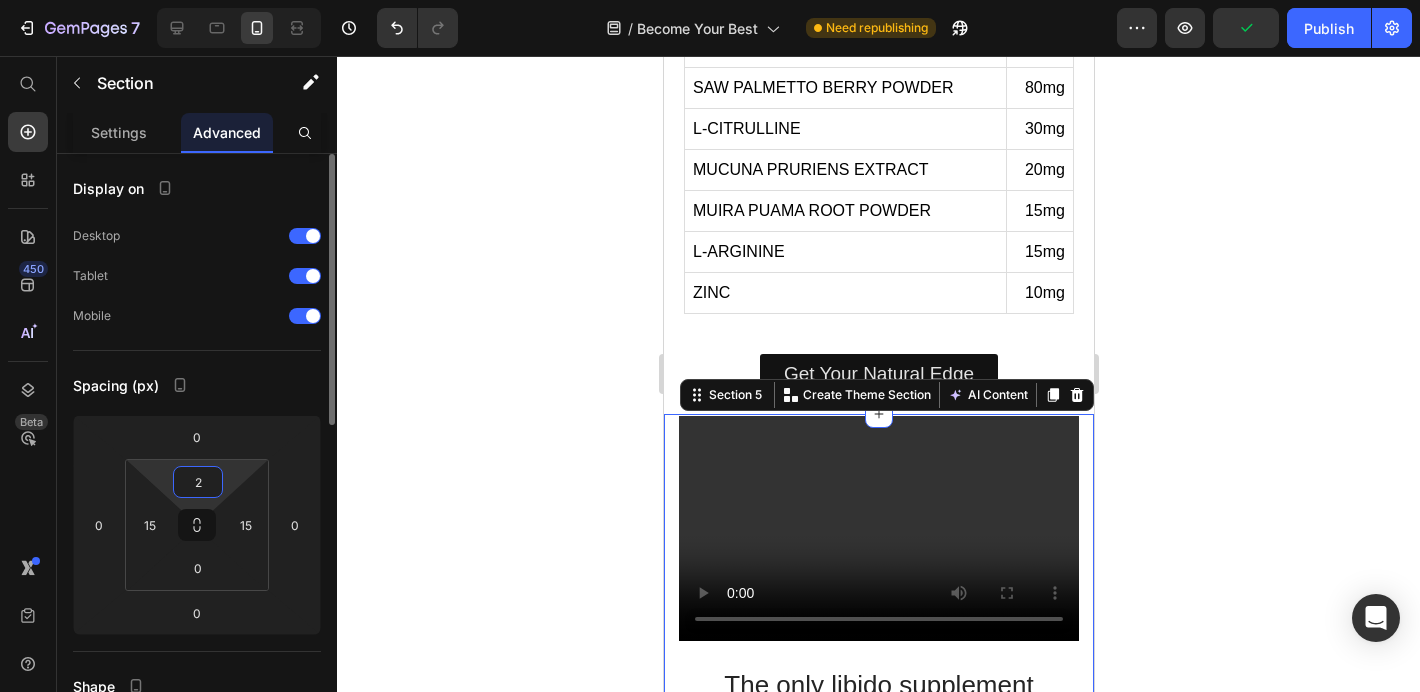type on "28" 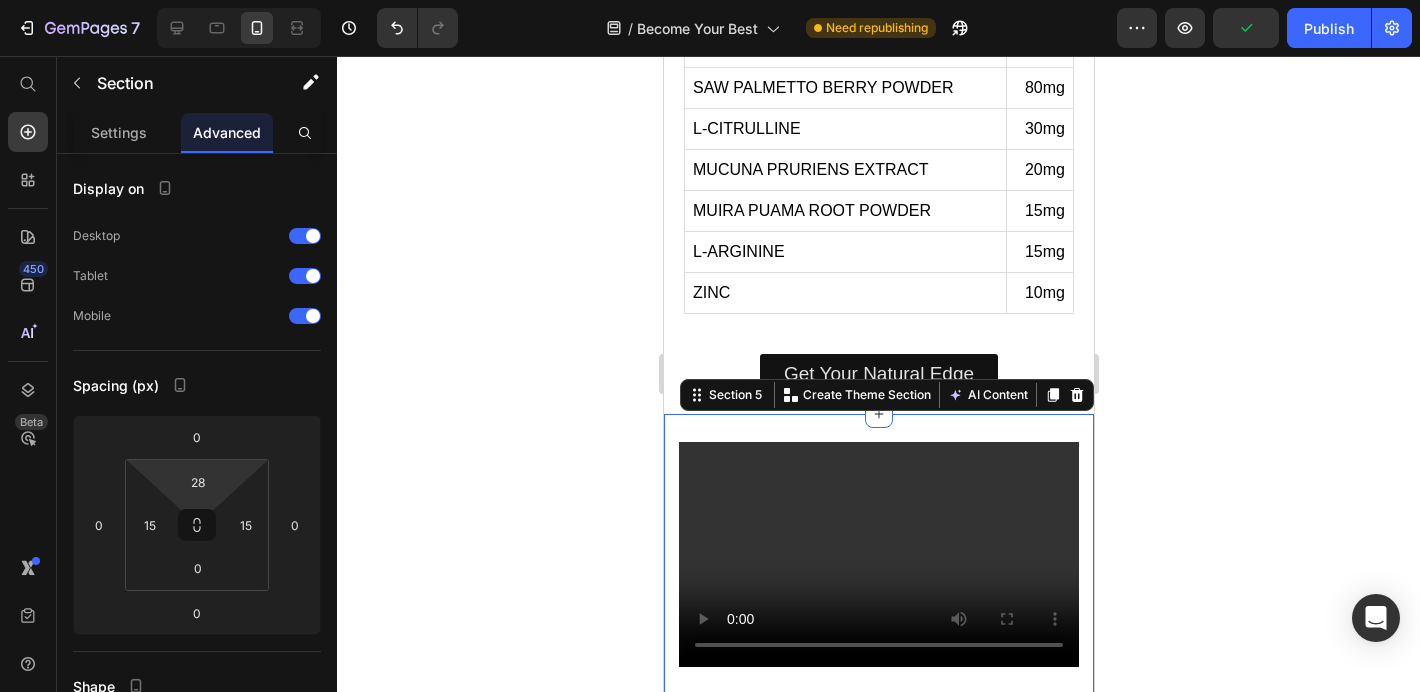 click 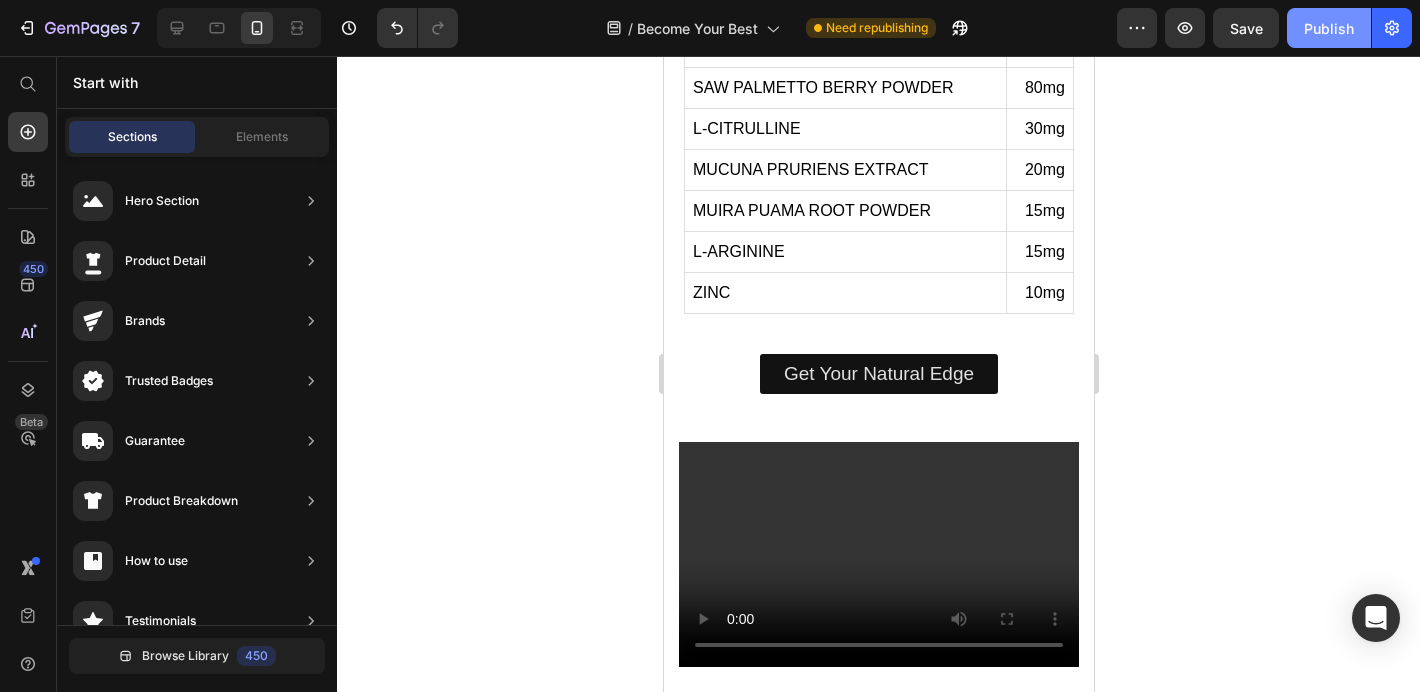 click on "Publish" at bounding box center (1329, 28) 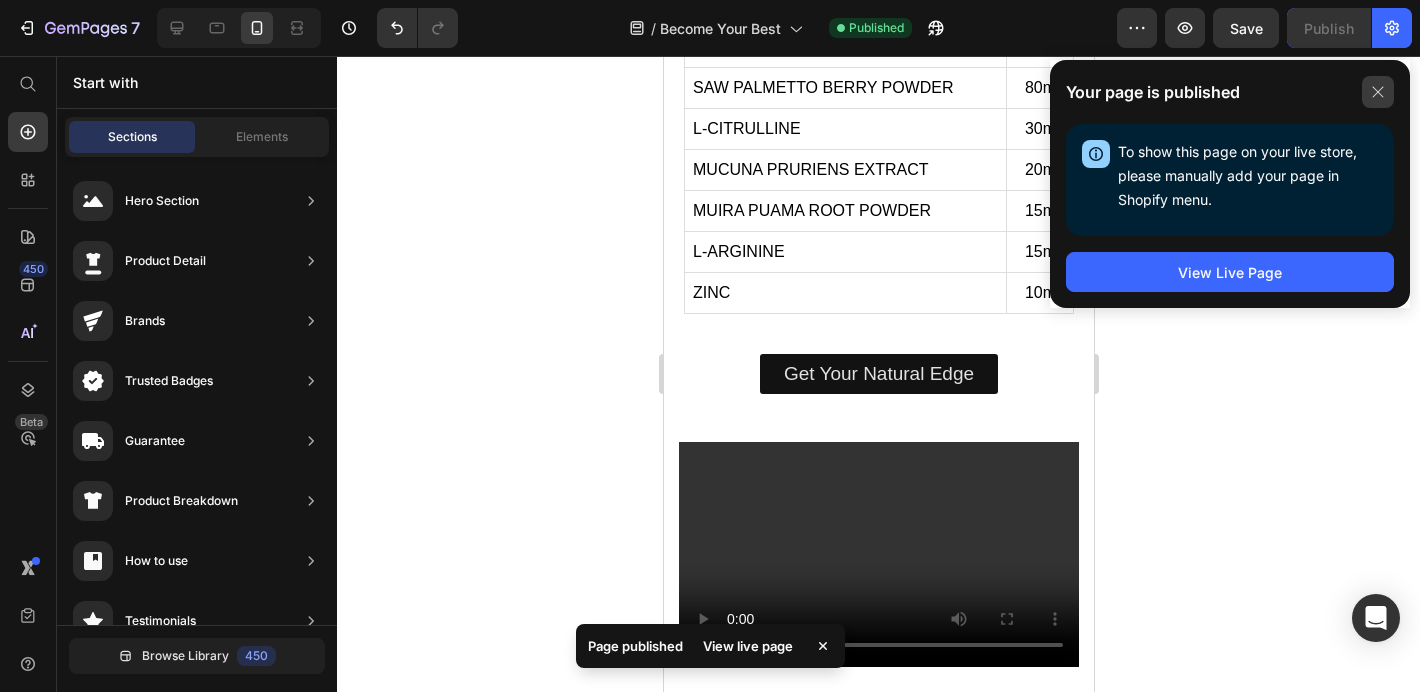 click 